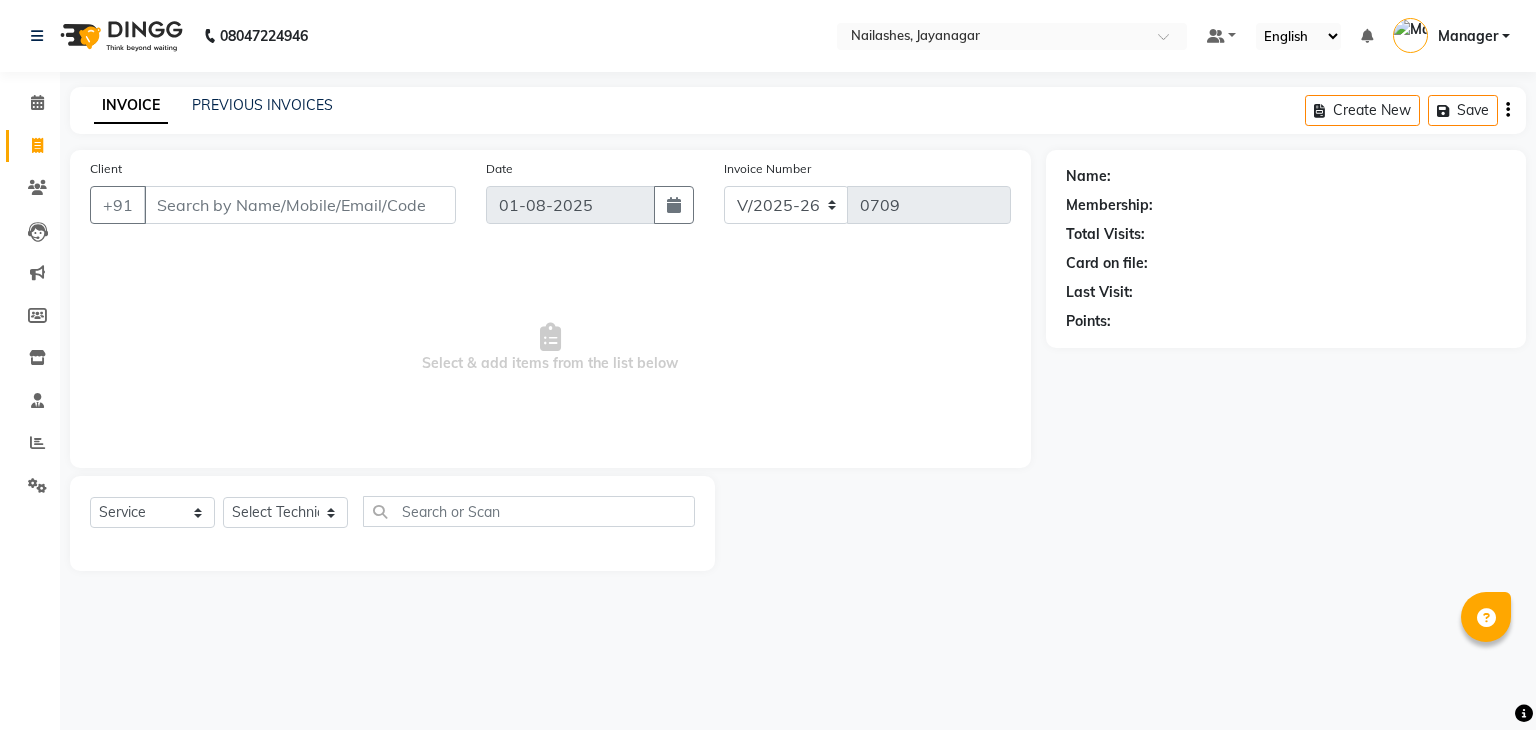 select on "4495" 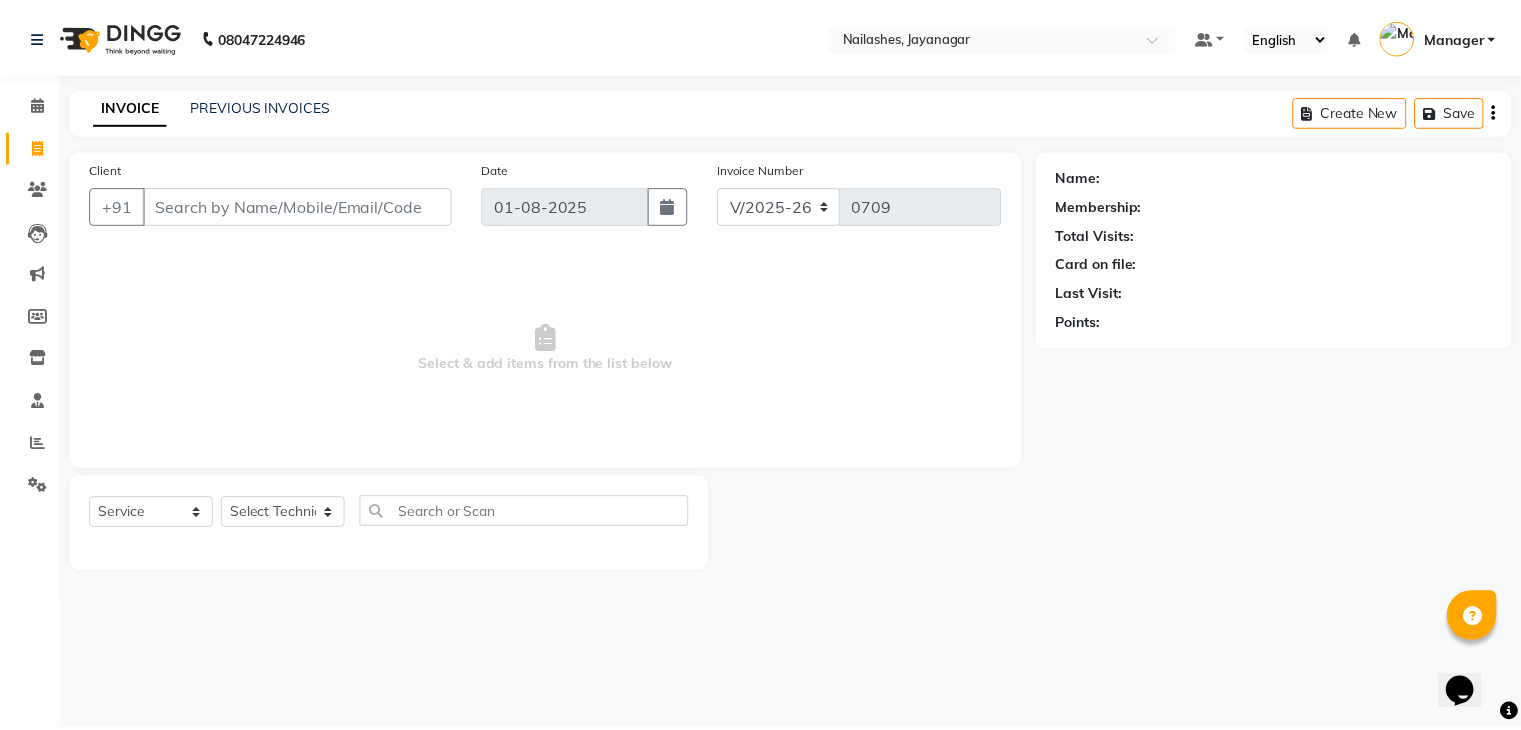 scroll, scrollTop: 0, scrollLeft: 0, axis: both 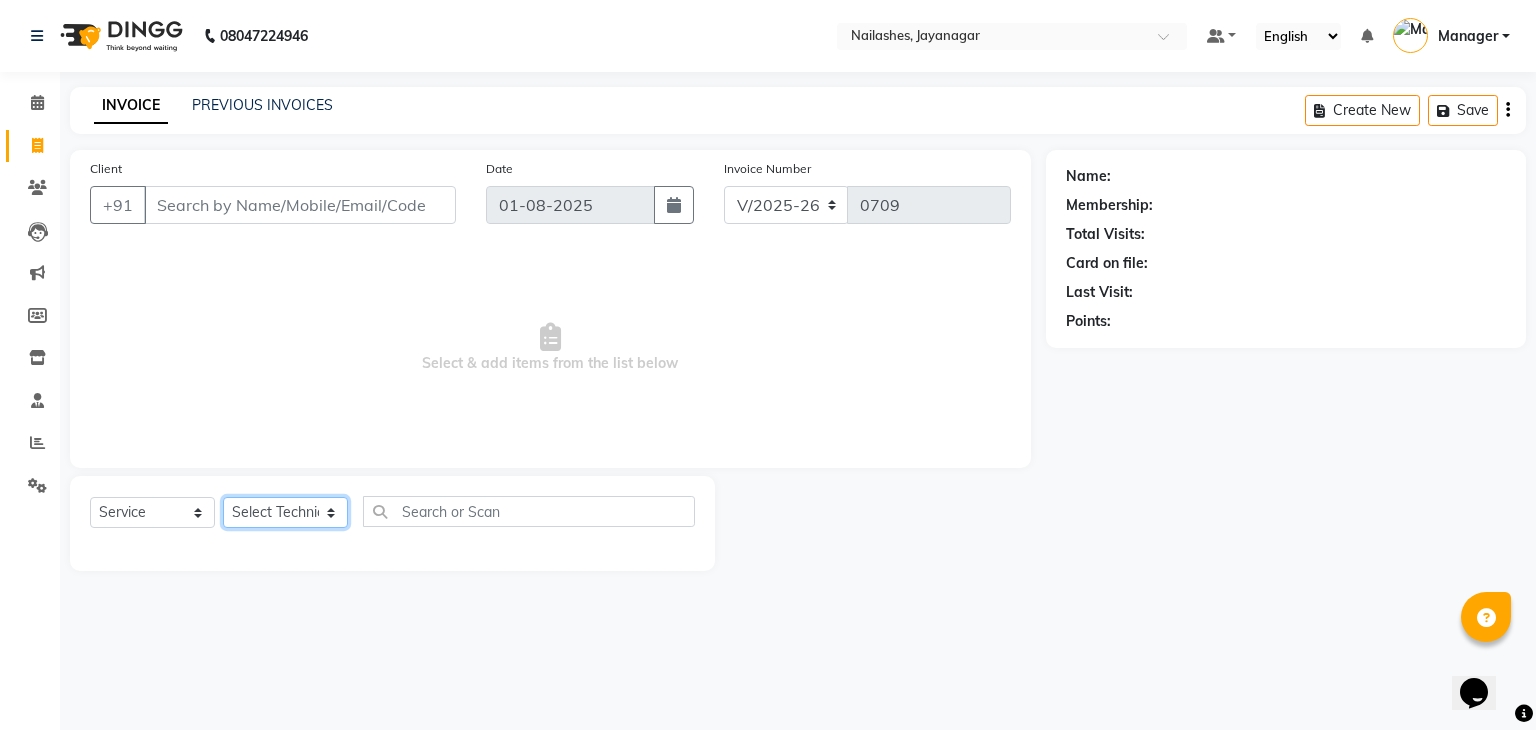 click on "Select Technician Admin [FIRST] DAYAL Manager [FIRST] PRINCE [FIRST] [FIRST]" 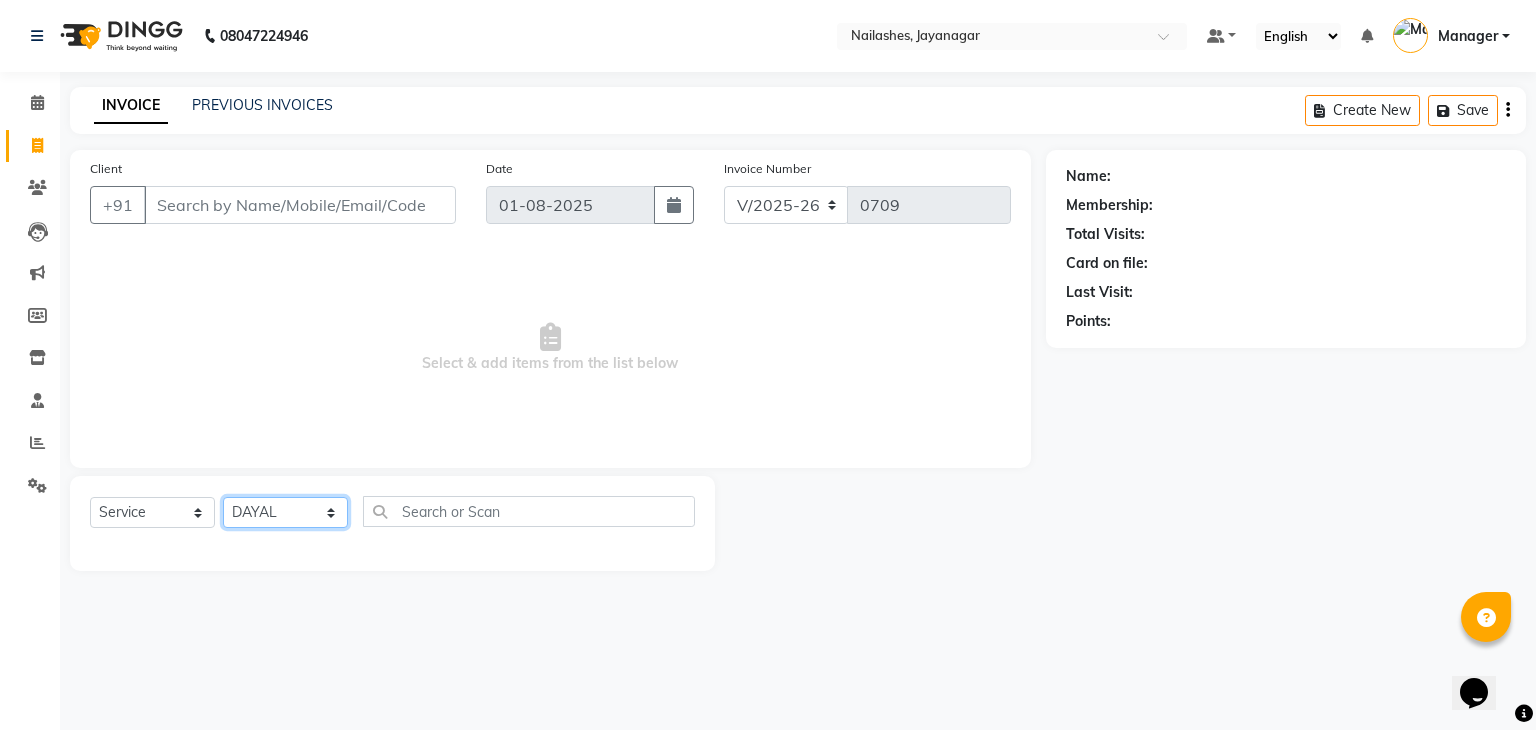 click on "Select Technician Admin [FIRST] DAYAL Manager [FIRST] PRINCE [FIRST] [FIRST]" 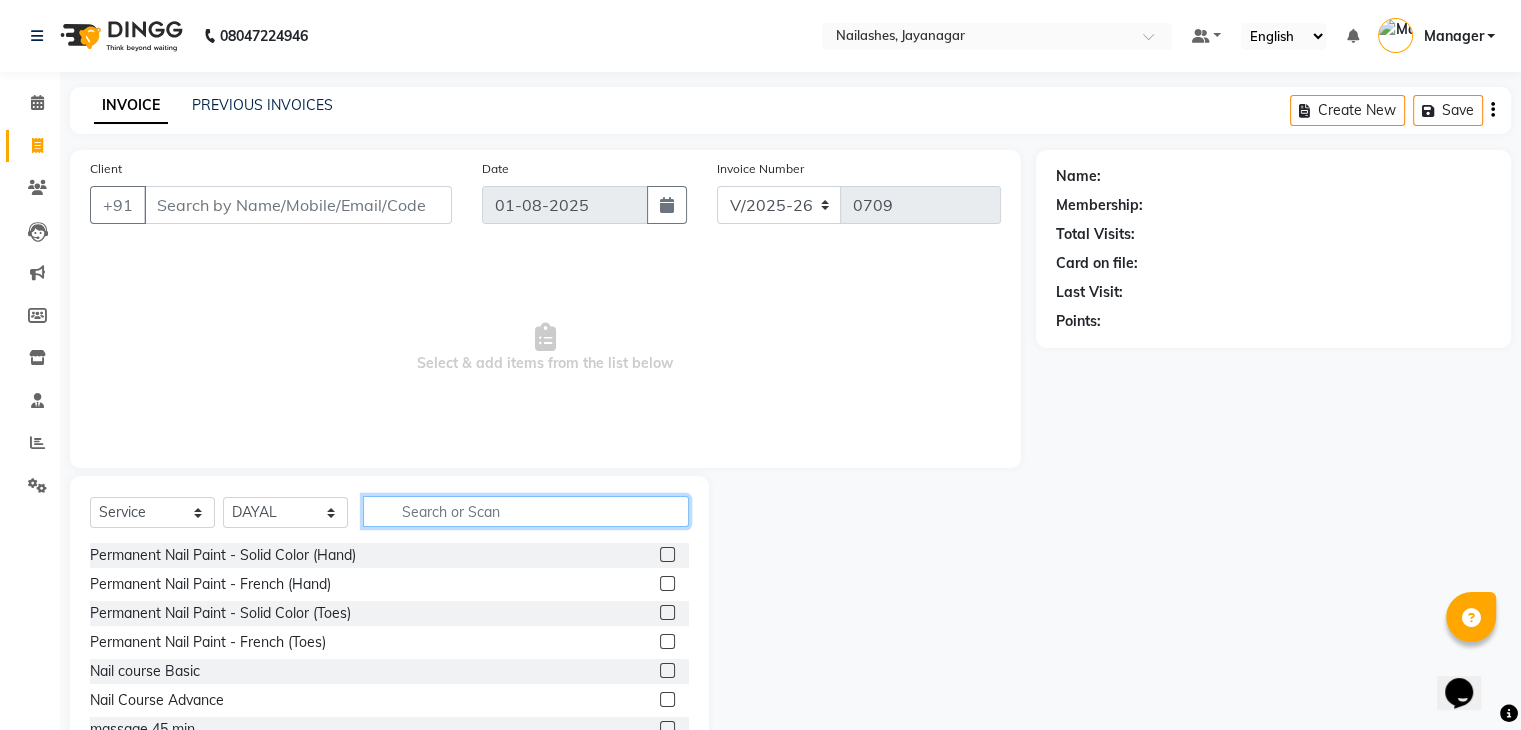 click 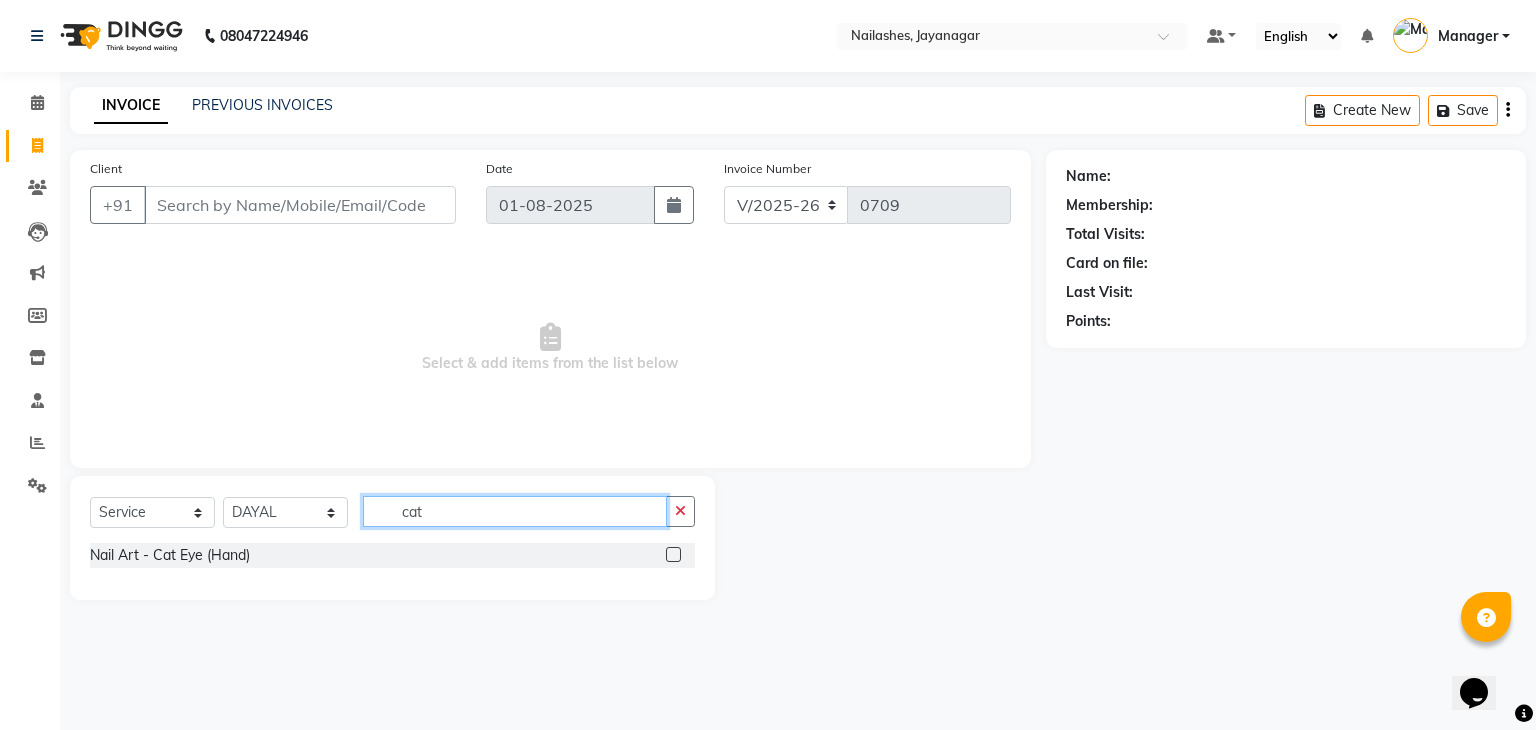 type on "cat" 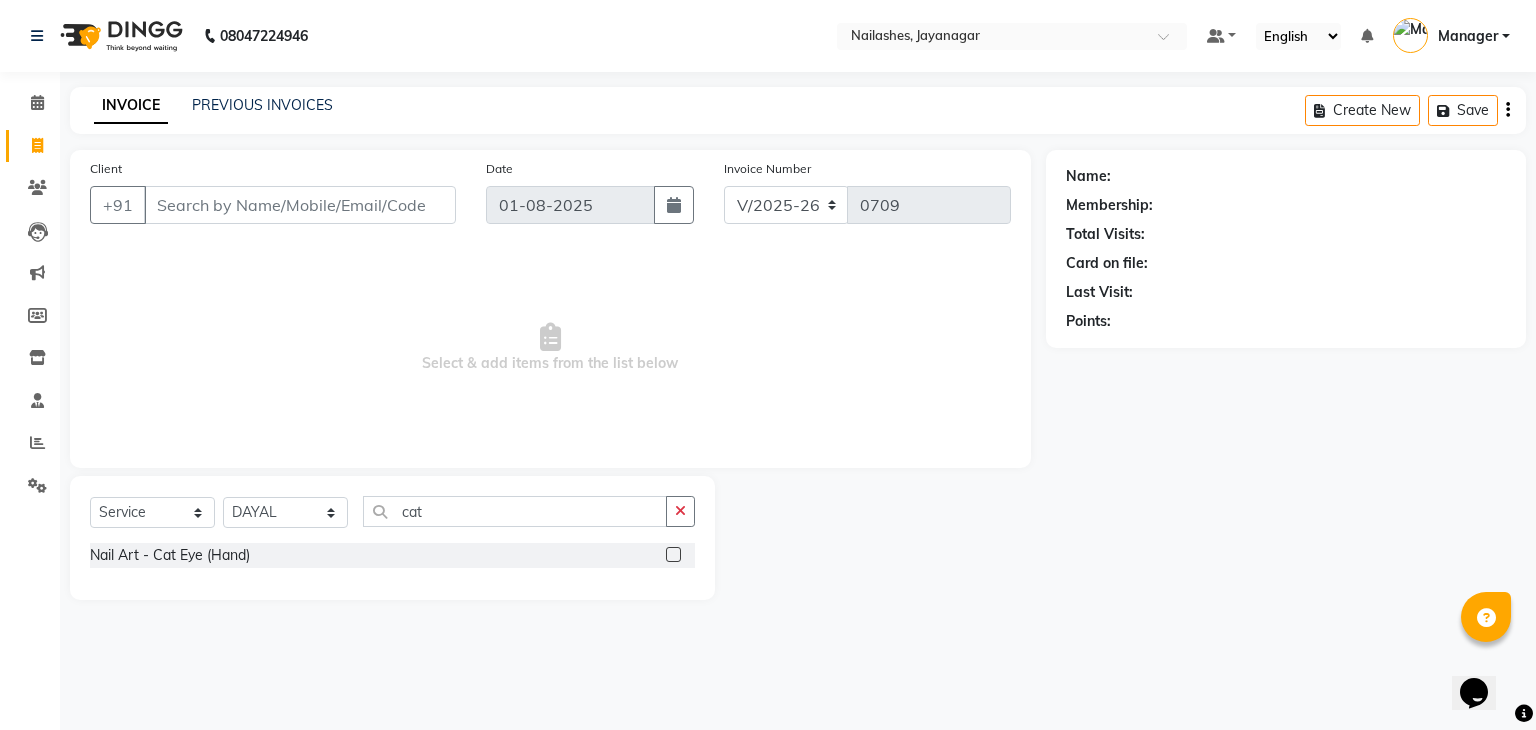 click 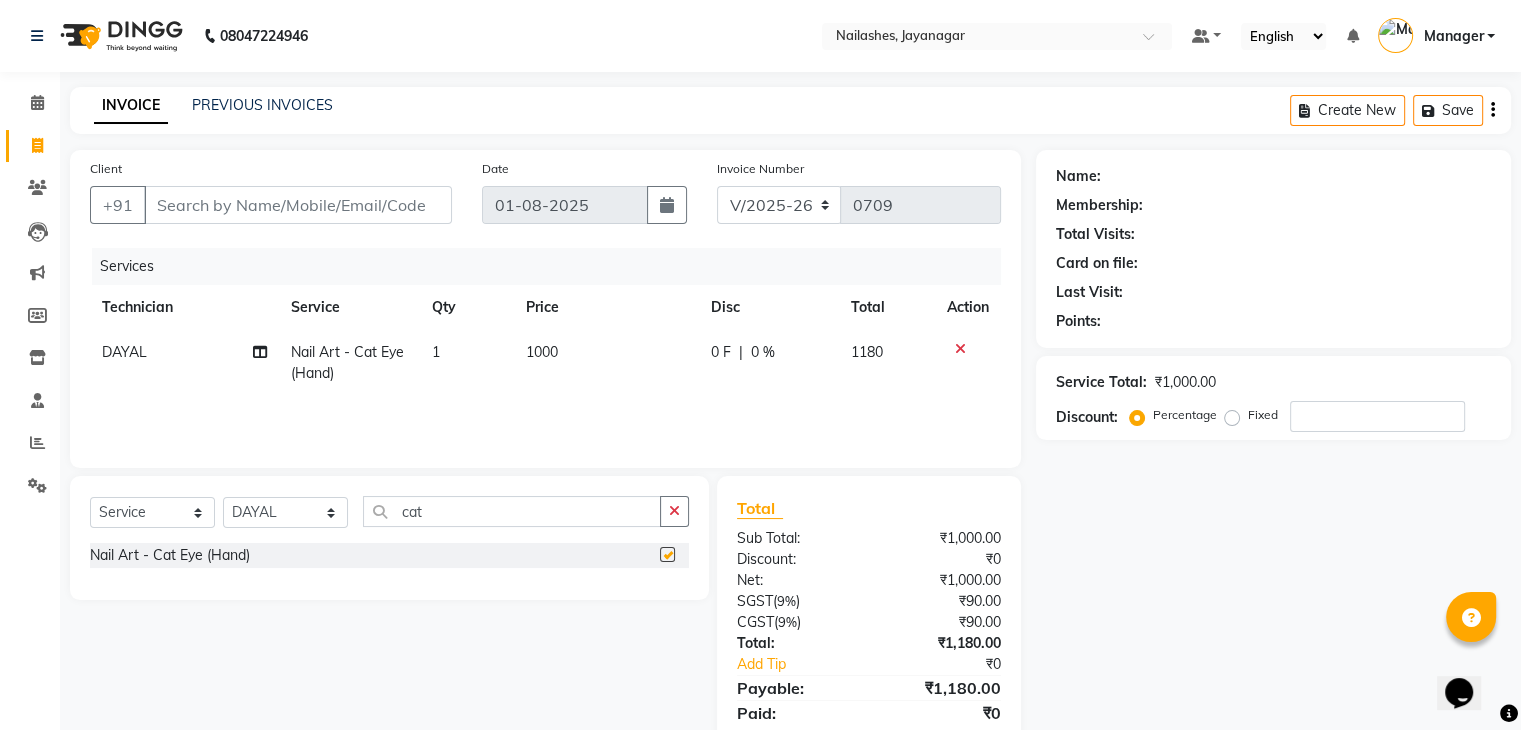 checkbox on "false" 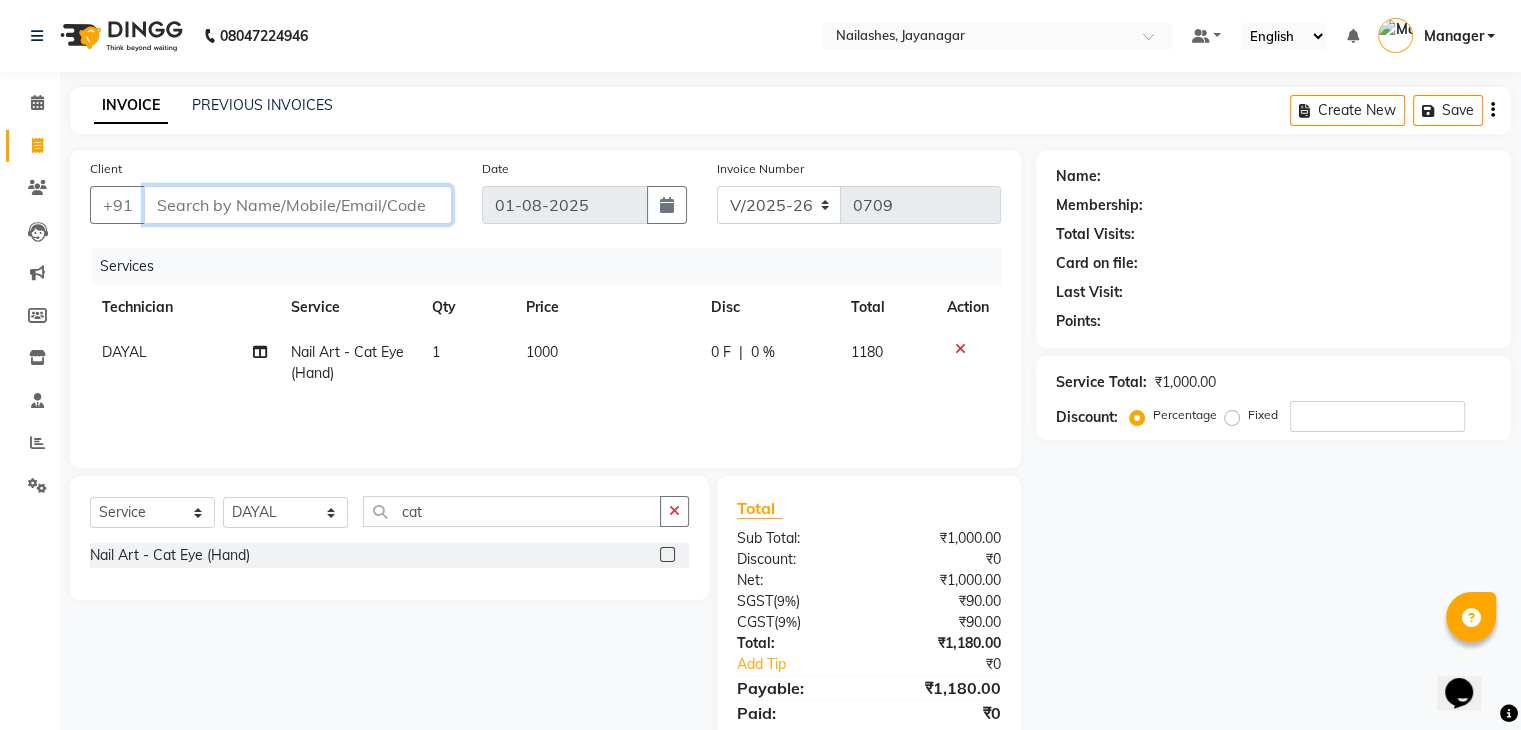 click on "Client" at bounding box center [298, 205] 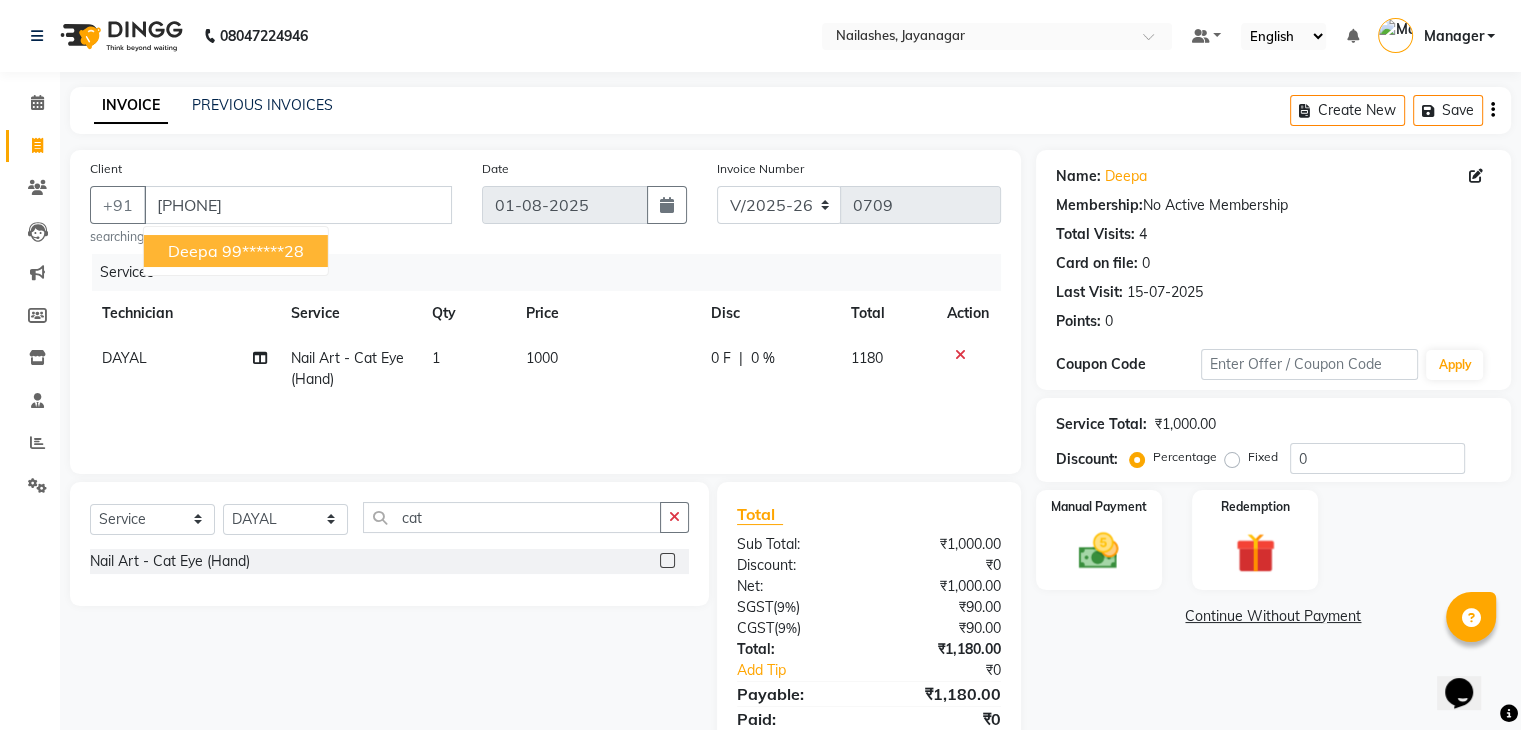 click on "[FIRST] 99******28" at bounding box center [236, 251] 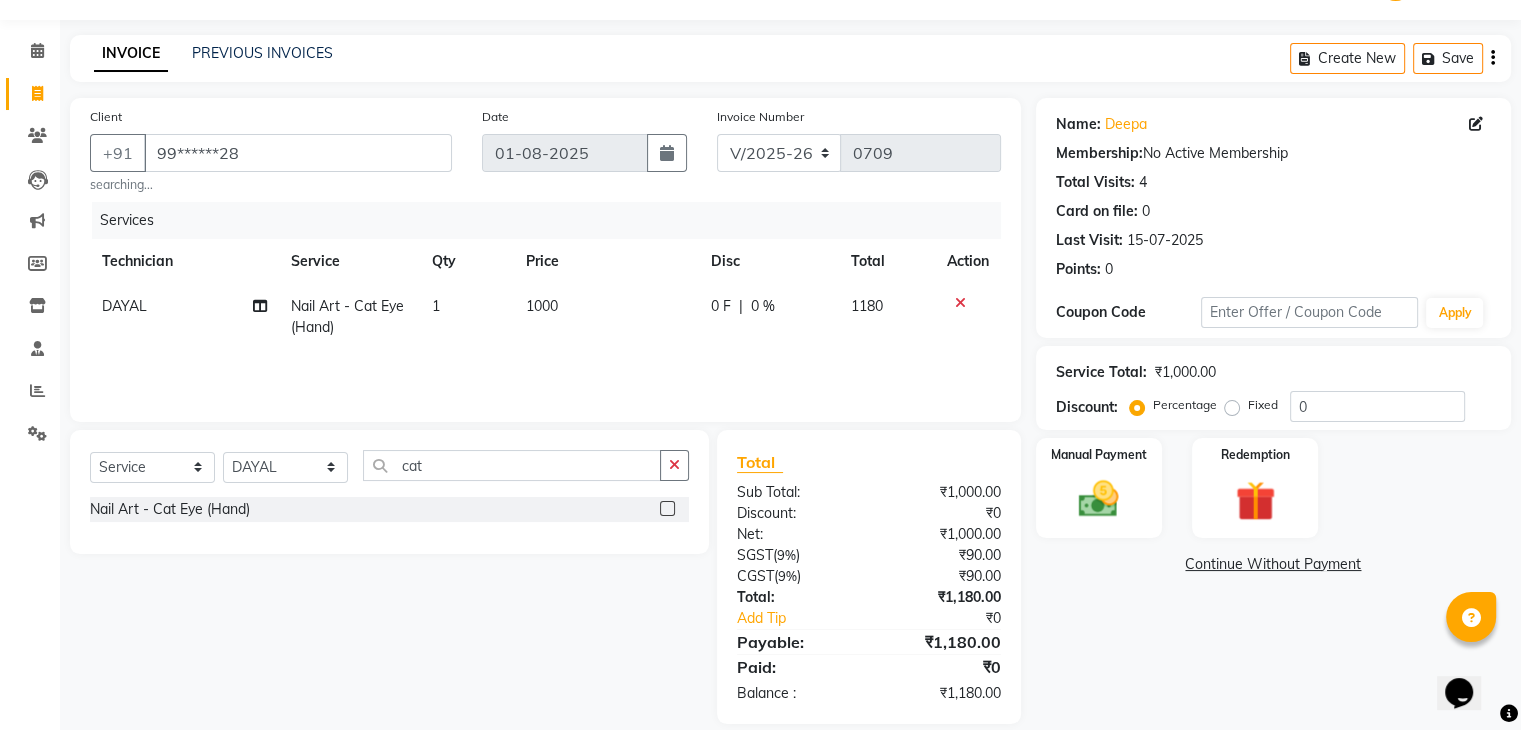 scroll, scrollTop: 77, scrollLeft: 0, axis: vertical 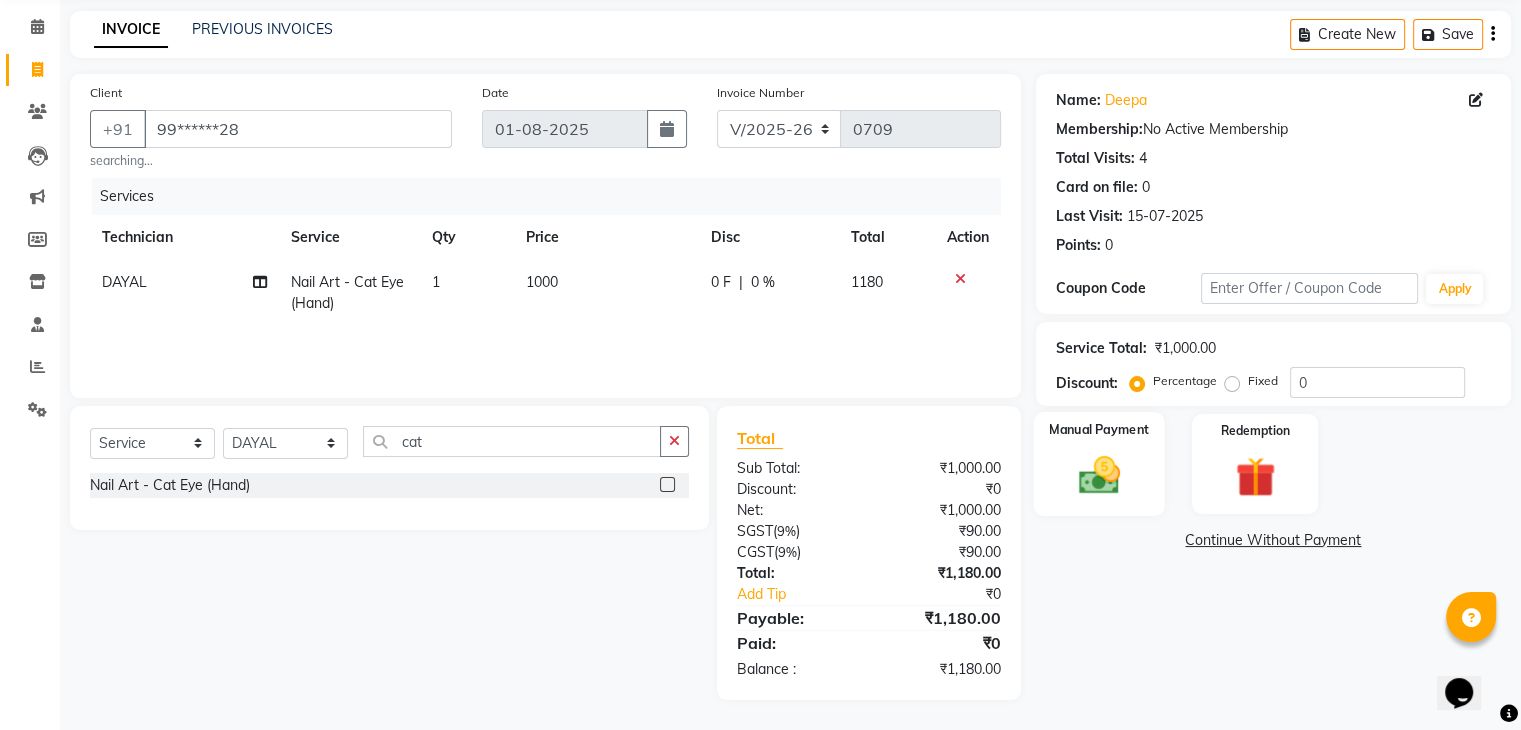click 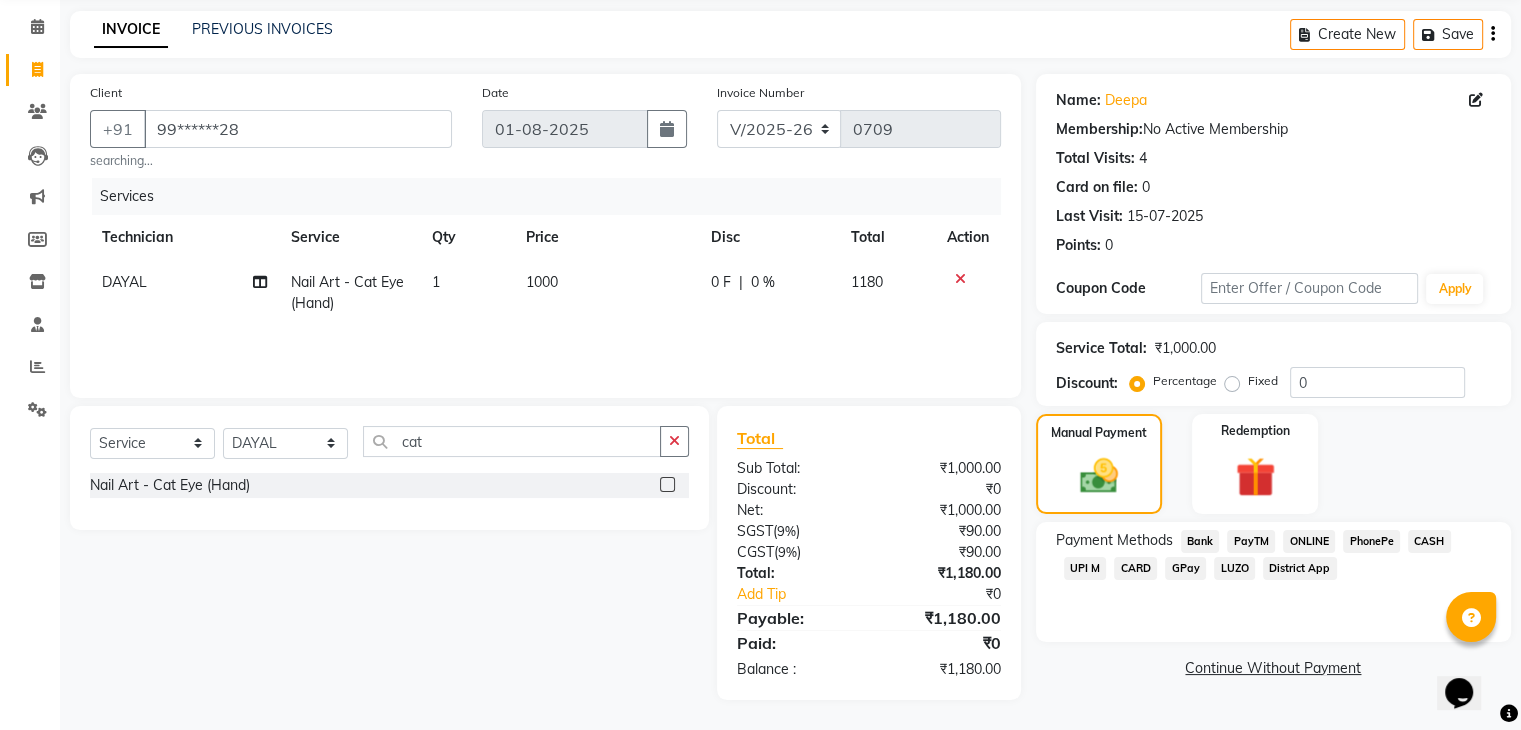 click on "ONLINE" 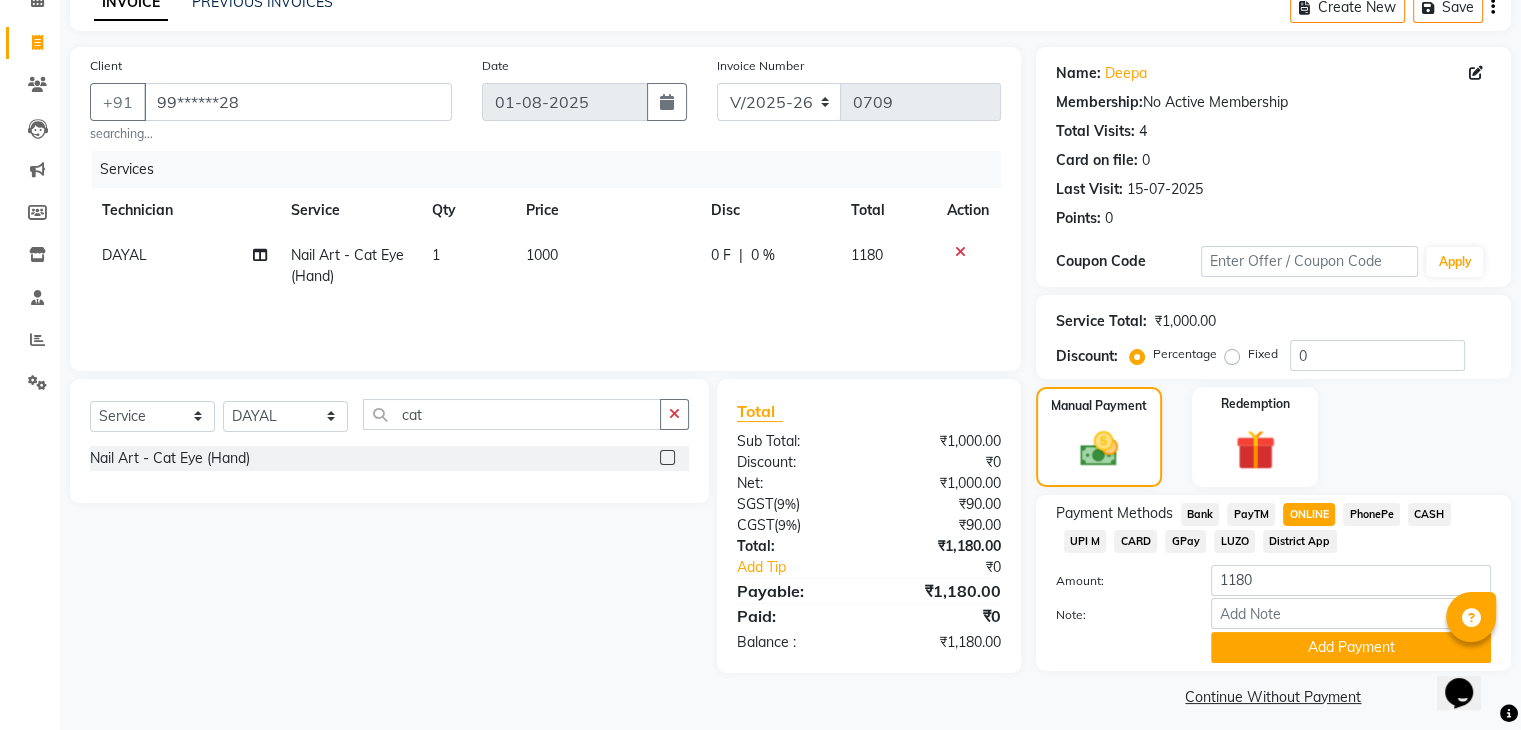 scroll, scrollTop: 117, scrollLeft: 0, axis: vertical 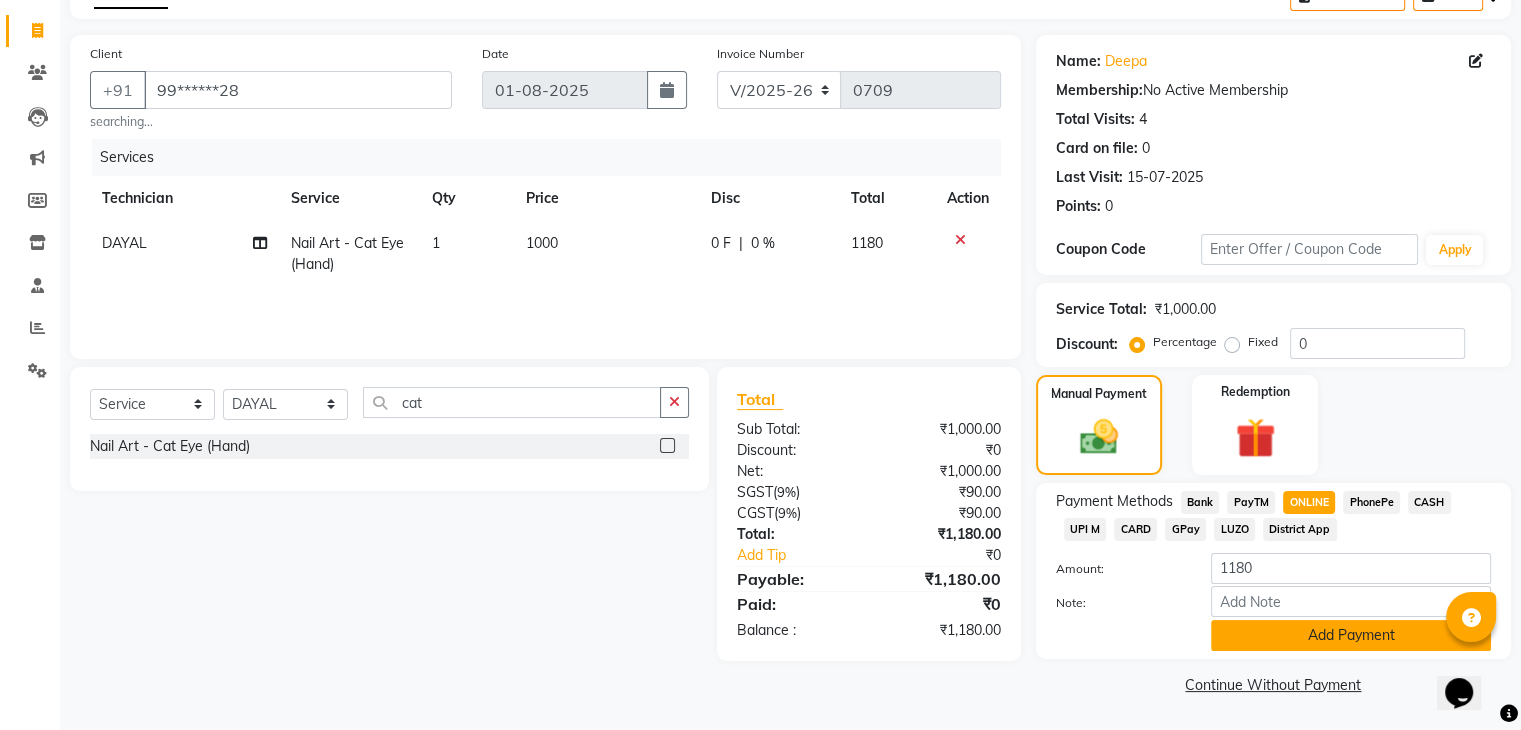 click on "Add Payment" 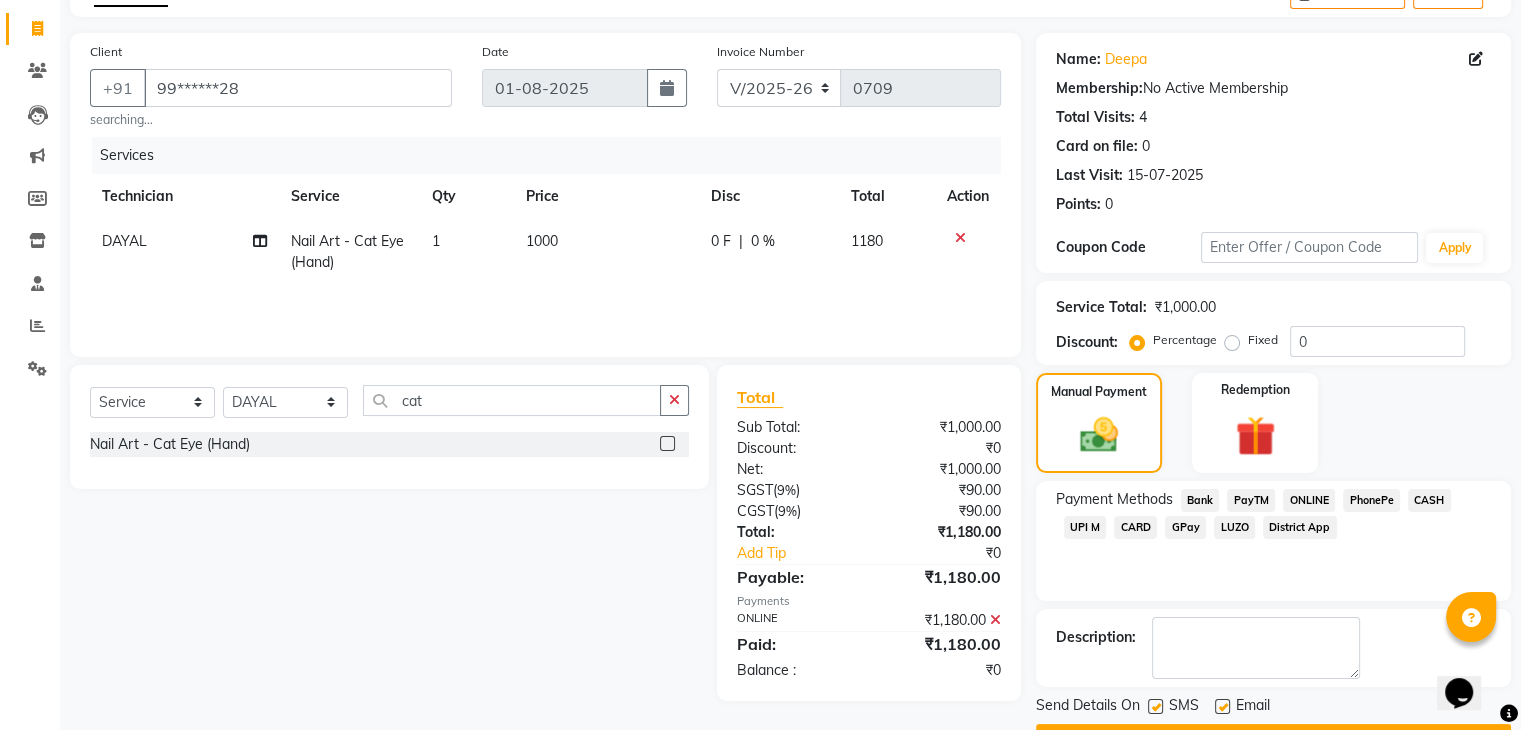 scroll, scrollTop: 171, scrollLeft: 0, axis: vertical 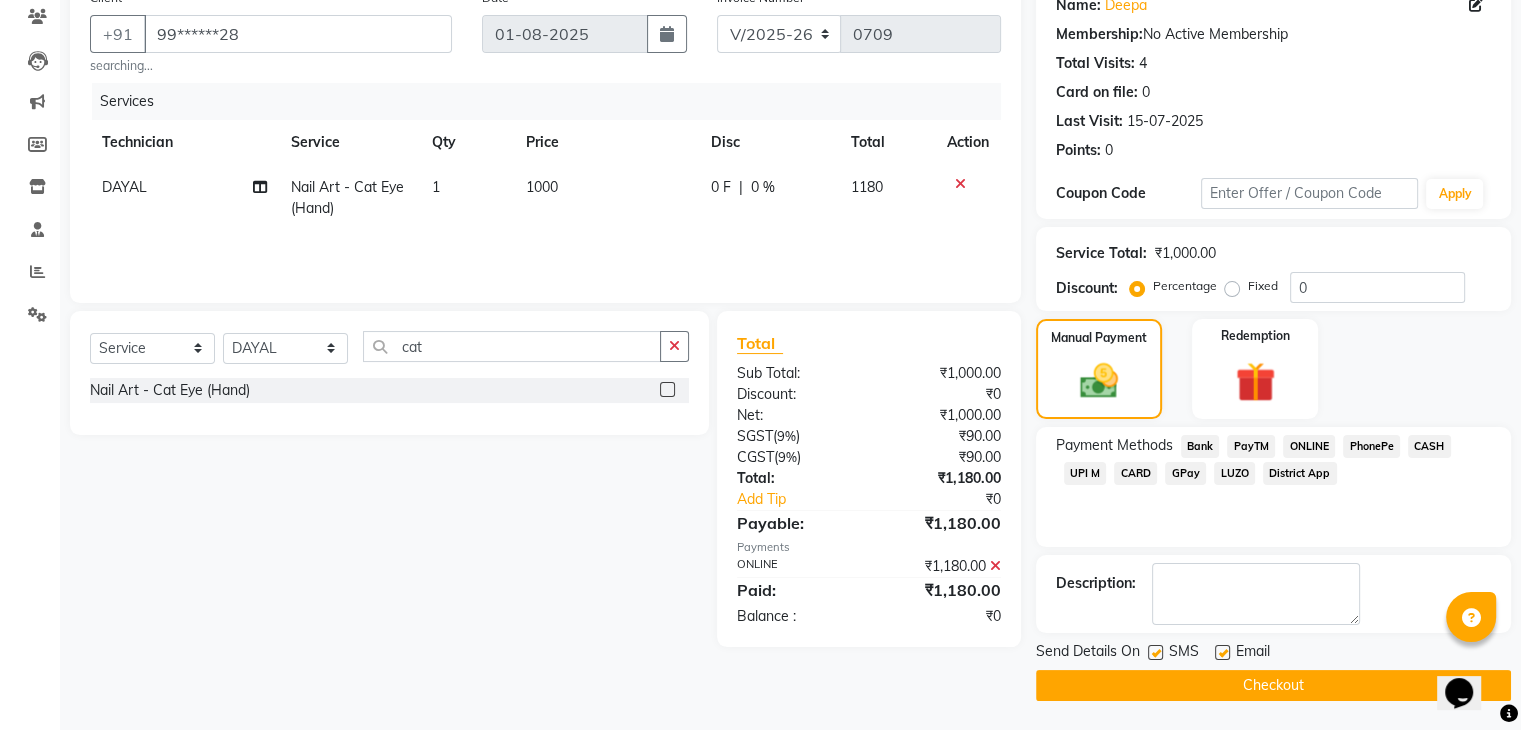 click on "Checkout" 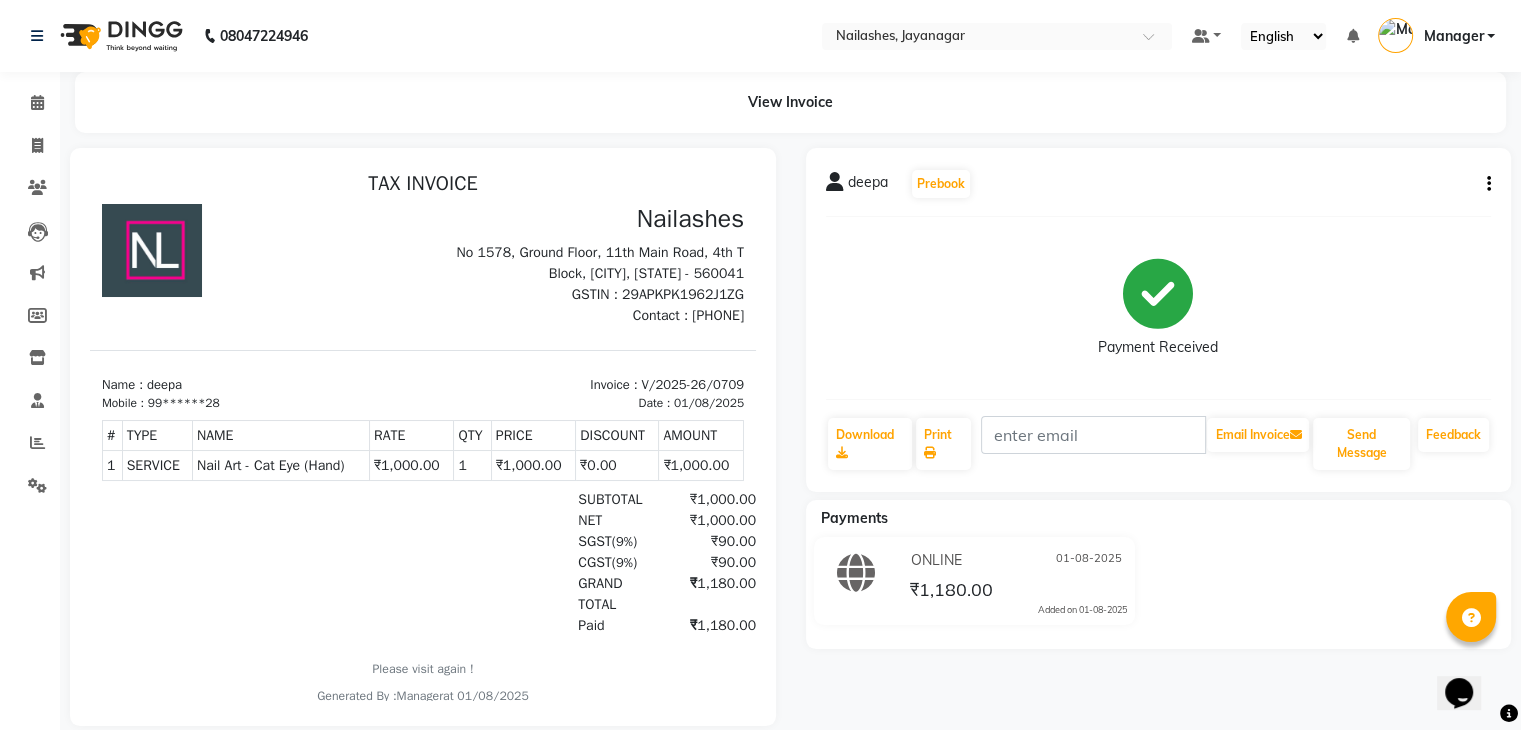scroll, scrollTop: 0, scrollLeft: 0, axis: both 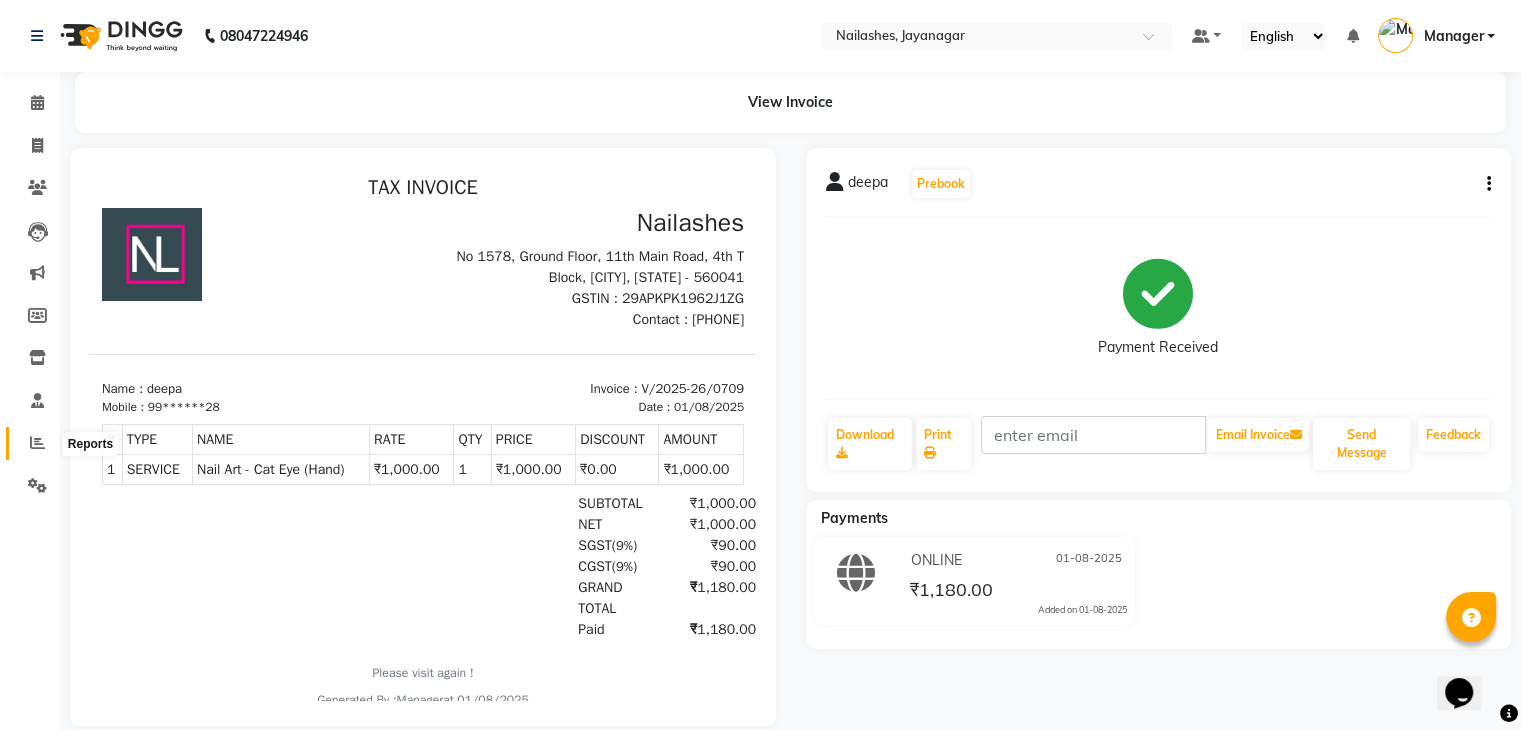 click 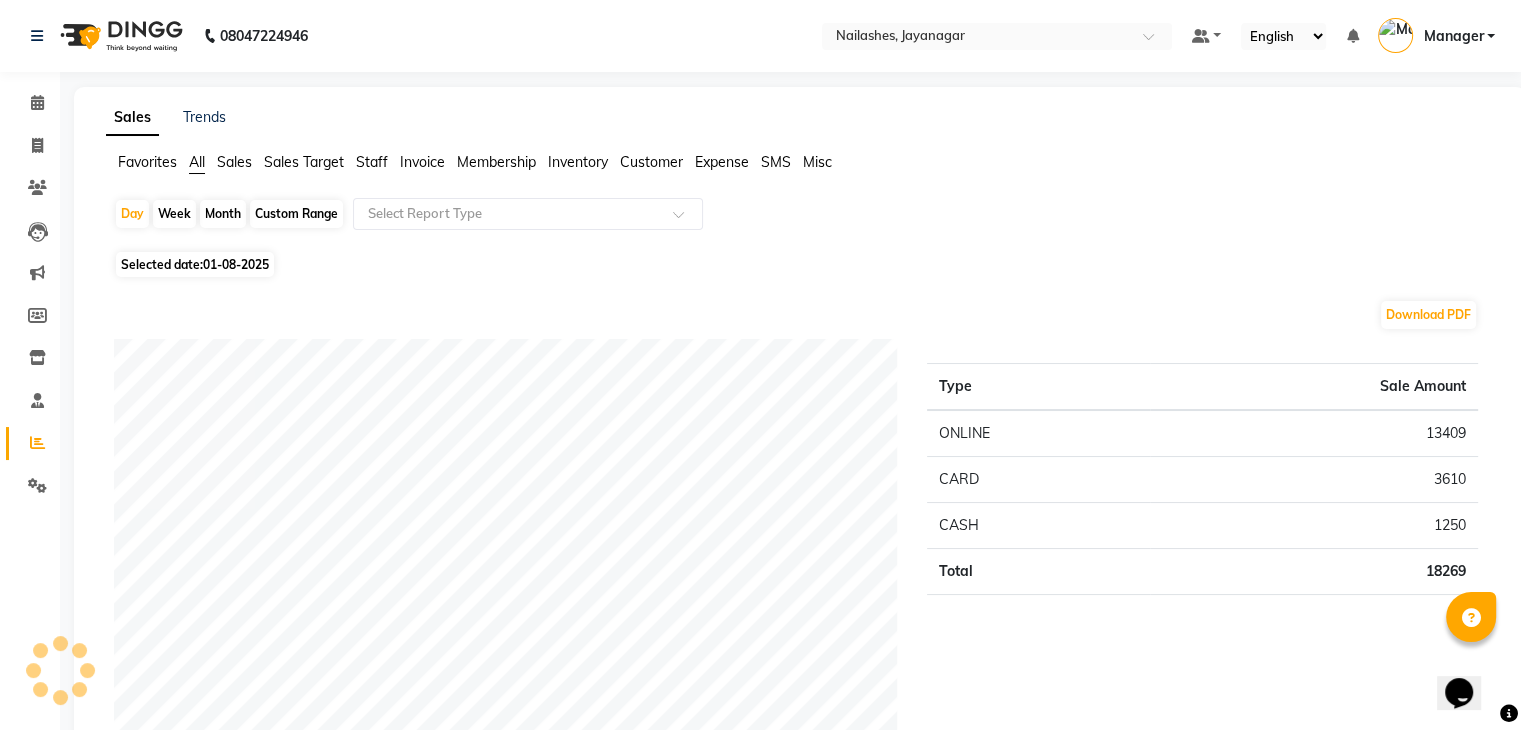 click on "Staff" 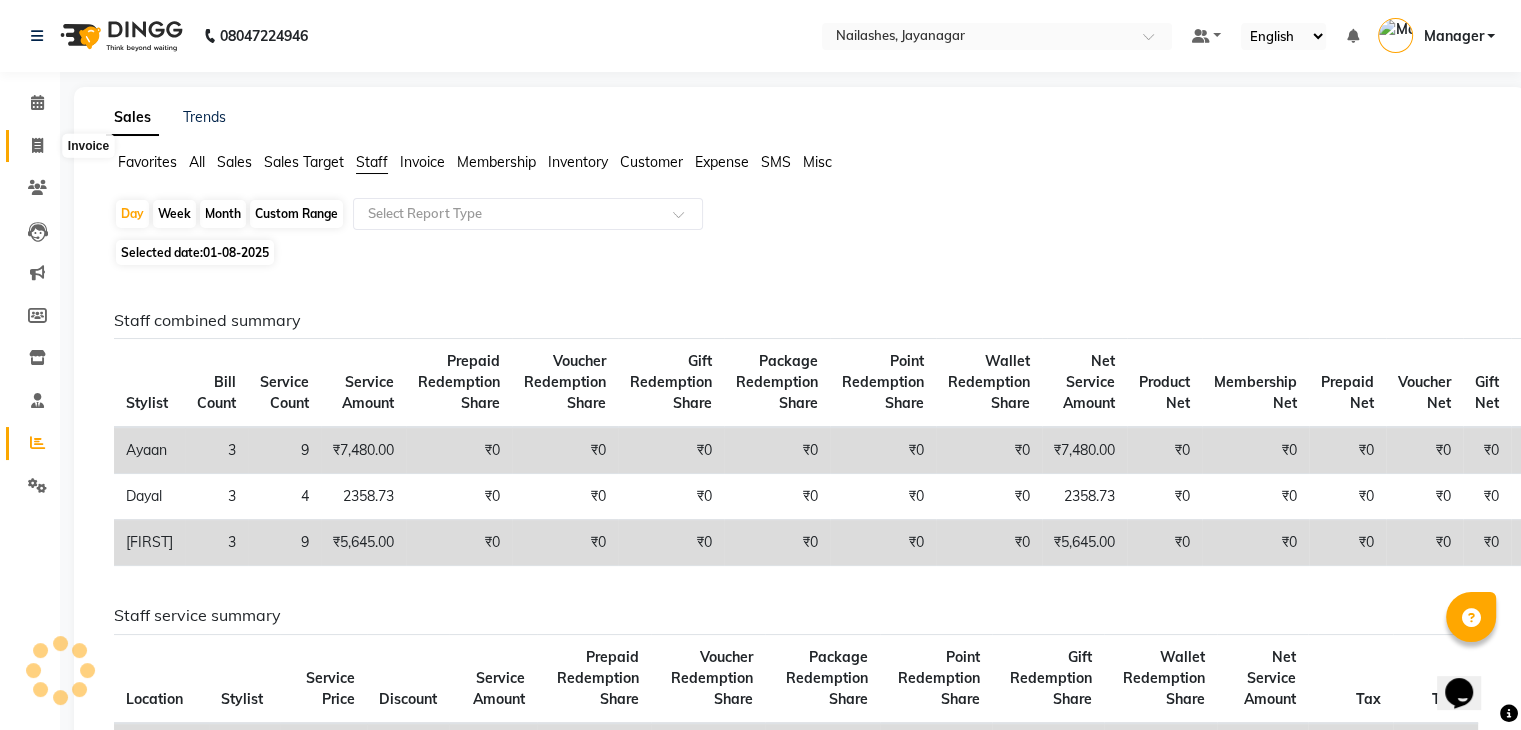 click 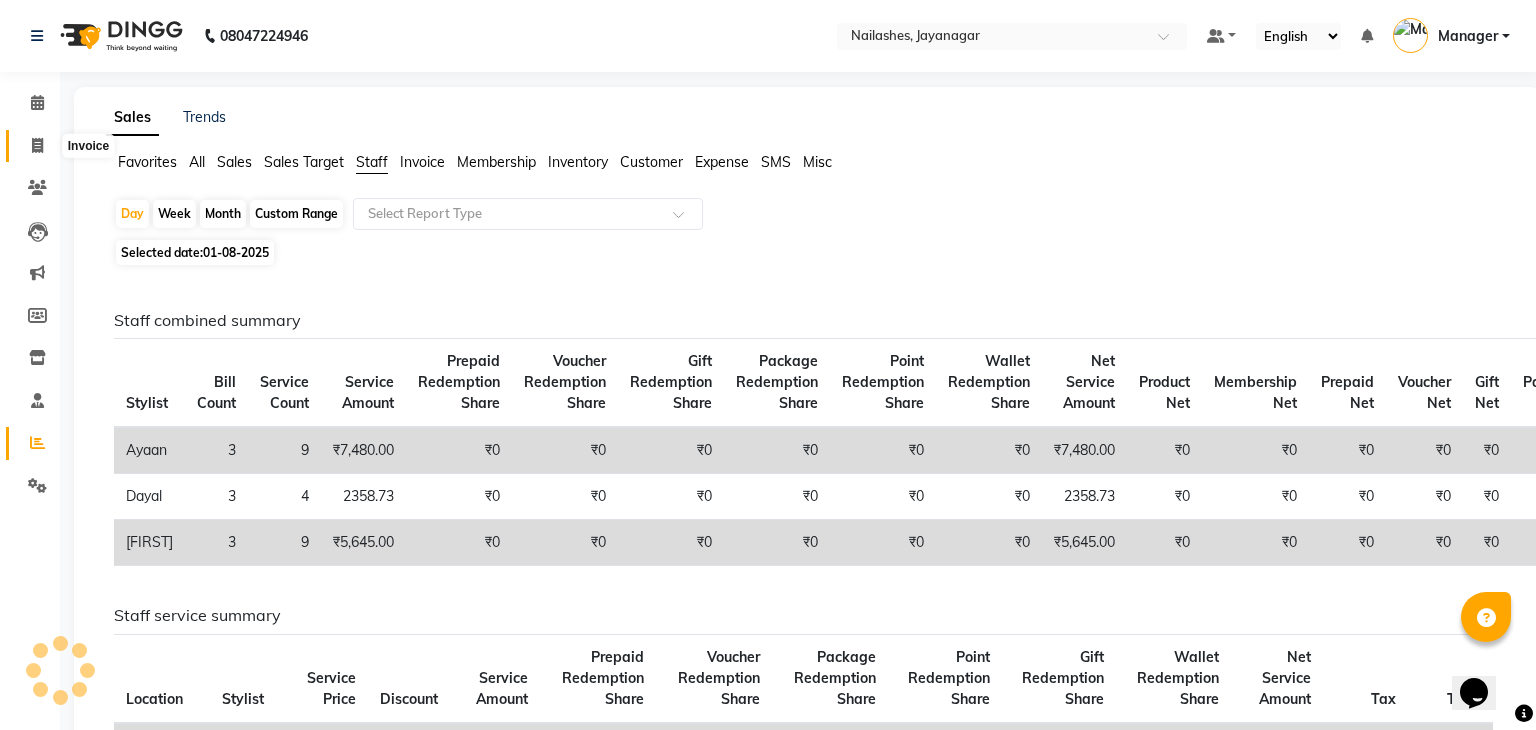 select on "service" 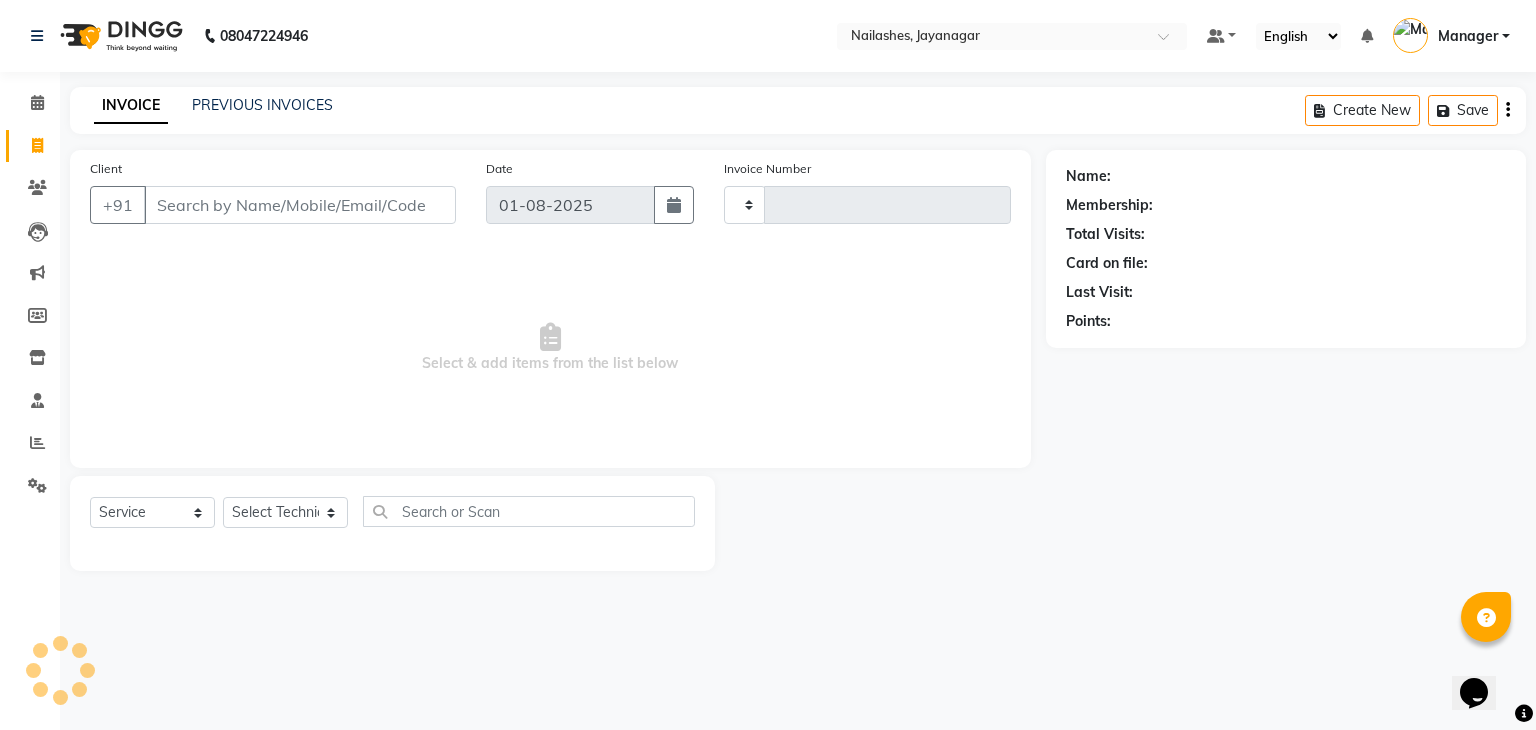 type on "0710" 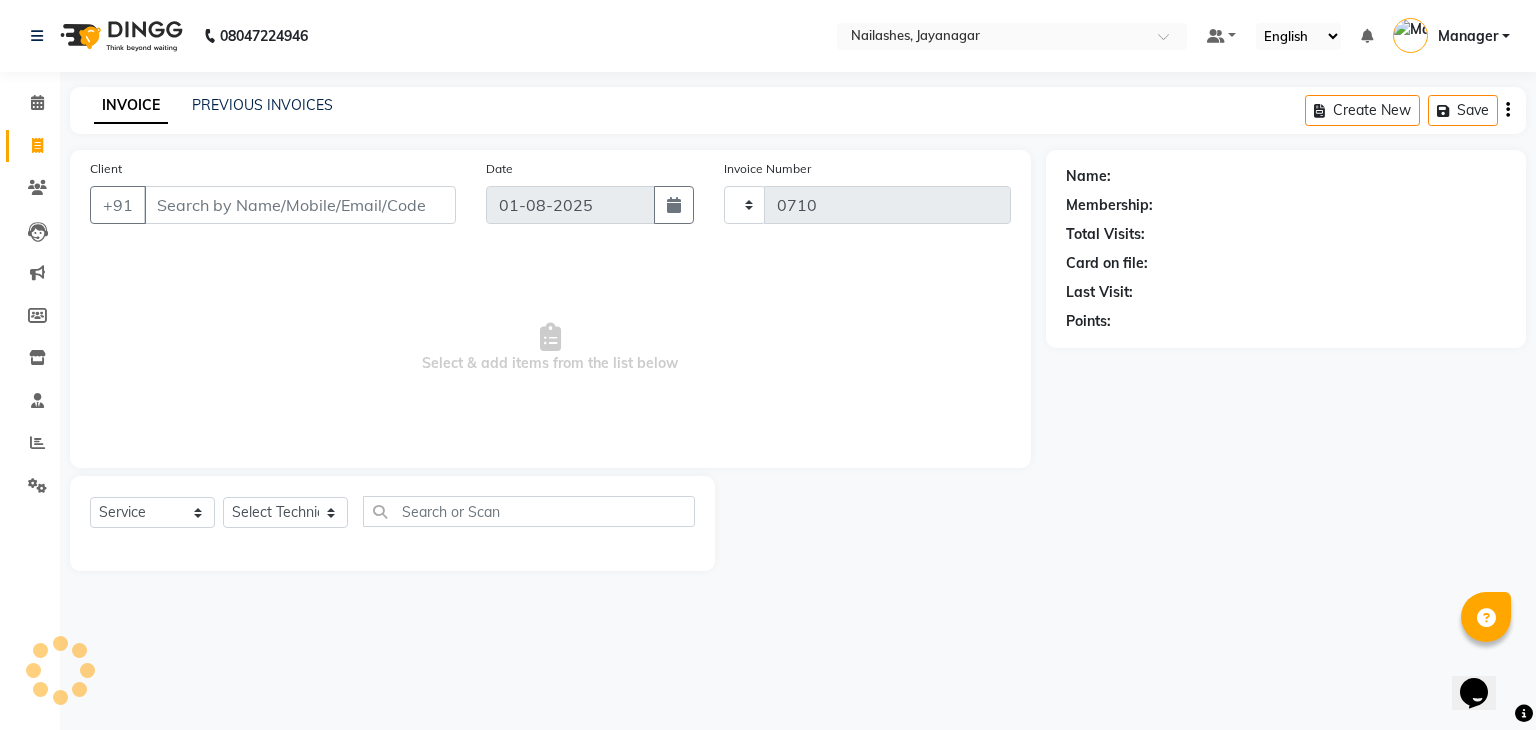 select on "4495" 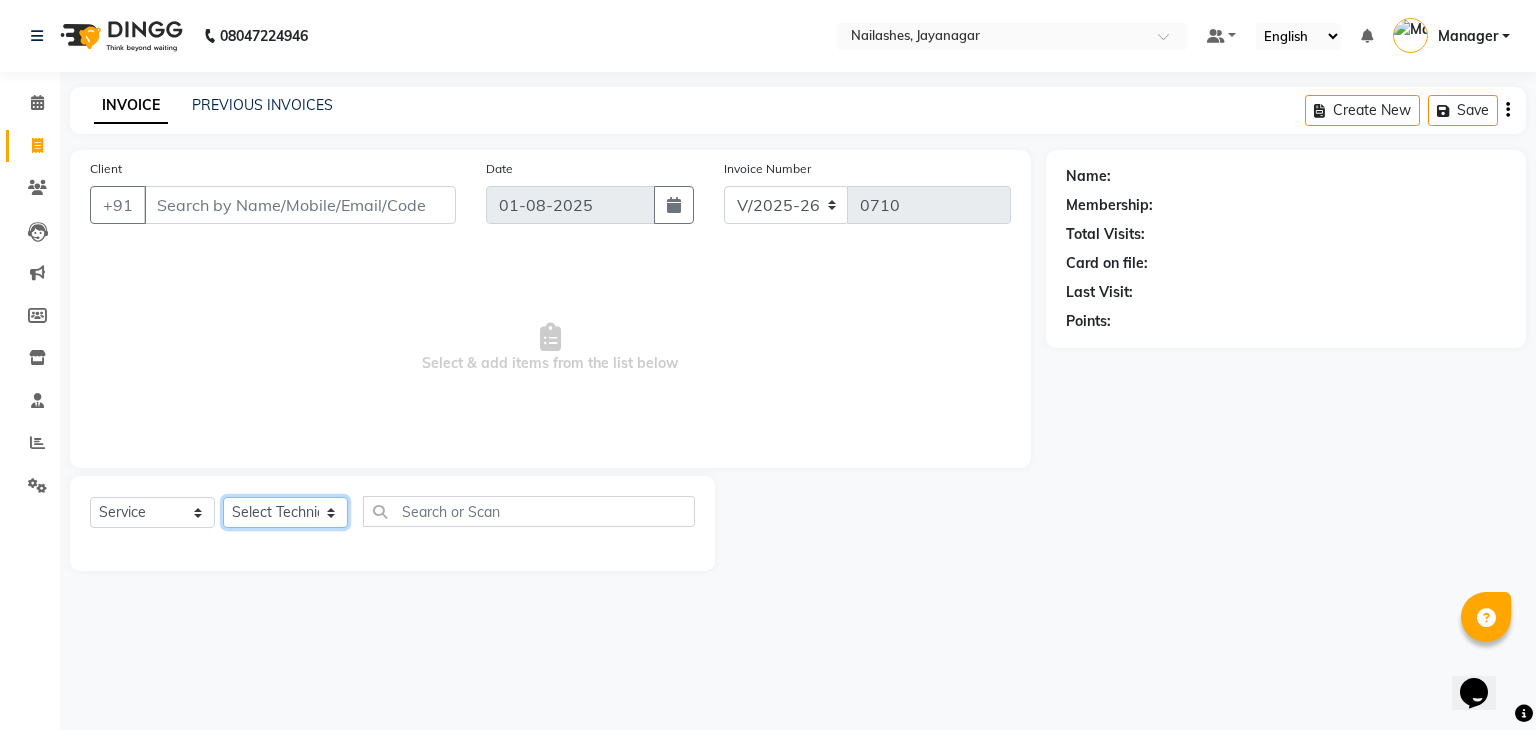 click on "Select Technician Admin [FIRST] DAYAL Manager [FIRST] PRINCE [FIRST] [FIRST]" 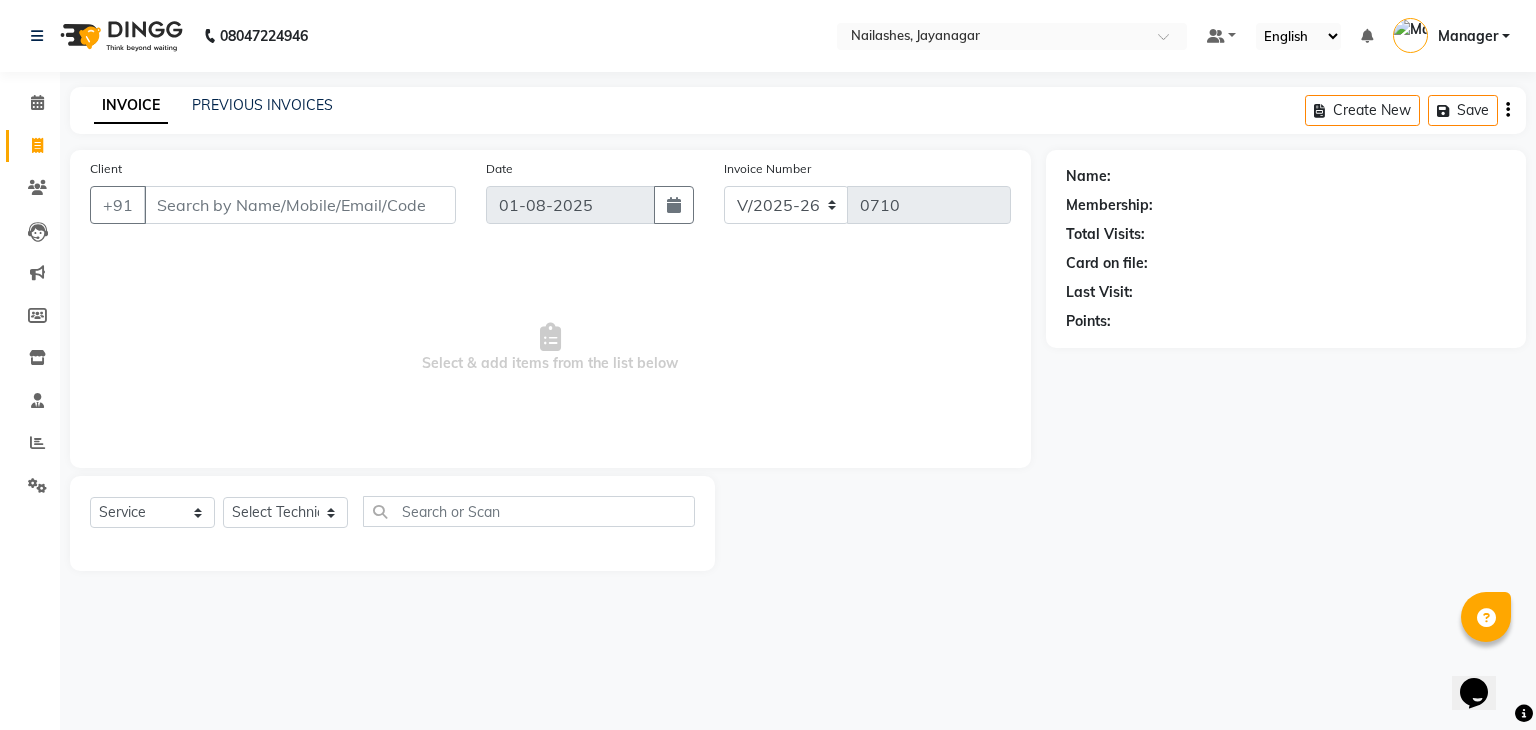 click on "Select & add items from the list below" at bounding box center [550, 348] 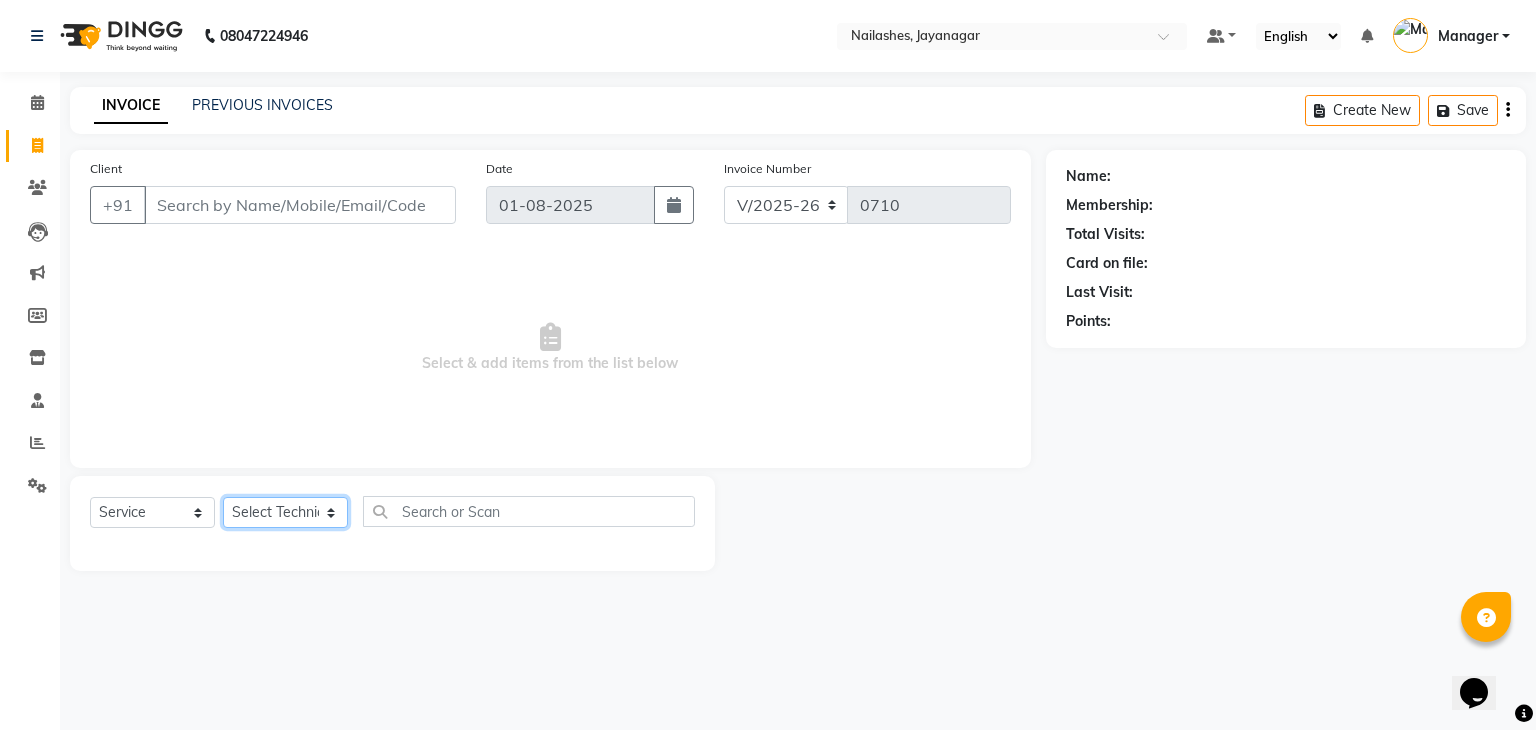 click on "Select Technician Admin [FIRST] DAYAL Manager [FIRST] PRINCE [FIRST] [FIRST]" 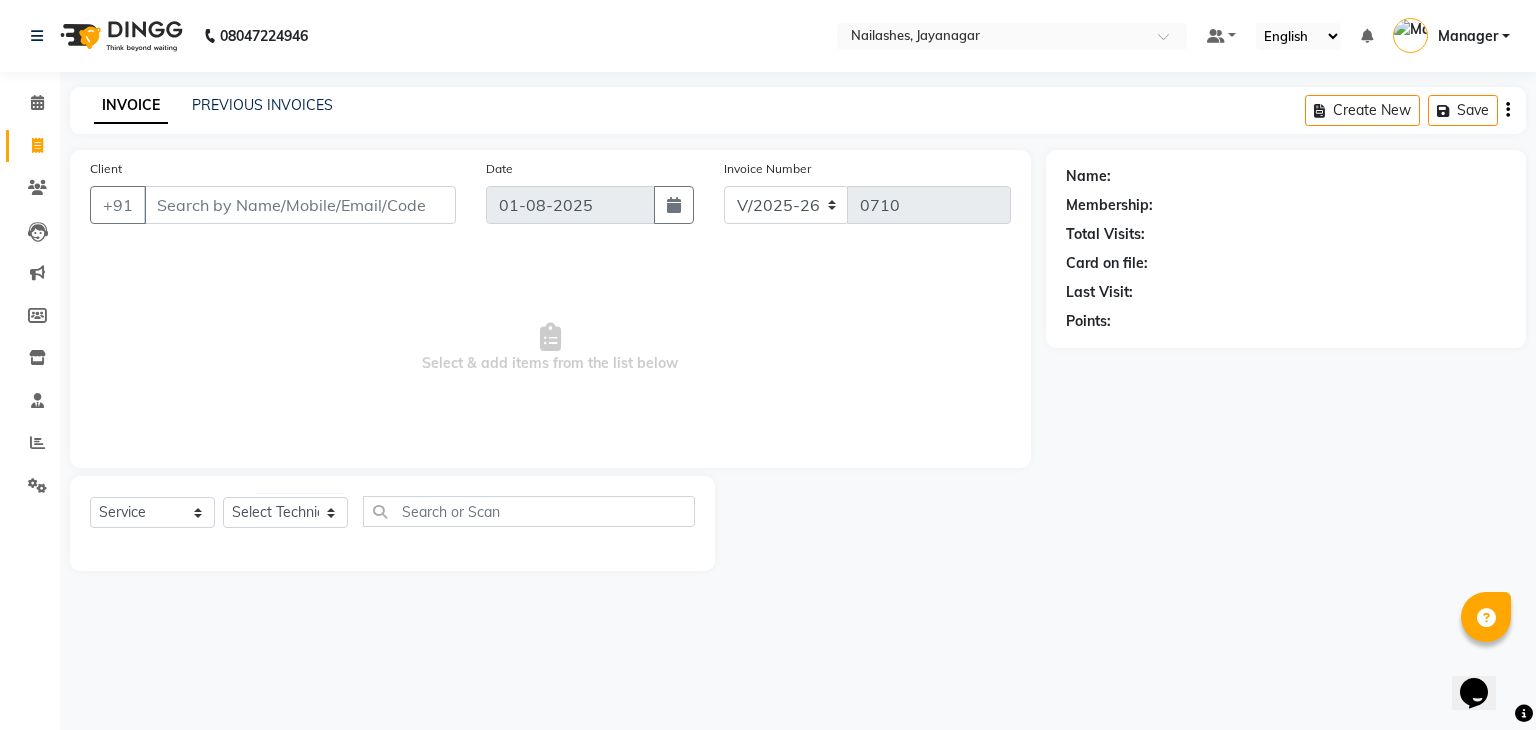 click on "Select & add items from the list below" at bounding box center (550, 348) 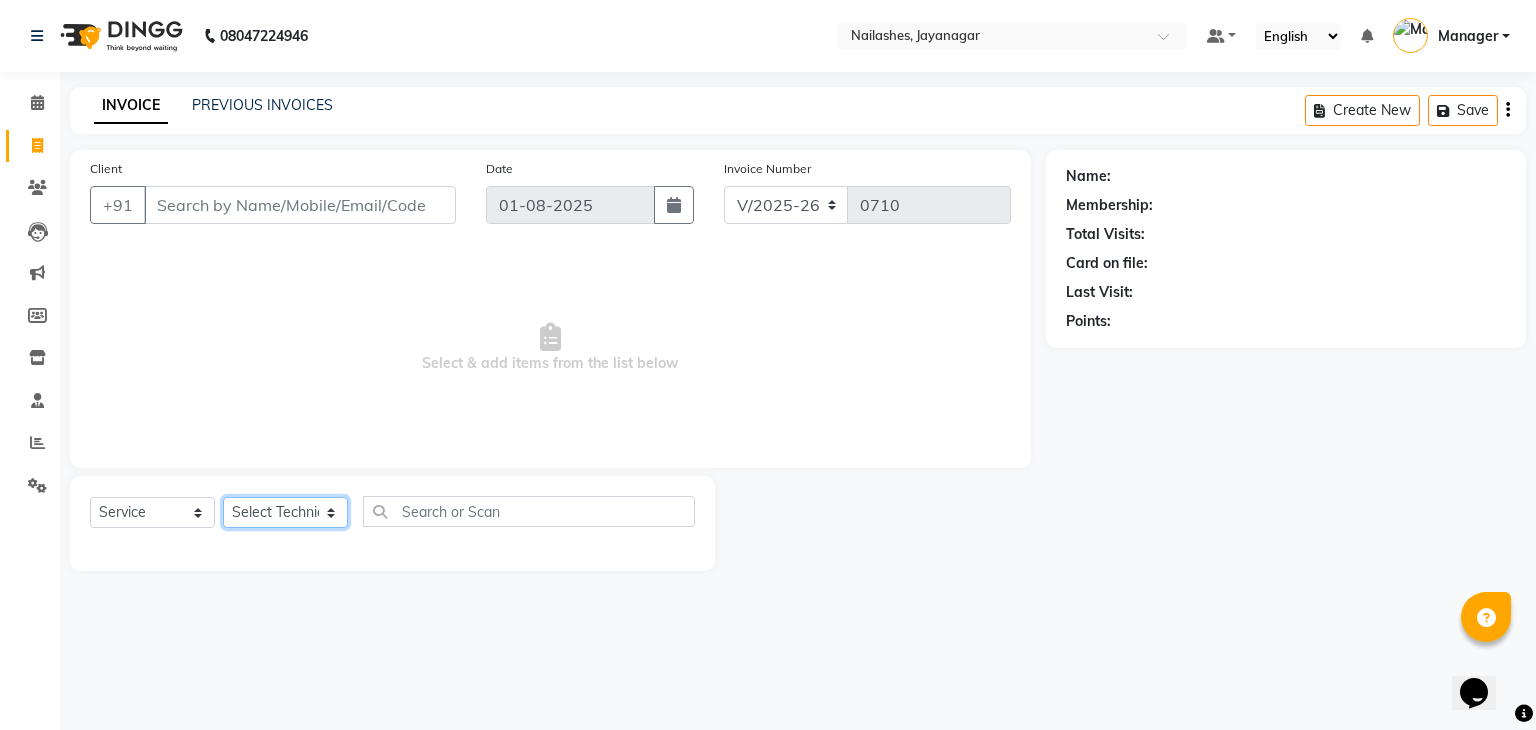 click on "Select Technician Admin [FIRST] DAYAL Manager [FIRST] PRINCE [FIRST] [FIRST]" 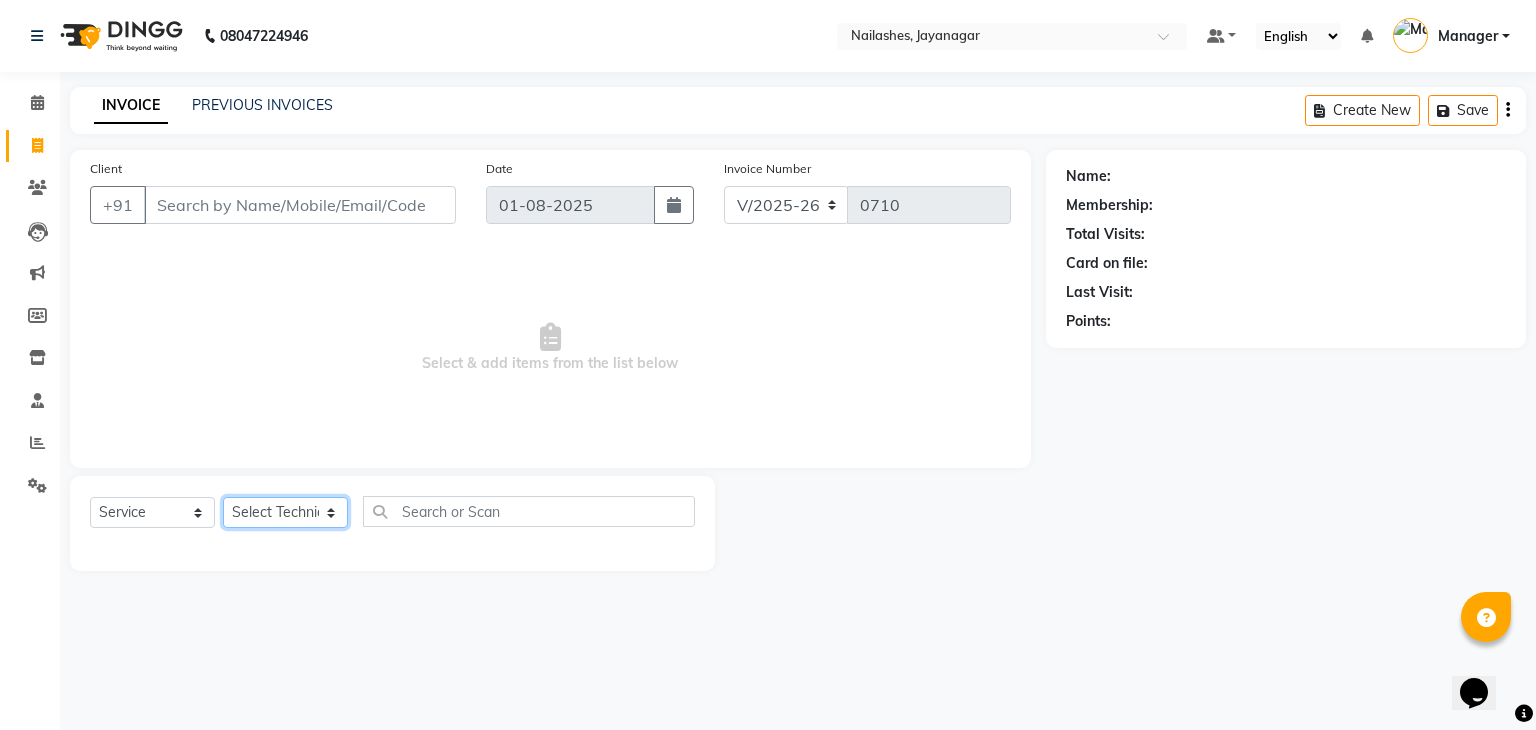 select on "77389" 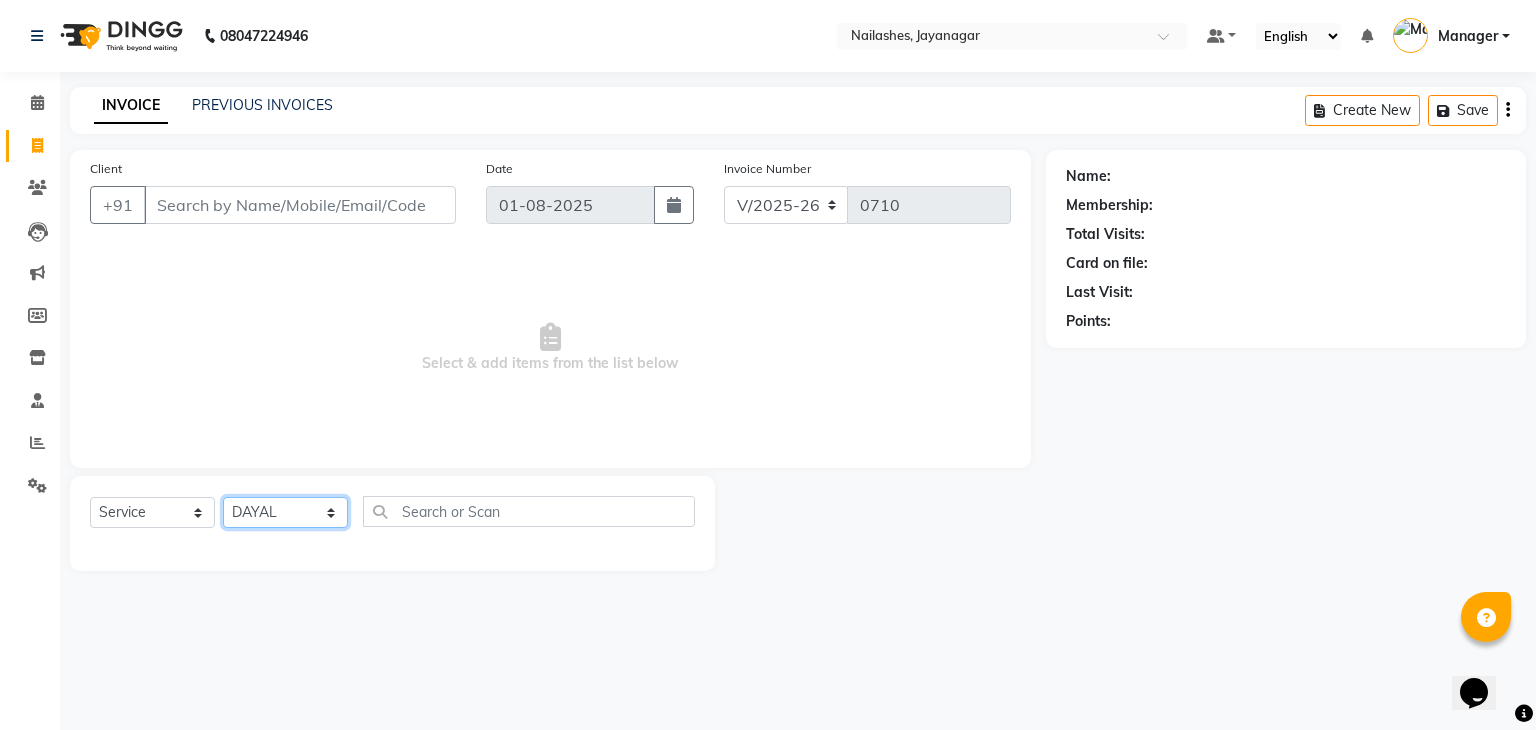 click on "Select Technician Admin [FIRST] DAYAL Manager [FIRST] PRINCE [FIRST] [FIRST]" 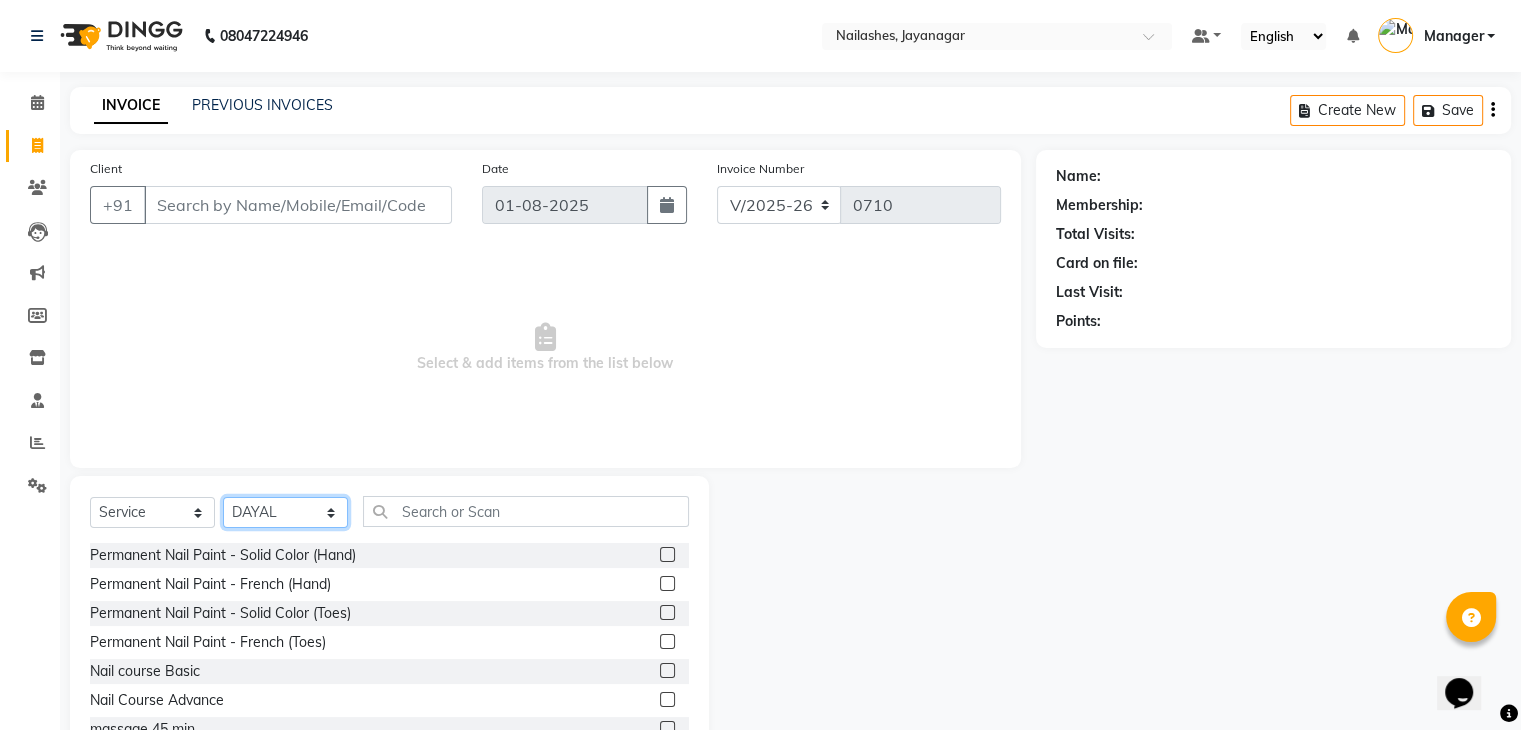 scroll, scrollTop: 72, scrollLeft: 0, axis: vertical 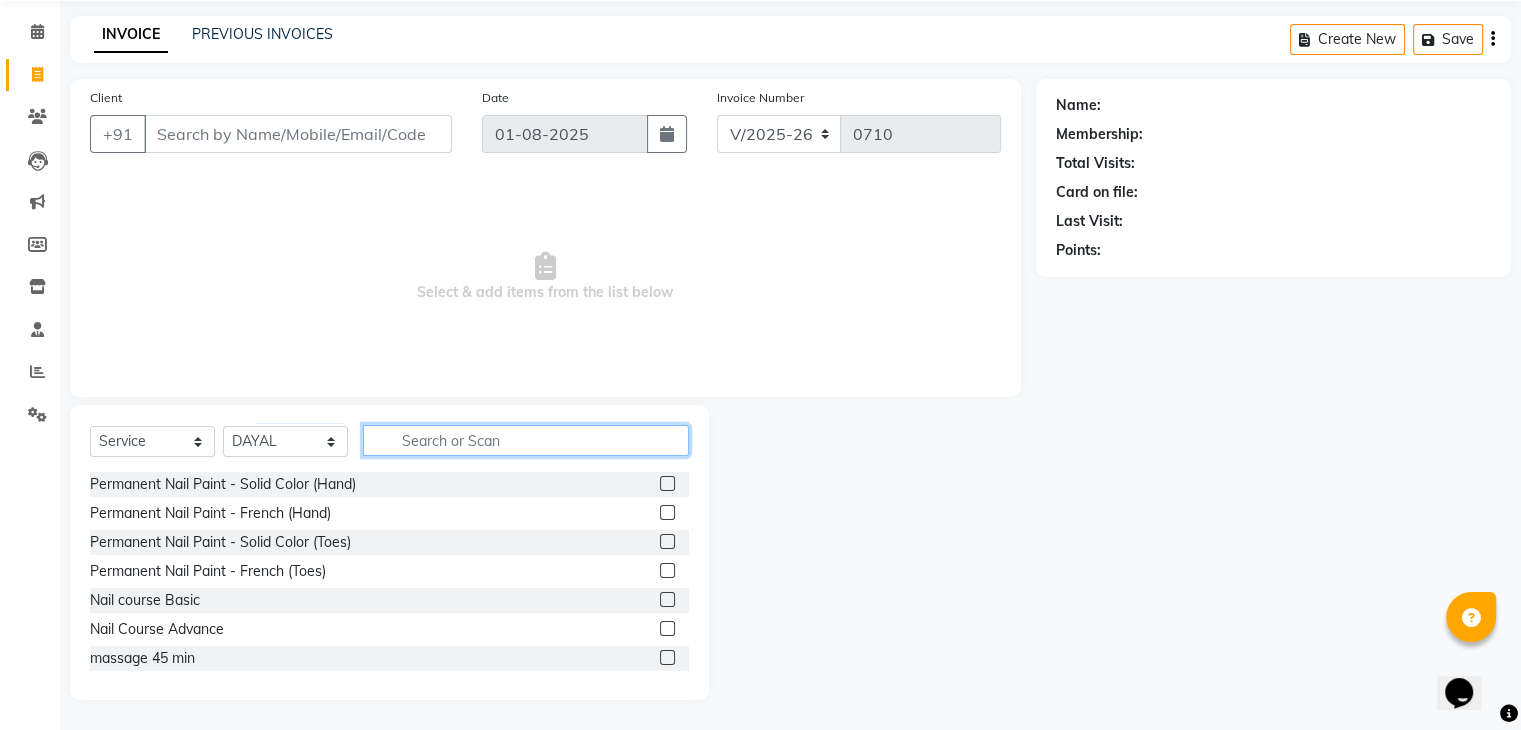 click 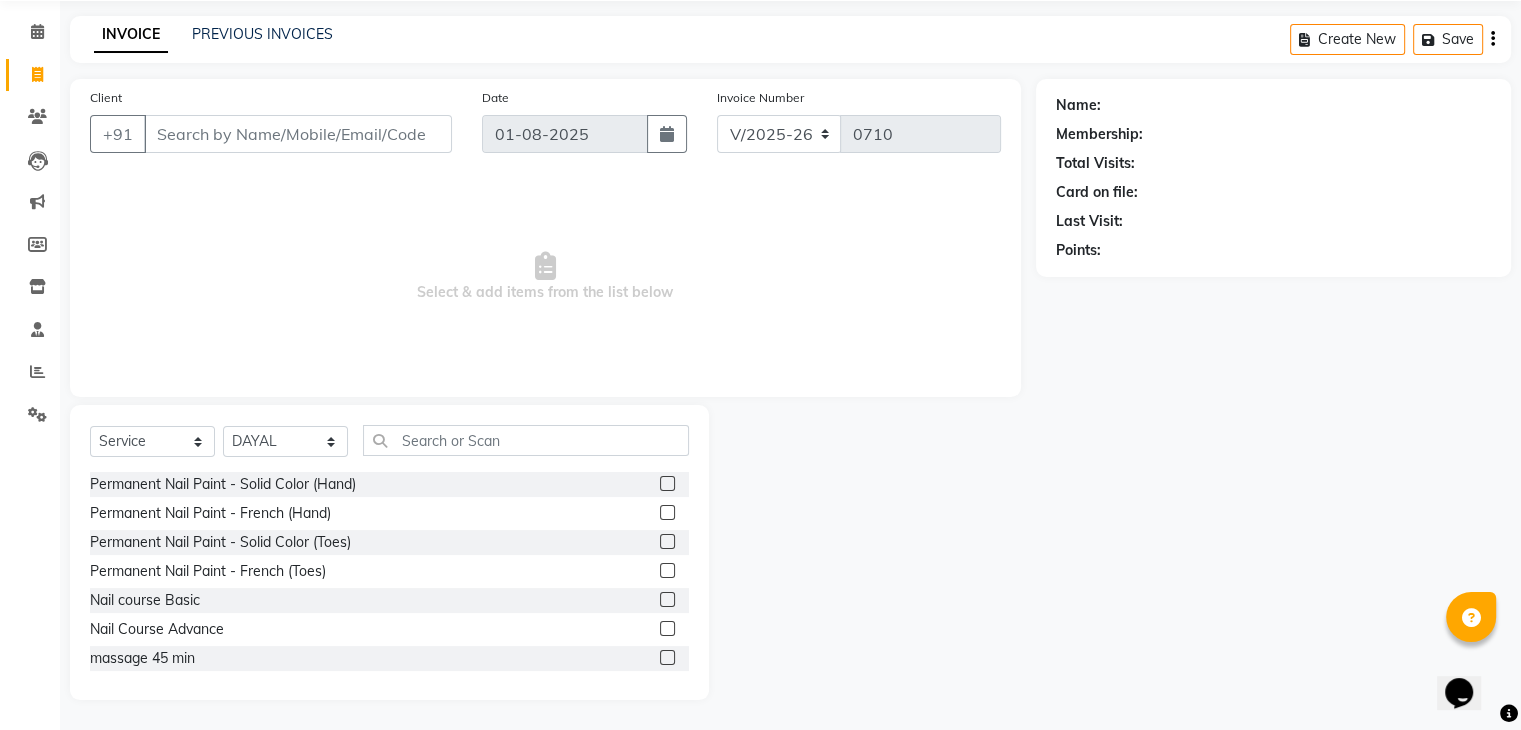 click 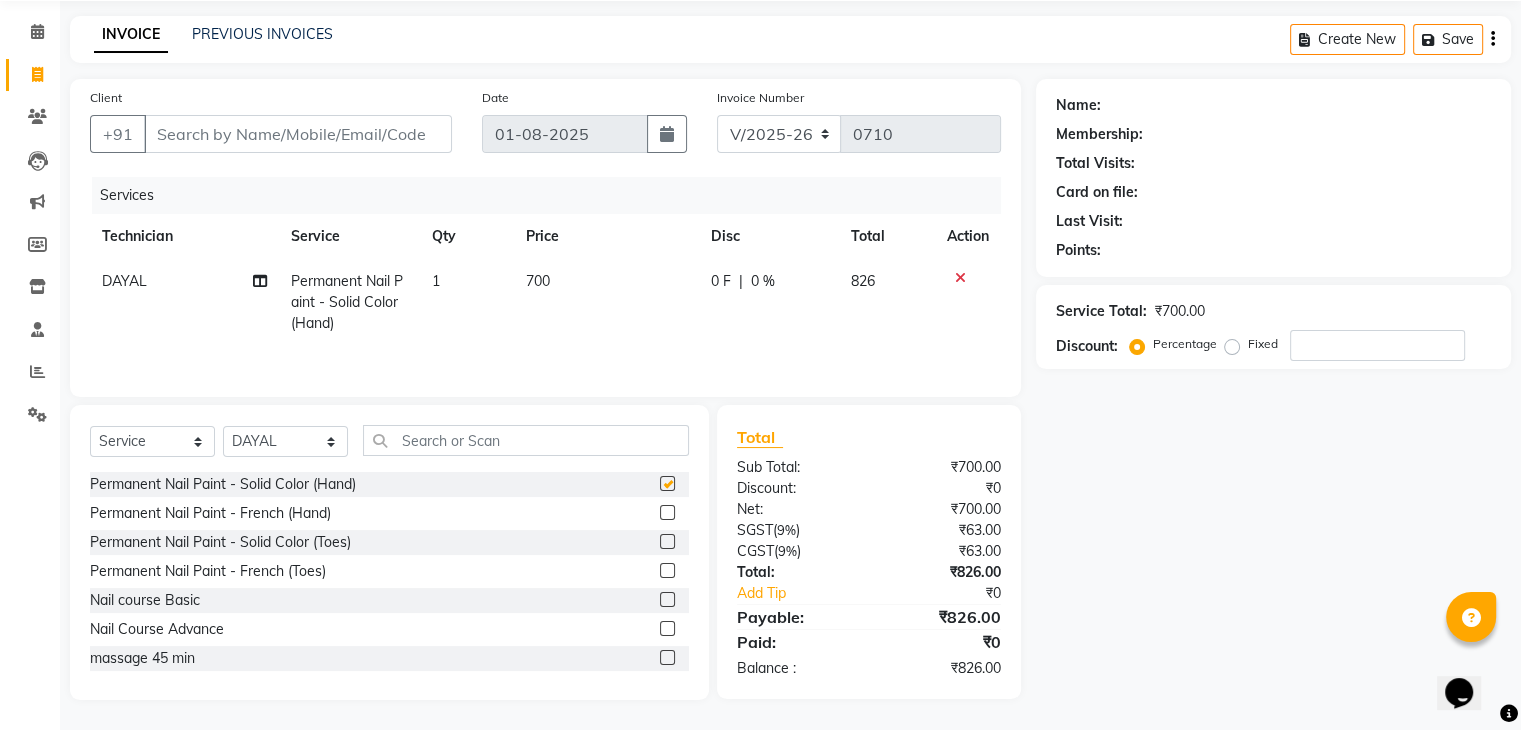 checkbox on "false" 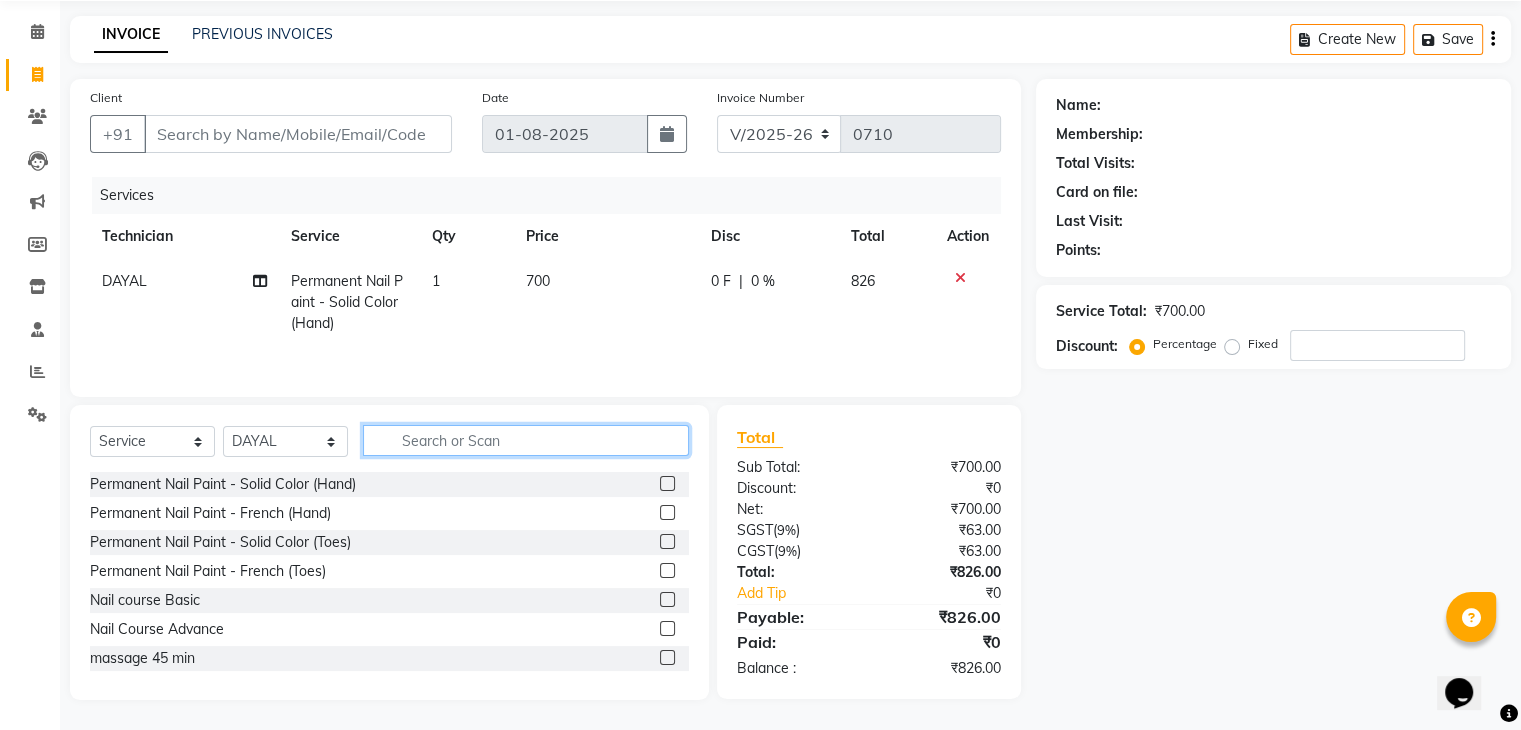 click 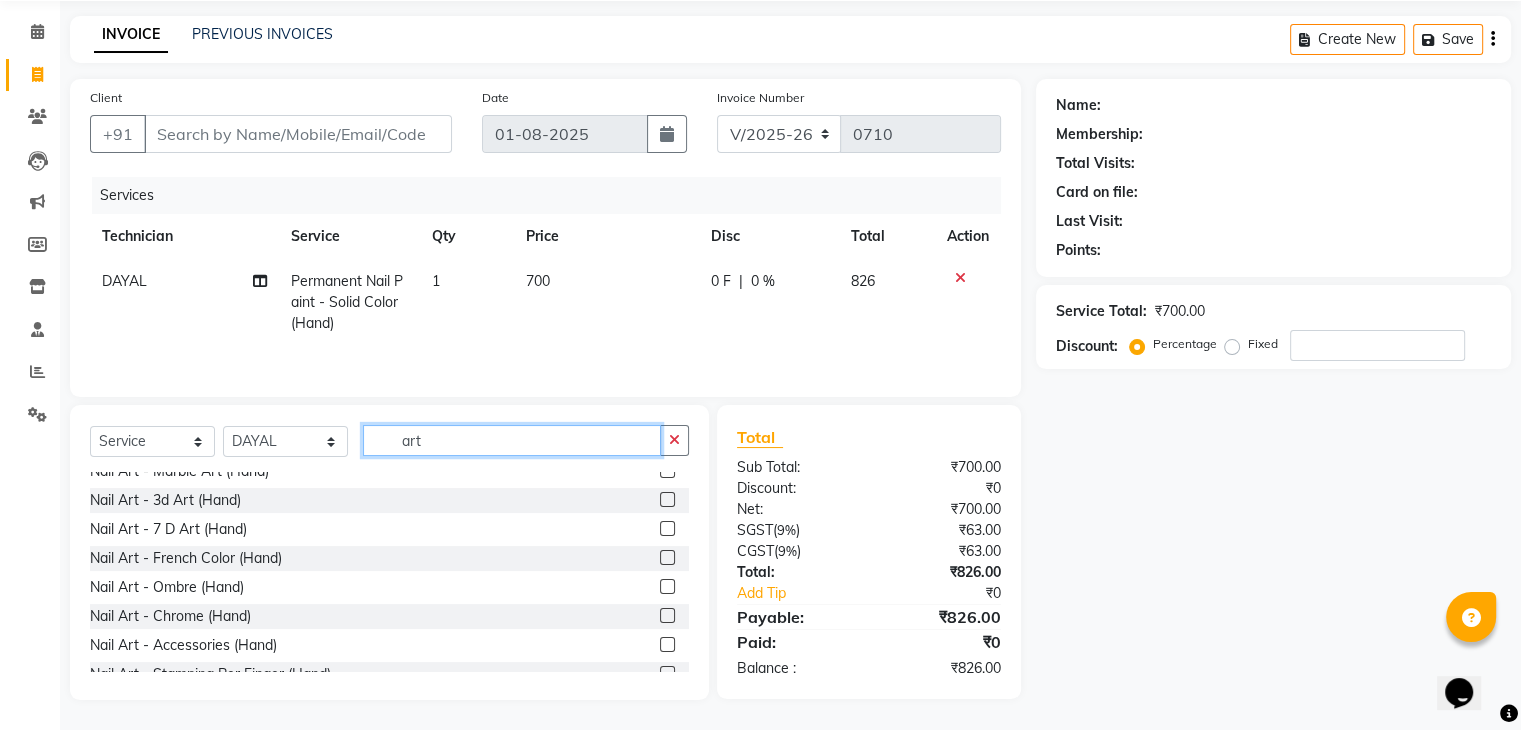 scroll, scrollTop: 0, scrollLeft: 0, axis: both 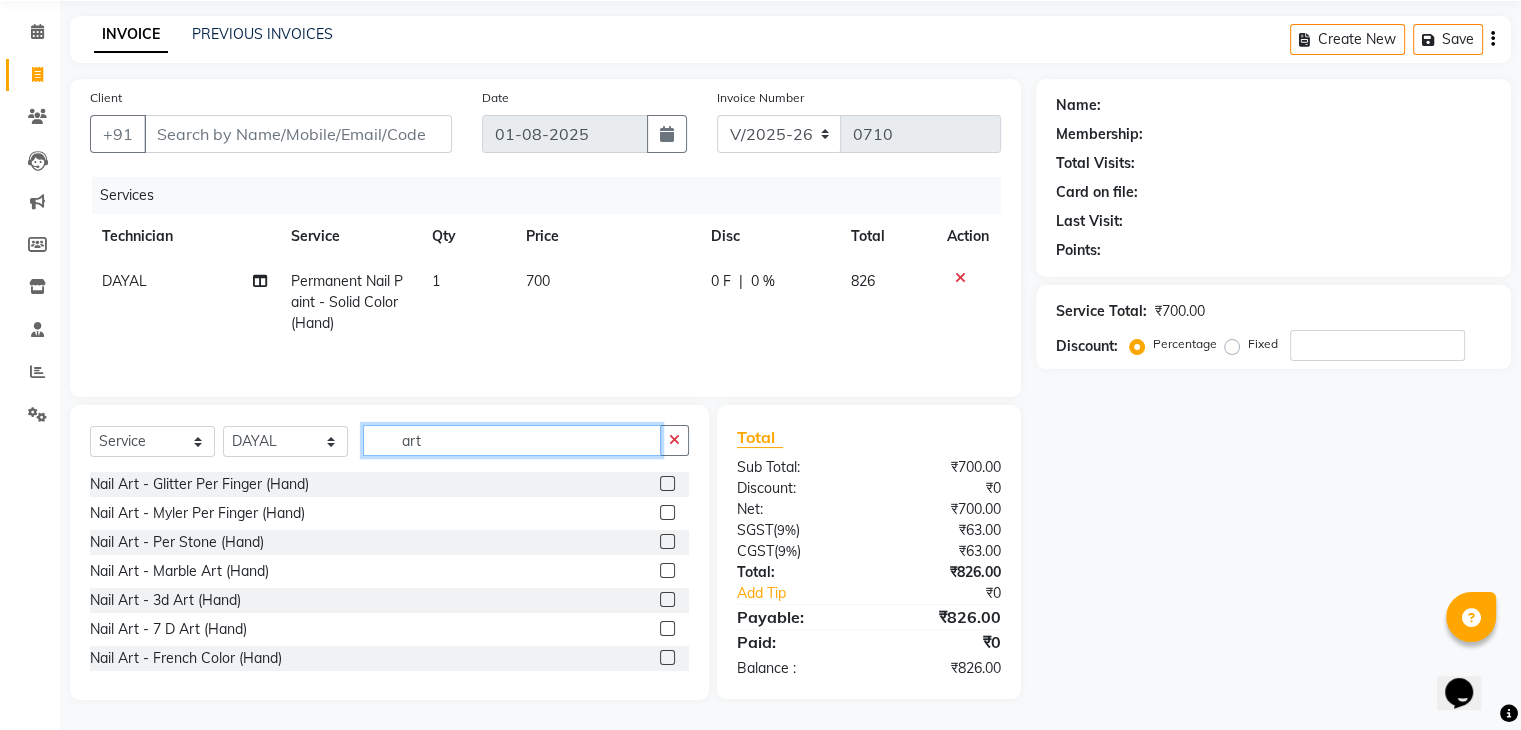 click on "art" 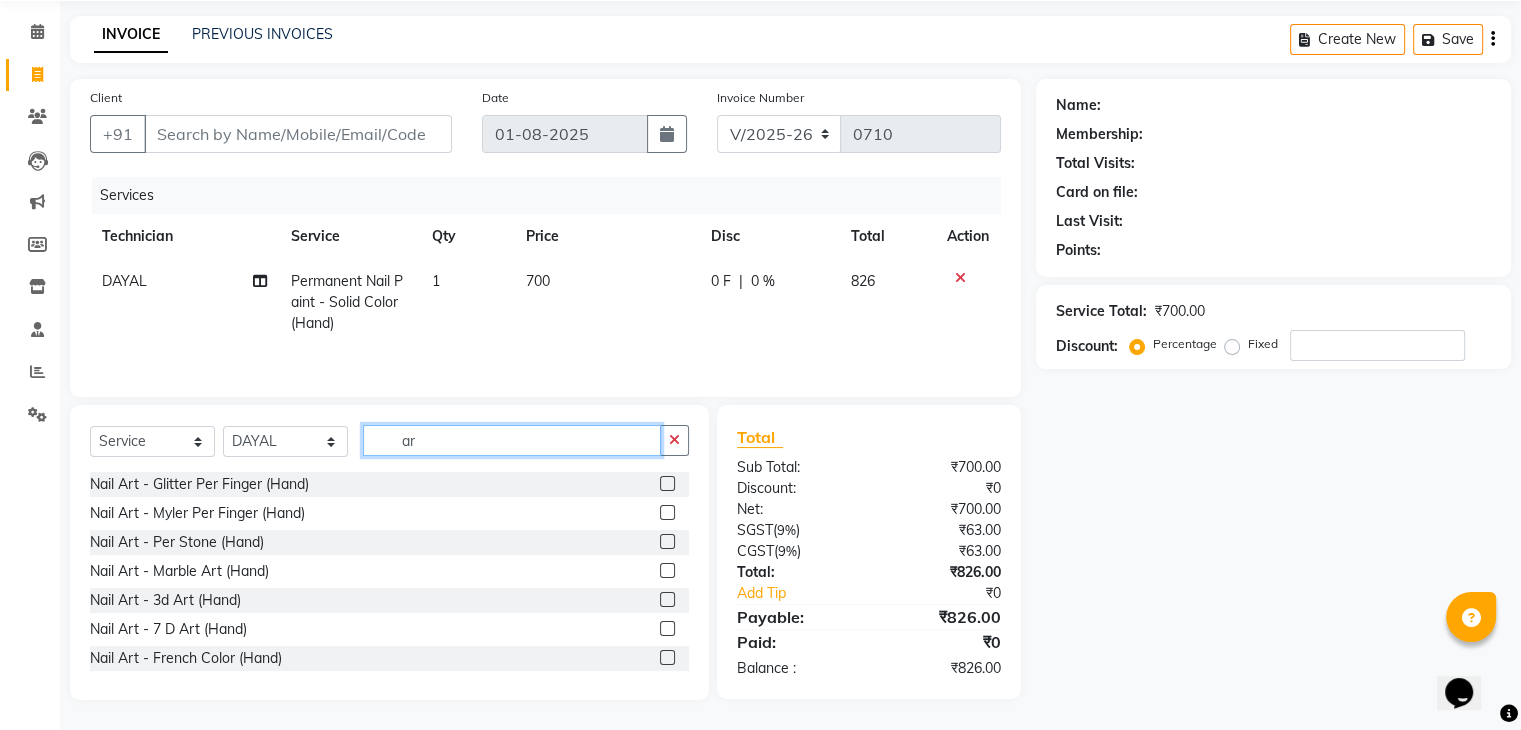 type on "a" 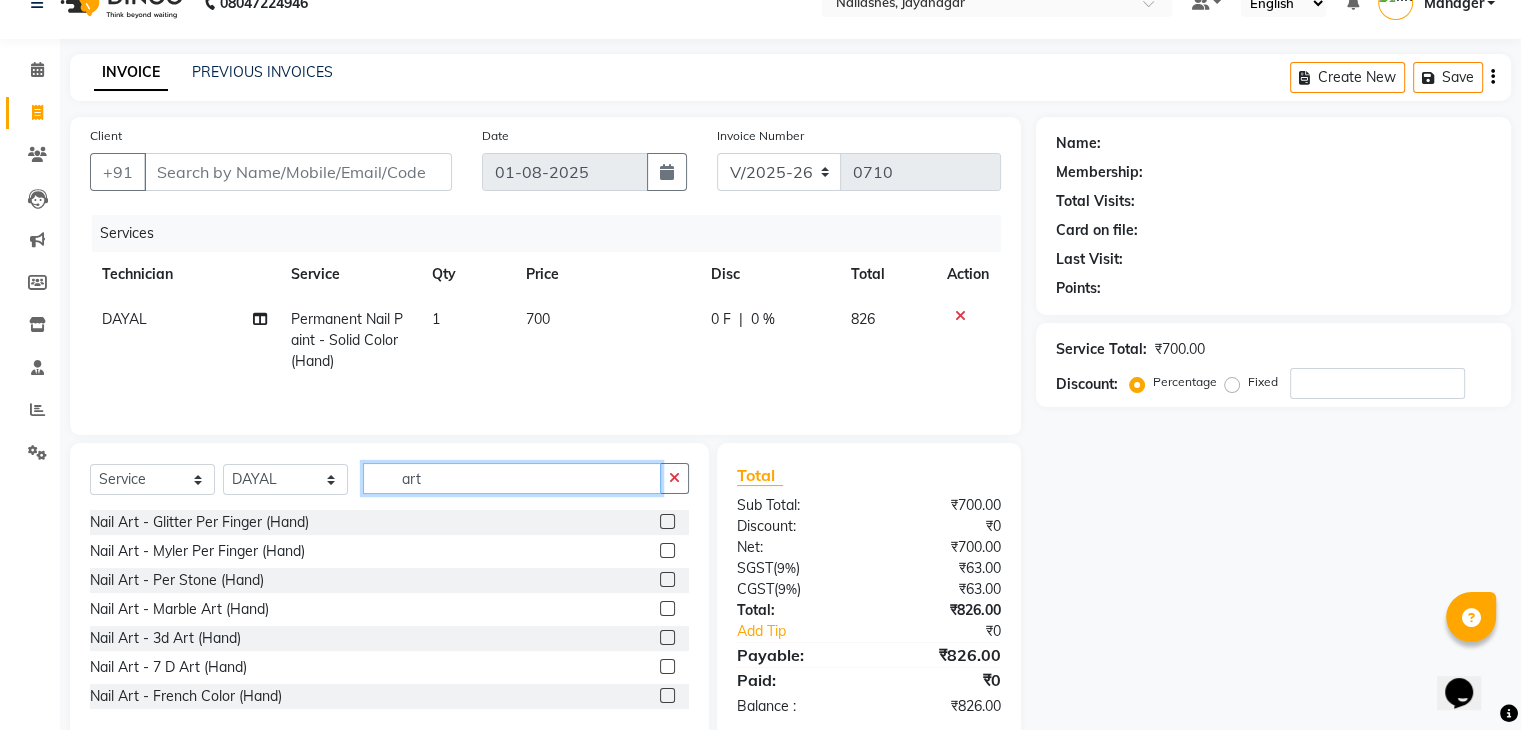 scroll, scrollTop: 0, scrollLeft: 0, axis: both 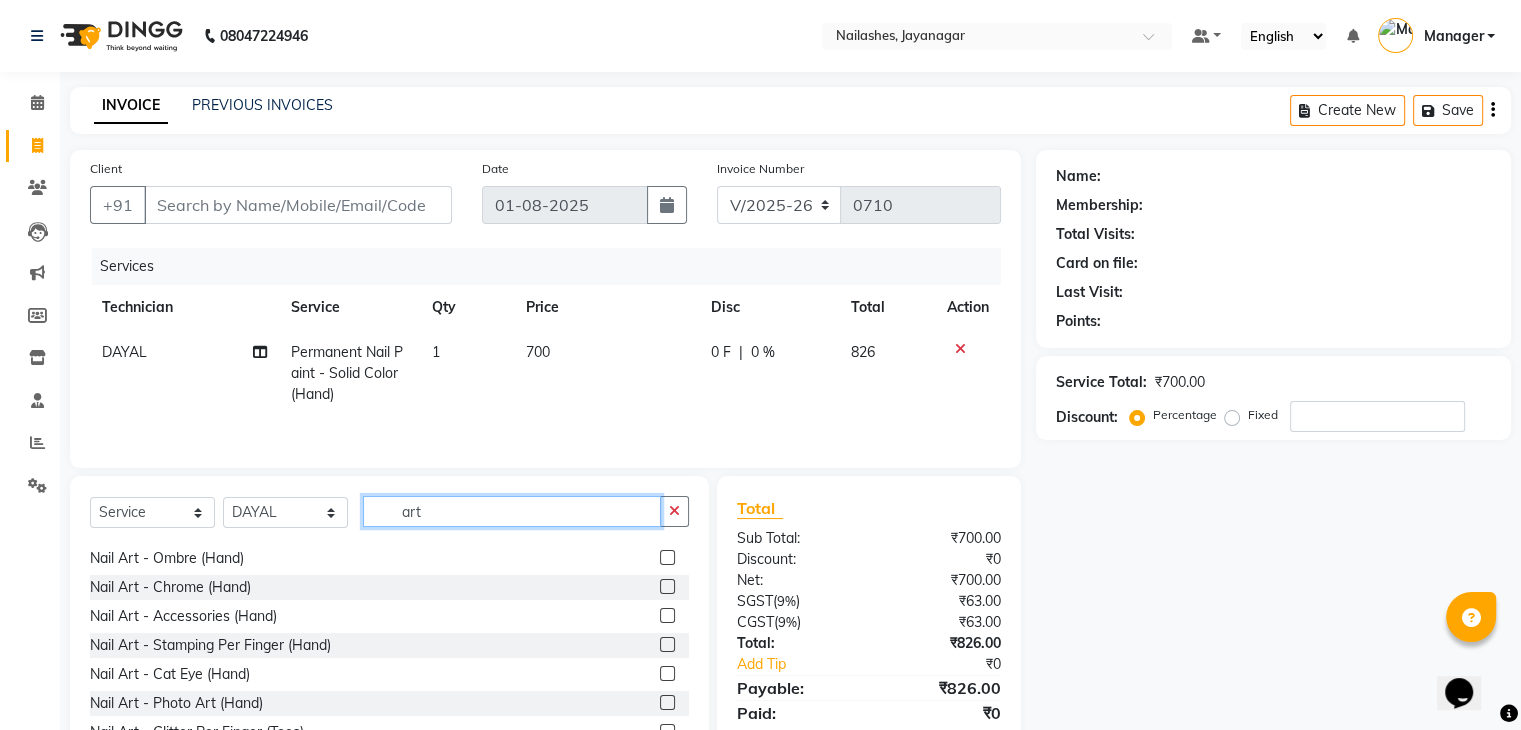 type on "art" 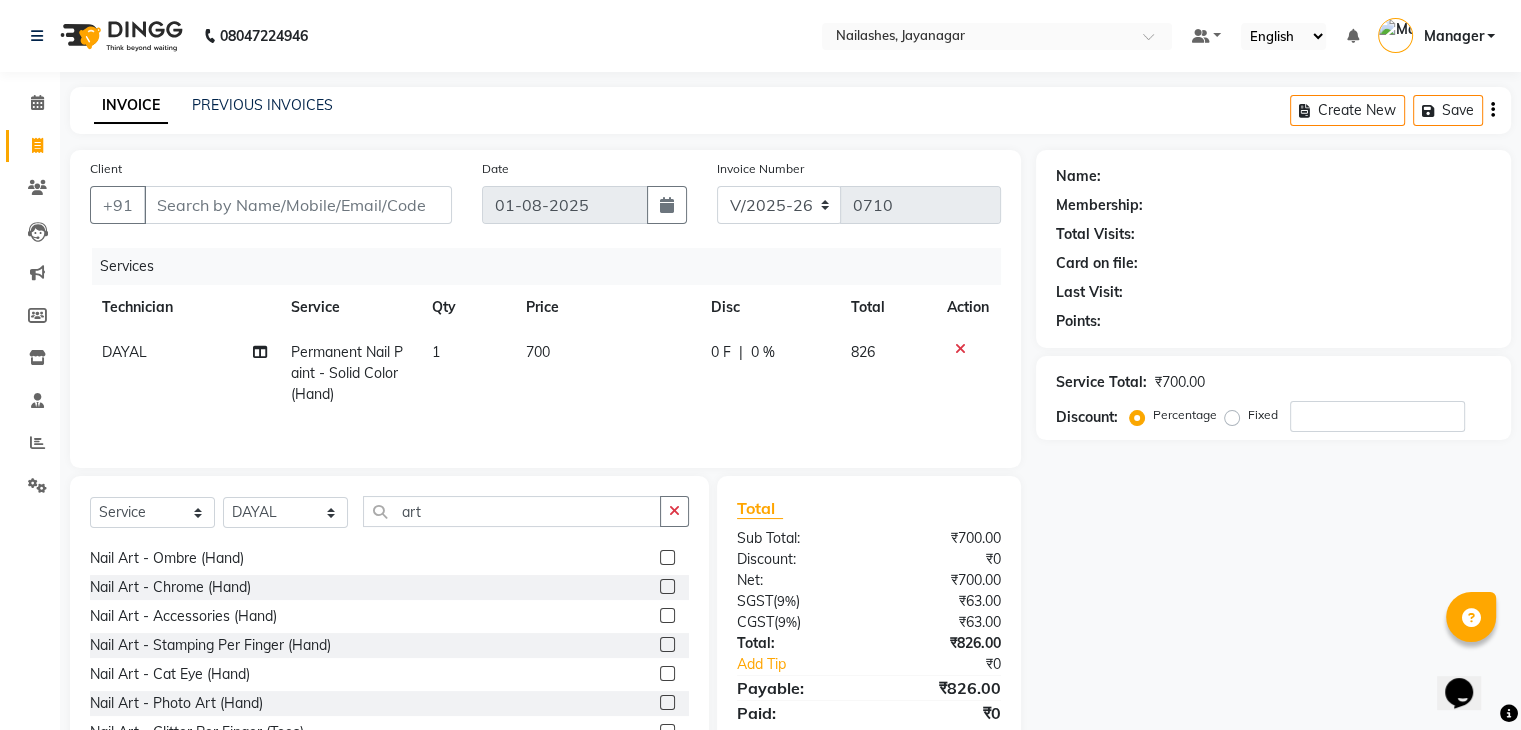drag, startPoint x: 652, startPoint y: 646, endPoint x: 643, endPoint y: 640, distance: 10.816654 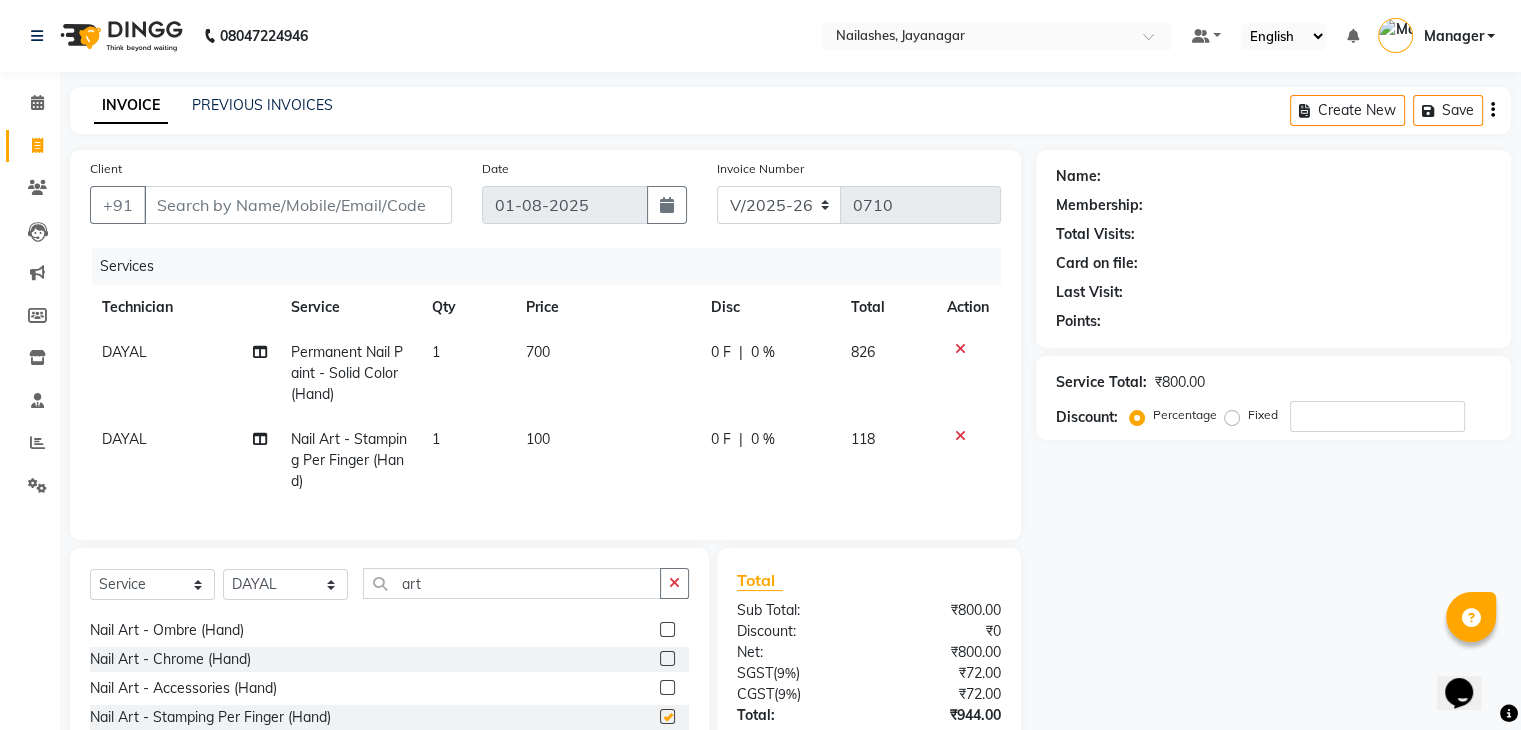 checkbox on "false" 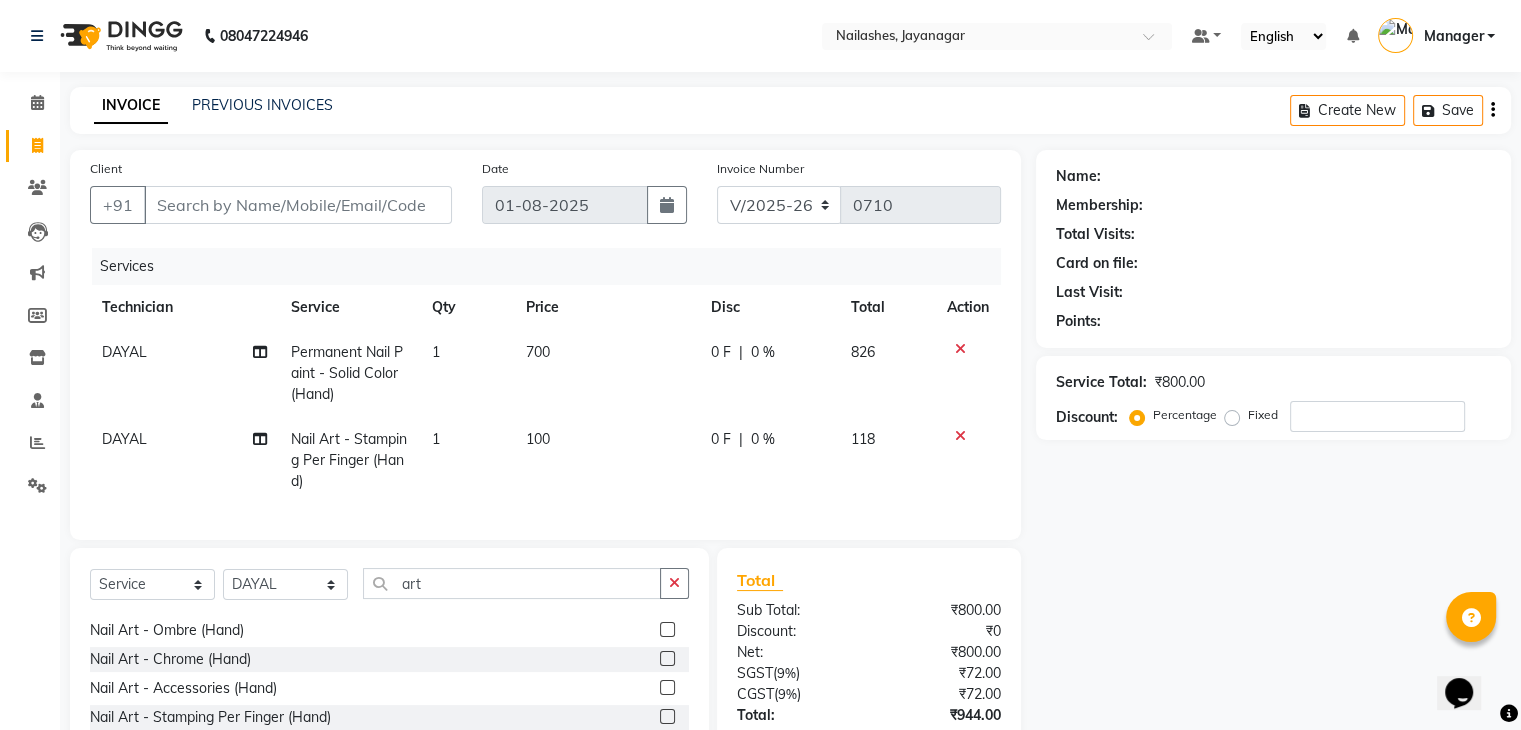 click on "100" 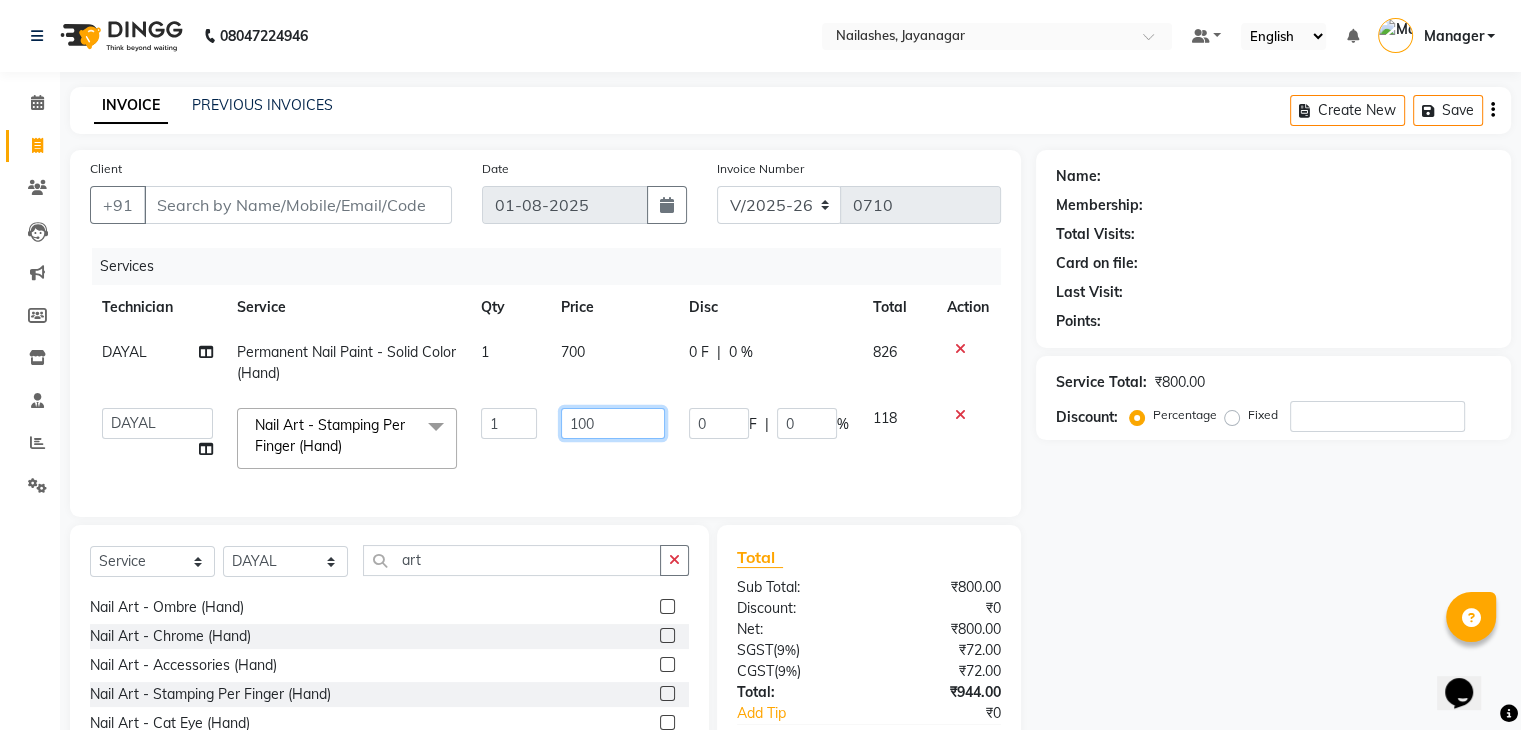 click on "100" 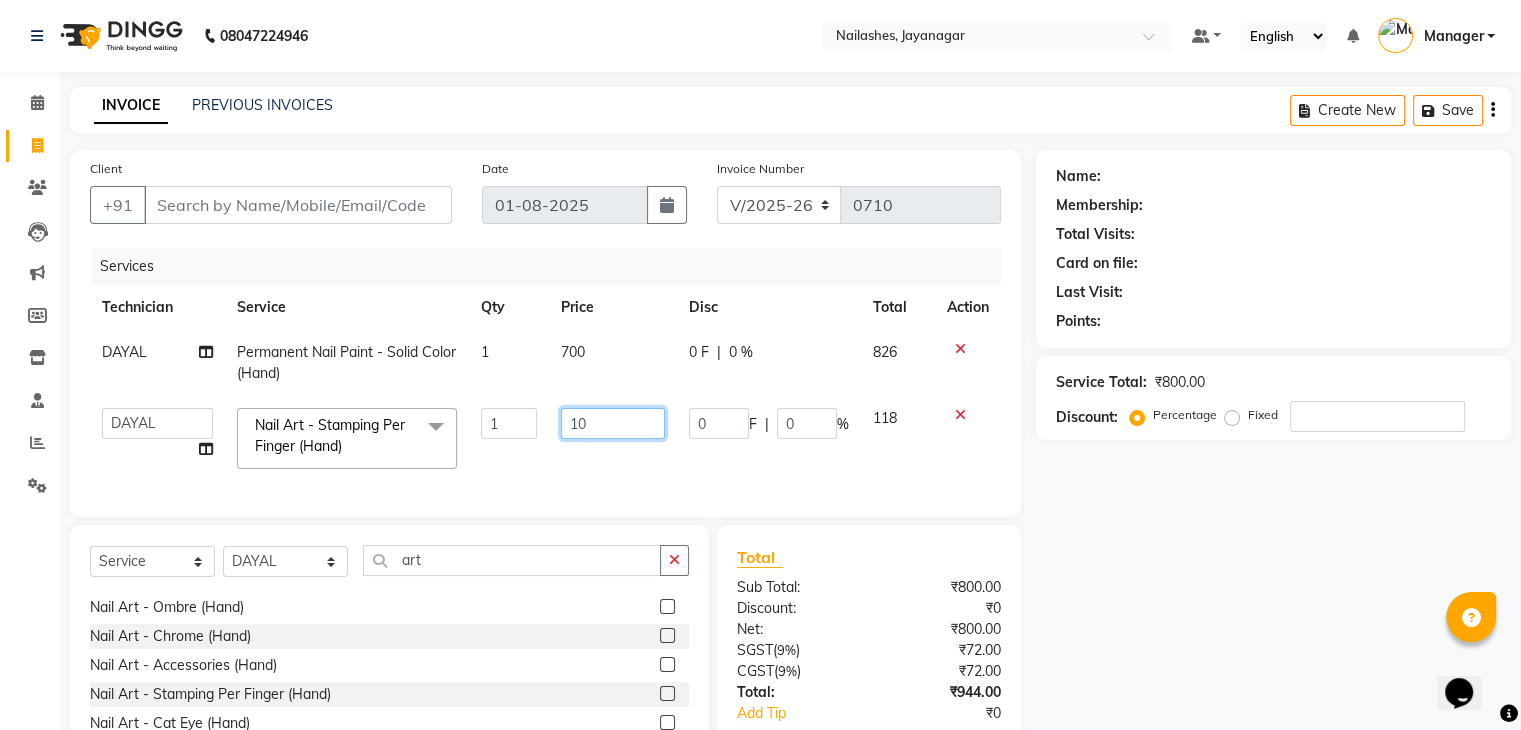 type on "1" 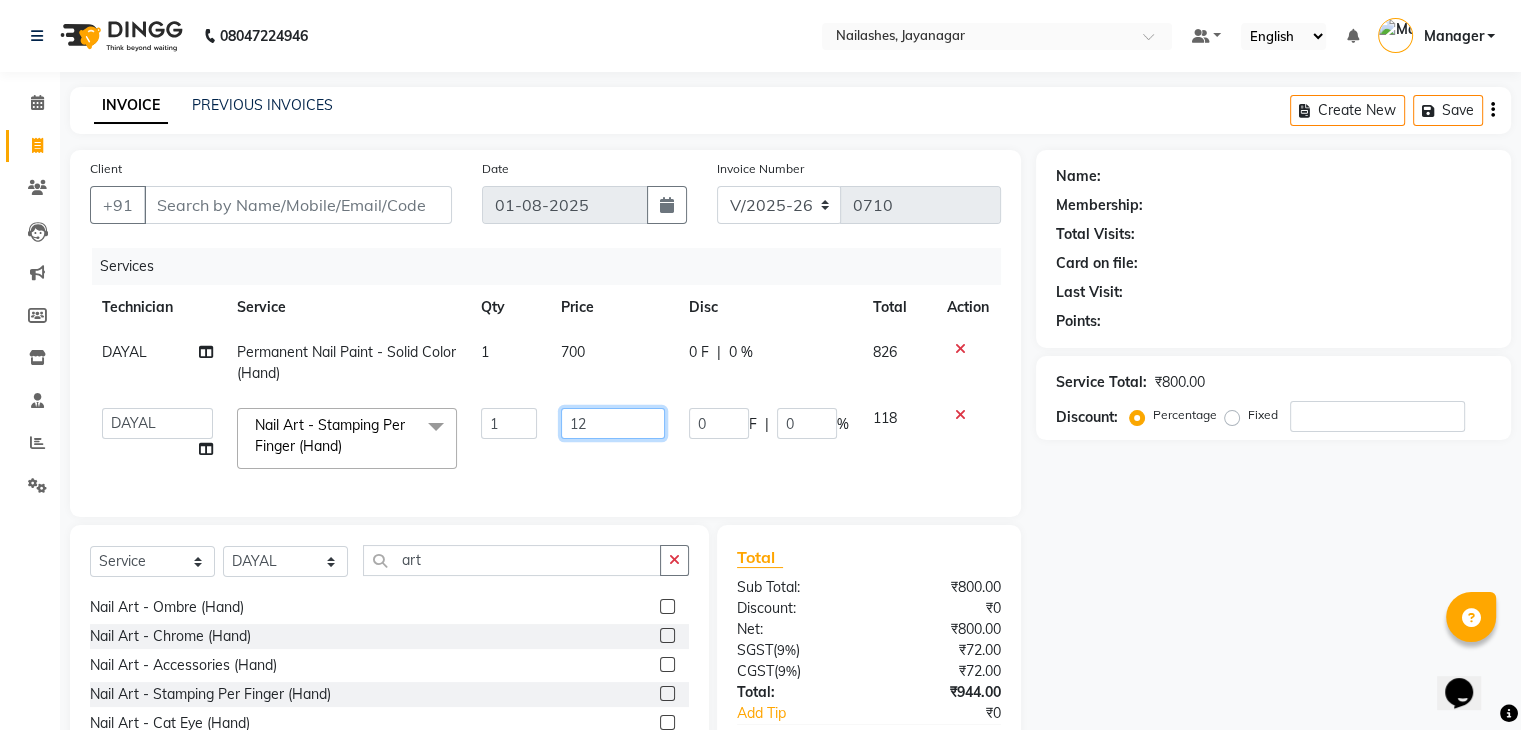 type on "120" 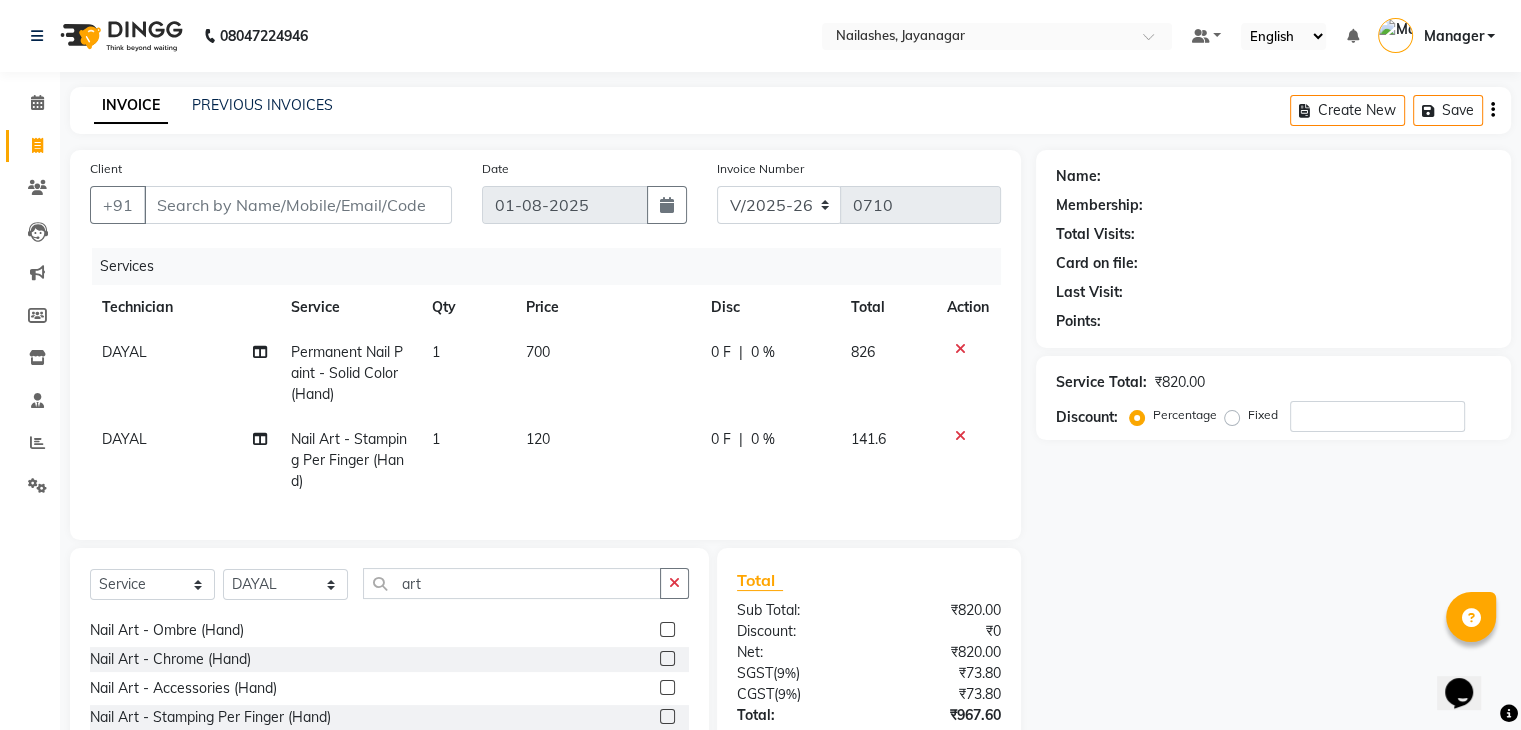 click on "1" 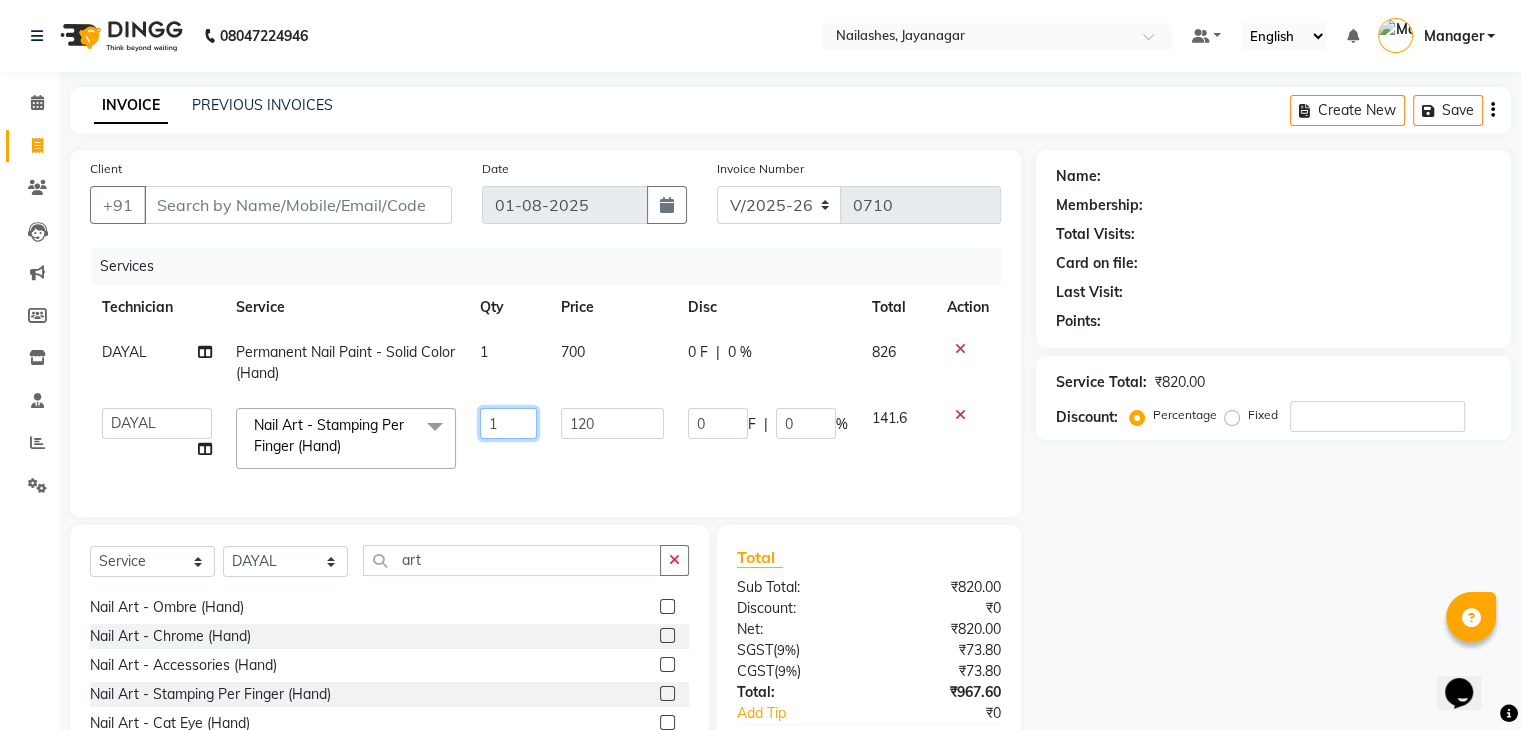 click on "1" 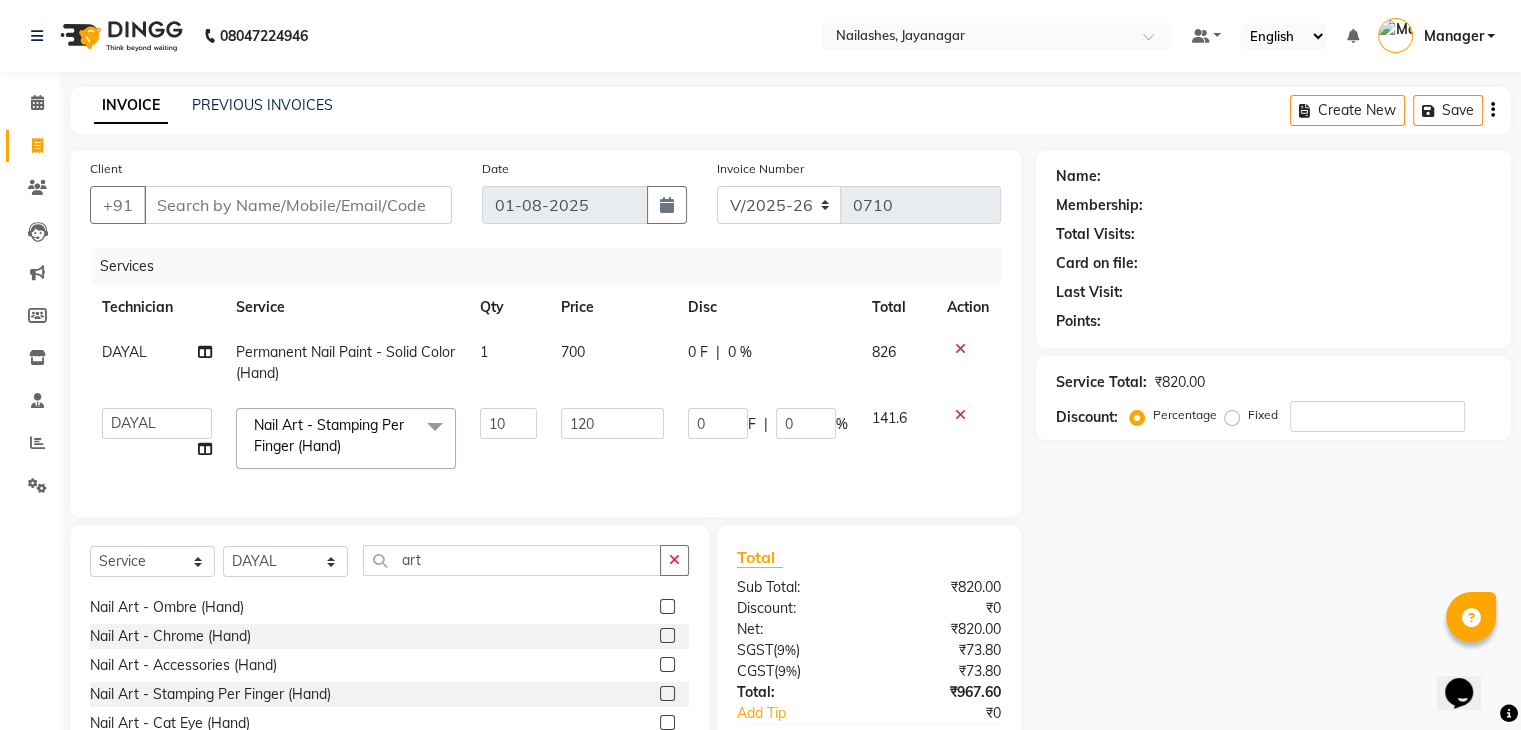 click on "Services Technician Service Qty Price Disc Total Action DAYAL Permanent Nail Paint - Solid Color (Hand) 1 700 0 F | 0 % 826  Admin   [FIRST]   DAYAL   Manager   [FIRST]   PRINCE   [FIRST]   [FIRST]  Nail Art - Stamping Per Finger (Hand)  x Permanent Nail Paint - Solid Color (Hand) Permanent Nail Paint - French (Hand) Permanent Nail Paint - Solid Color (Toes) Permanent Nail Paint - French (Toes) Nail course Basic Nail Course Advance massage 45 min massage 15 min massage 30 min HAIR EXTENSIONS REMOVAL SINGLE  HAND  NAIL PAINT SINGLE HAND NAIL EXTENSIONS ACRYLIC SINGLE HAND NAIL EXTENSIONS GEL SINGLE HAND EXTENSIONS REMOVAL SINGLE HAND GEL POLISH REMOVAL HEAD MASSAGE WITH WASH NAILEXTENSINS POLISH HAIR FALL TREATMENT DANDRUFF TREATMENT HAIR SPA HAIR WASH BLOWDRY HYDRA FACIAL D TAN HANDS D TAN LEGS hair wash COMBO PACK Restoration - Gel (Hand) Restoration - Tip Replacement (Hand) Restoration - Touch -up (Hand) Restoration - Gel Color Changes (Hand) Restoration - Removal of Extension (Hand) Gel polish removal 10" 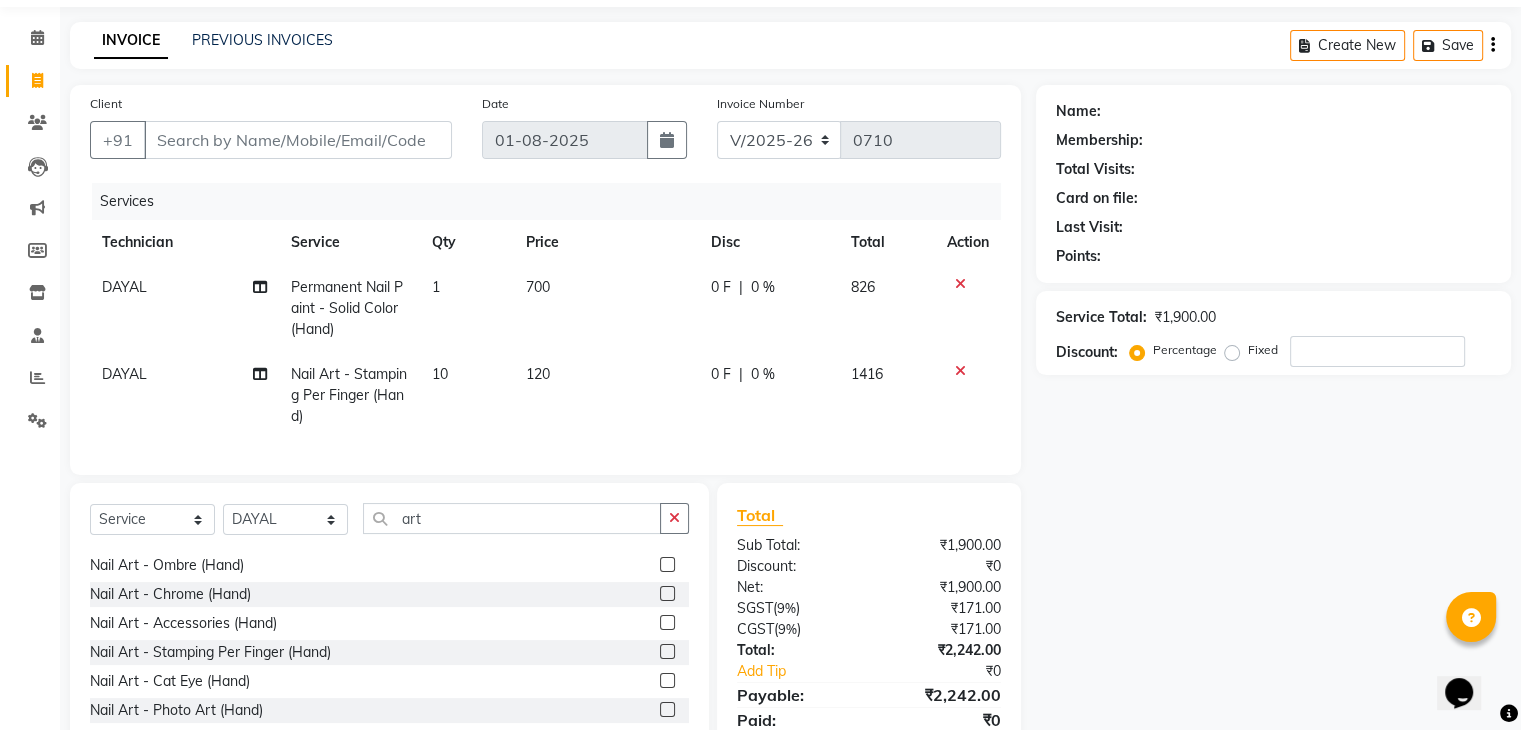scroll, scrollTop: 100, scrollLeft: 0, axis: vertical 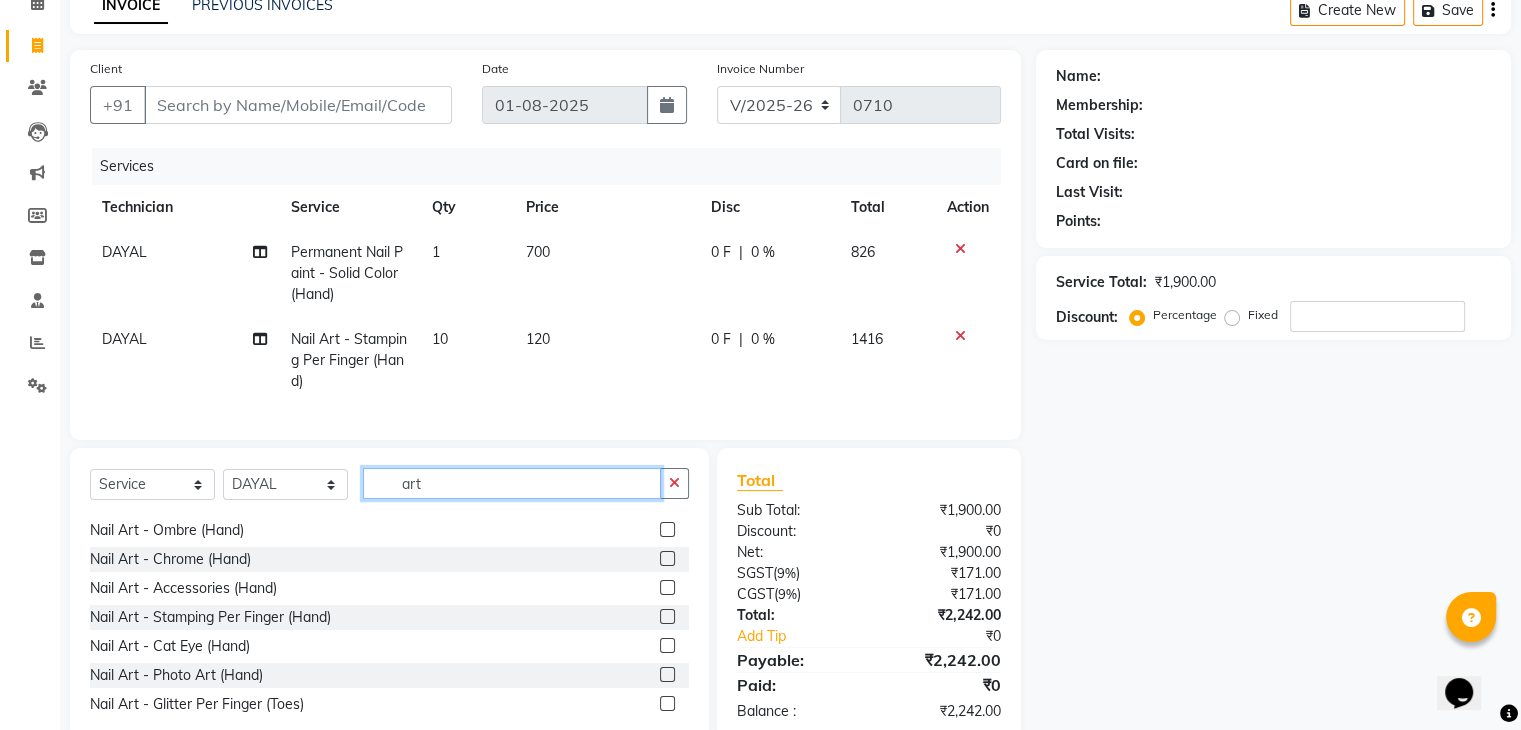 click on "art" 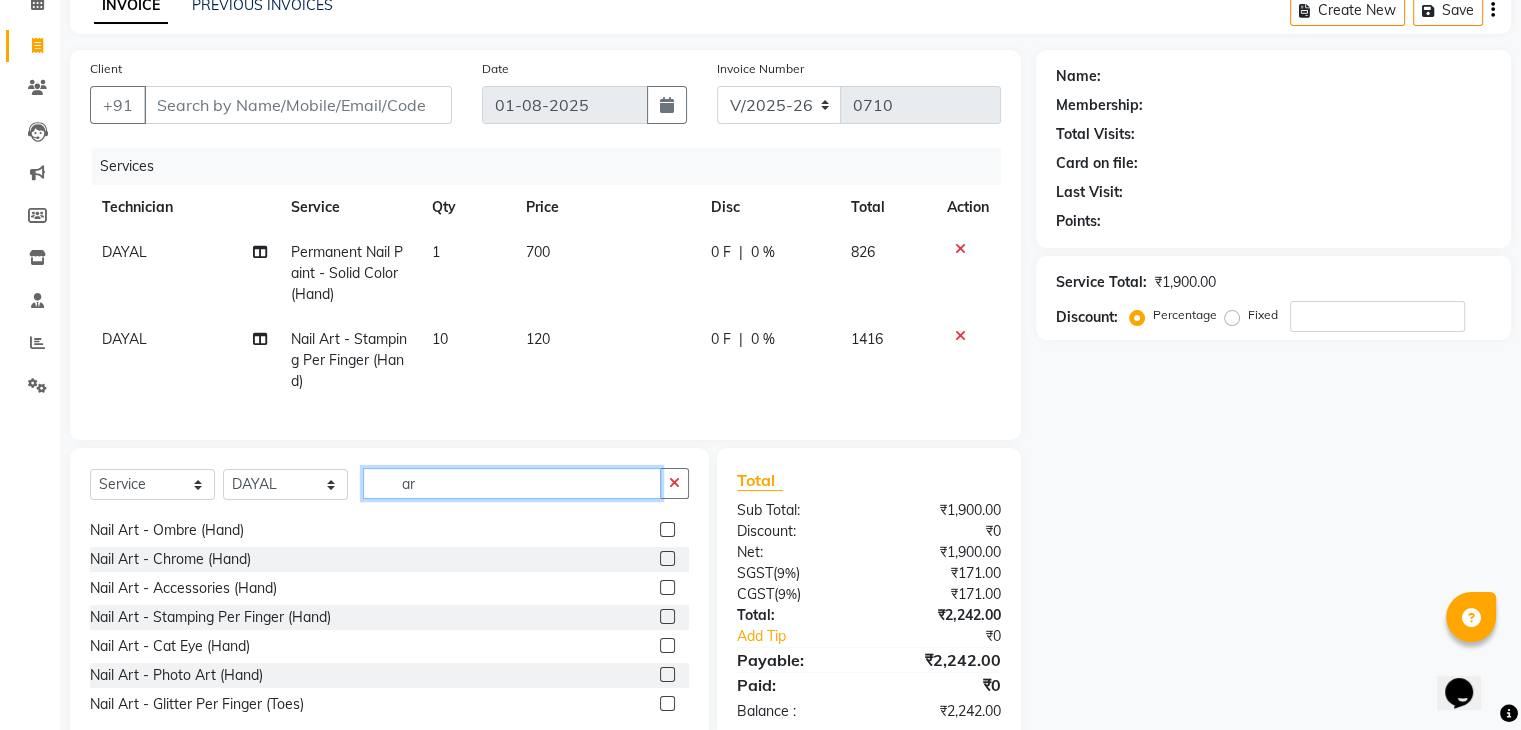 type on "a" 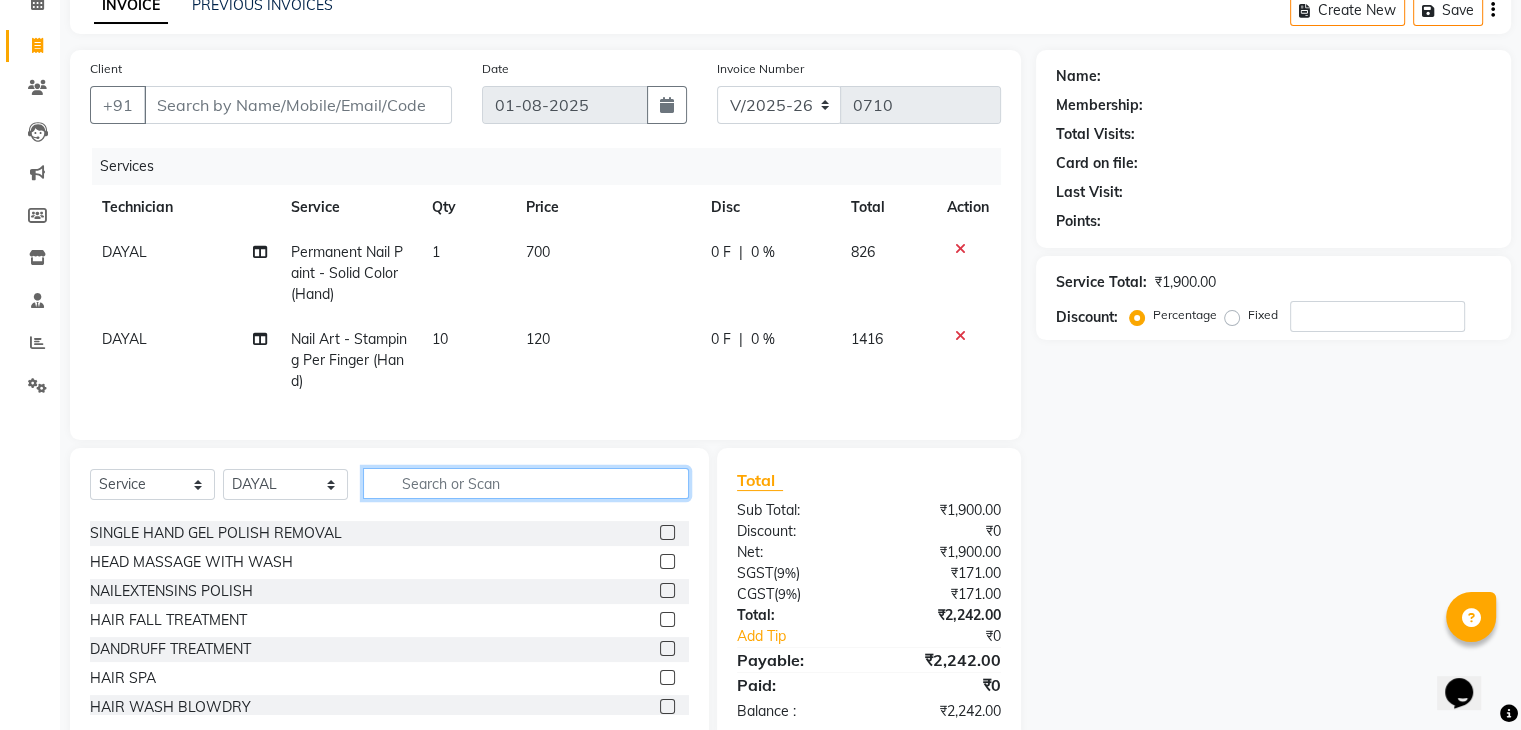 scroll, scrollTop: 0, scrollLeft: 0, axis: both 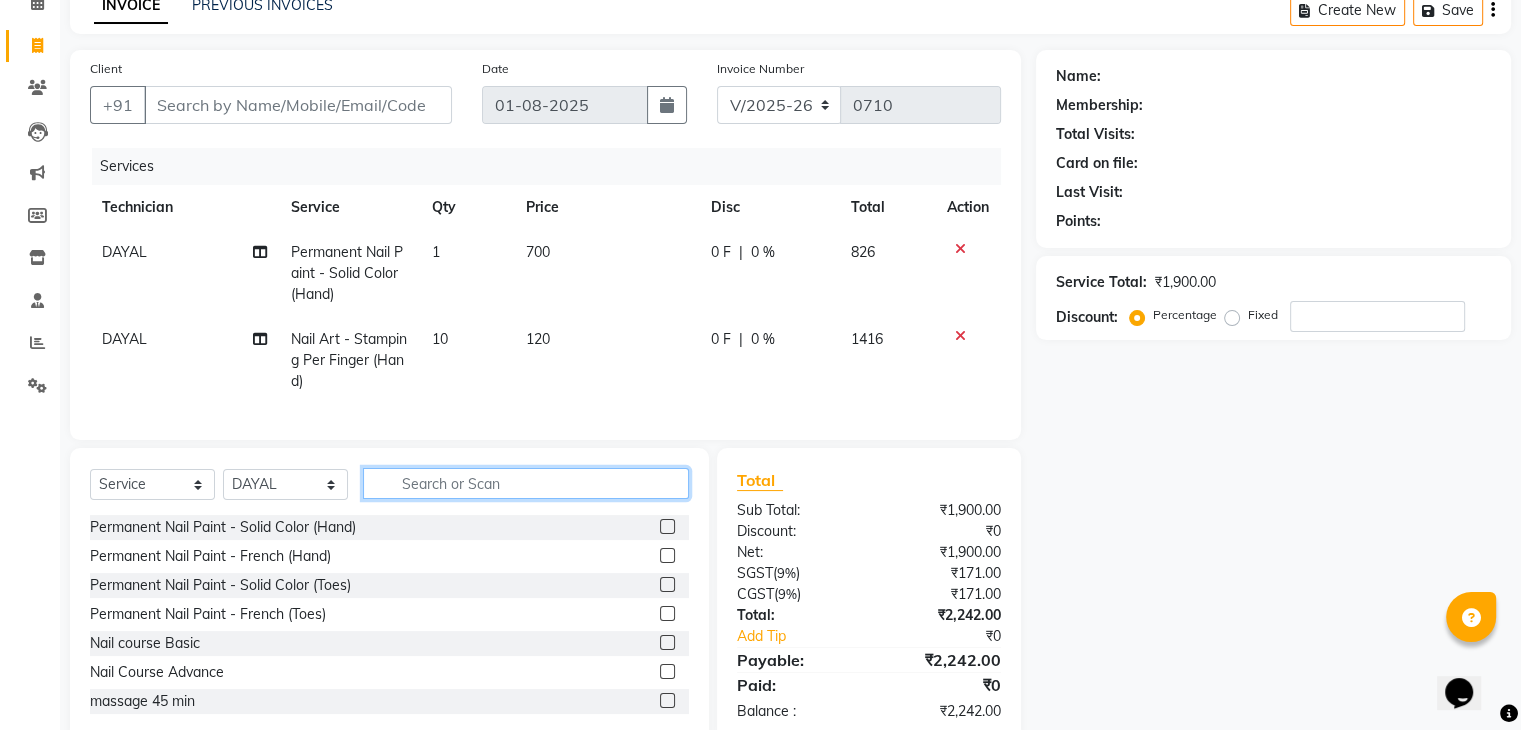 type 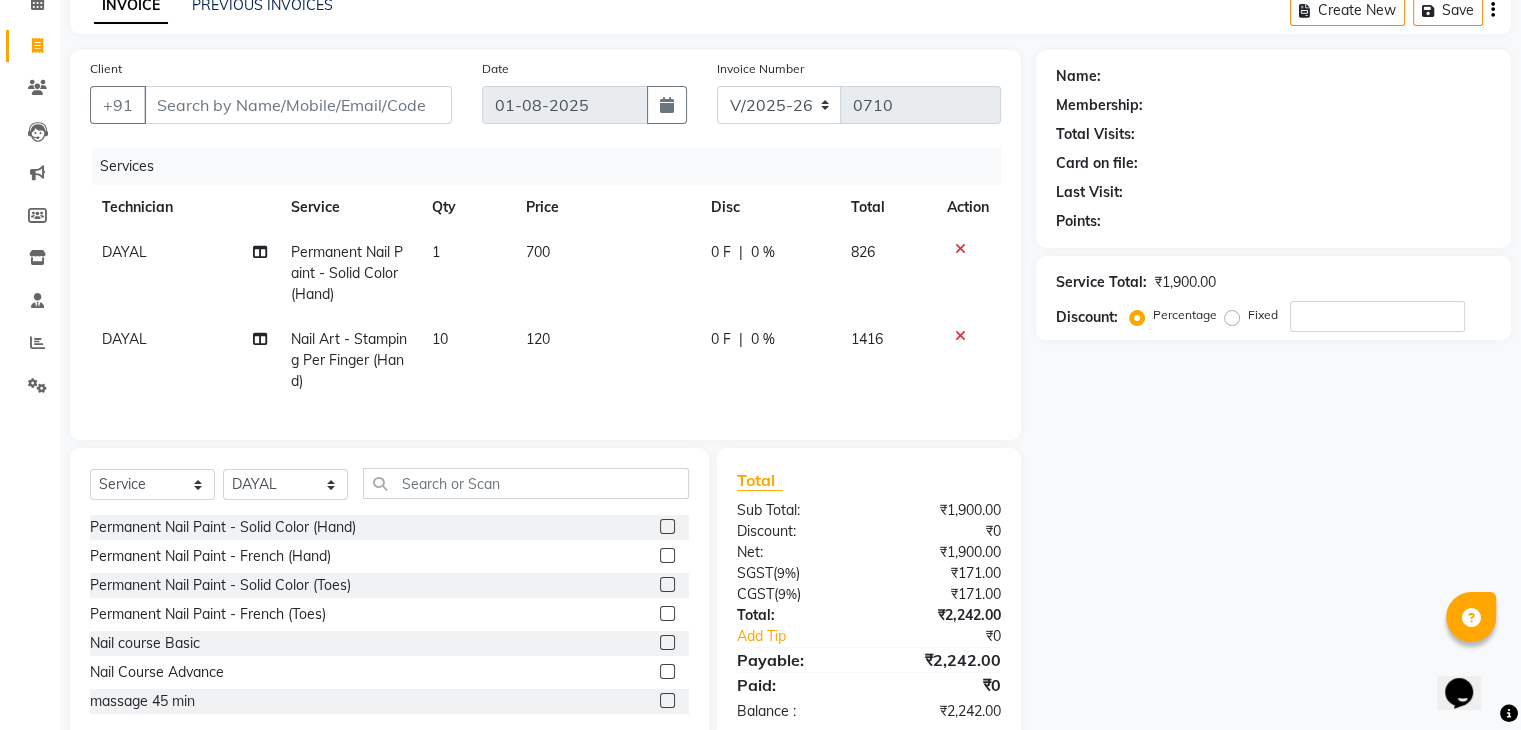 click 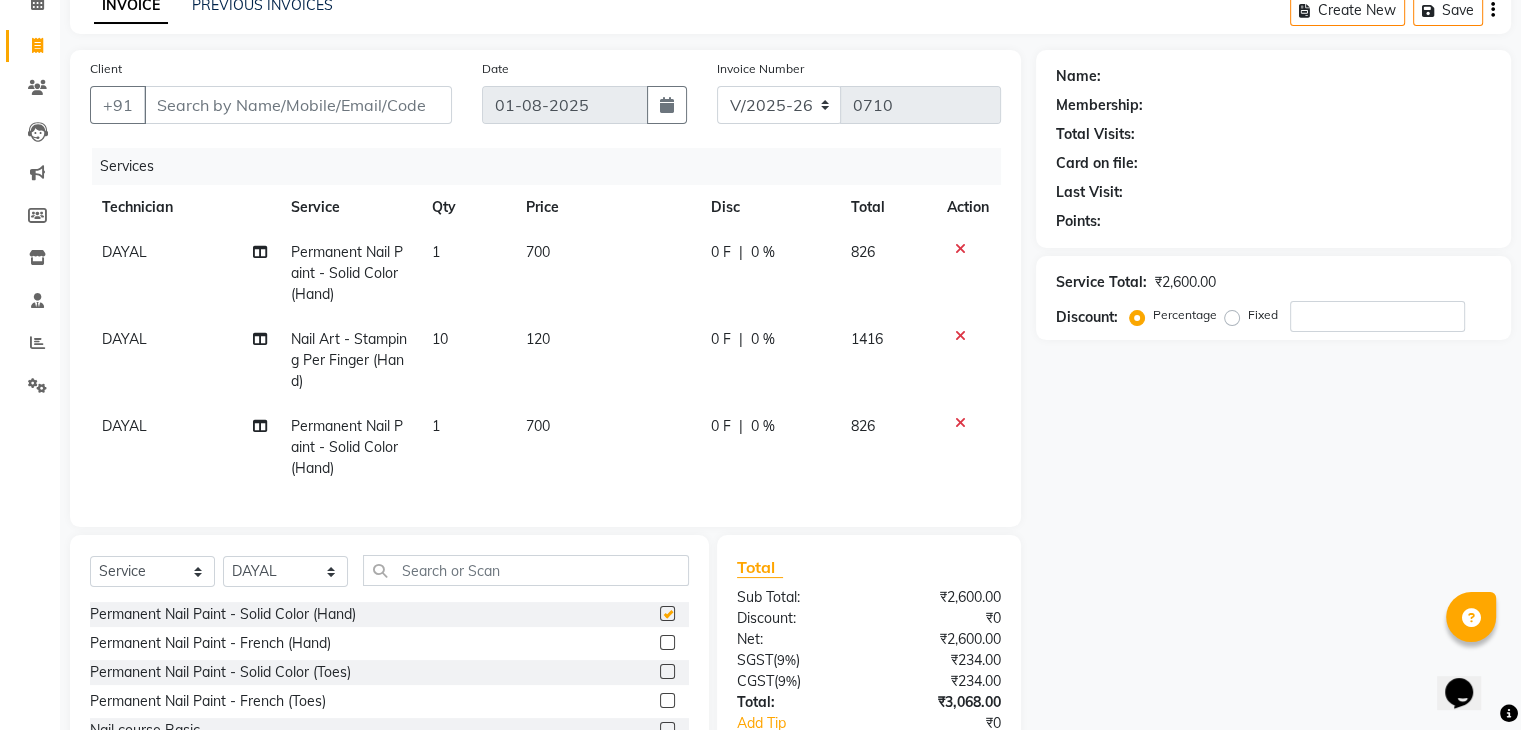checkbox on "false" 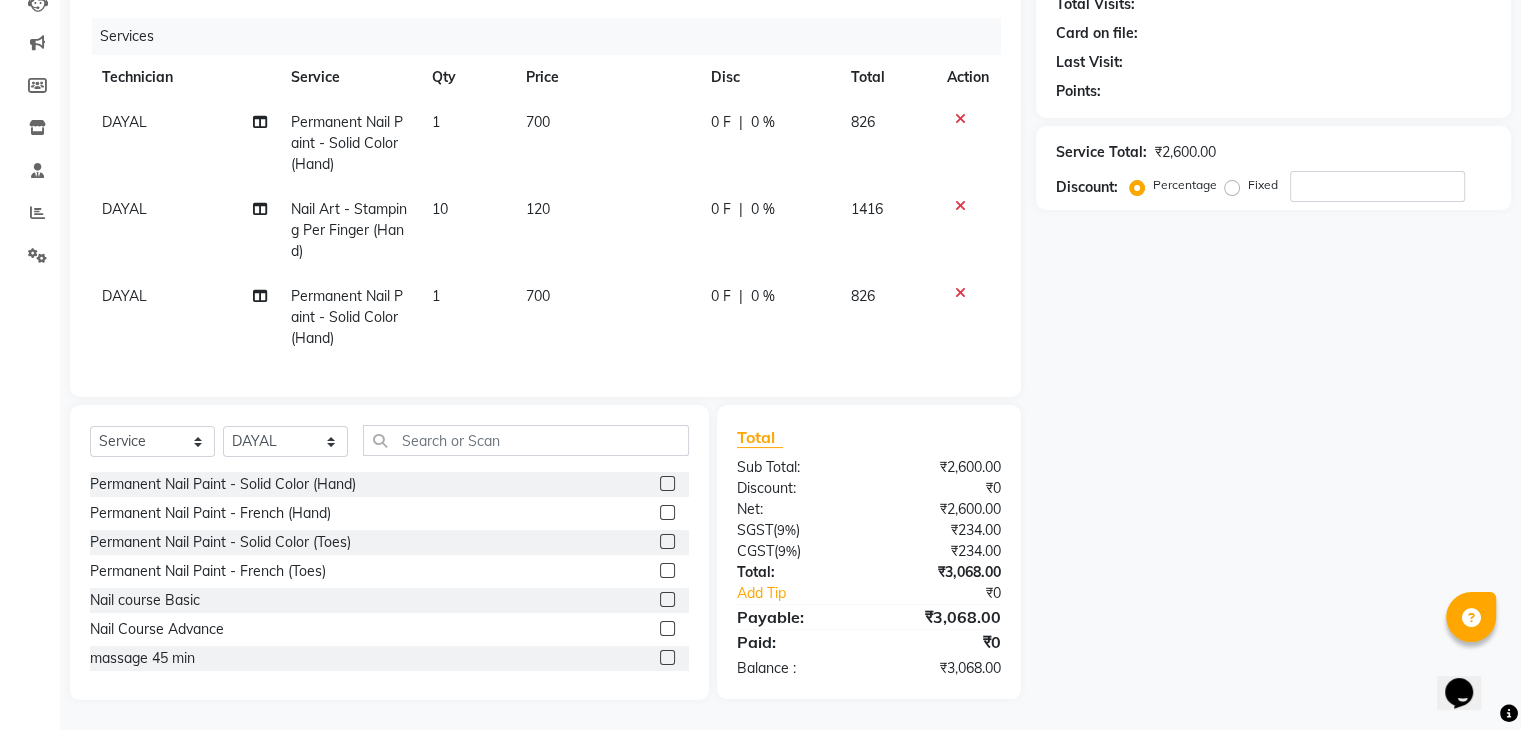 scroll, scrollTop: 246, scrollLeft: 0, axis: vertical 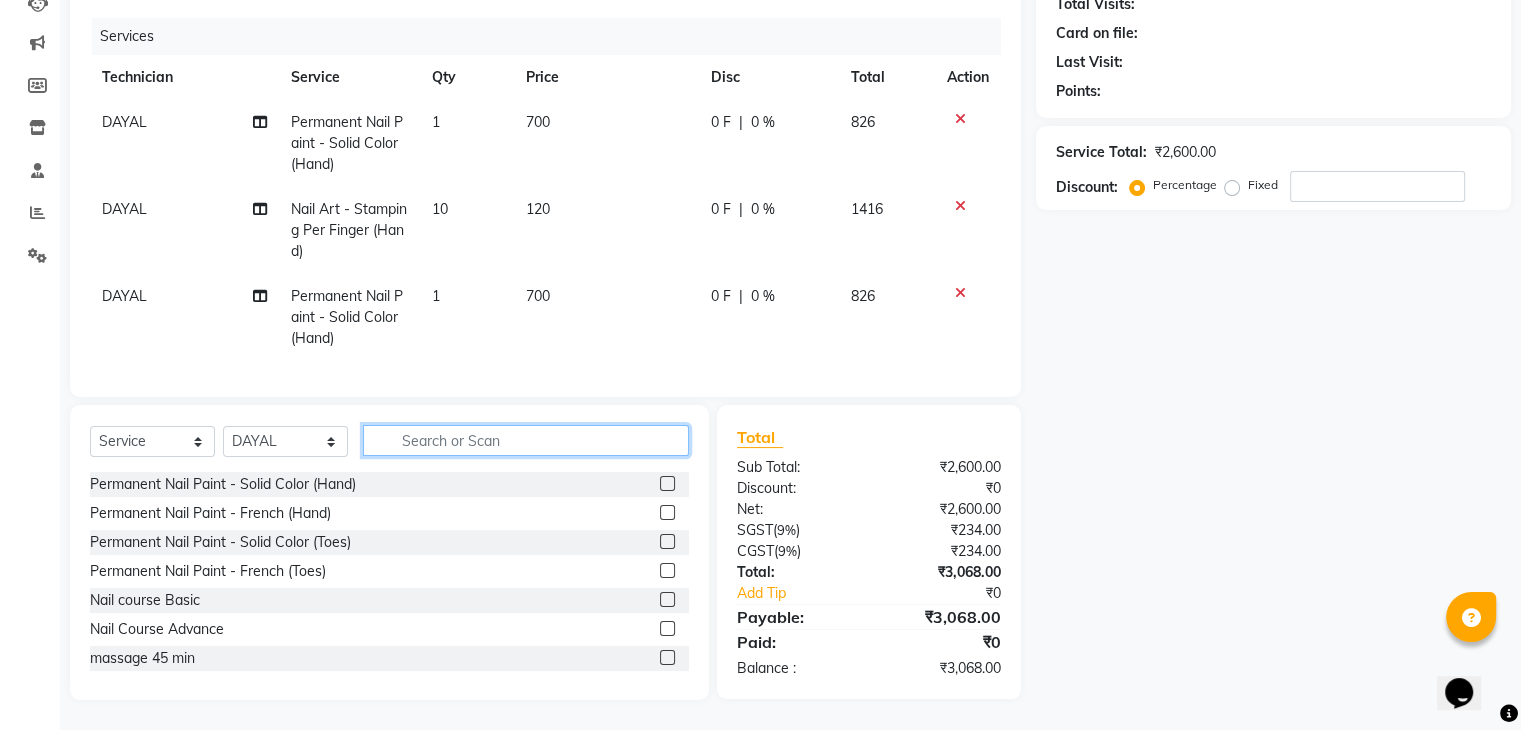 click 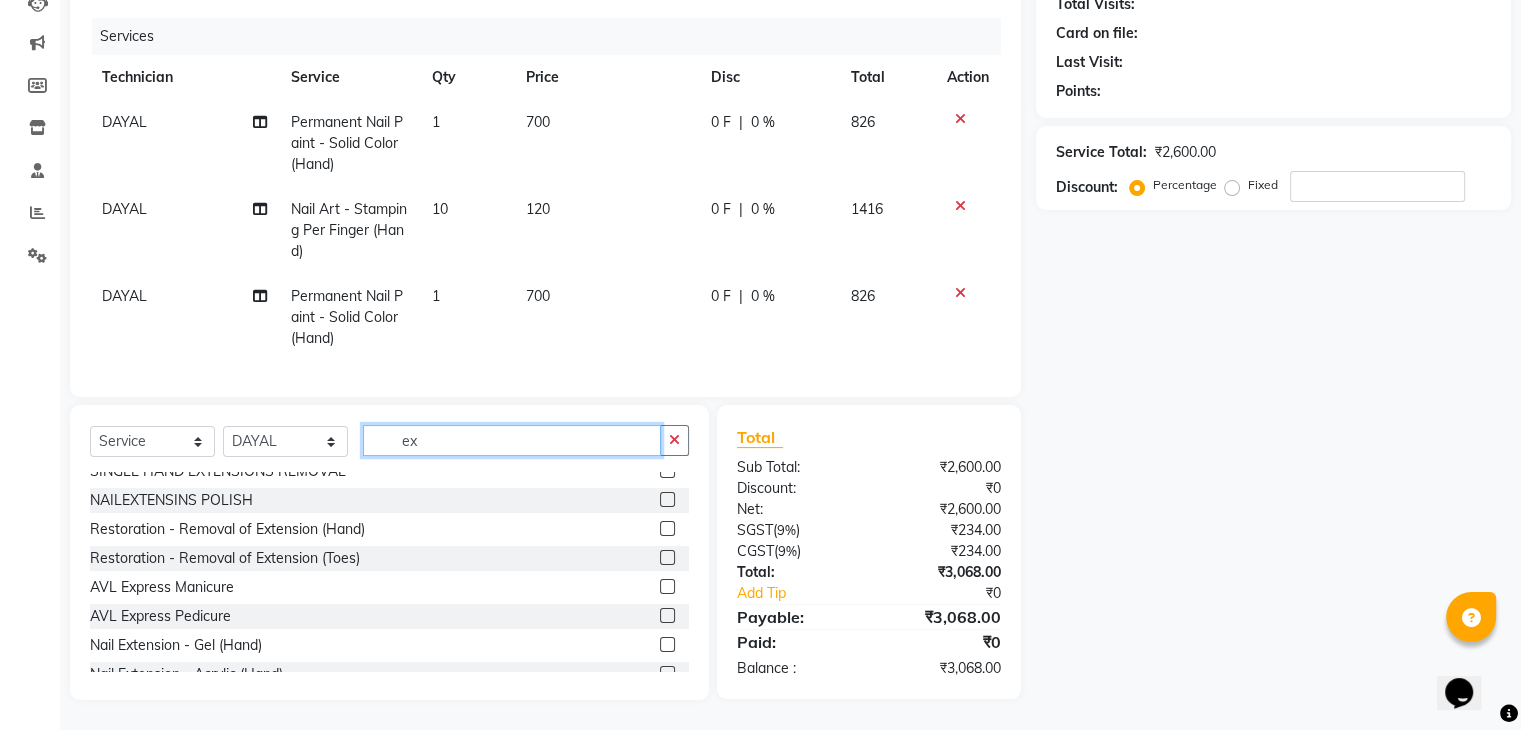 scroll, scrollTop: 200, scrollLeft: 0, axis: vertical 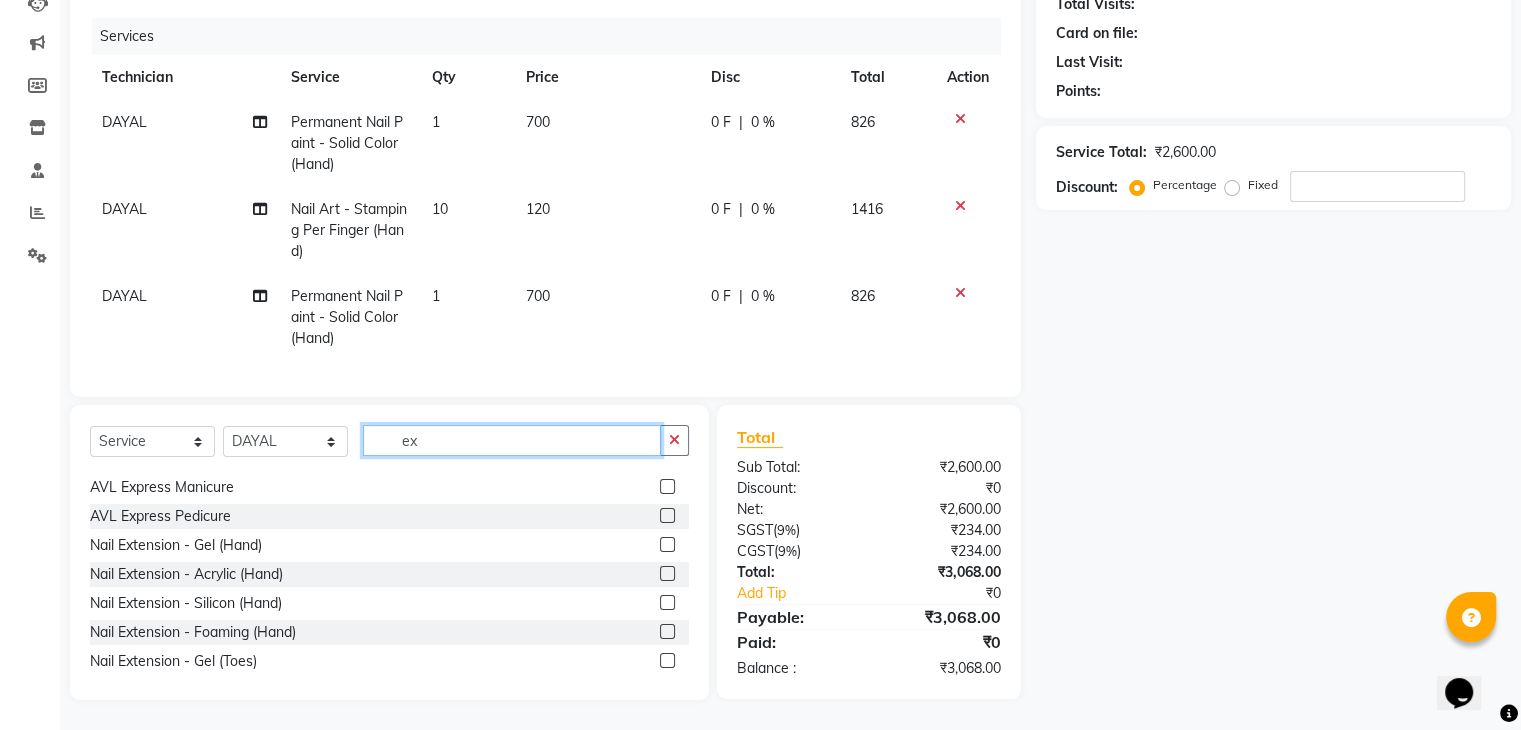 type on "ex" 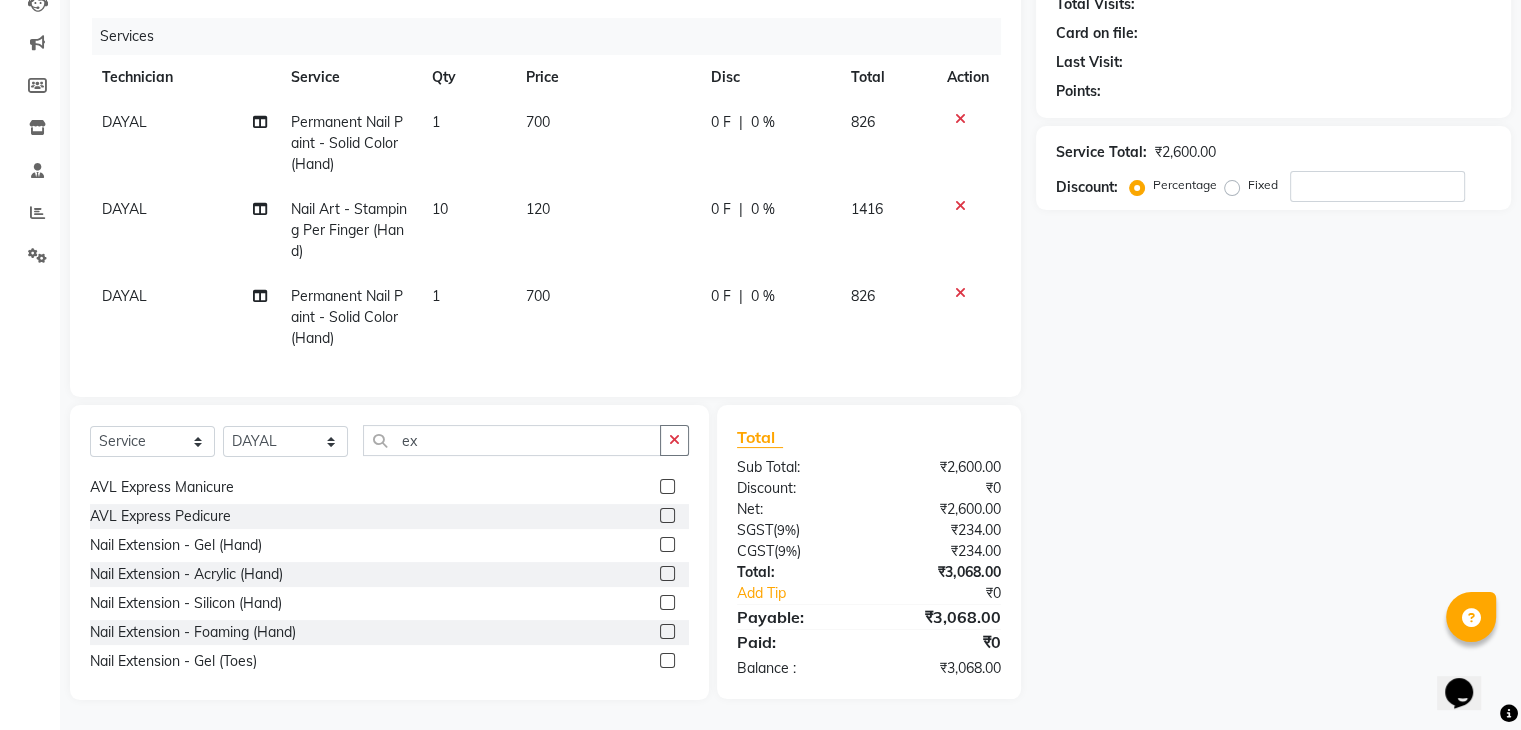 click 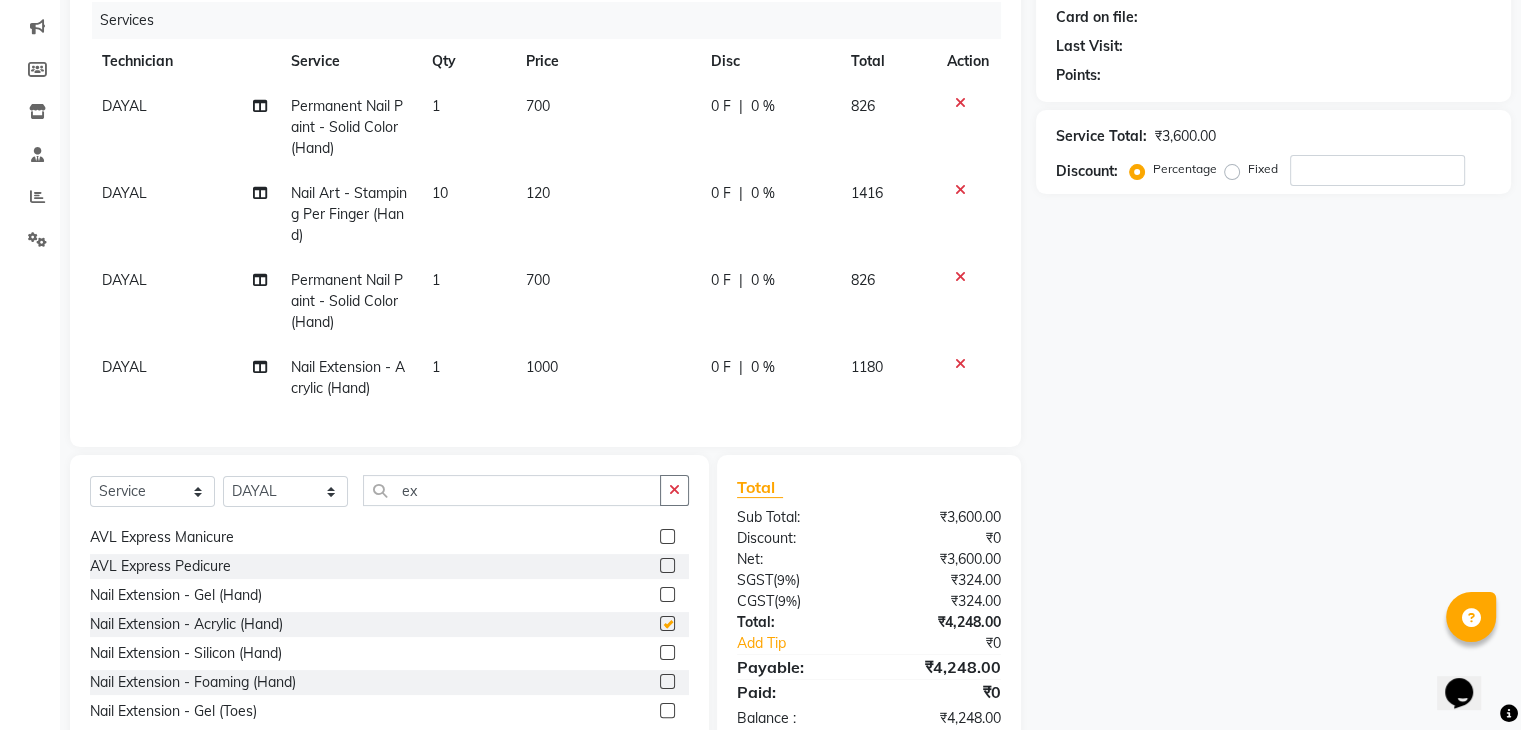 checkbox on "false" 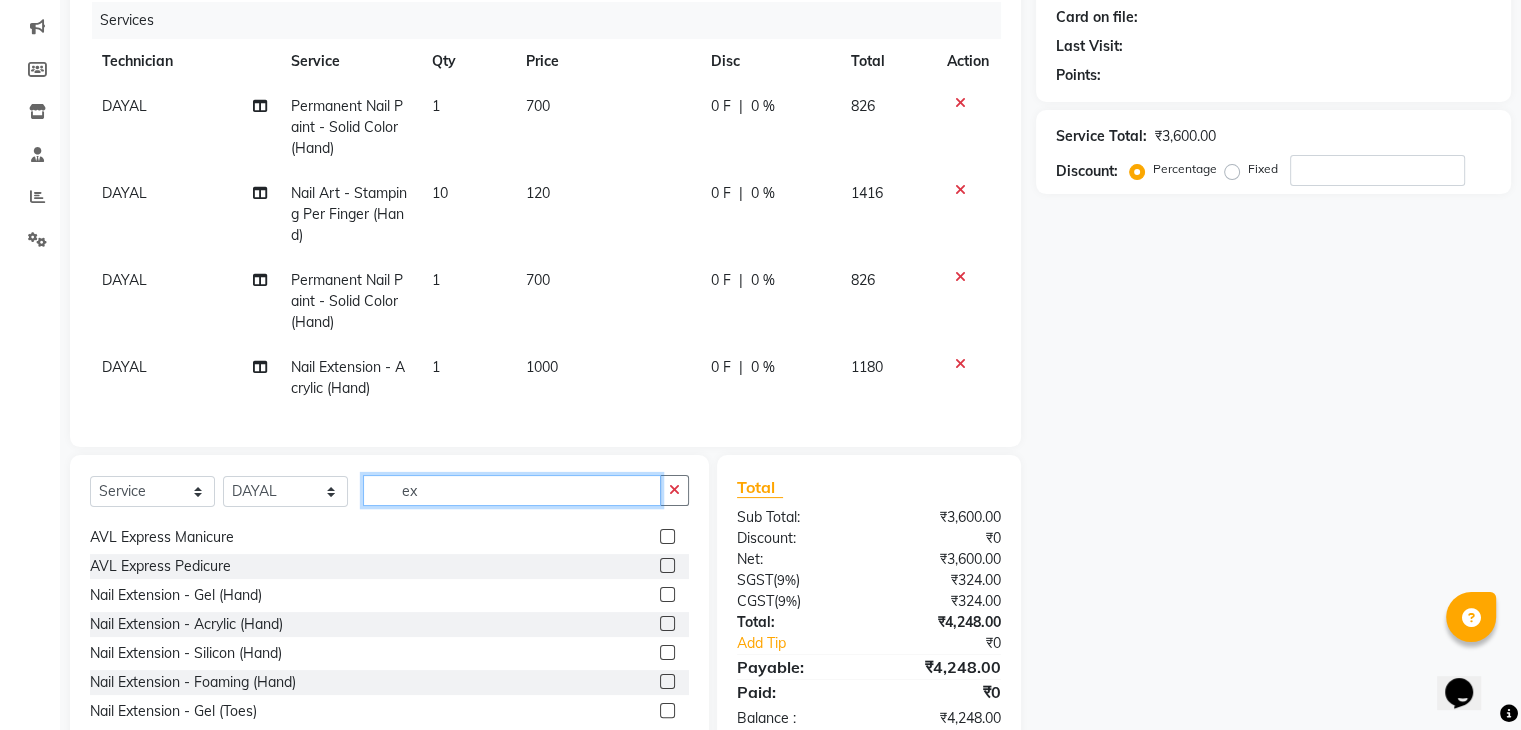 click on "ex" 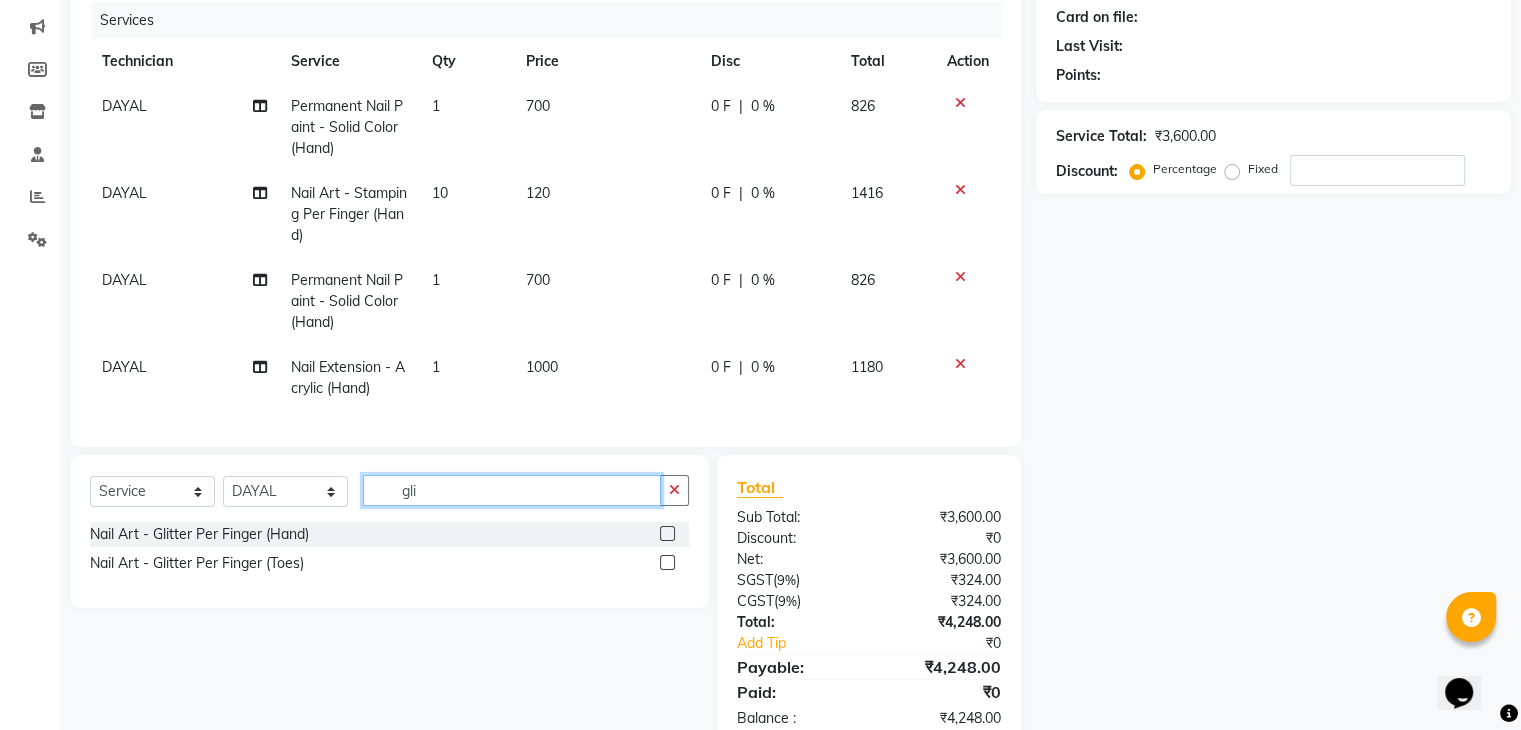 scroll, scrollTop: 0, scrollLeft: 0, axis: both 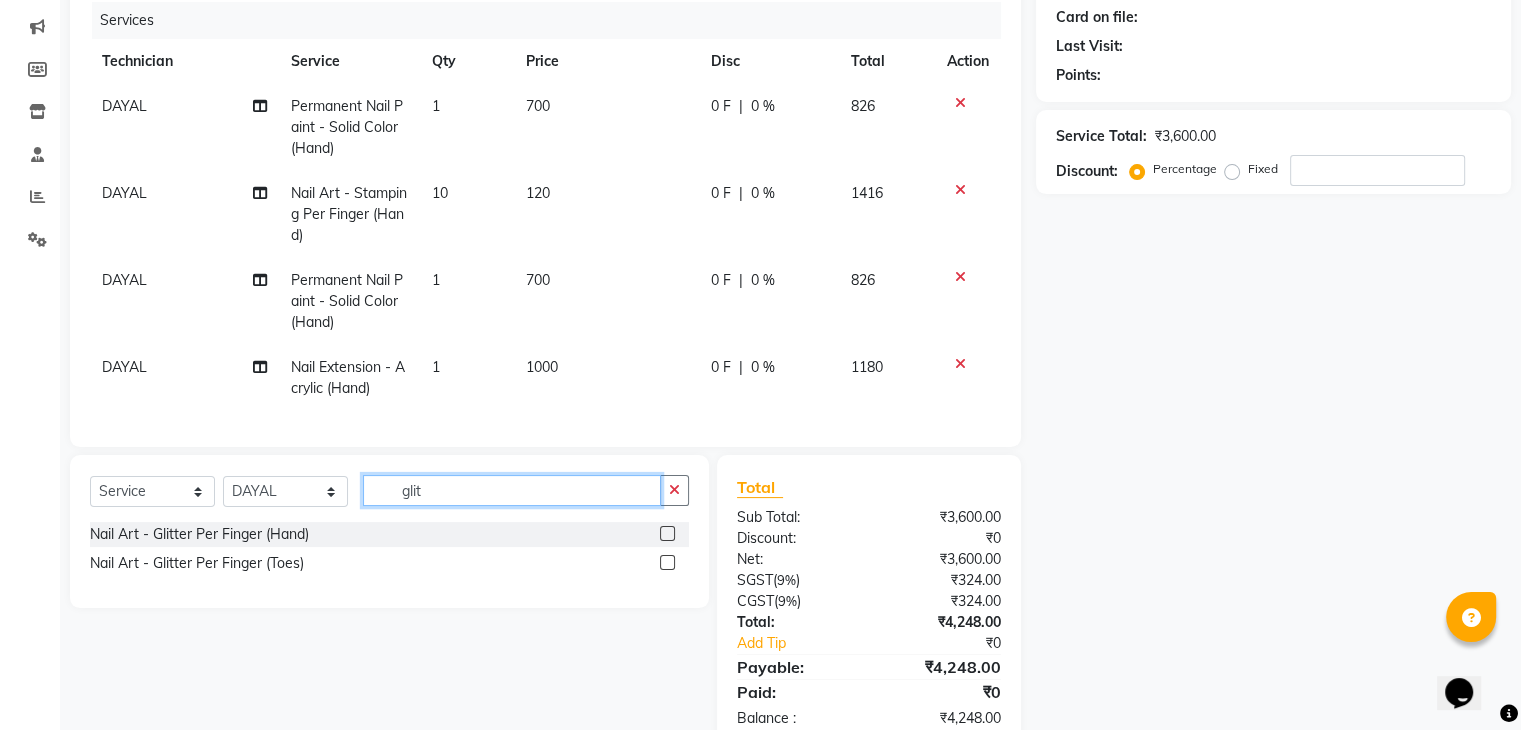 type on "glit" 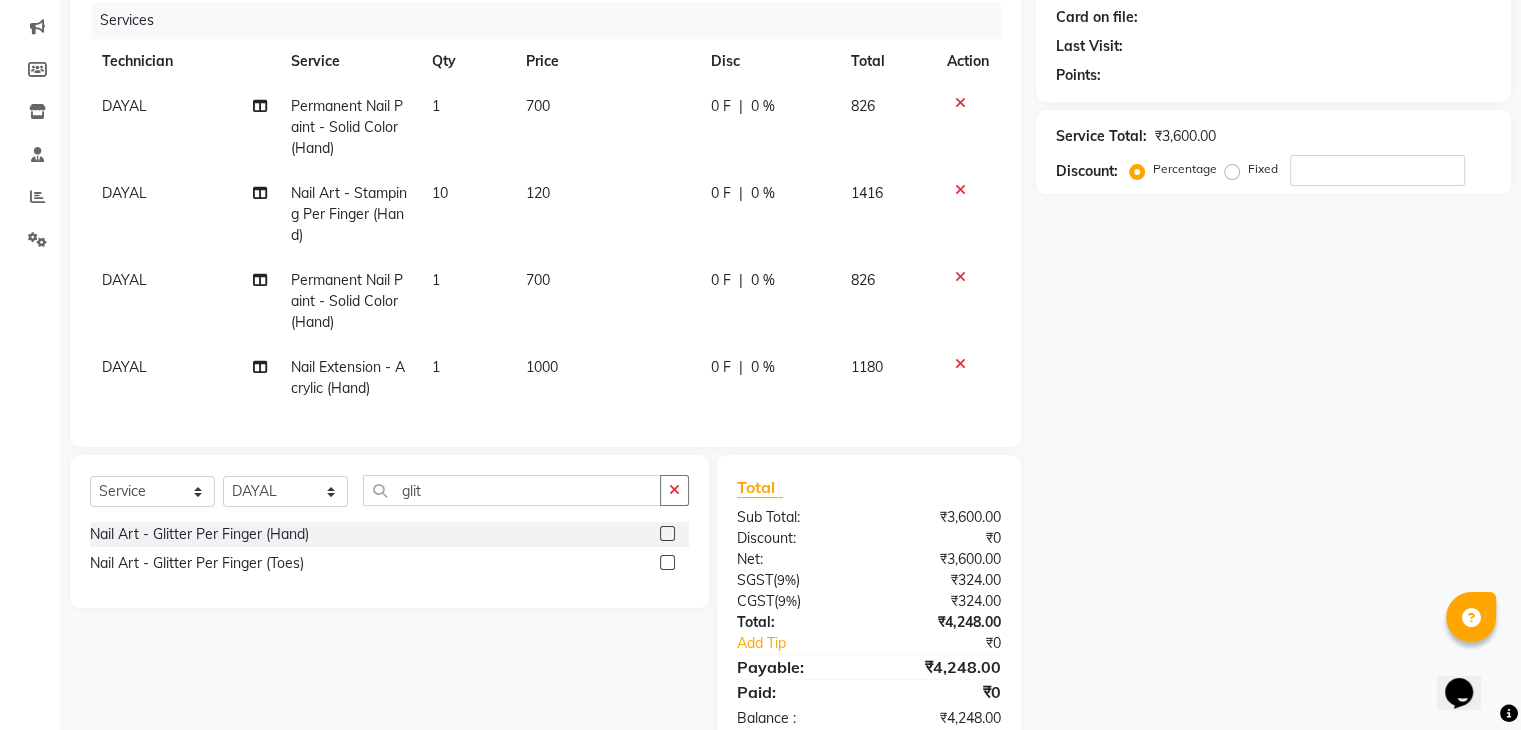 click 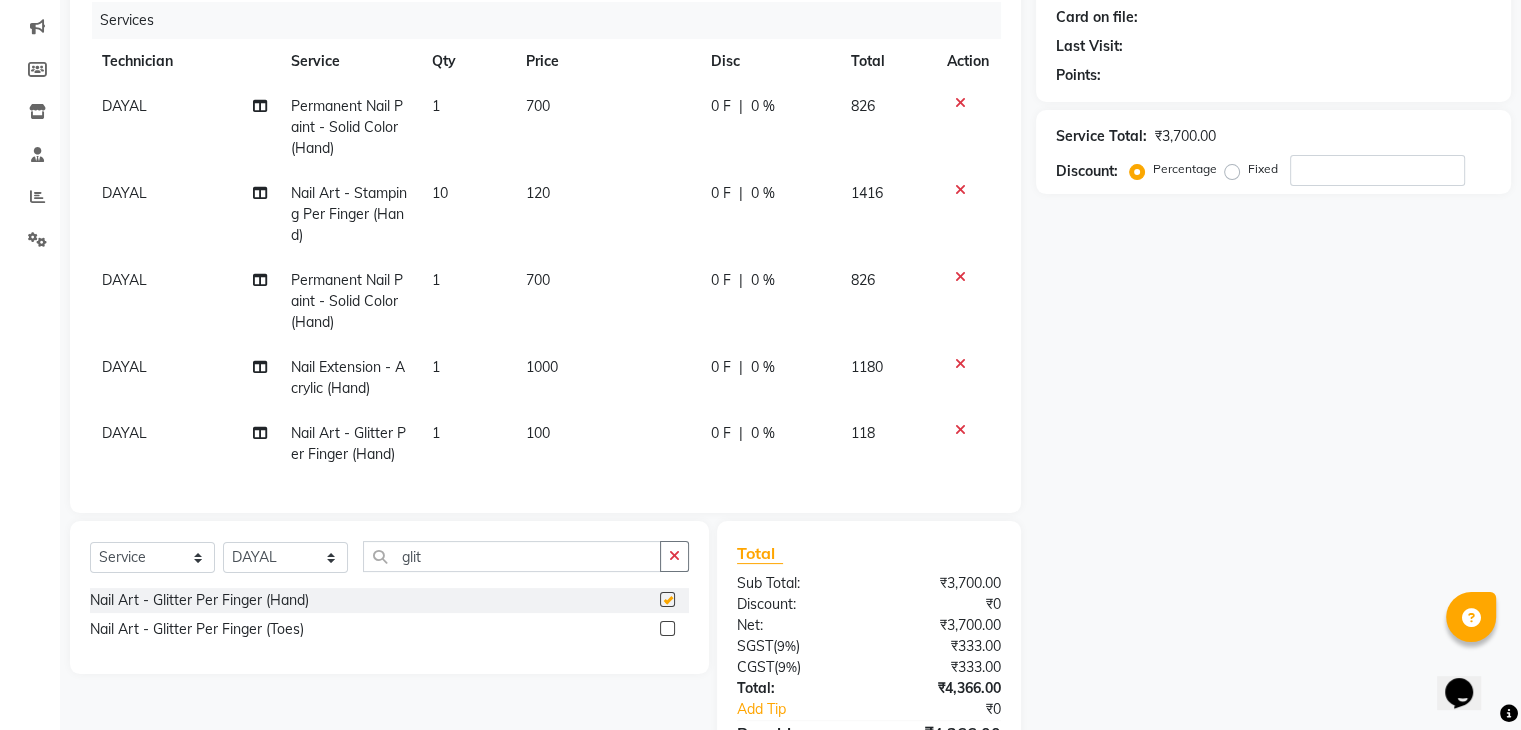 checkbox on "false" 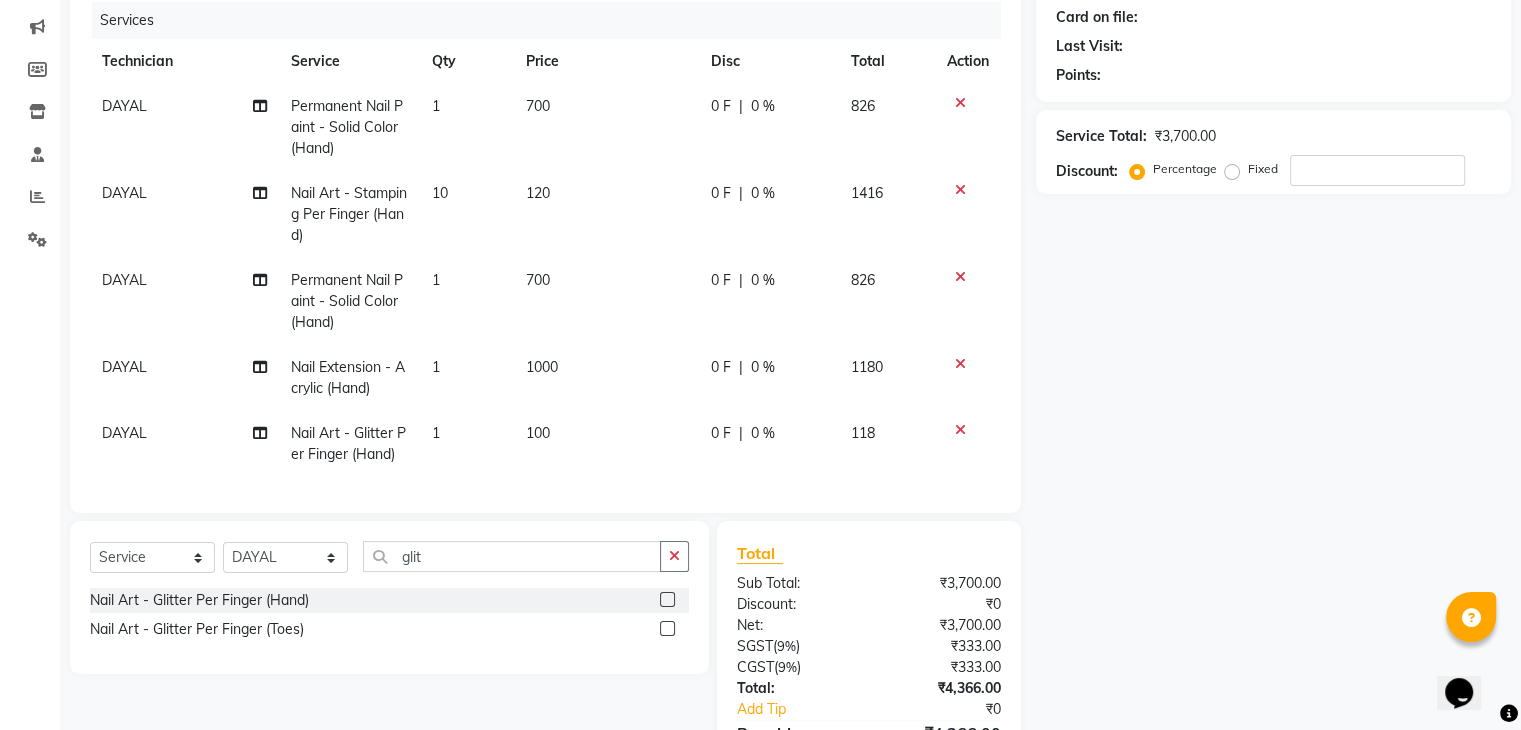 scroll, scrollTop: 6, scrollLeft: 0, axis: vertical 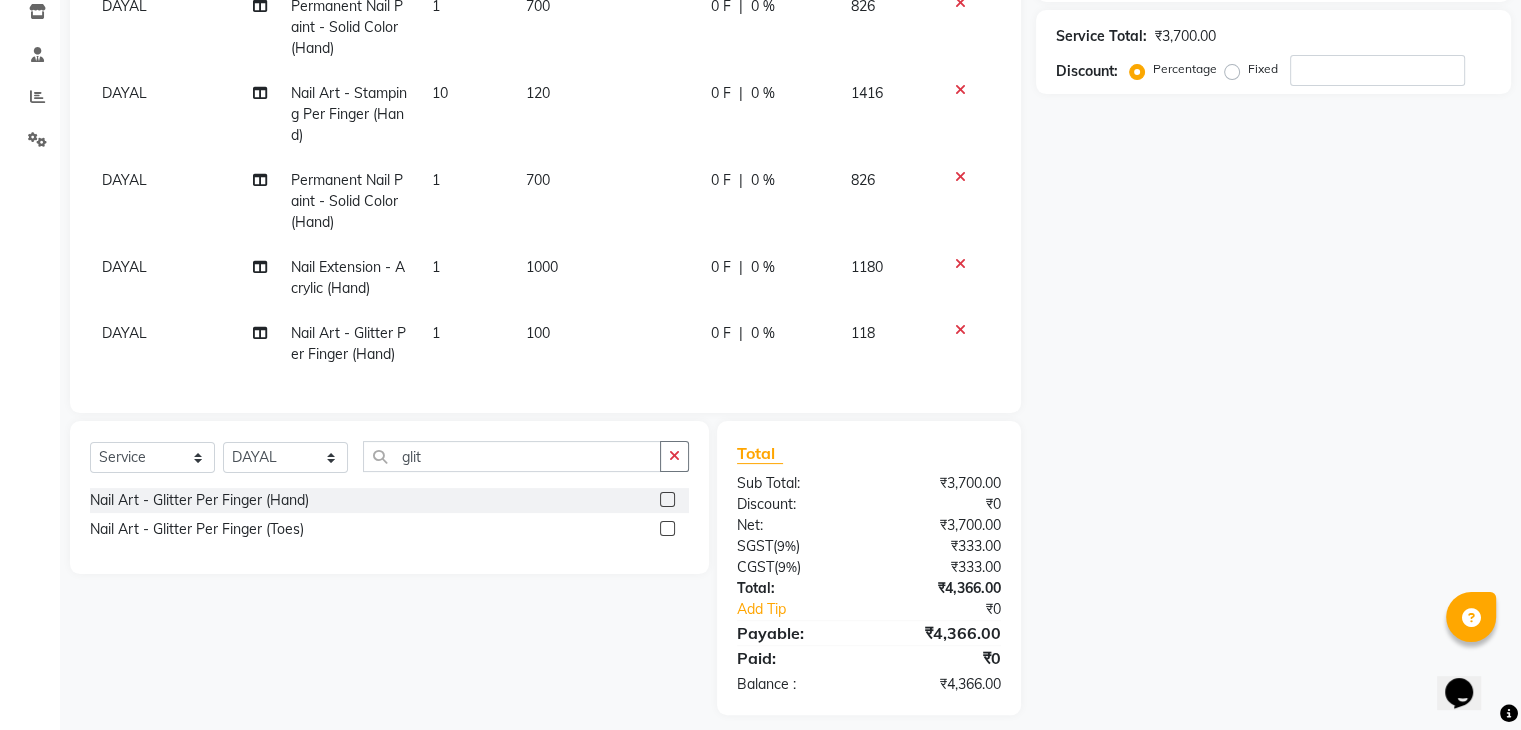 click on "100" 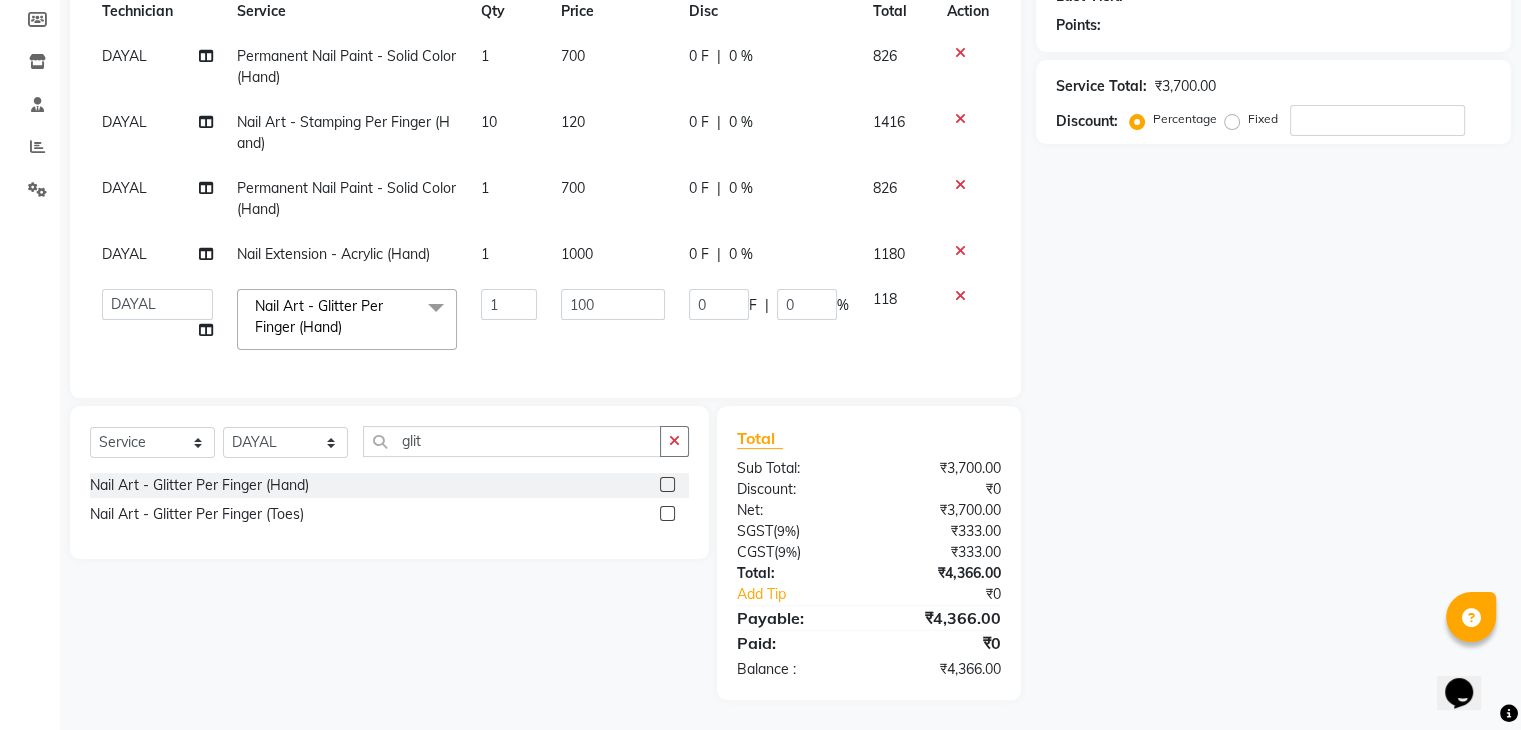 scroll, scrollTop: 0, scrollLeft: 0, axis: both 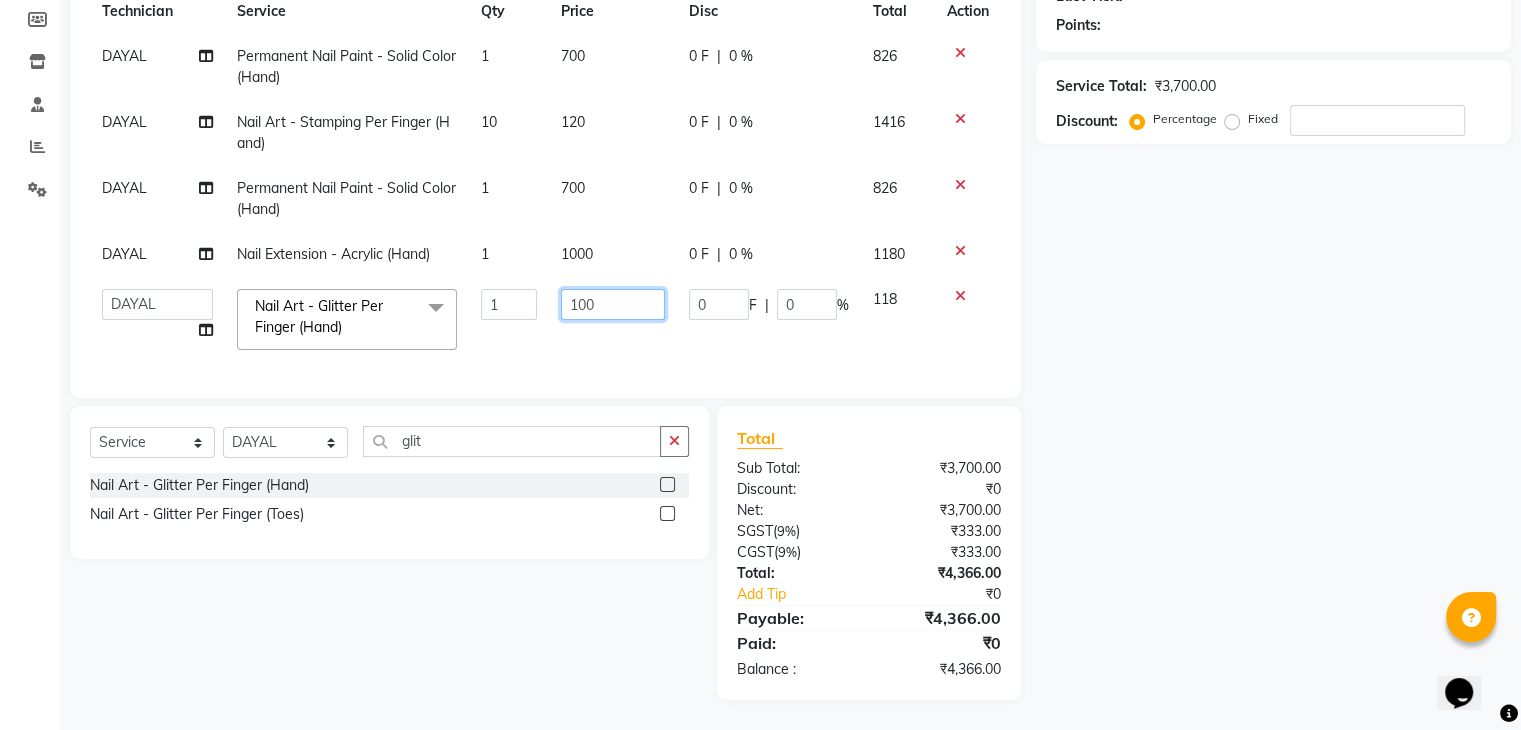 click on "100" 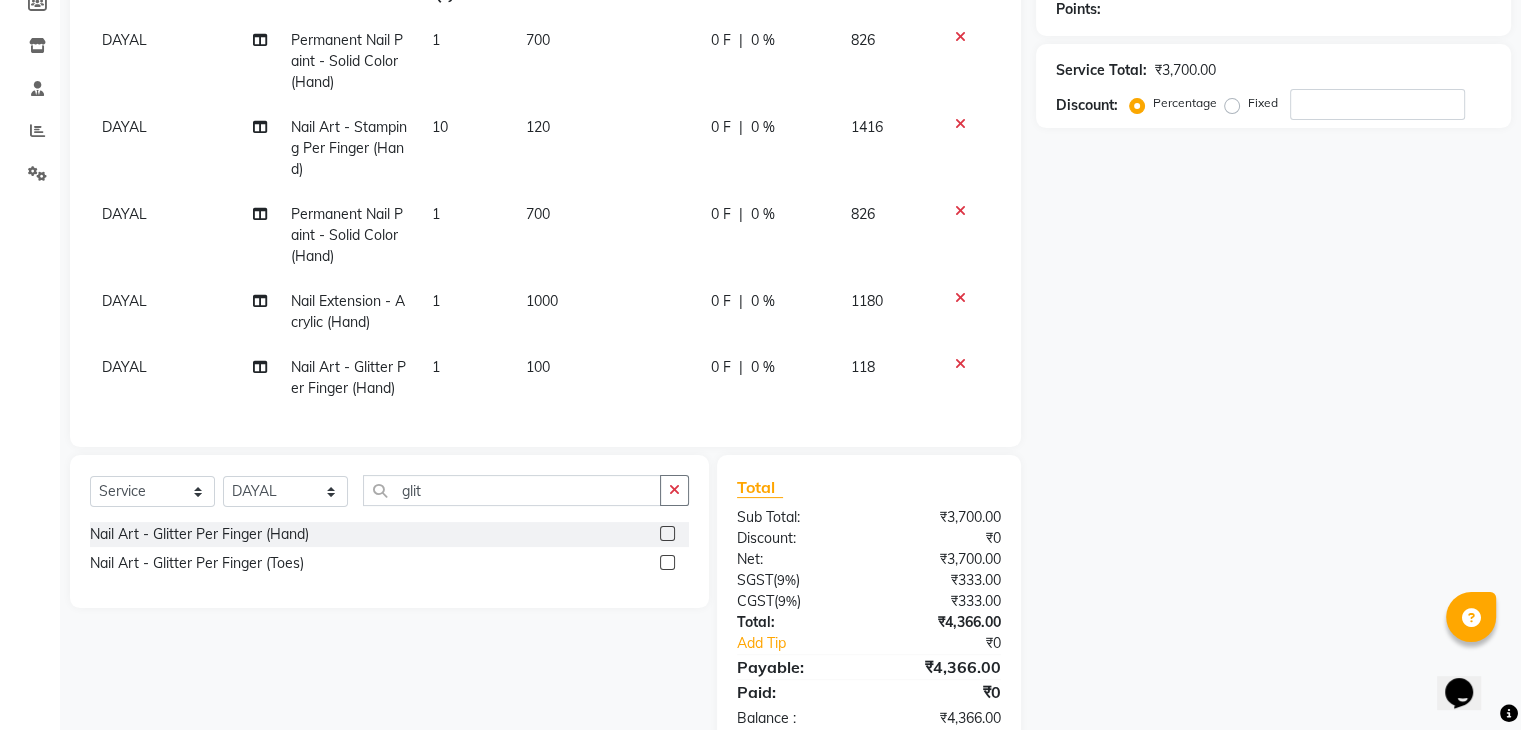 click on "1" 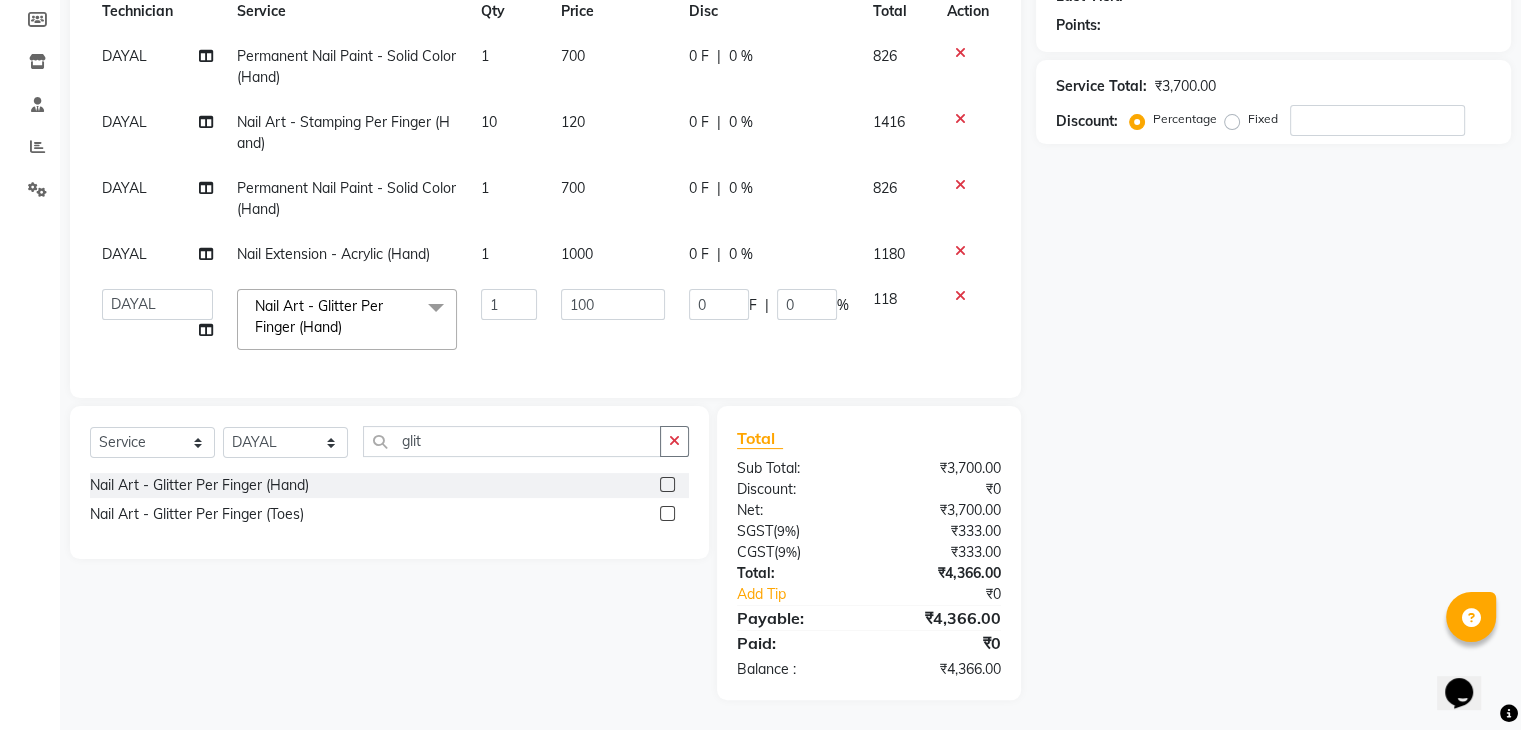 scroll, scrollTop: 312, scrollLeft: 0, axis: vertical 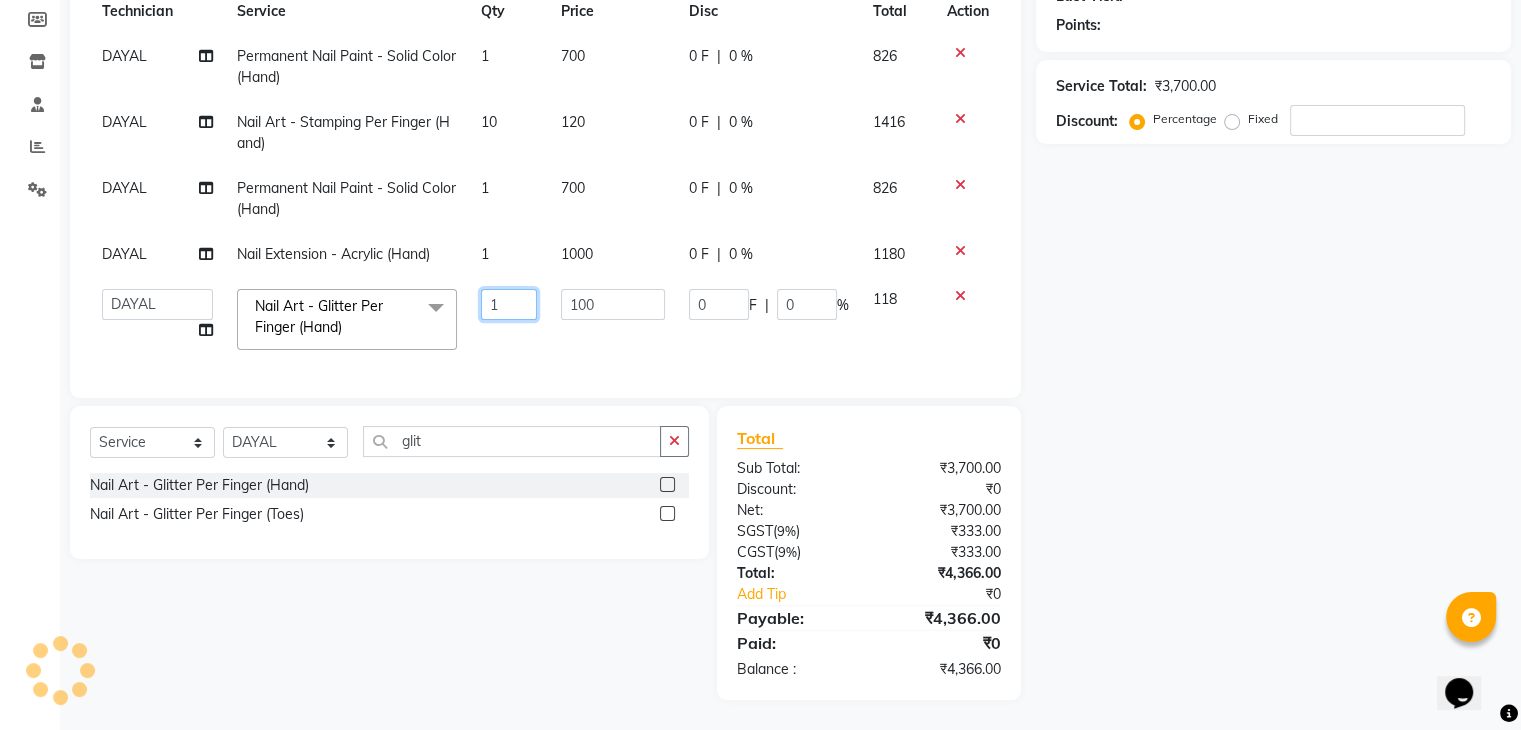 click on "1" 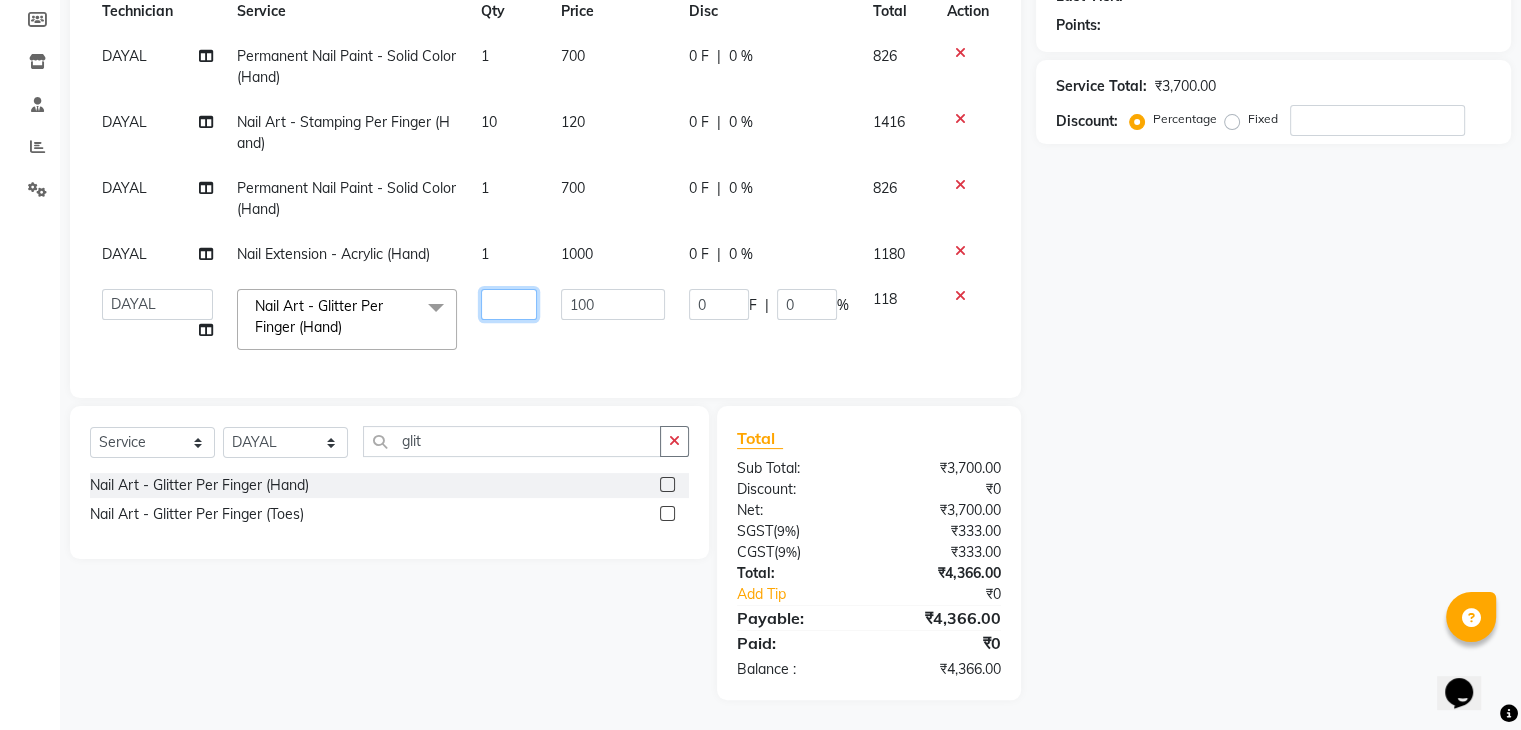 type on "8" 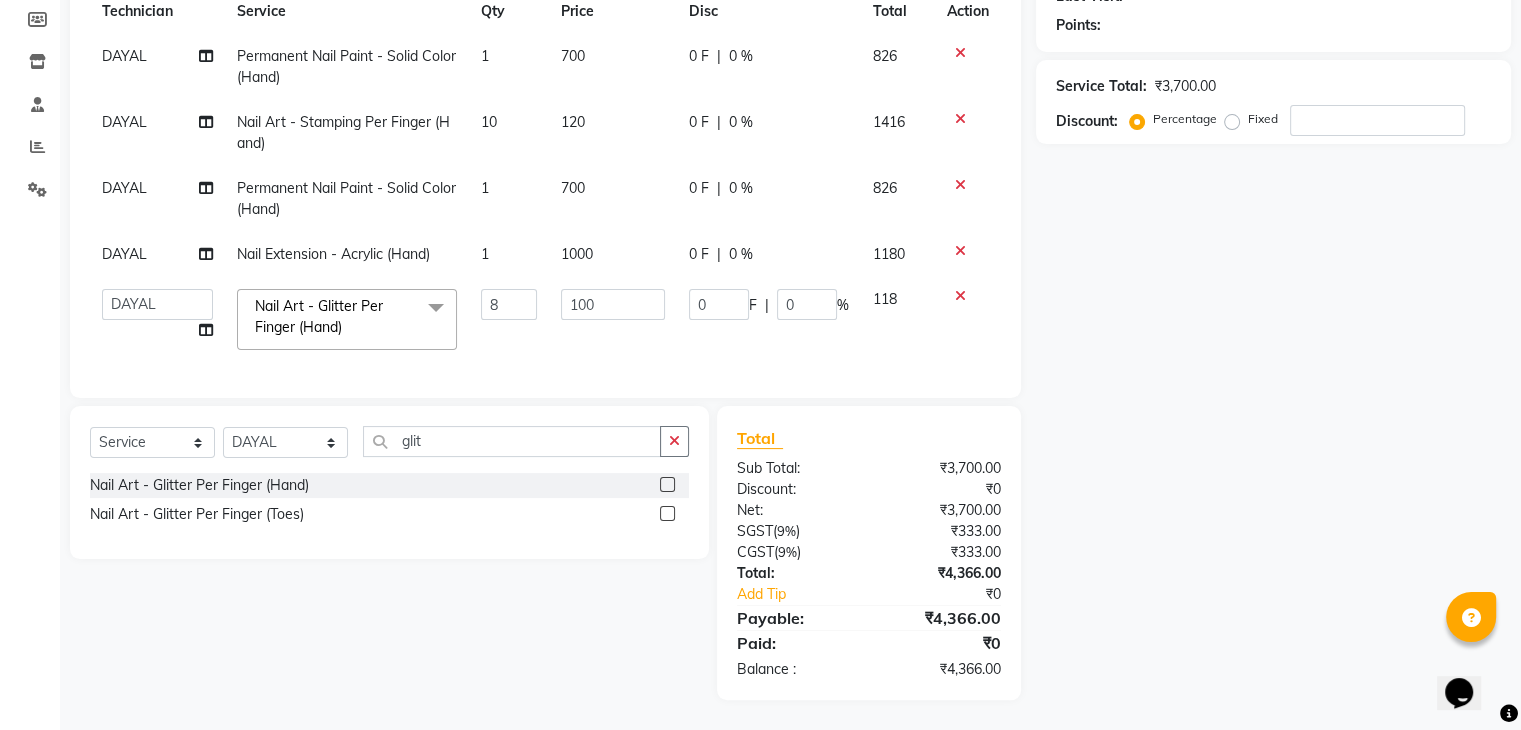 click on "DAYAL Permanent Nail Paint - Solid Color (Hand) 1 700 0 F | 0 % 826 DAYAL Nail Art - Stamping Per Finger (Hand) 10 120 0 F | 0 % 1416 DAYAL Permanent Nail Paint - Solid Color (Hand) 1 700 0 F | 0 % 826 DAYAL Nail Extension - Acrylic (Hand) 1 1000 0 F | 0 % 1180  Admin   [FIRST]   DAYAL   Manager   [FIRST]   PRINCE   [FIRST]   [FIRST]  Nail Art - Glitter Per Finger (Hand)  x Permanent Nail Paint - Solid Color (Hand) Permanent Nail Paint - French (Hand) Permanent Nail Paint - Solid Color (Toes) Permanent Nail Paint - French (Toes) Nail course Basic Nail Course Advance massage 45 min massage 15 min massage 30 min HAIR EXTENSIONS REMOVAL SINGLE  HAND  NAIL PAINT SINGLE HAND NAIL EXTENSIONS ACRYLIC SINGLE HAND NAIL EXTENSIONS GEL SINGLE HAND EXTENSIONS REMOVAL SINGLE HAND GEL POLISH REMOVAL HEAD MASSAGE WITH WASH NAILEXTENSINS POLISH HAIR FALL TREATMENT DANDRUFF TREATMENT HAIR SPA HAIR WASH BLOWDRY HYDRA FACIAL D TAN HANDS D TAN LEGS hair wash COMBO PACK Restoration - Gel (Hand) Restoration - Tip Replacement (Hand) Restoration - Touch -up (Hand) Restoration - Gel Color Changes (Hand) Restoration - Removal of Extension (Hand) Gel polish removal 10" 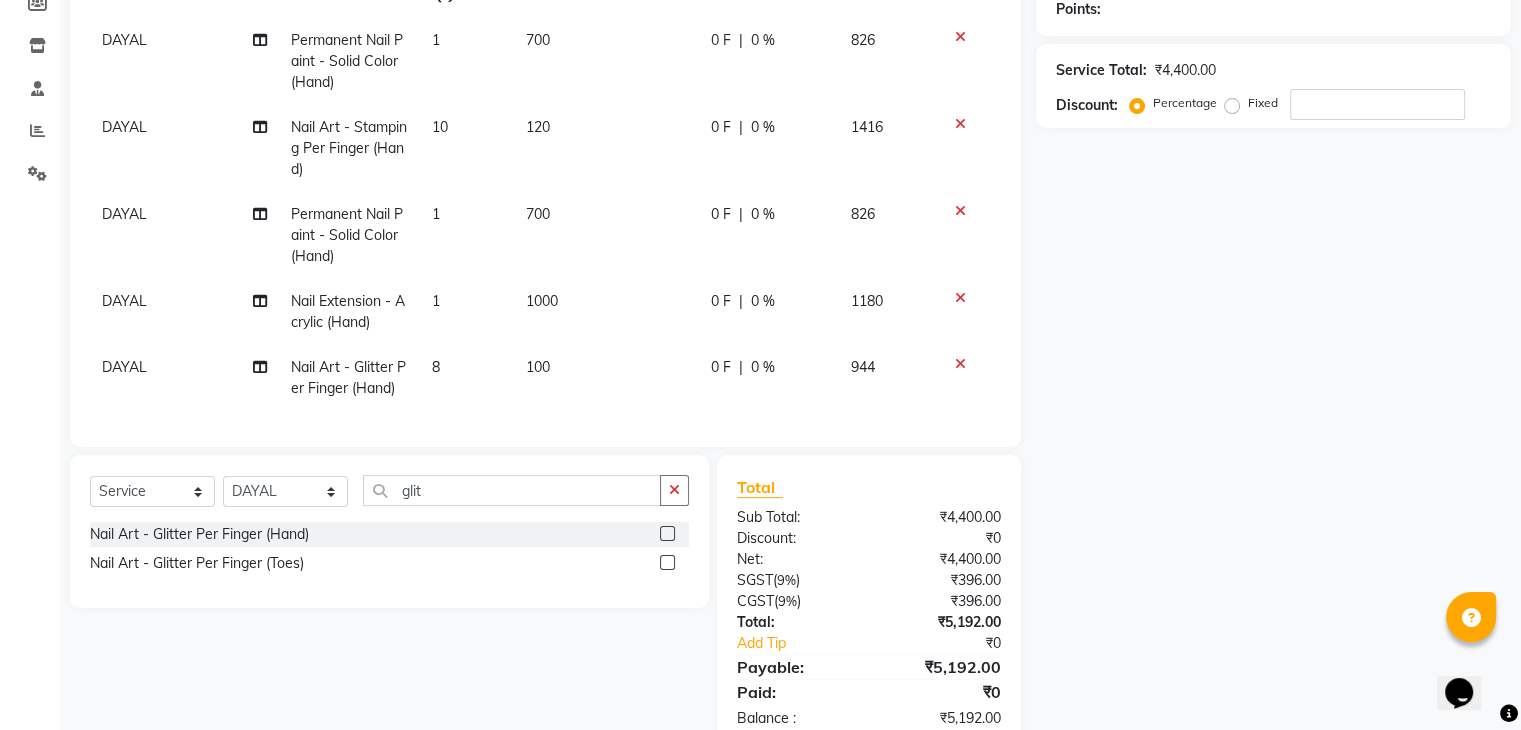 click on "DAYAL" 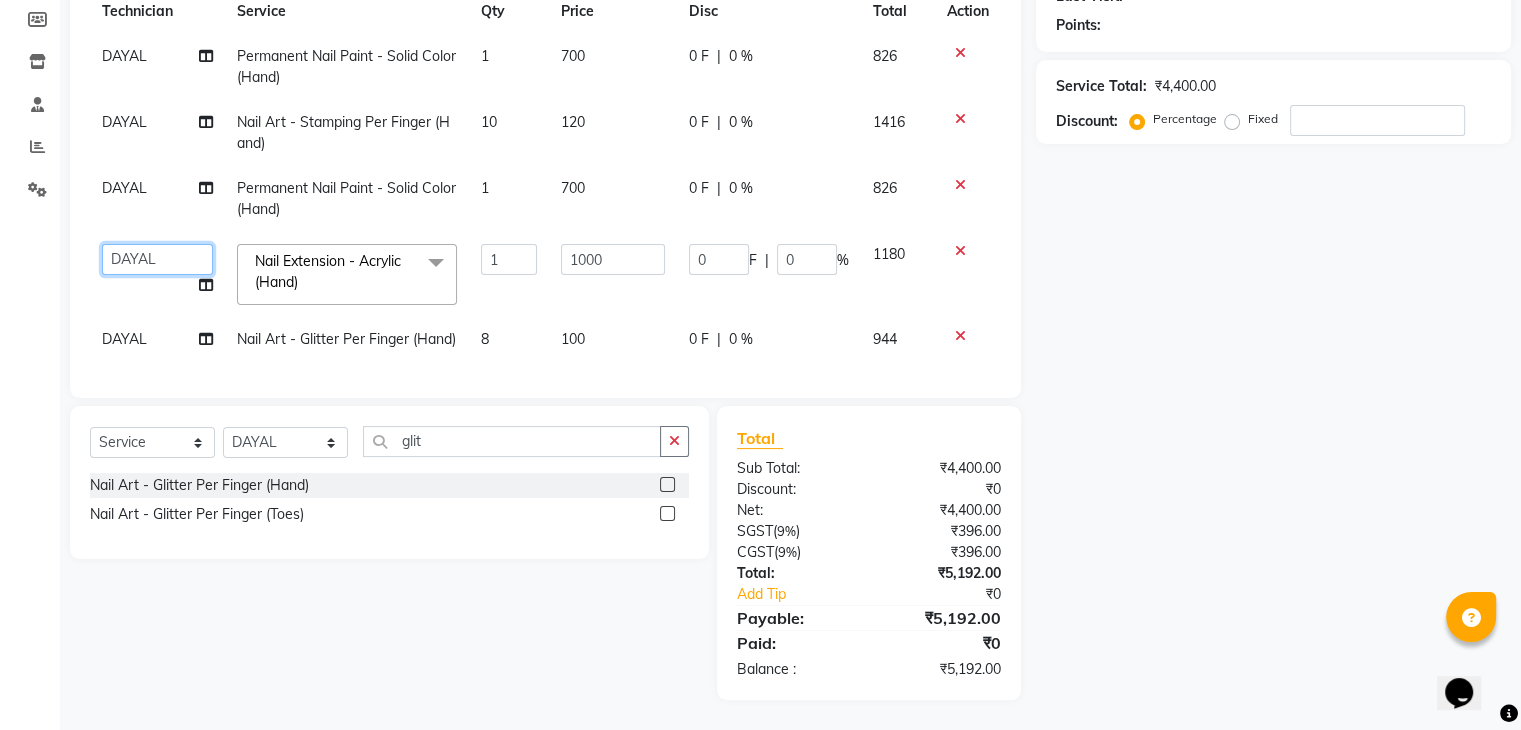 click on "Admin   [FIRST]   DAYAL   Manager   [FIRST]   PRINCE   [FIRST]   [FIRST]" 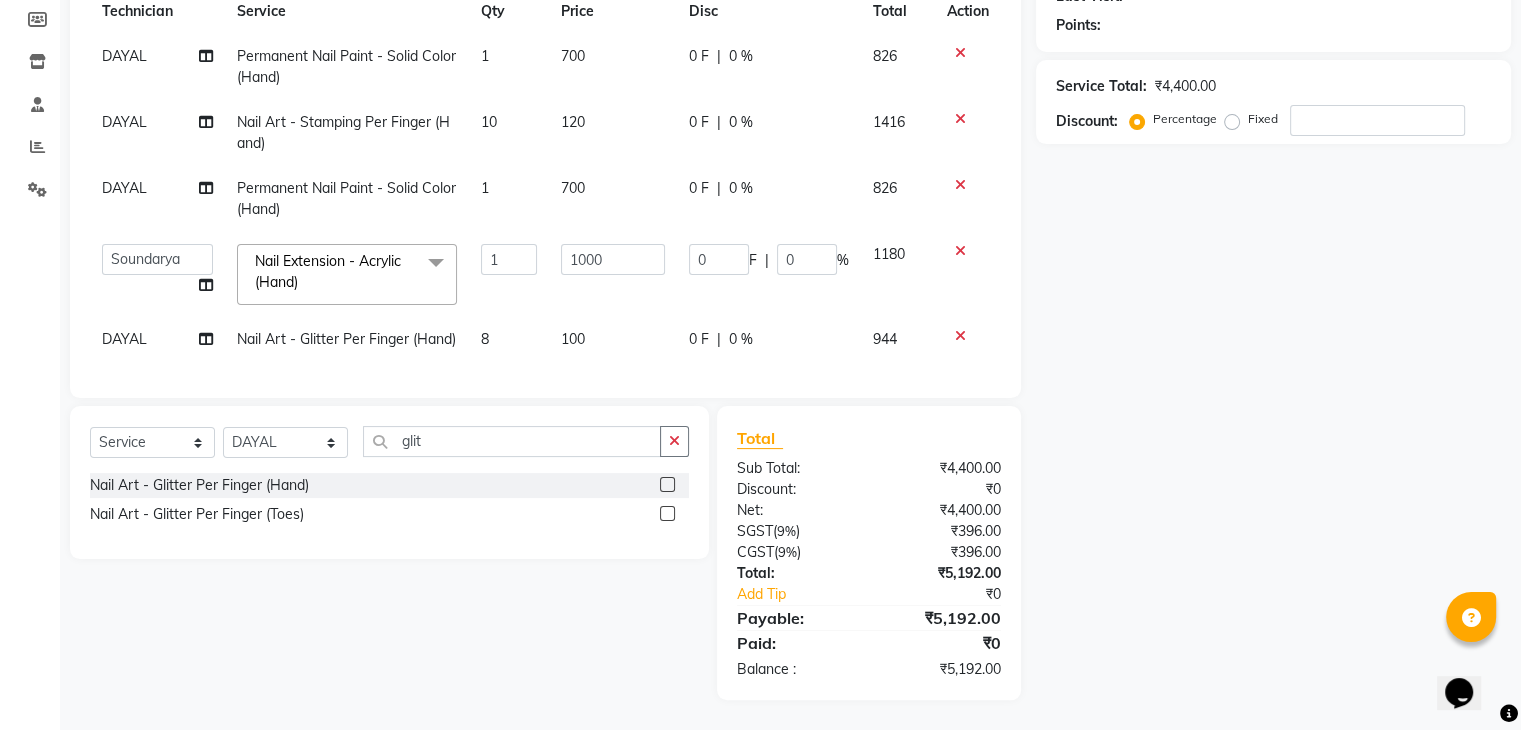 select on "25633" 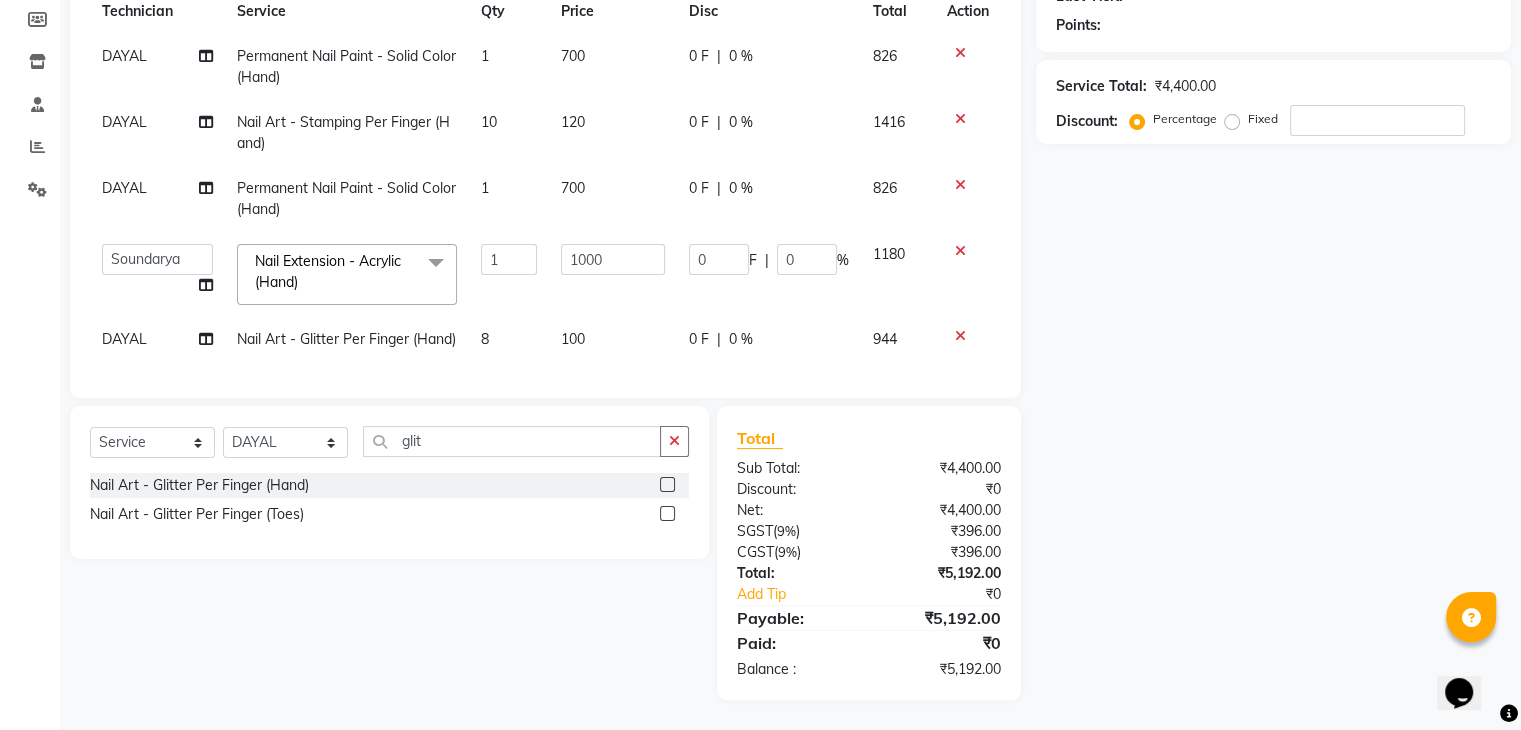 click on "DAYAL" 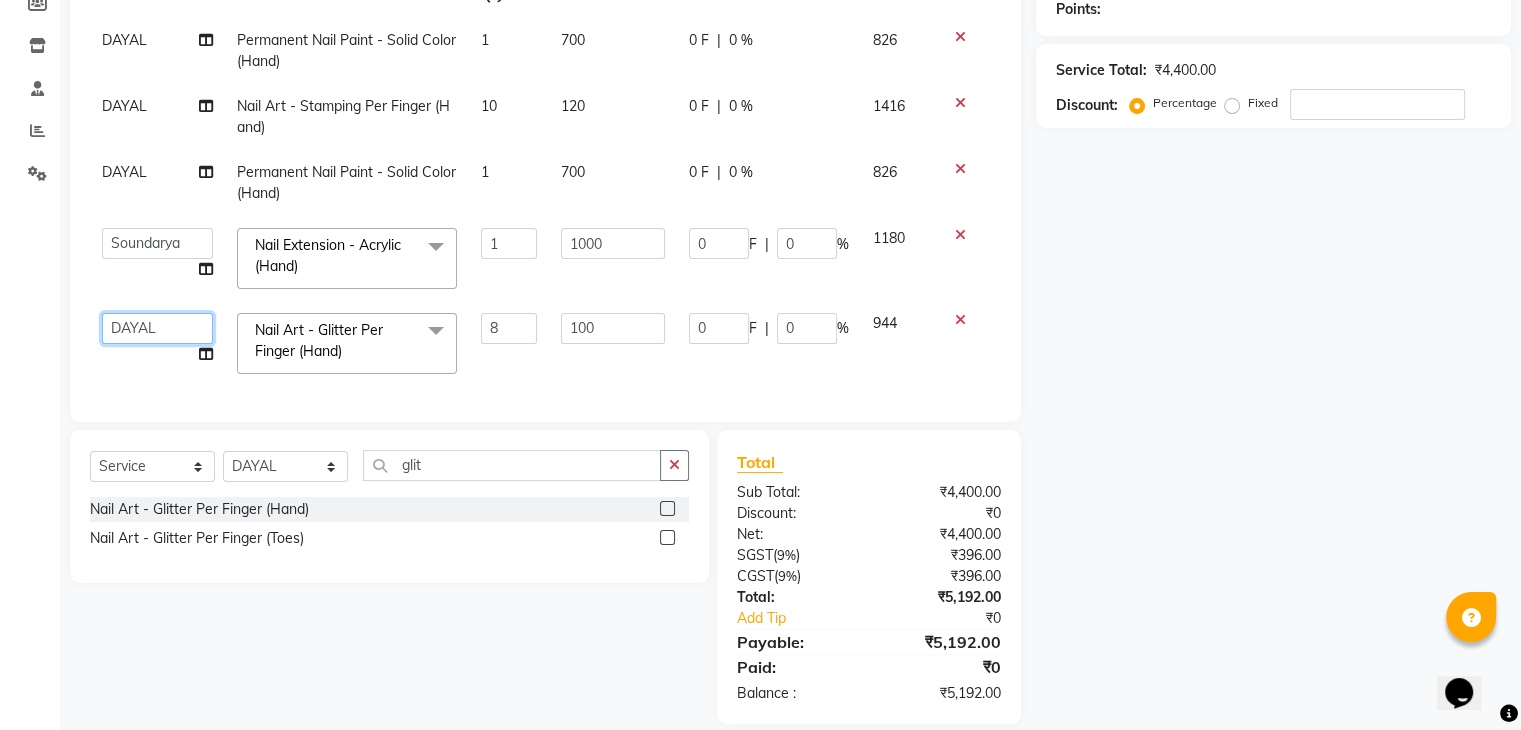 click on "Admin   [FIRST]   DAYAL   Manager   [FIRST]   PRINCE   [FIRST]   [FIRST]" 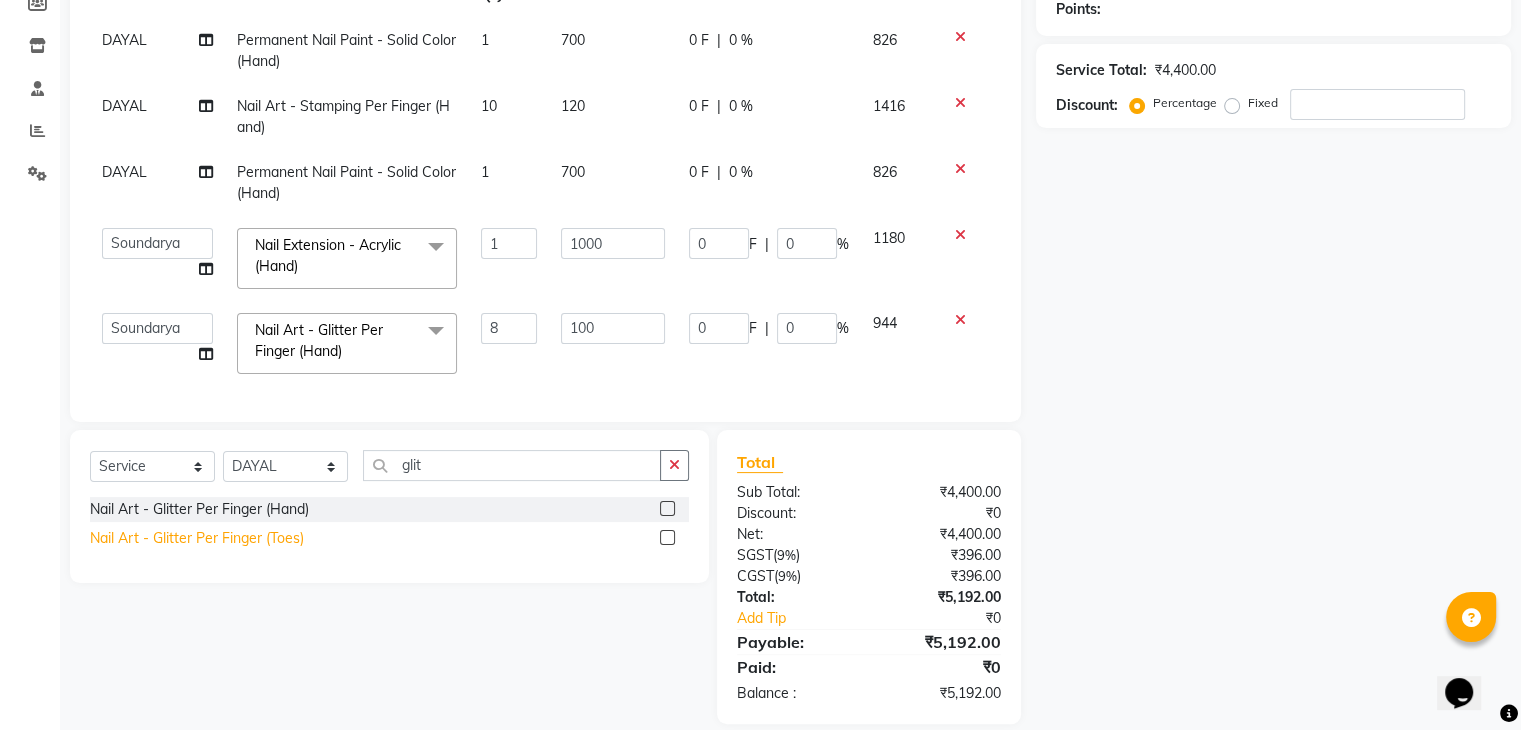 select on "25633" 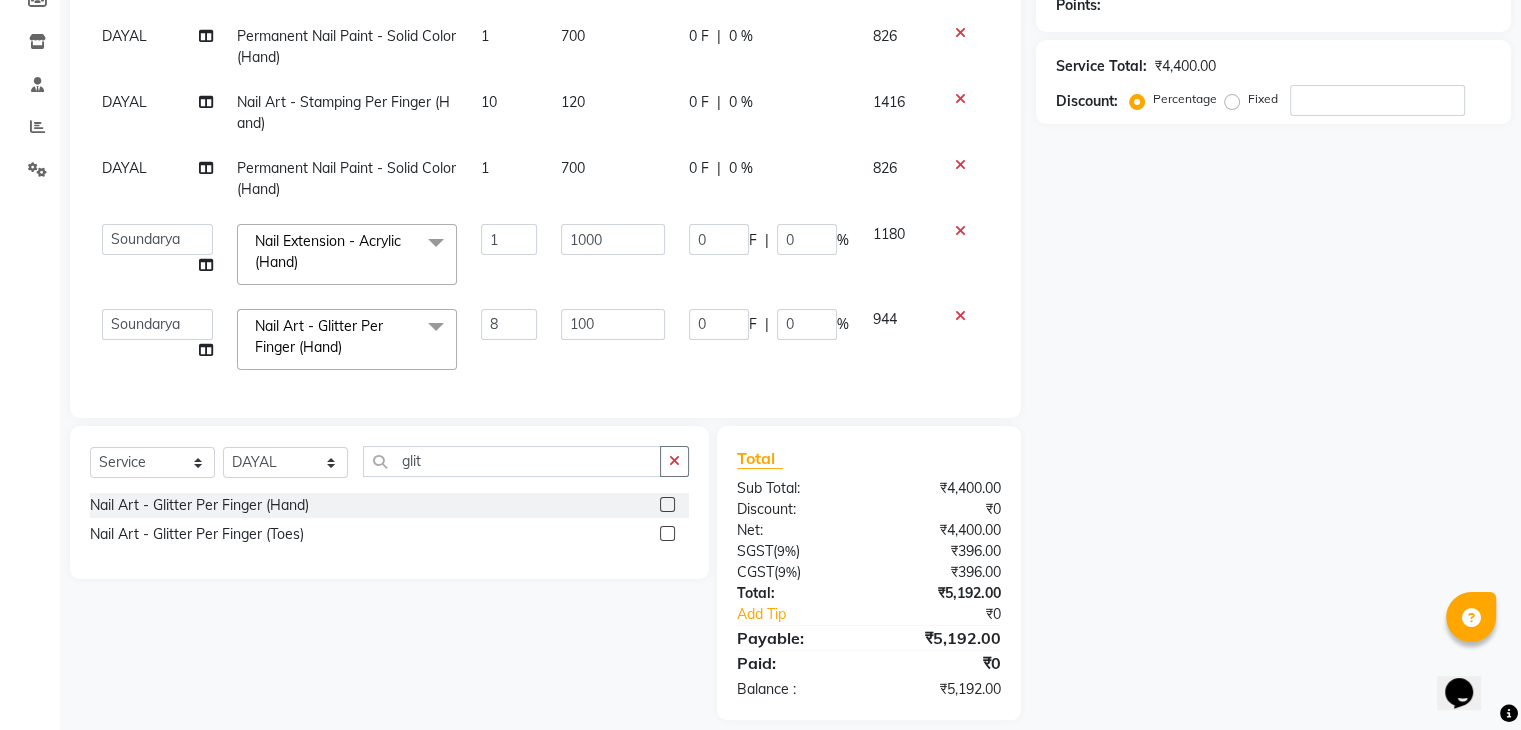 scroll, scrollTop: 351, scrollLeft: 0, axis: vertical 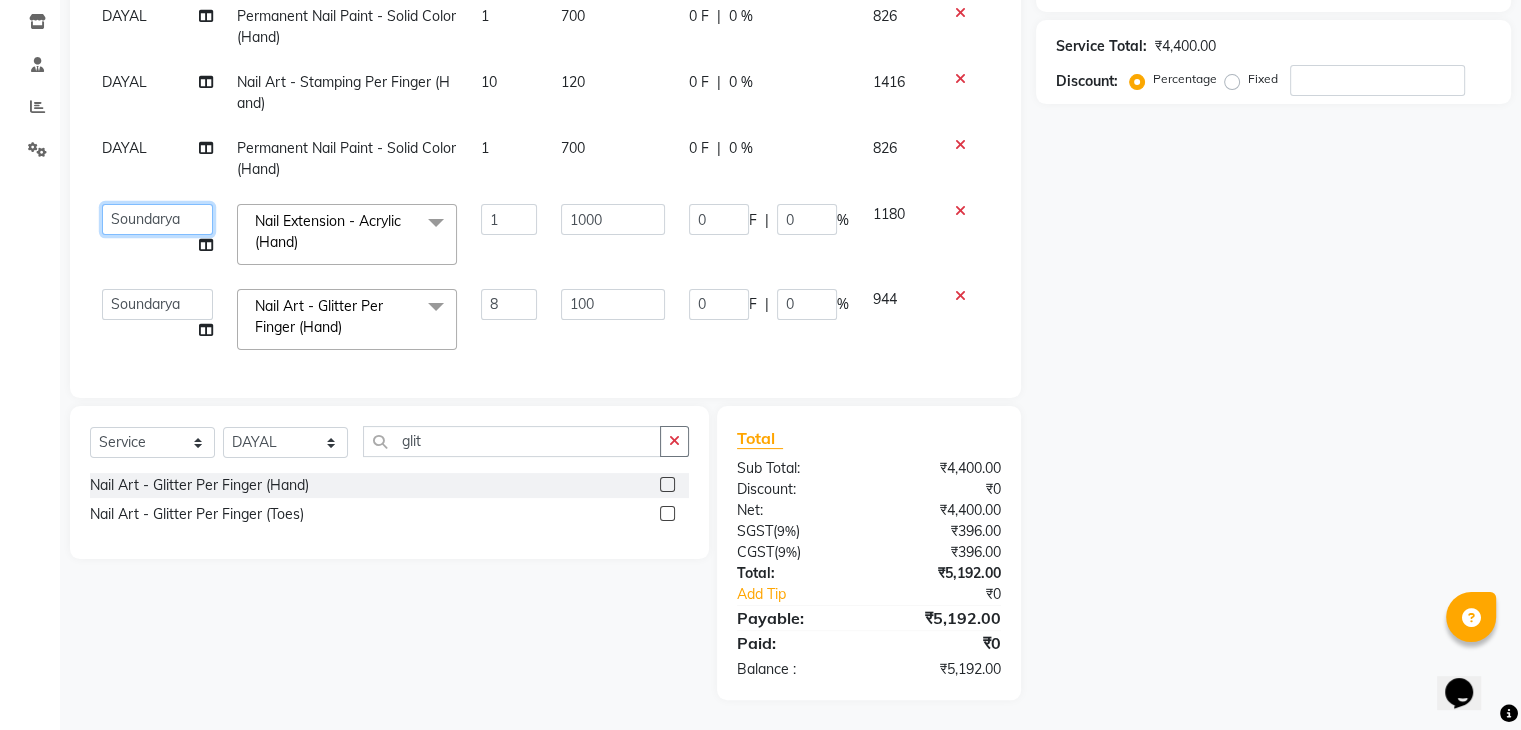 click on "Admin   [FIRST]   DAYAL   Manager   [FIRST]   PRINCE   [FIRST]   [FIRST]" 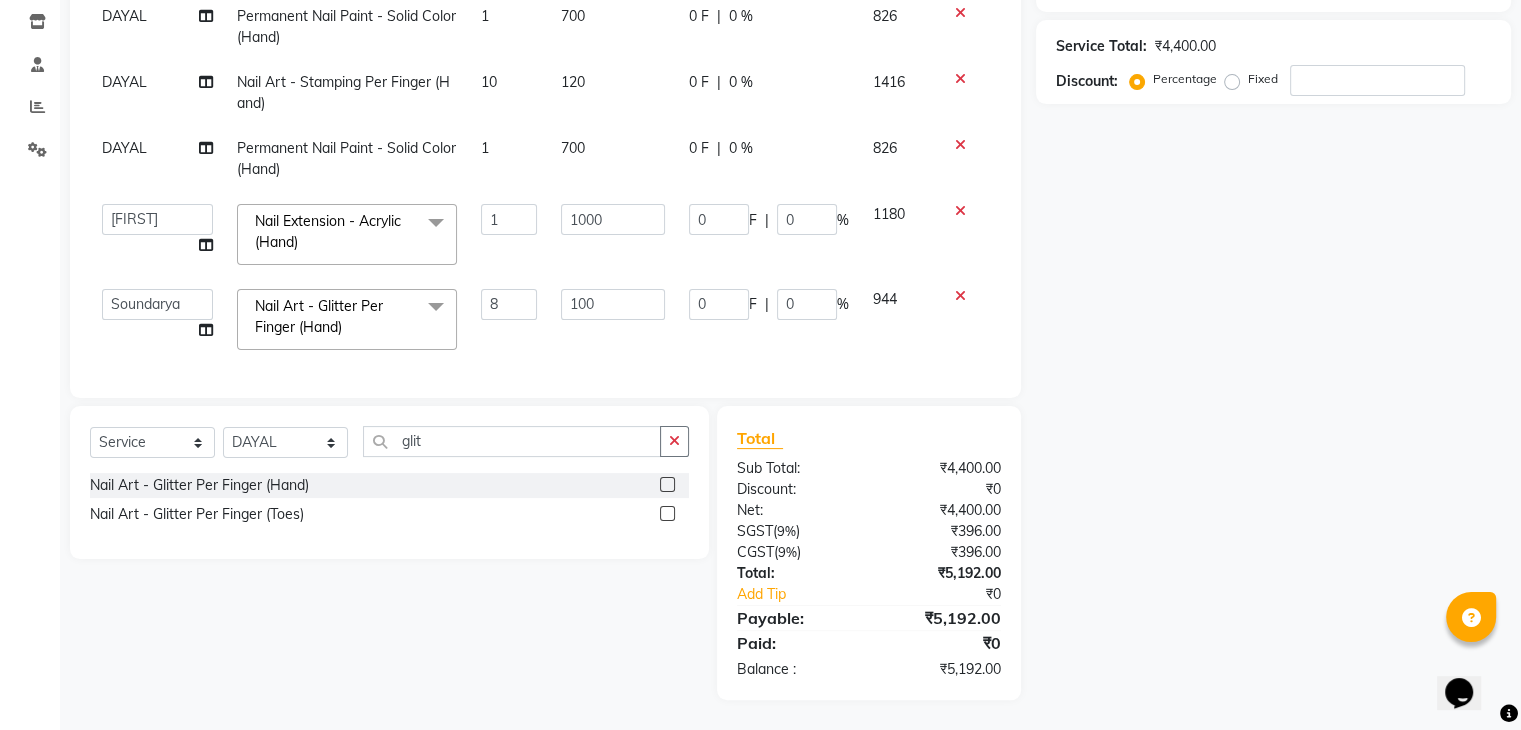scroll, scrollTop: 336, scrollLeft: 0, axis: vertical 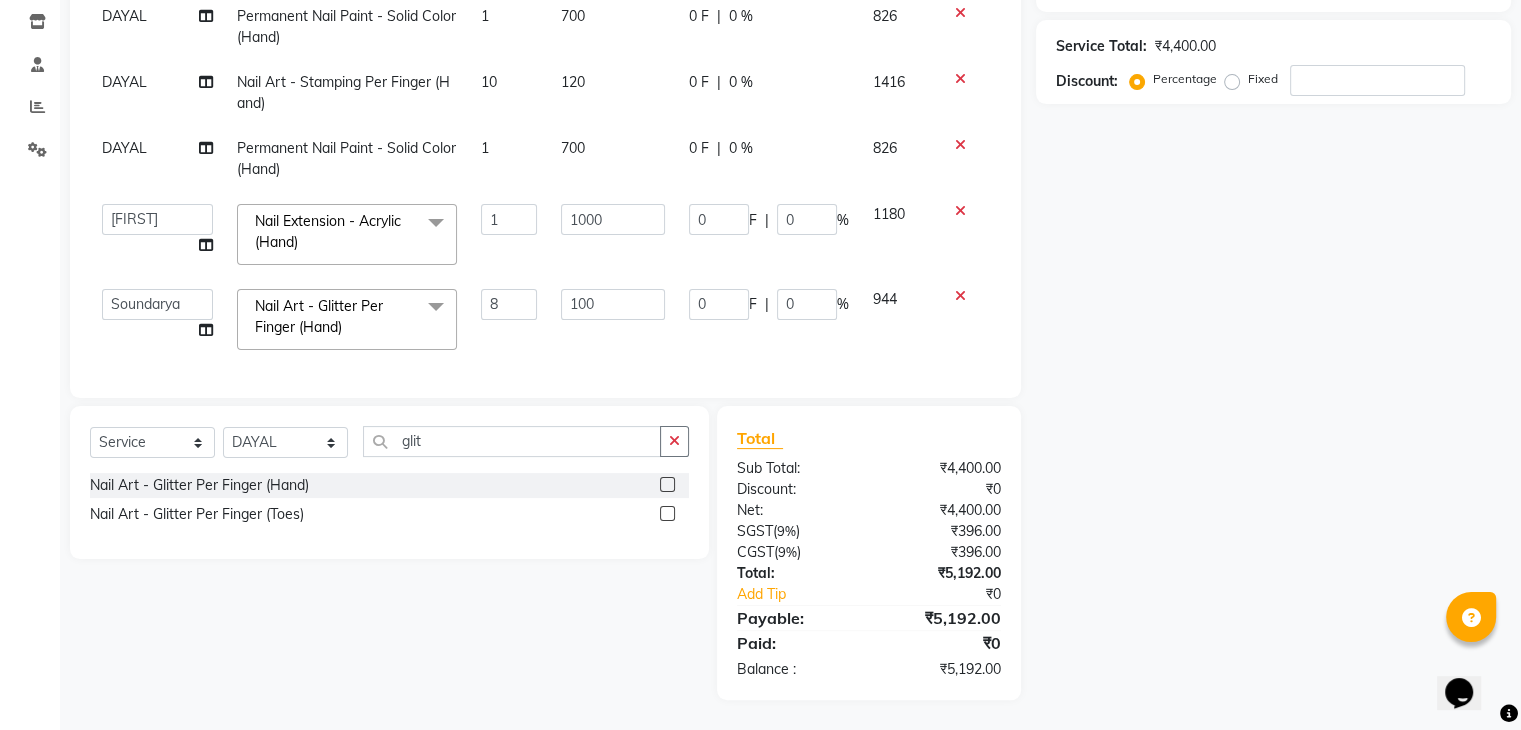 select on "25632" 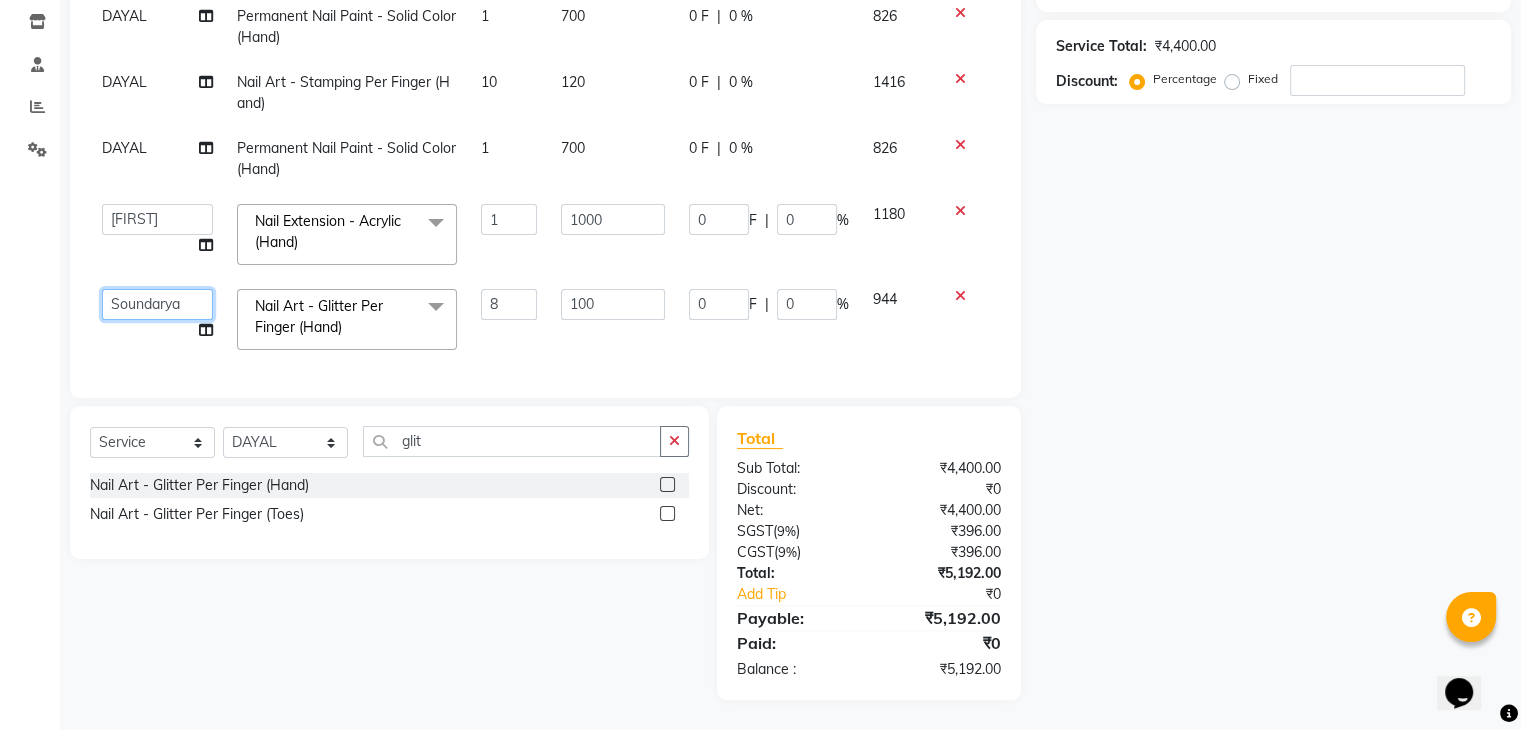 click on "Admin   [FIRST]   DAYAL   Manager   [FIRST]   PRINCE   [FIRST]   [FIRST]" 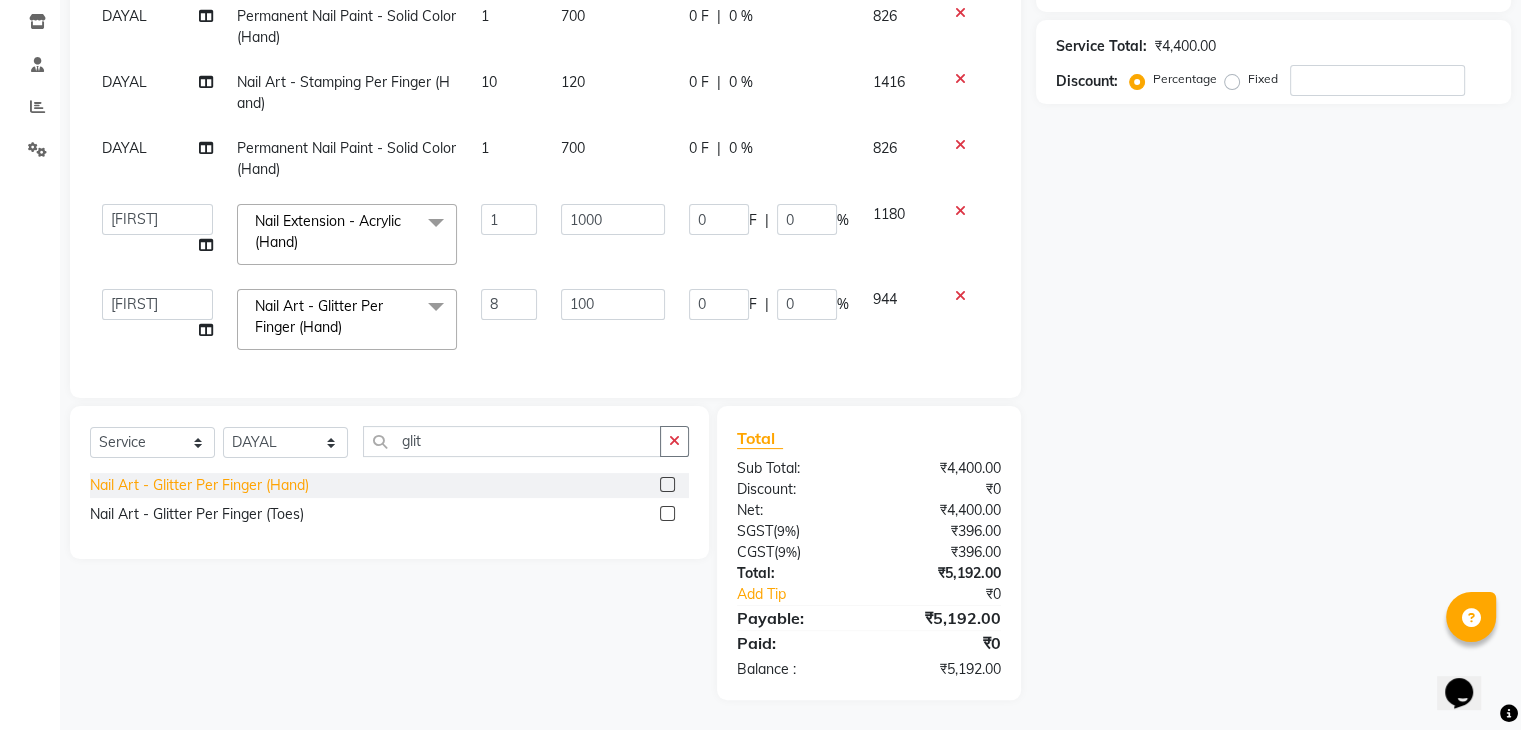 select on "25632" 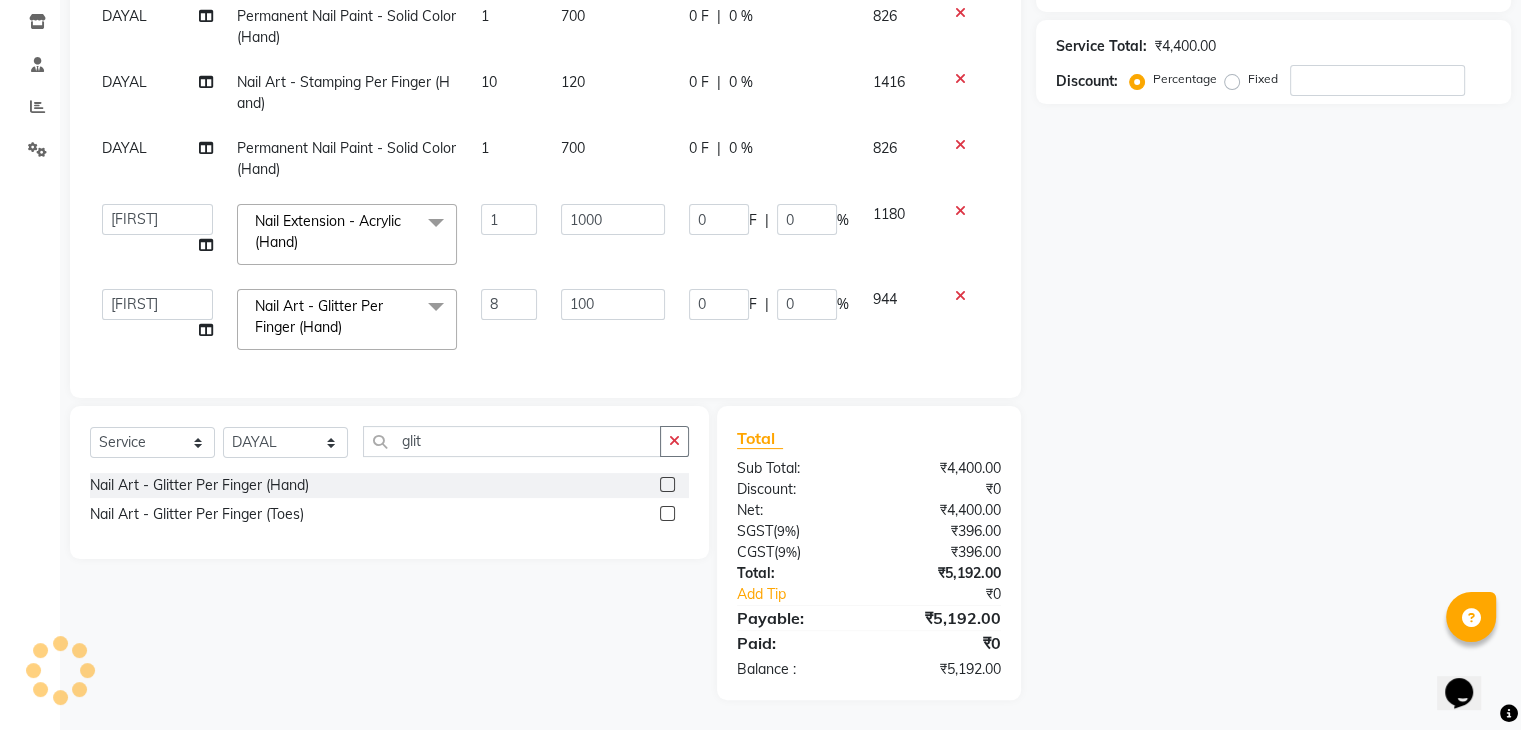 click on "DAYAL" 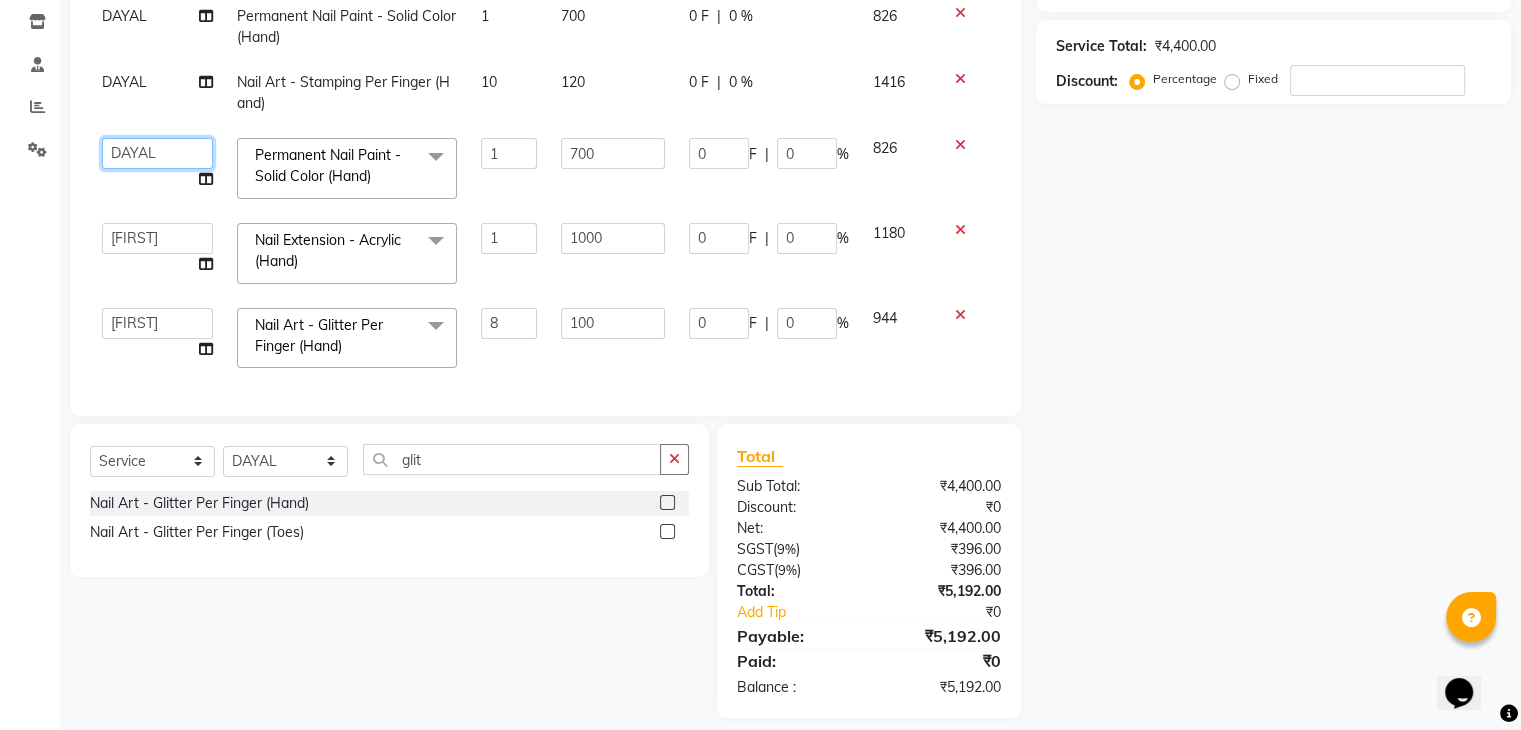 click on "Admin   [FIRST]   DAYAL   Manager   [FIRST]   PRINCE   [FIRST]   [FIRST]" 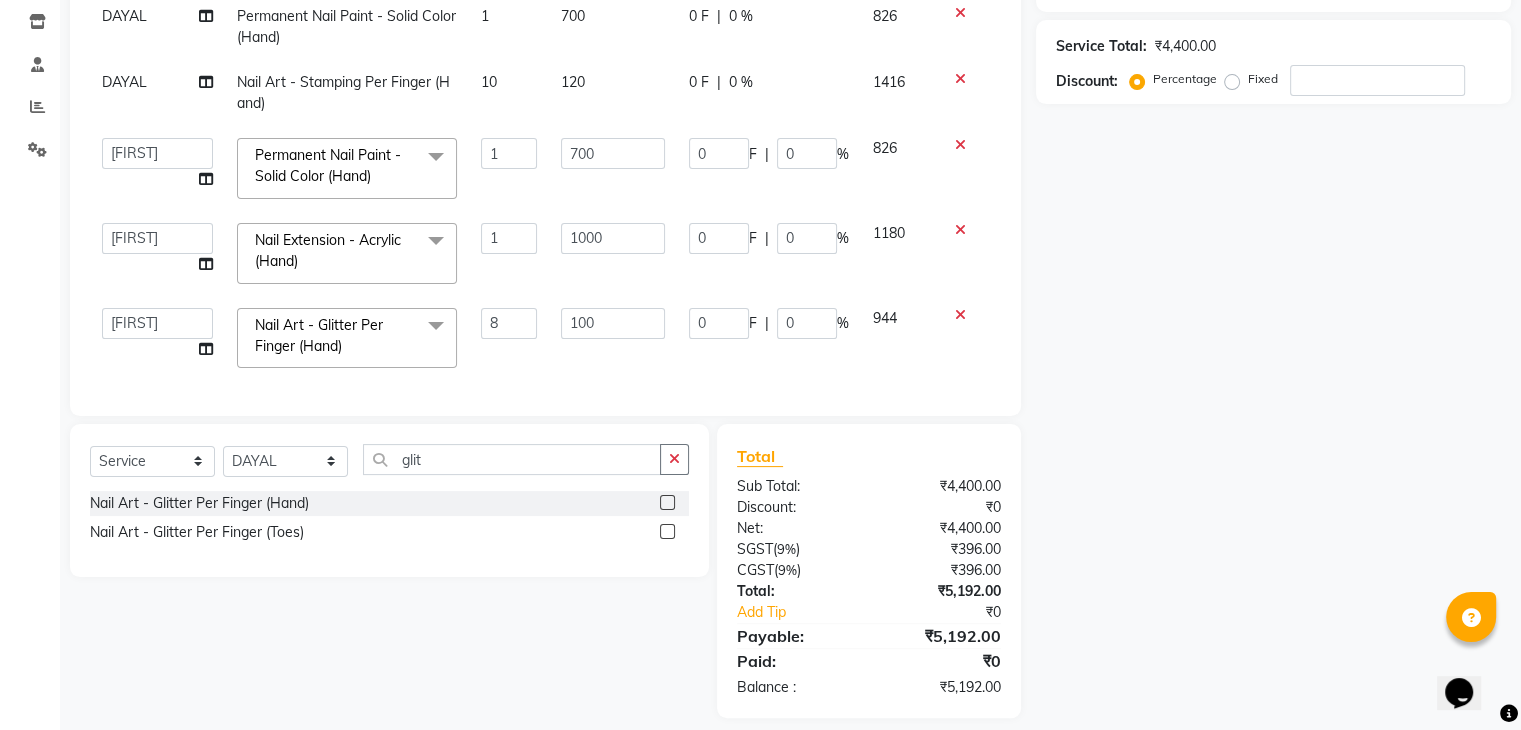 select on "25632" 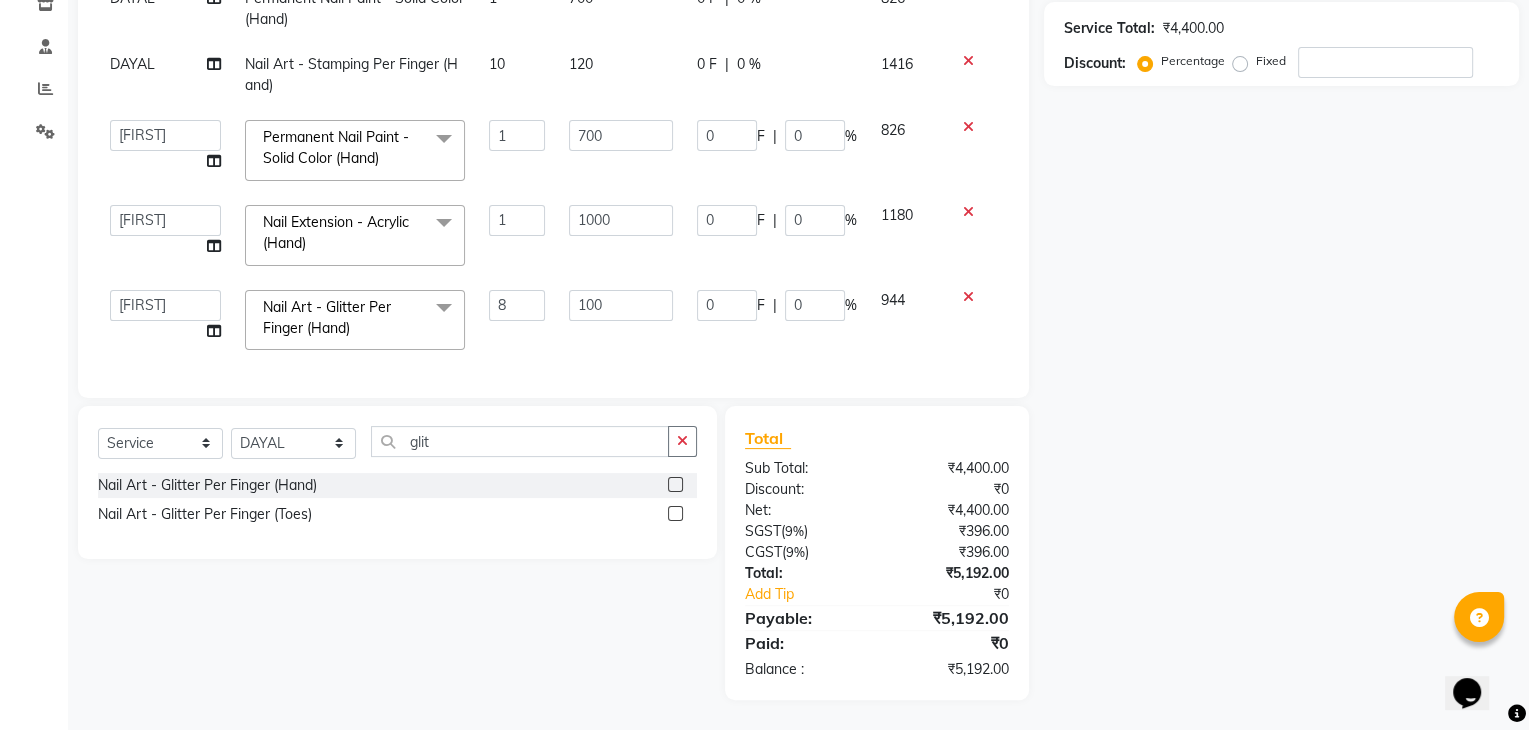 scroll, scrollTop: 0, scrollLeft: 0, axis: both 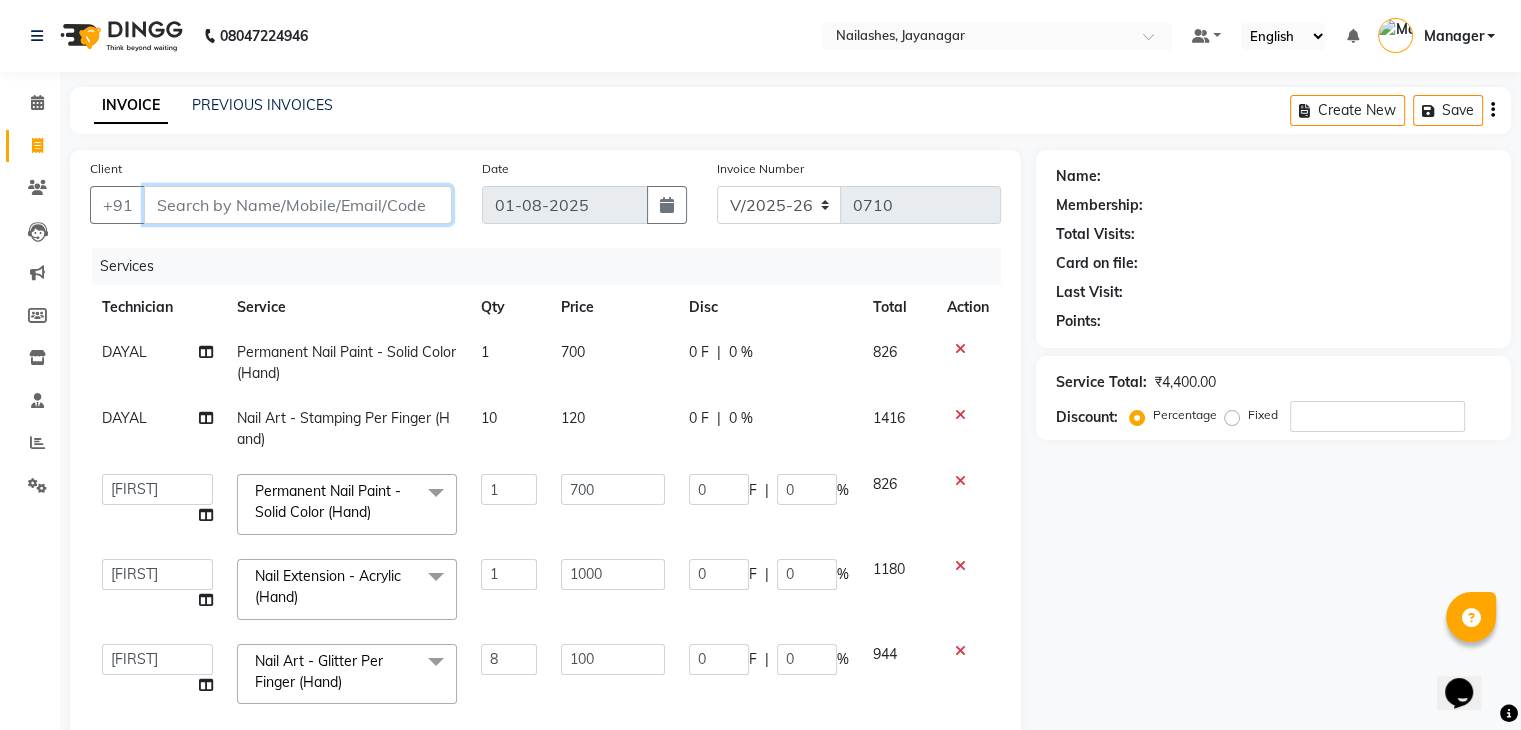 click on "Client" at bounding box center [298, 205] 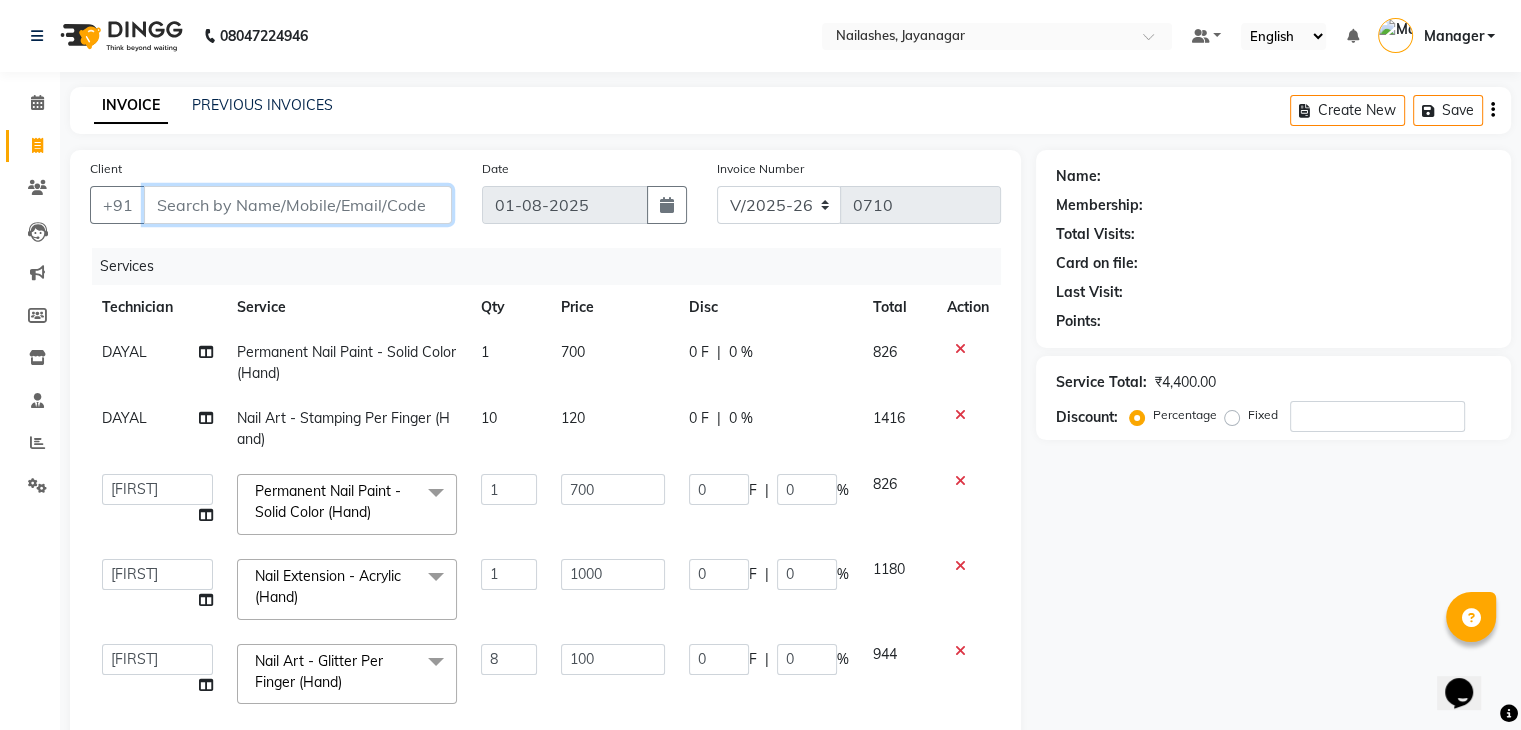 type on "8" 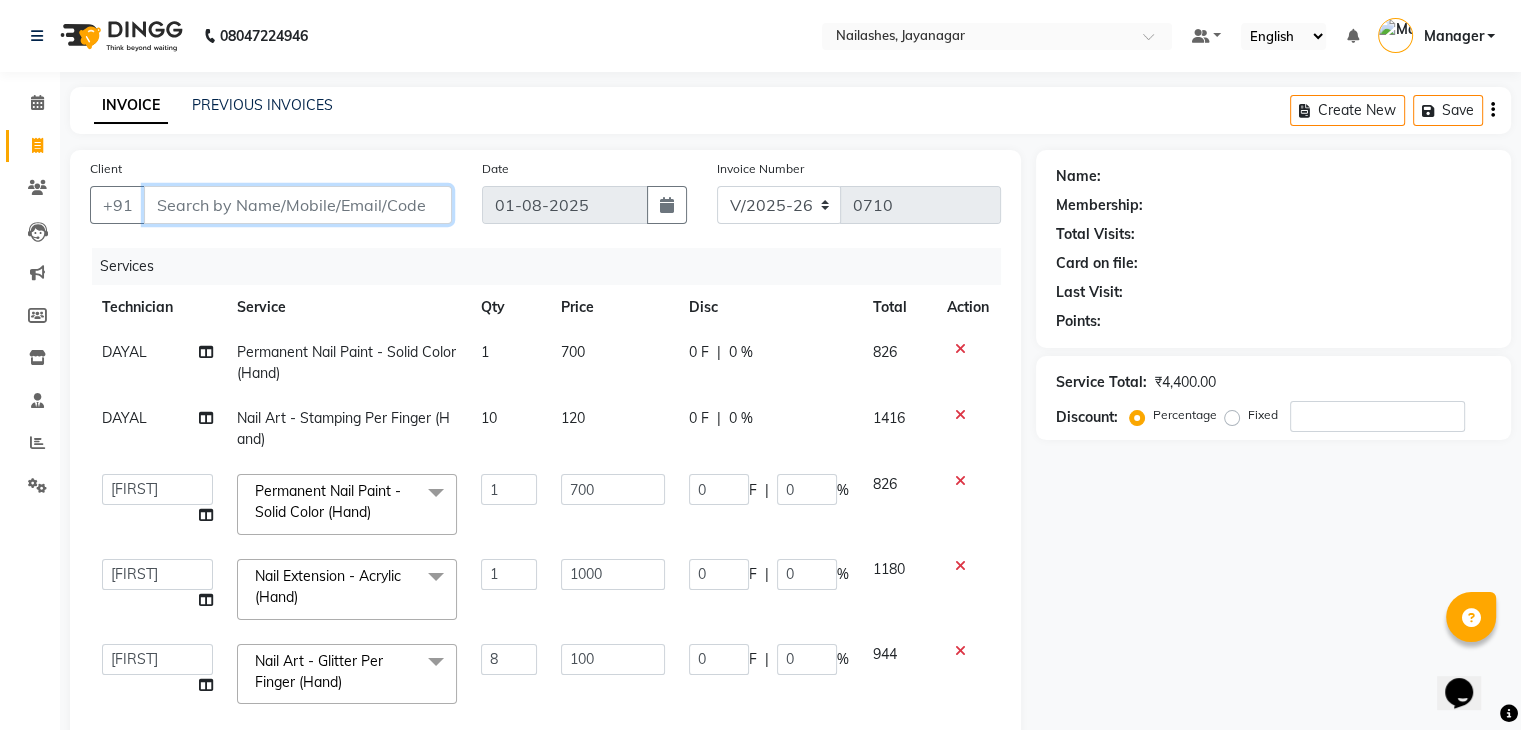 type on "0" 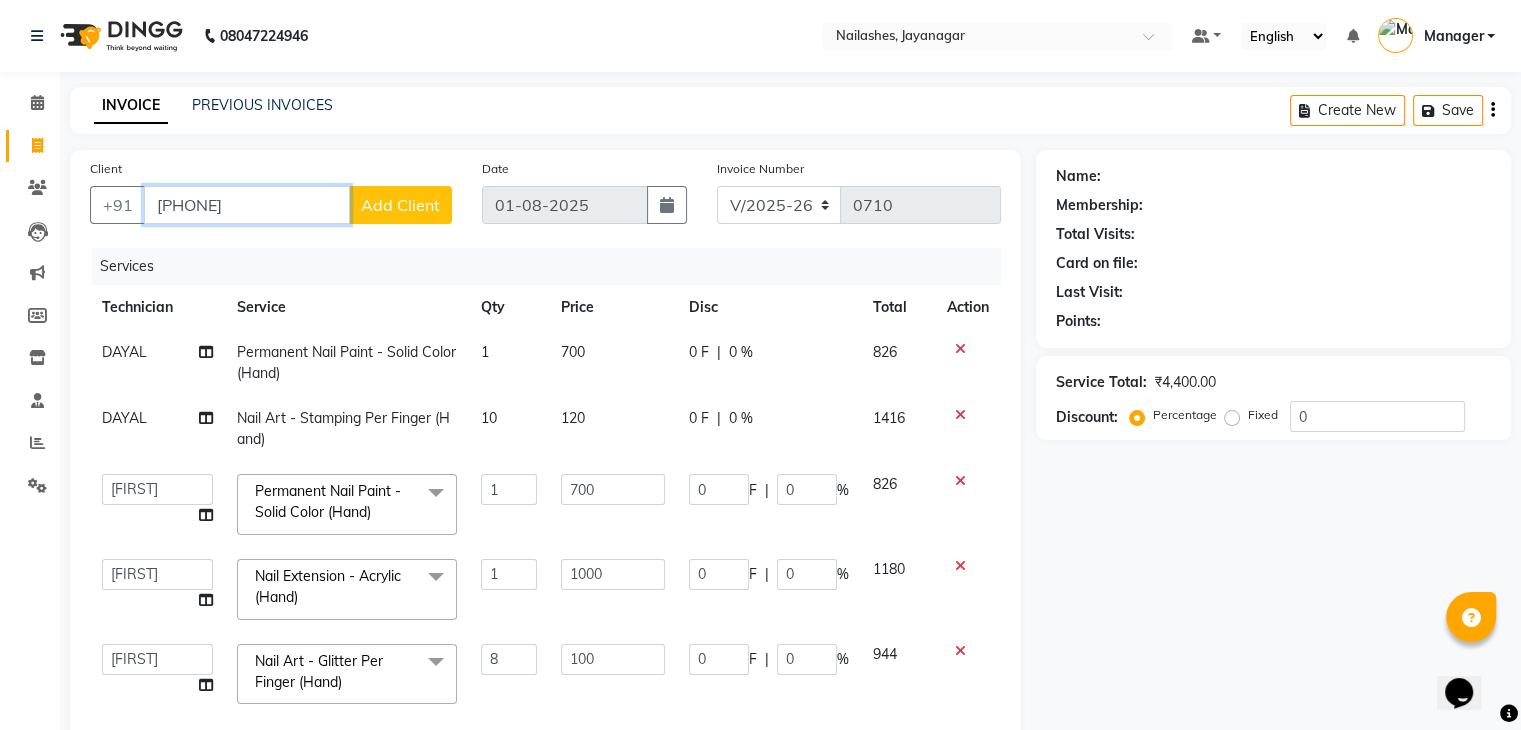 type on "[PHONE]" 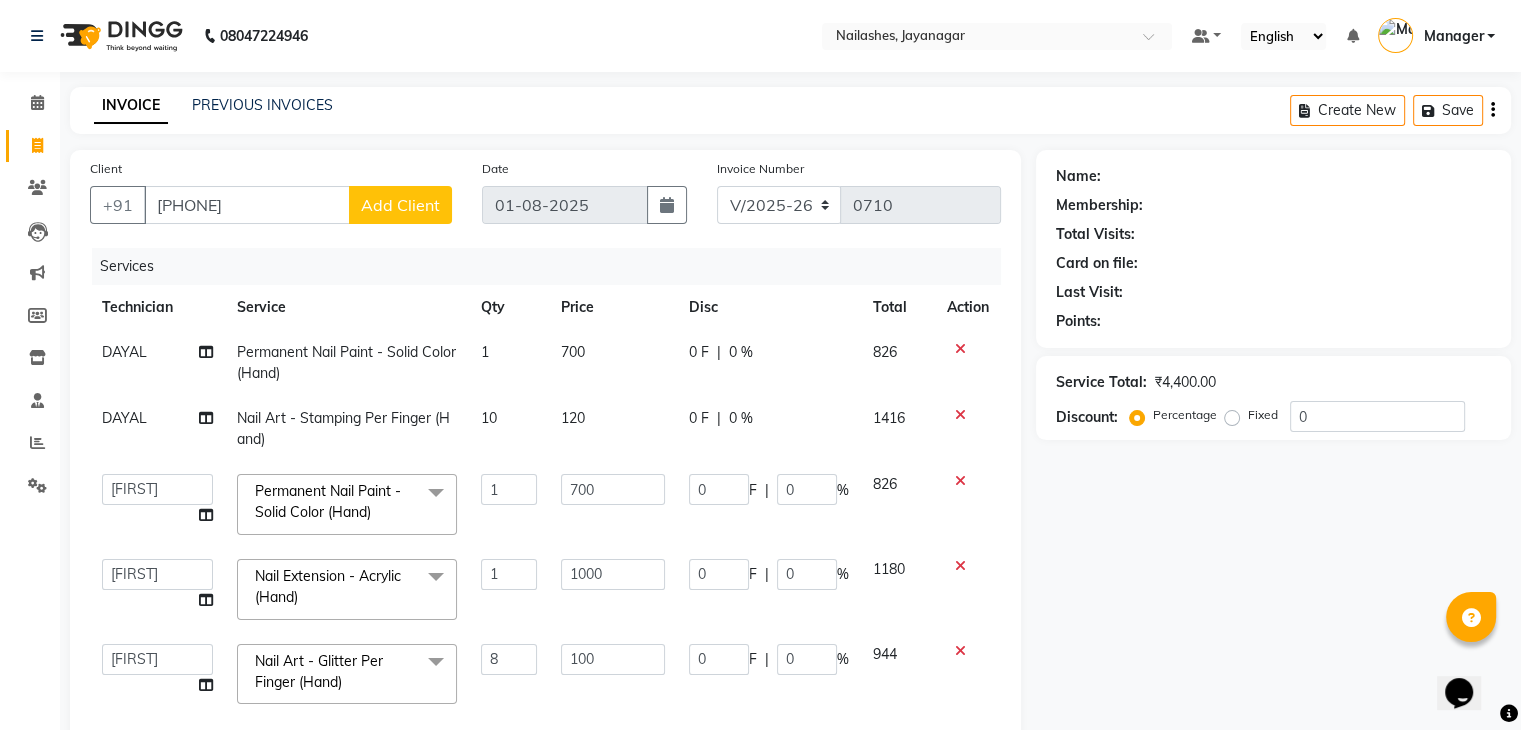 click on "Add Client" 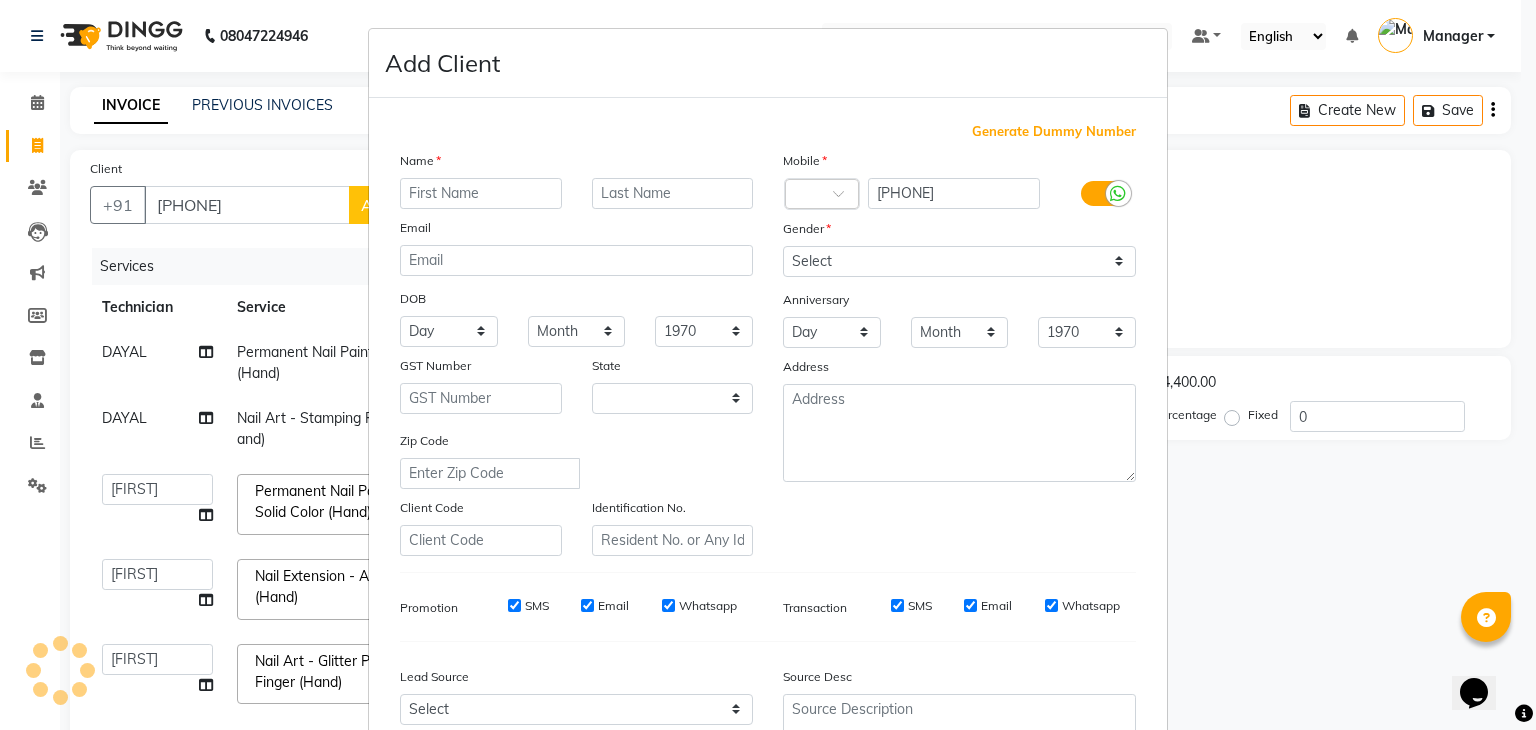 select on "21" 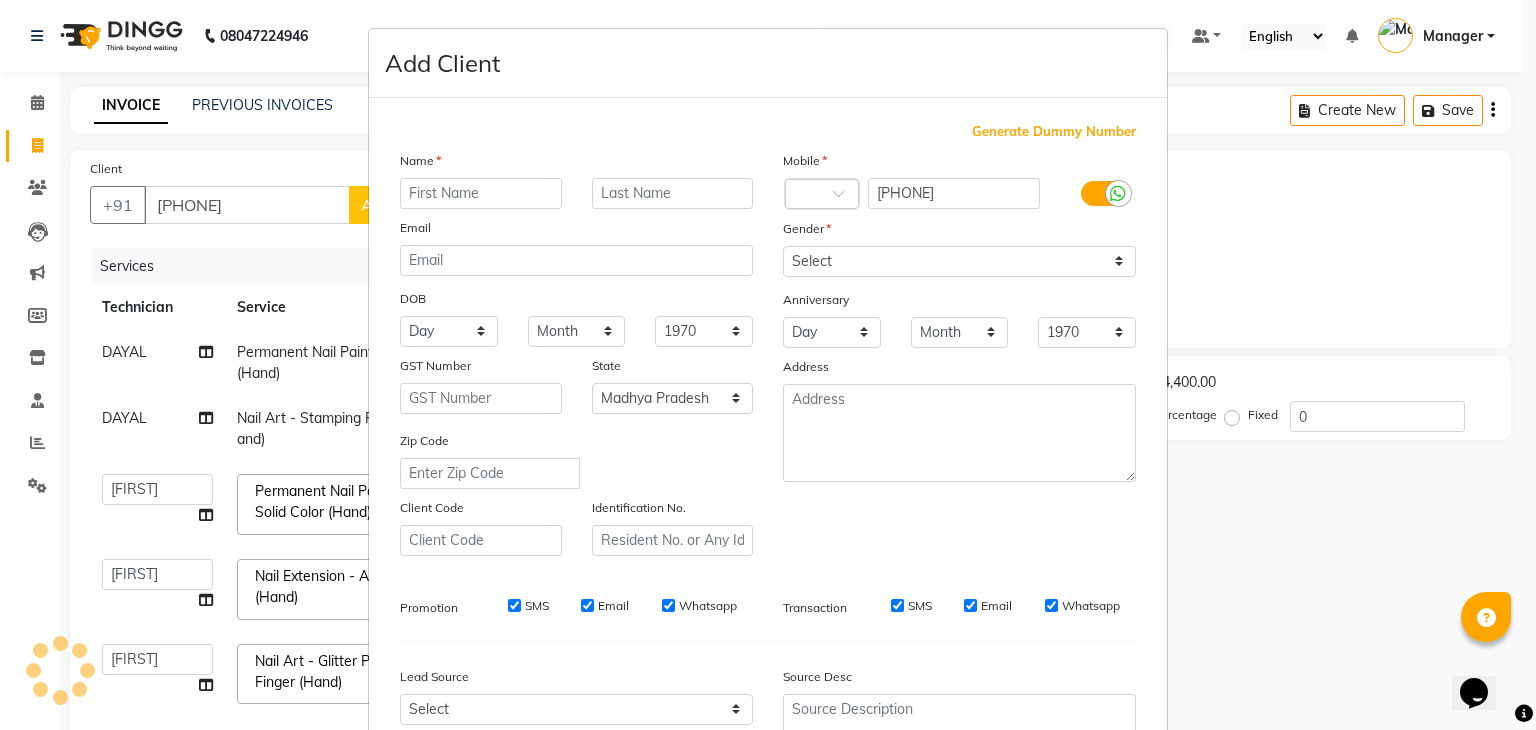 drag, startPoint x: 416, startPoint y: 216, endPoint x: 449, endPoint y: 189, distance: 42.638012 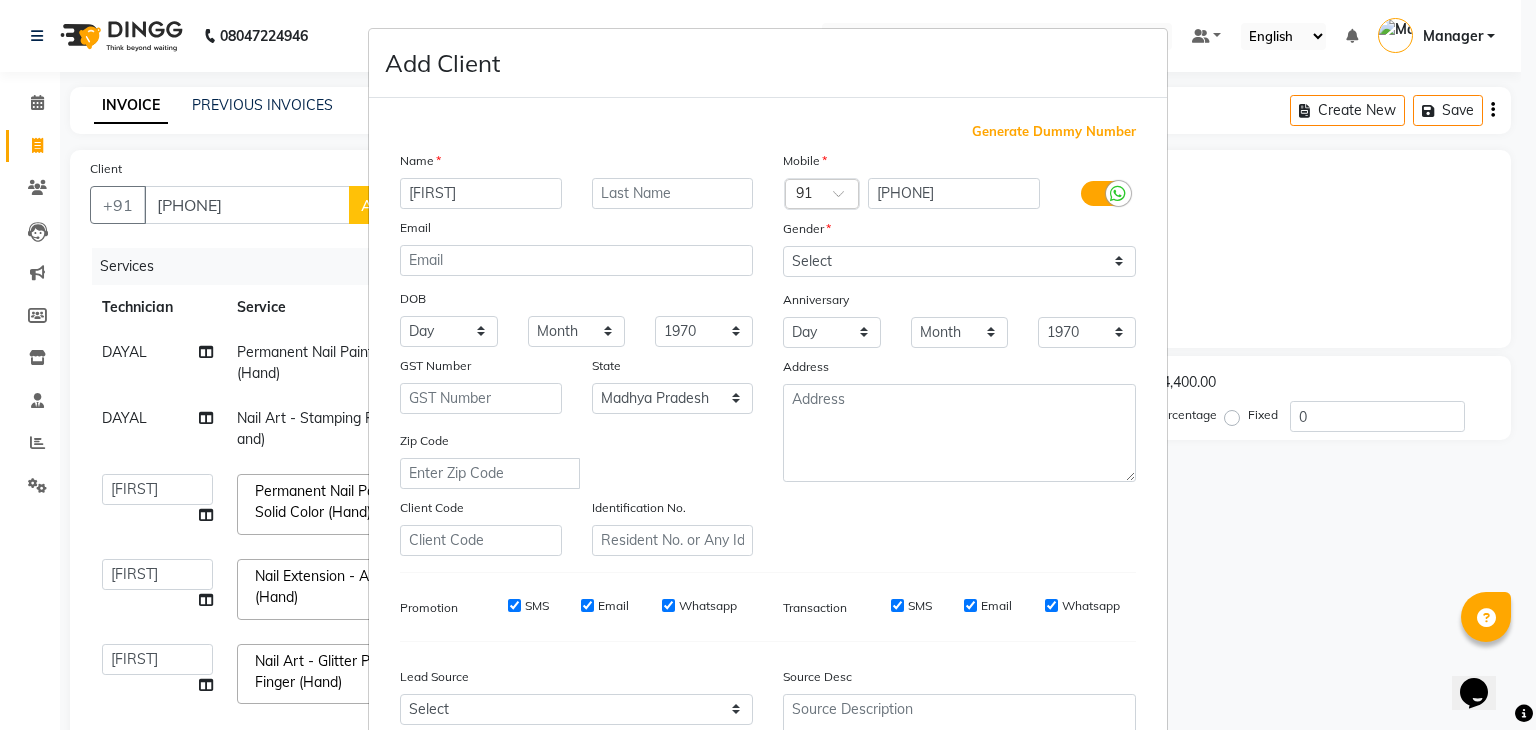 type on "[FIRST]" 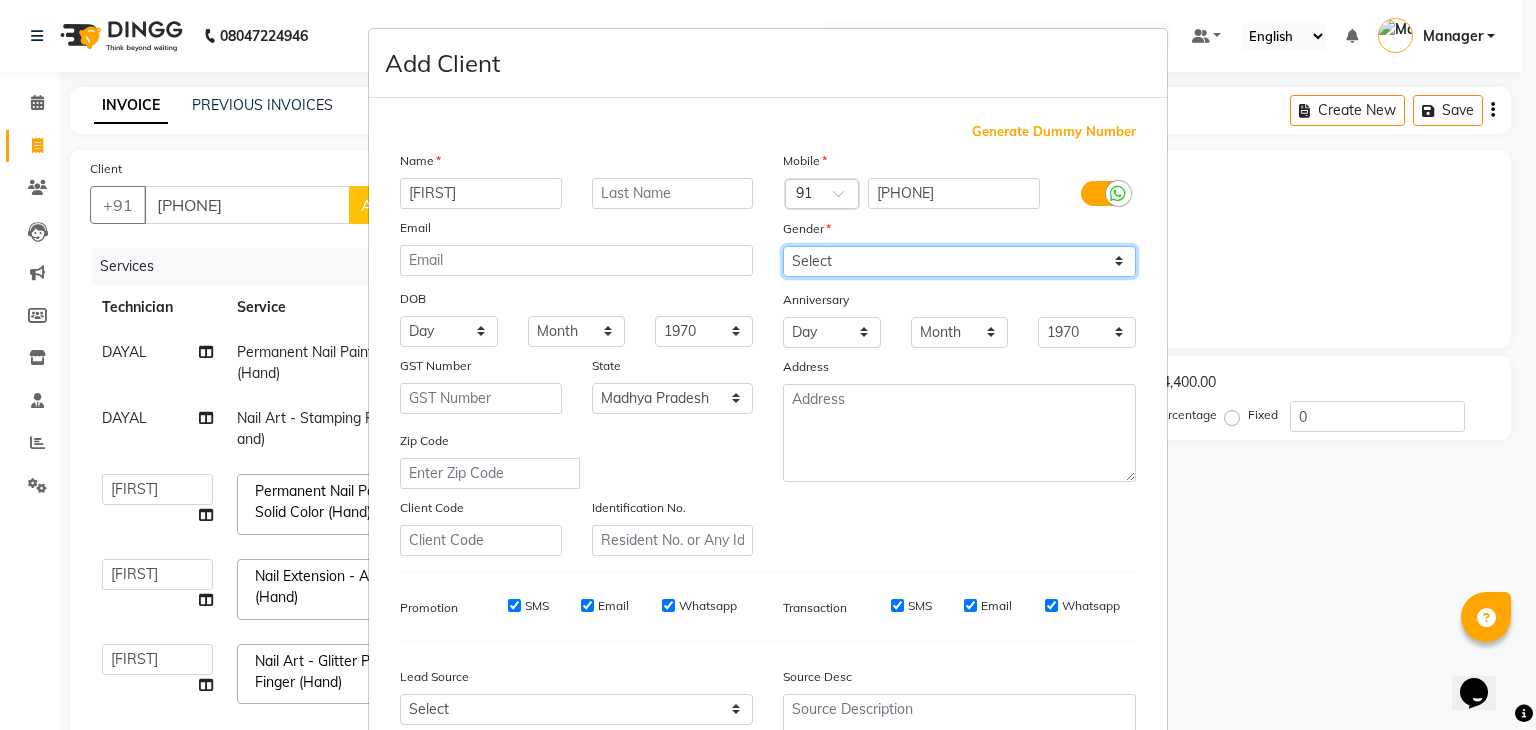 click on "Select Male Female Other Prefer Not To Say" at bounding box center [959, 261] 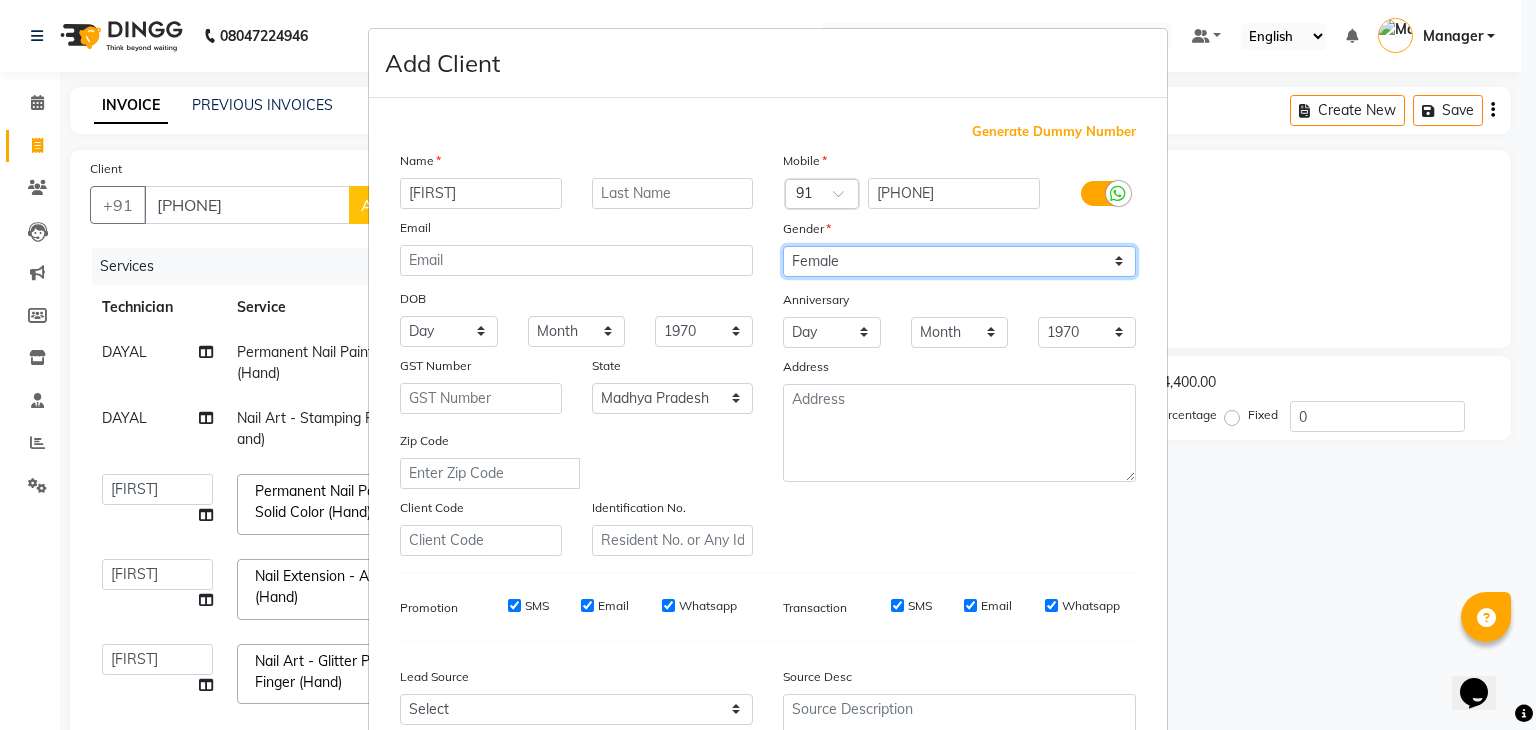 click on "Select Male Female Other Prefer Not To Say" at bounding box center [959, 261] 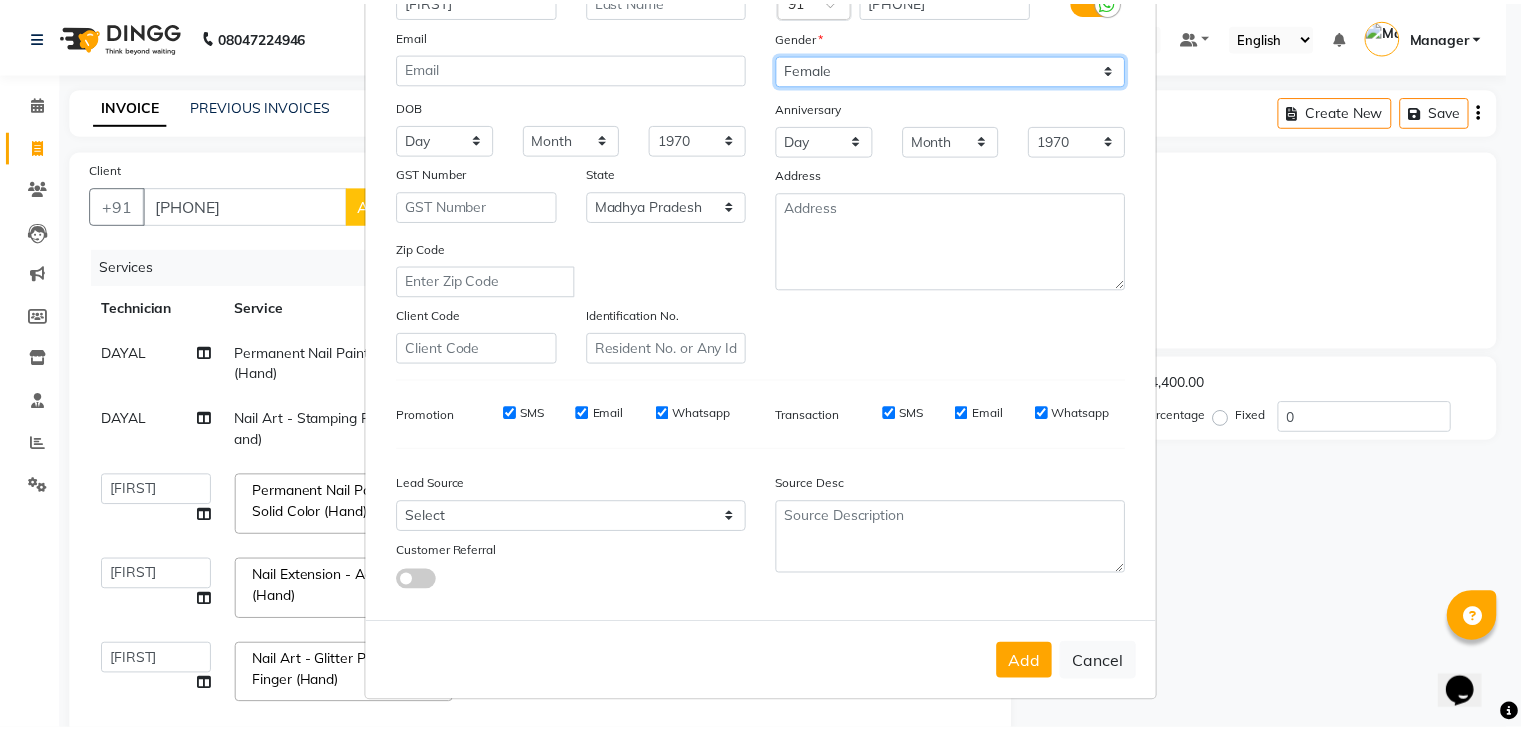 scroll, scrollTop: 203, scrollLeft: 0, axis: vertical 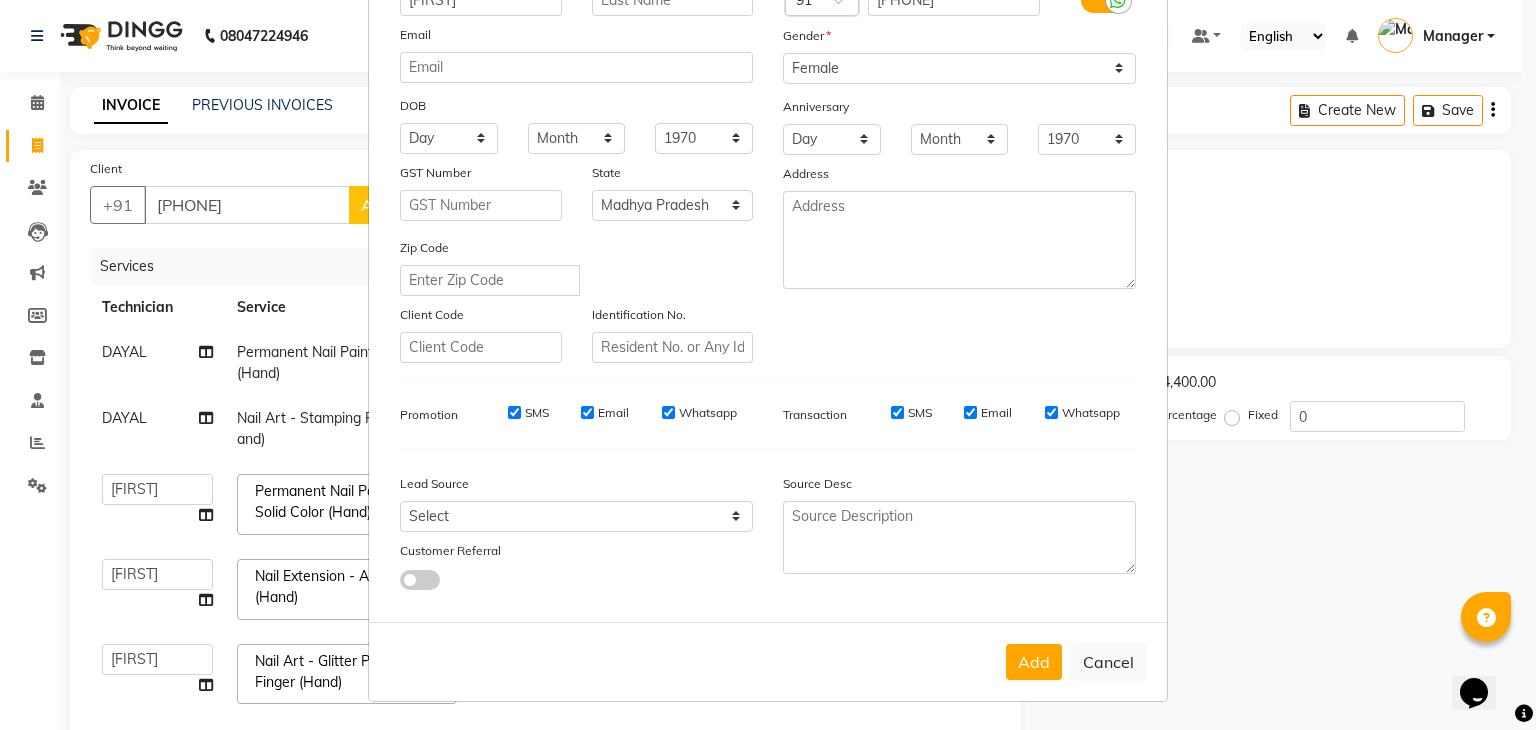 click on "Add" at bounding box center [1034, 662] 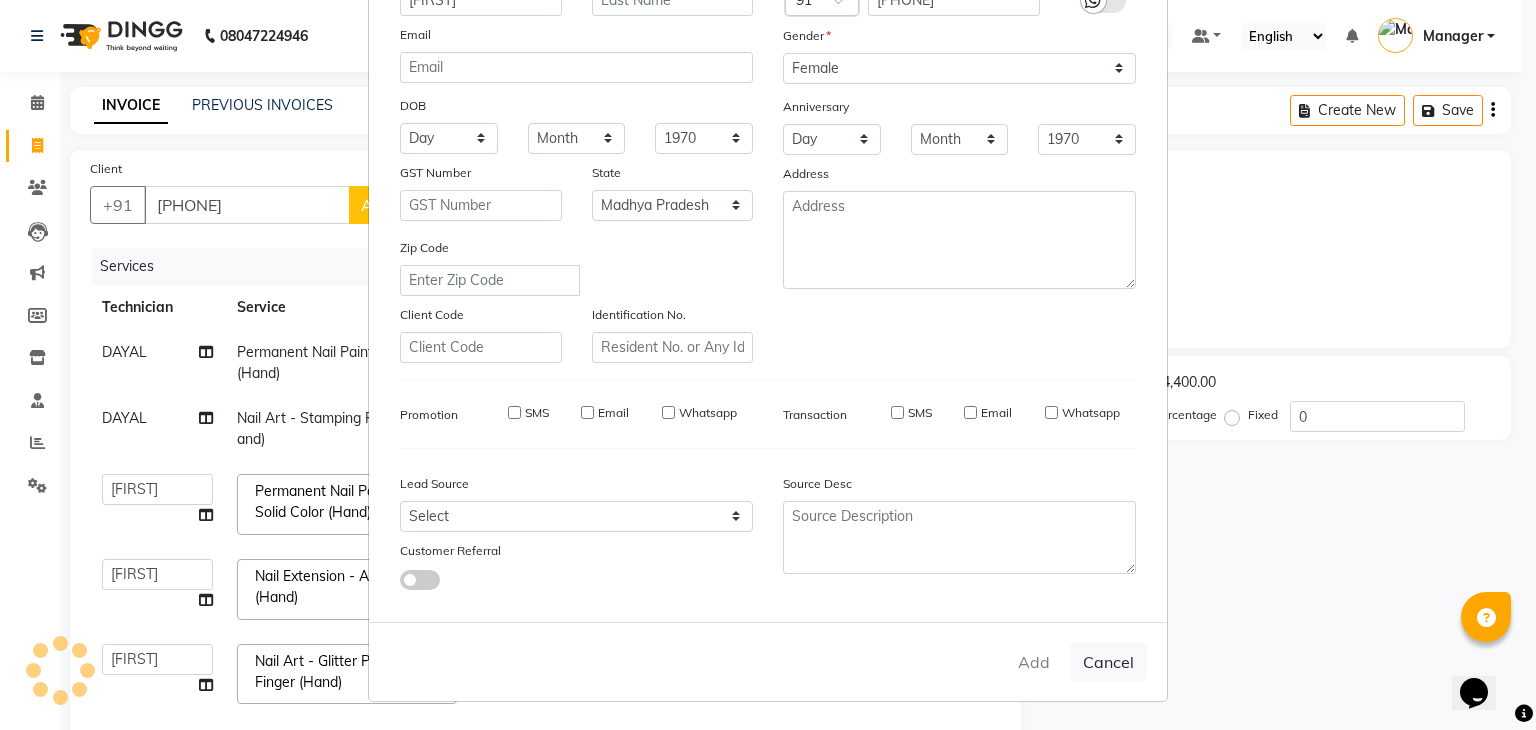 type on "88******18" 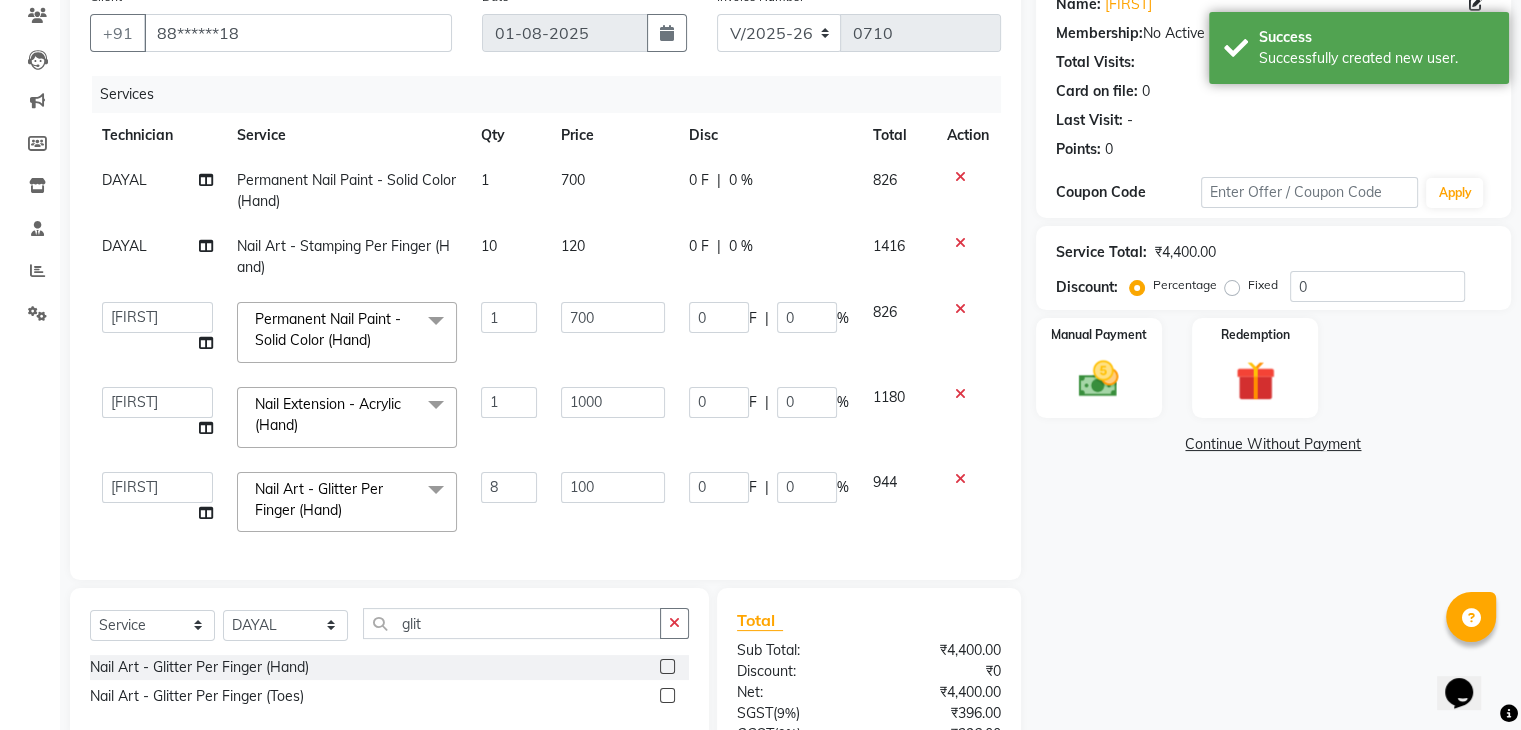 scroll, scrollTop: 0, scrollLeft: 0, axis: both 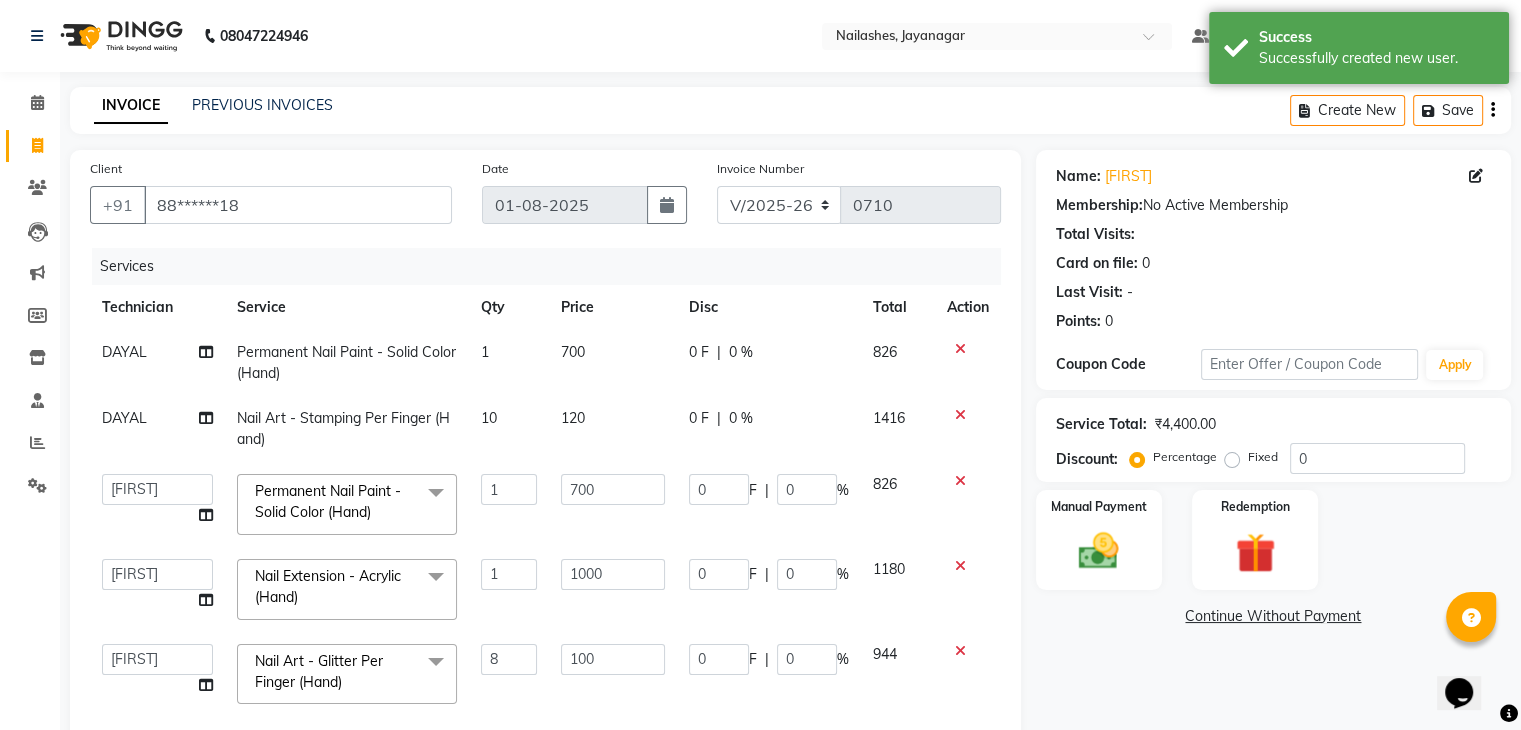 click on "DAYAL" 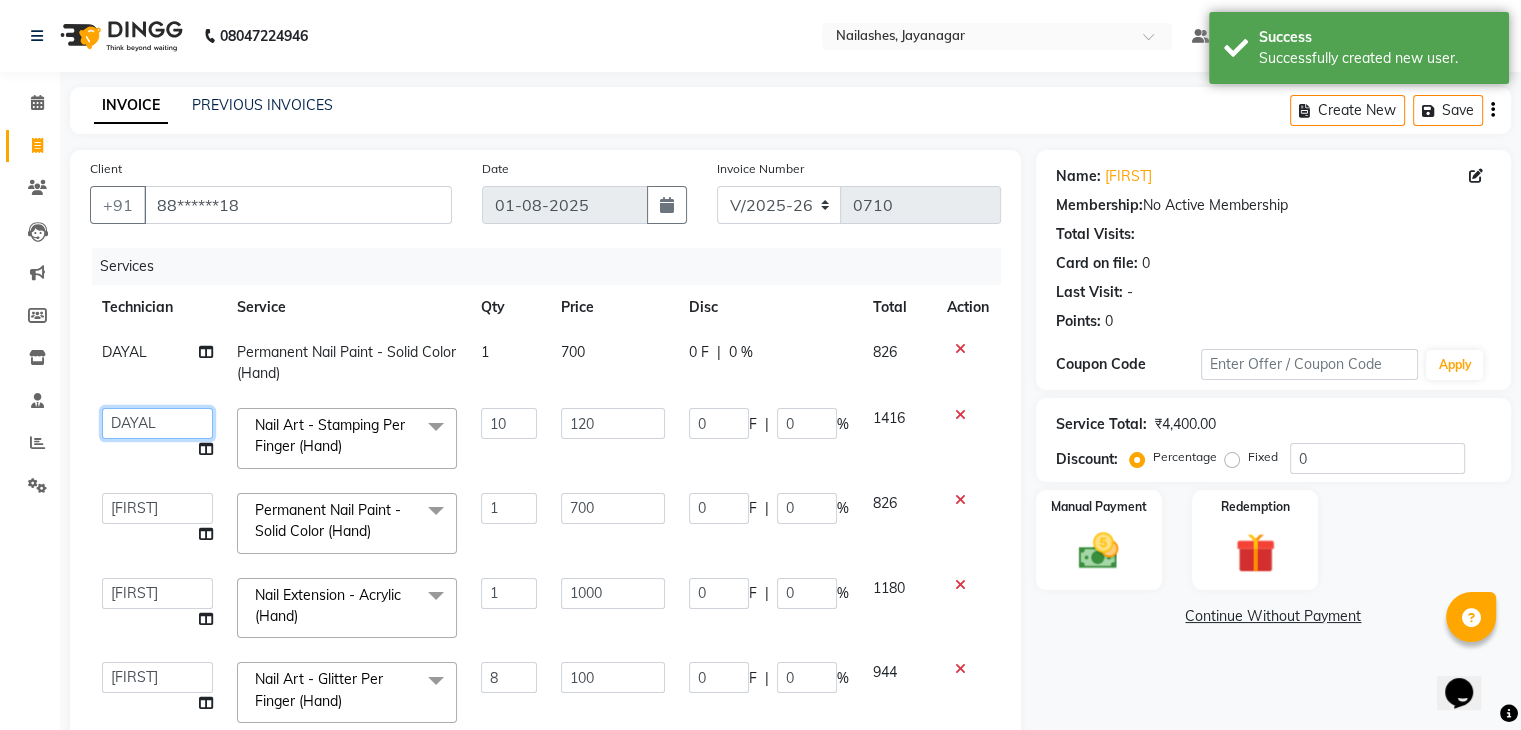click on "Admin   [FIRST]   DAYAL   Manager   [FIRST]   PRINCE   [FIRST]   [FIRST]" 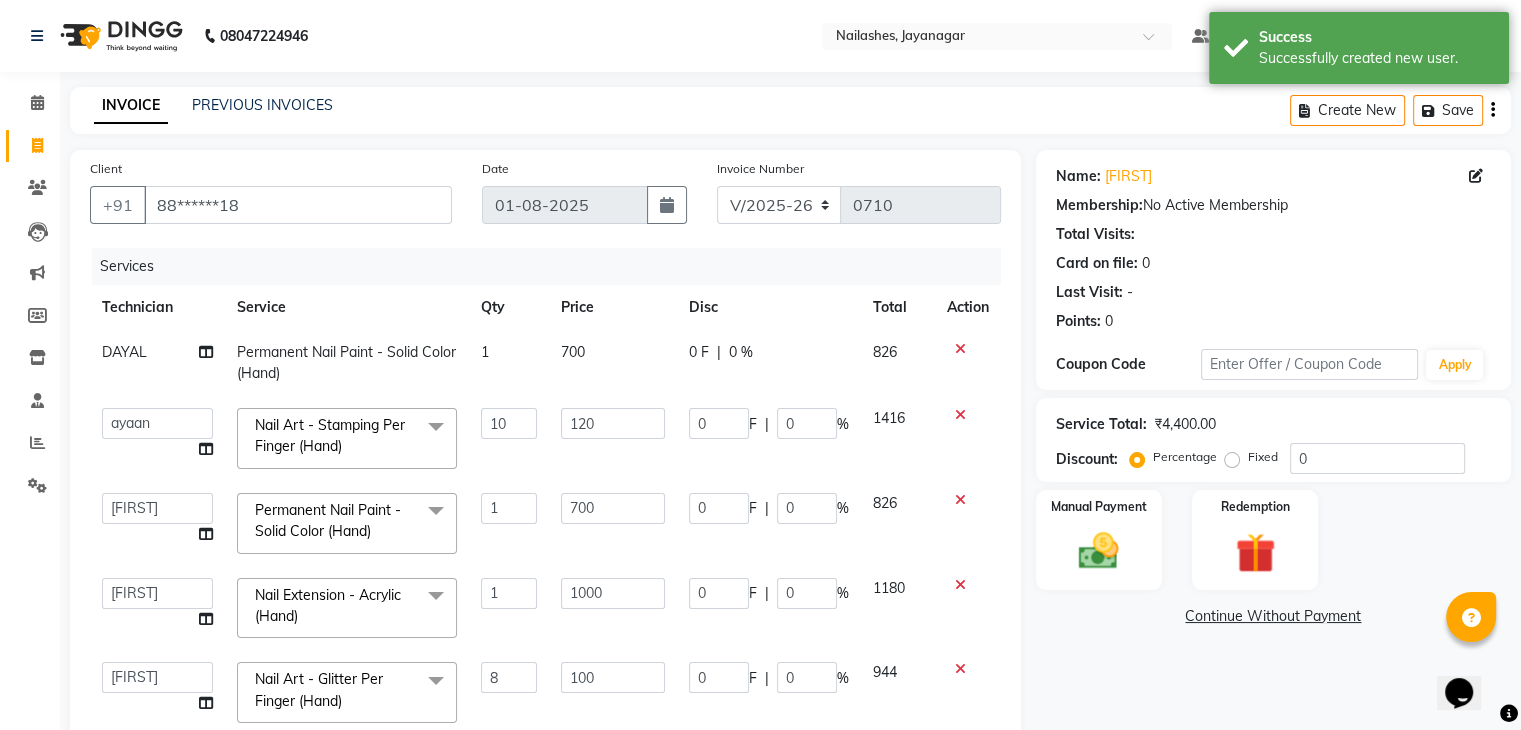 select on "63008" 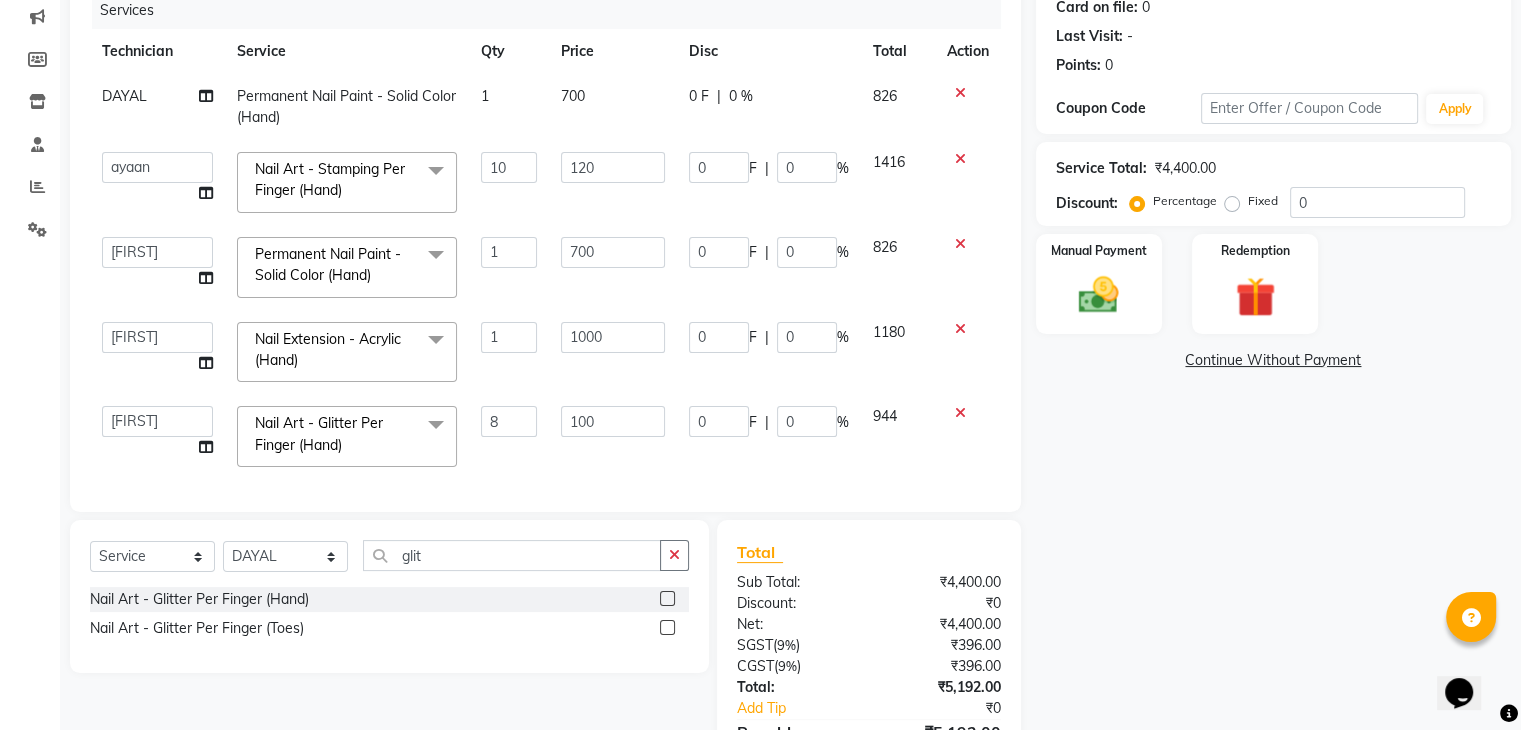 scroll, scrollTop: 0, scrollLeft: 0, axis: both 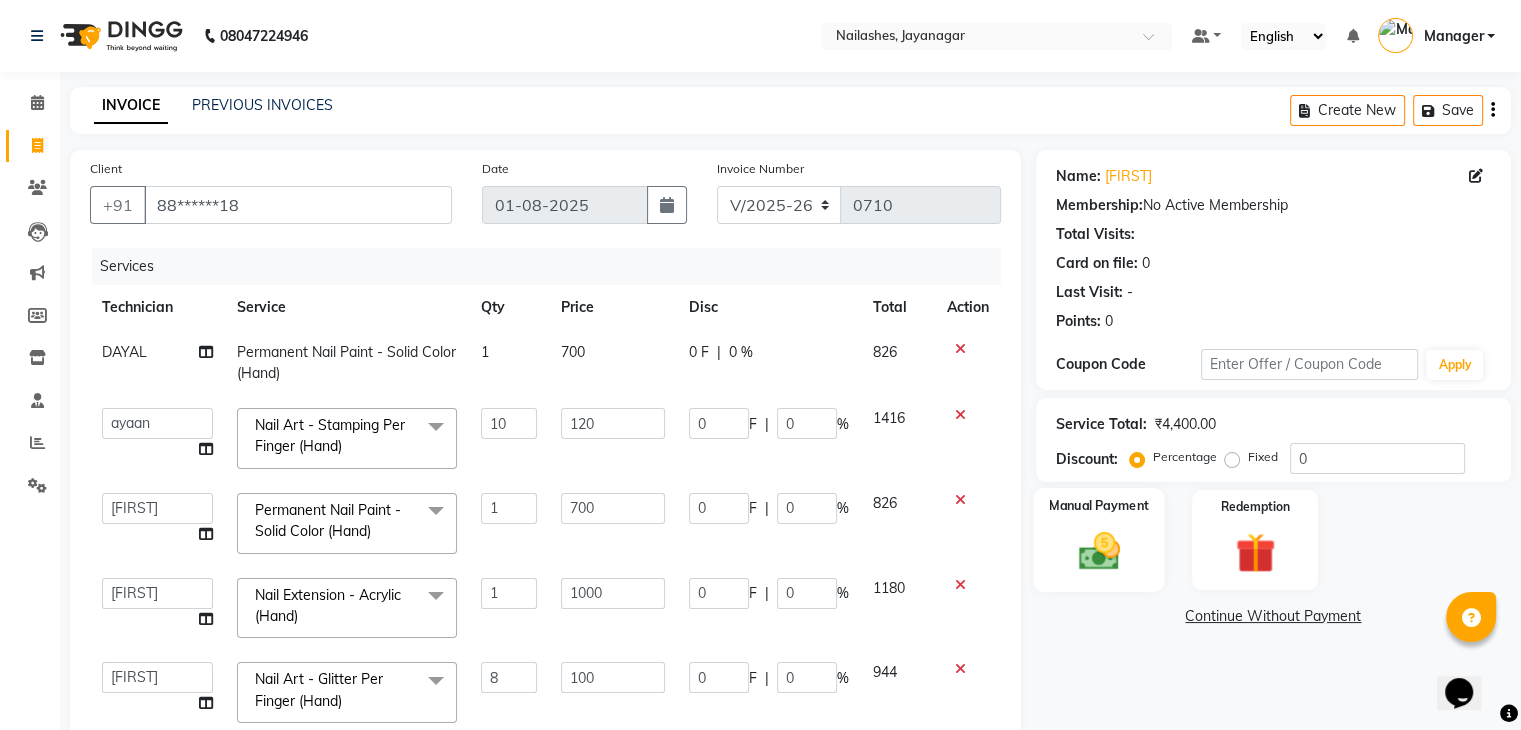click 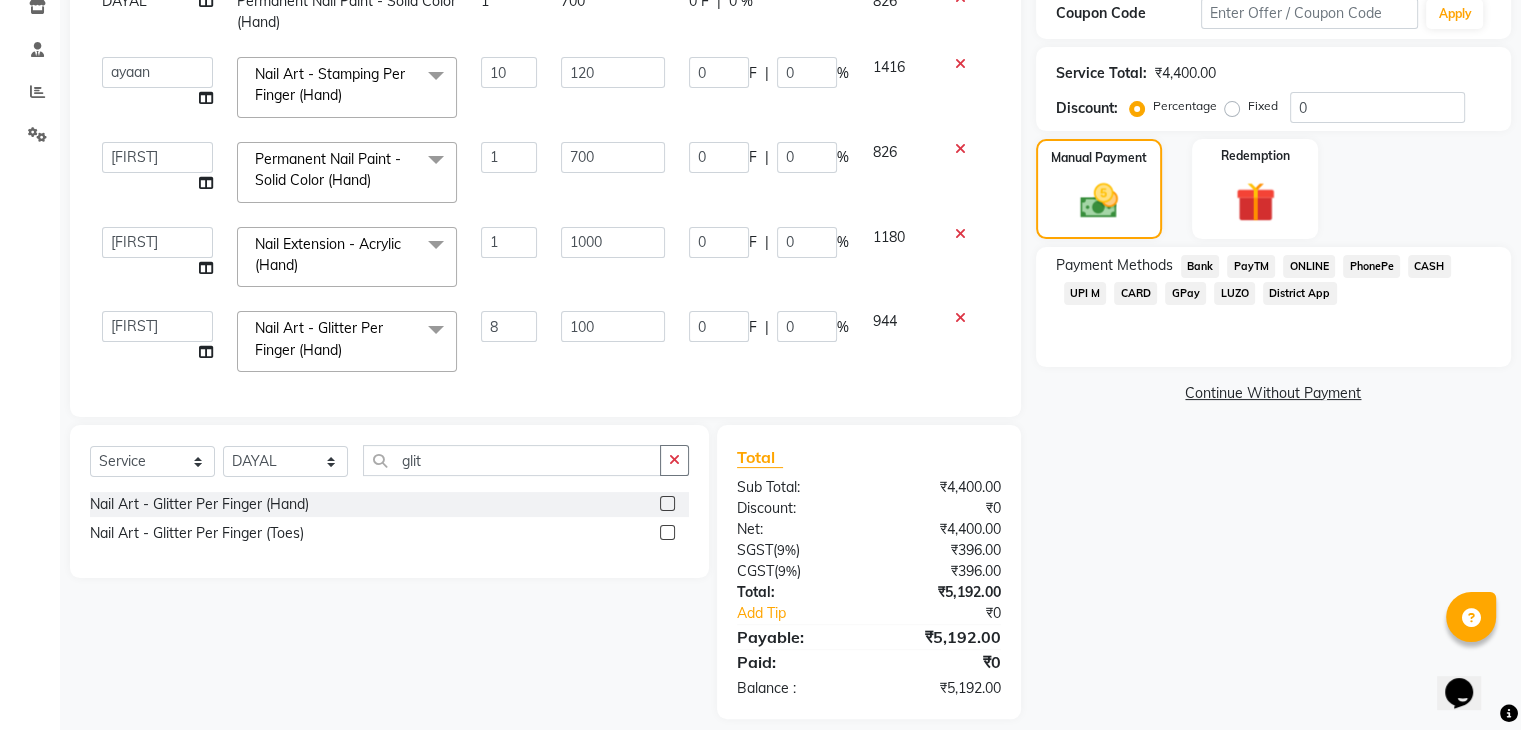 scroll, scrollTop: 371, scrollLeft: 0, axis: vertical 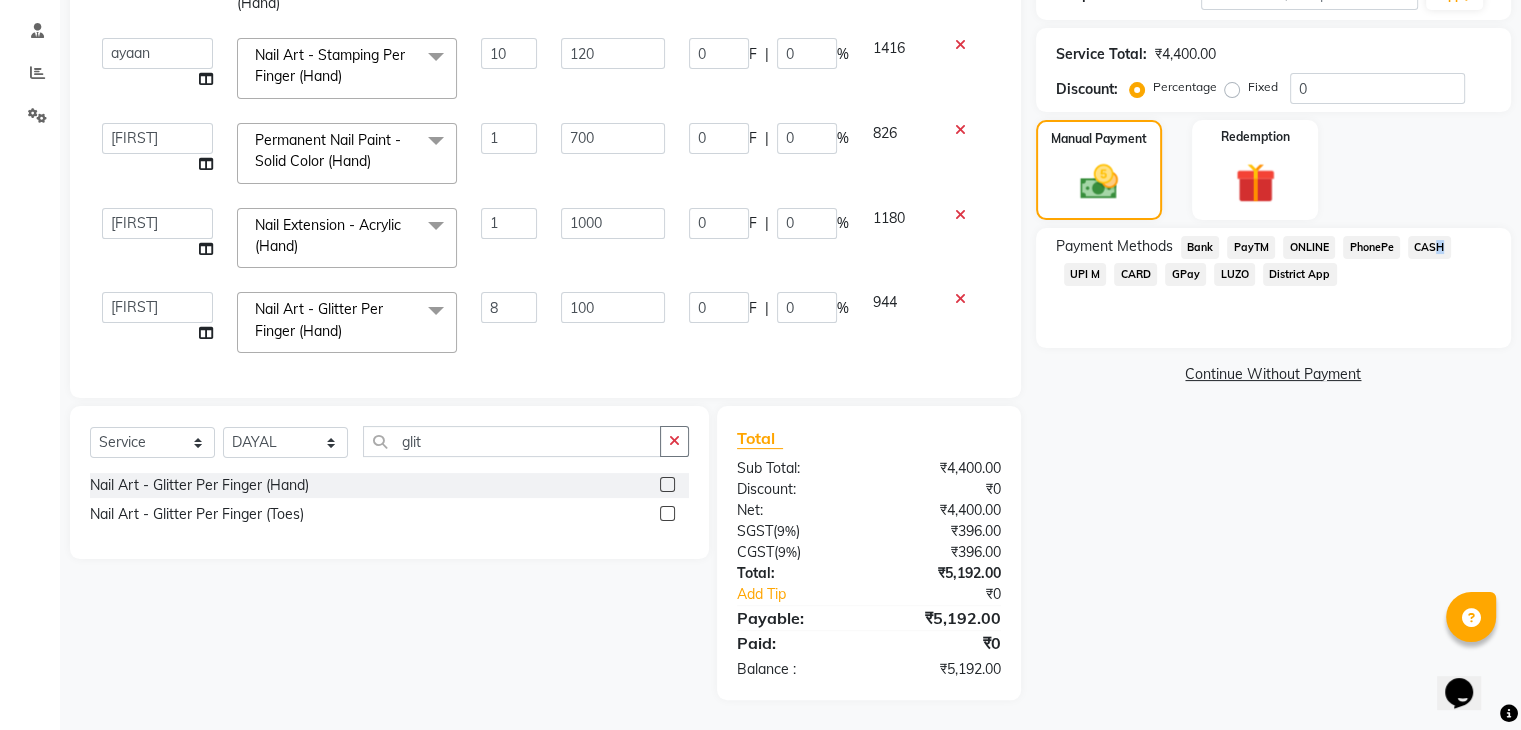 drag, startPoint x: 1433, startPoint y: 242, endPoint x: 1425, endPoint y: 250, distance: 11.313708 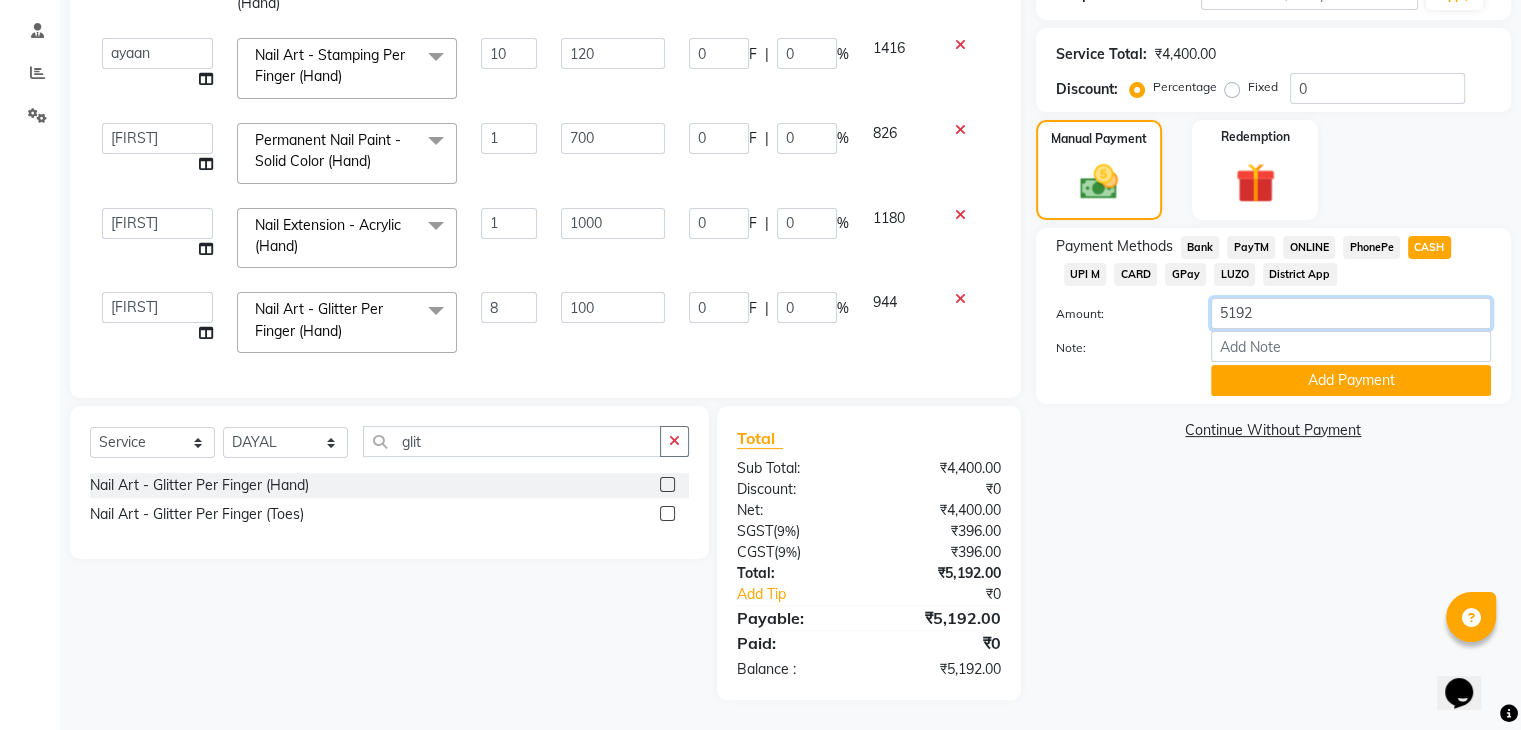 click on "5192" 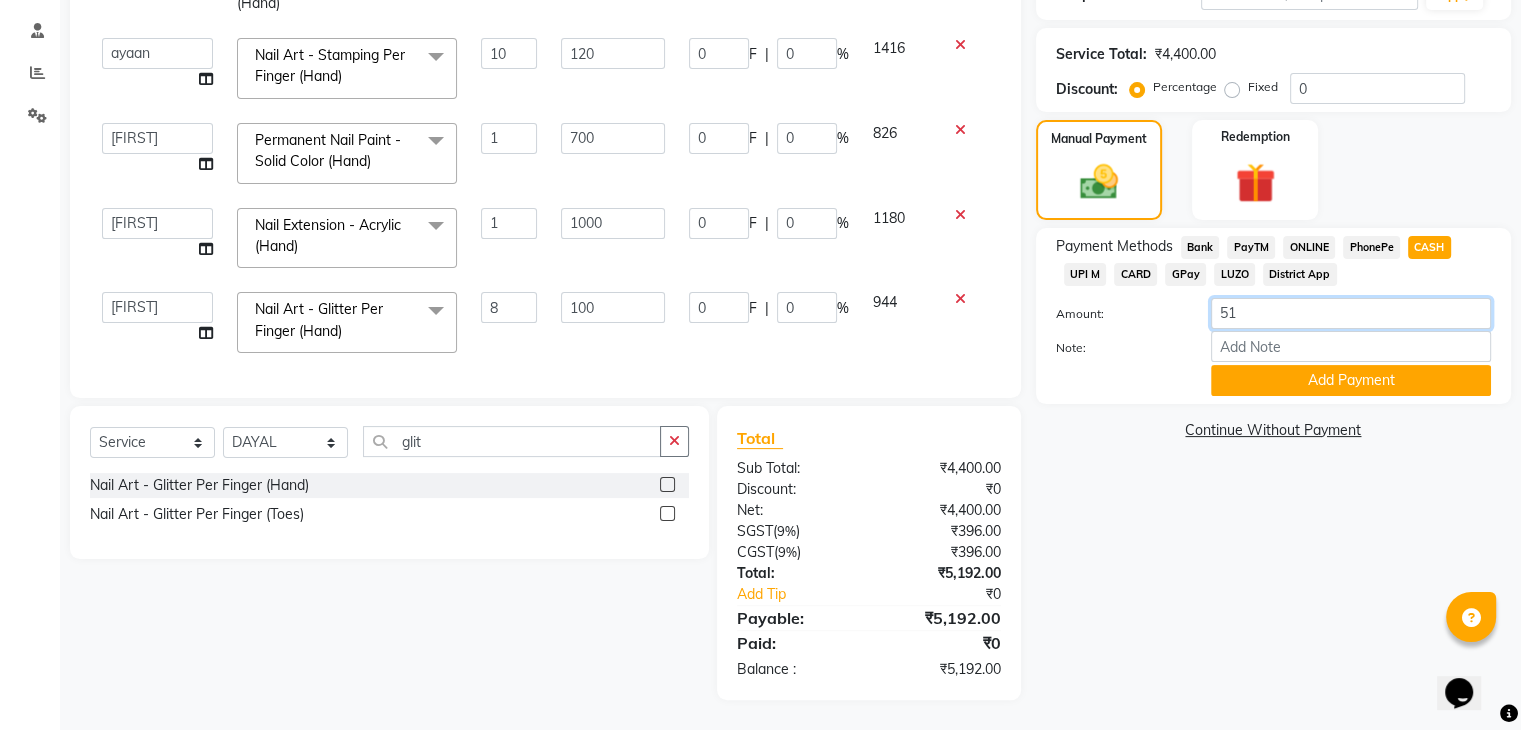 type on "5" 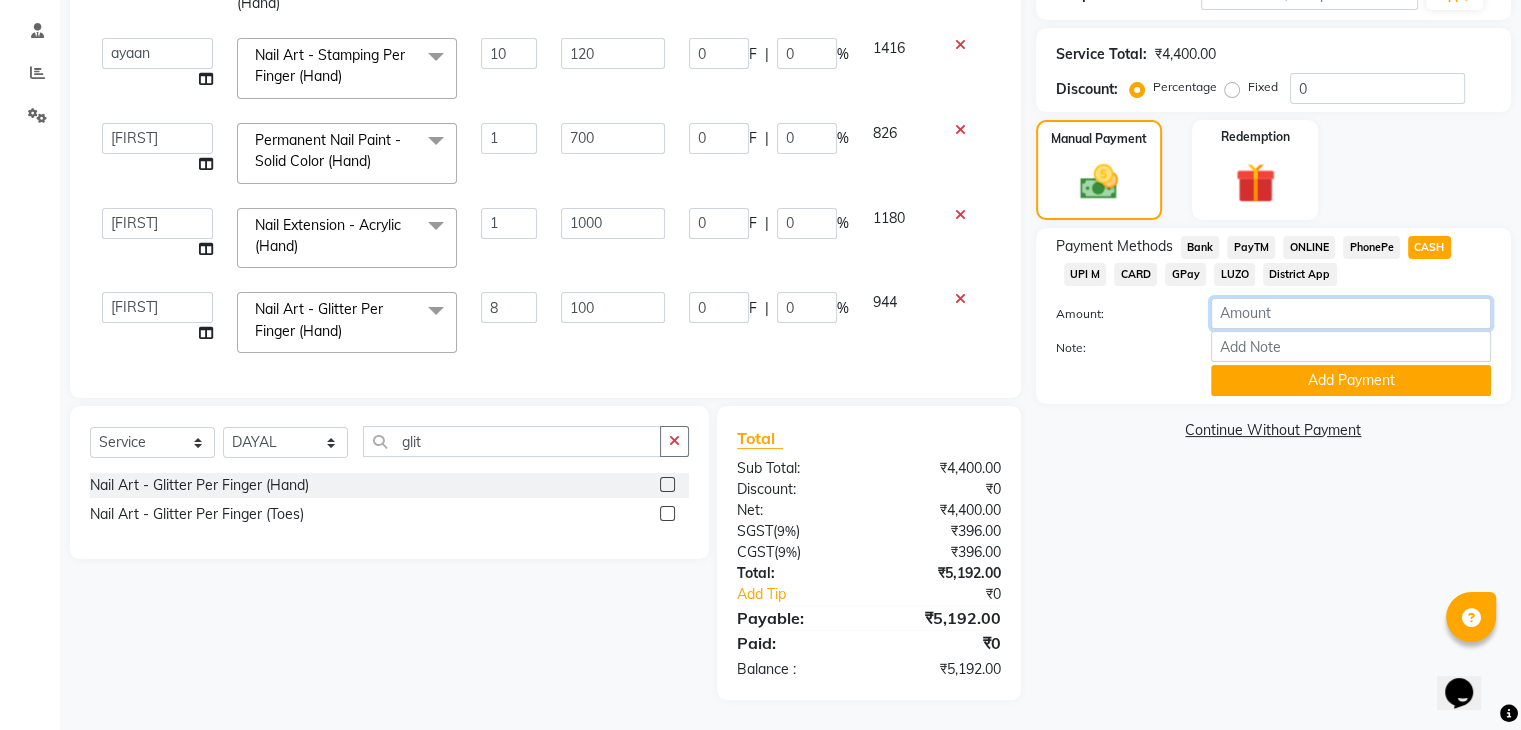 type 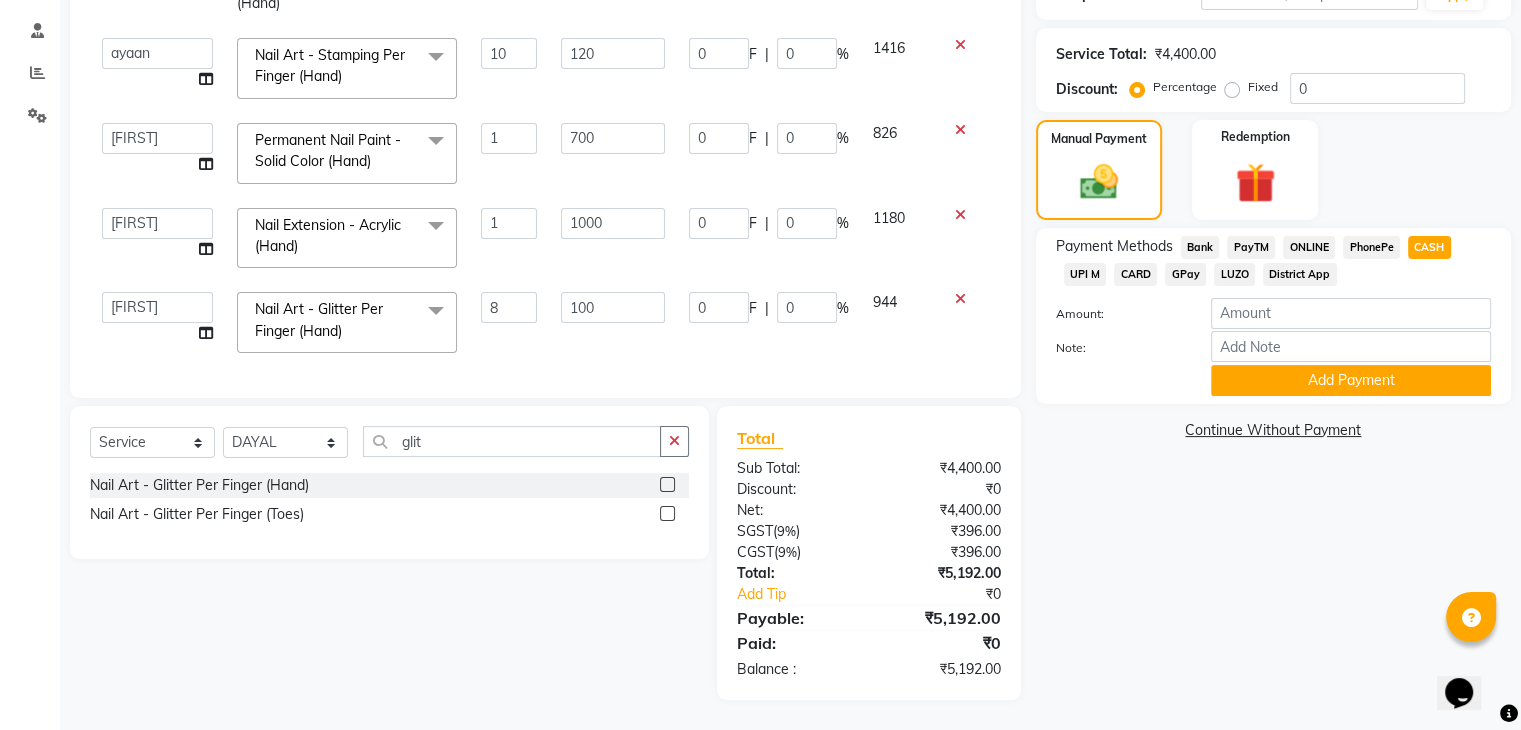 click on "Fixed" 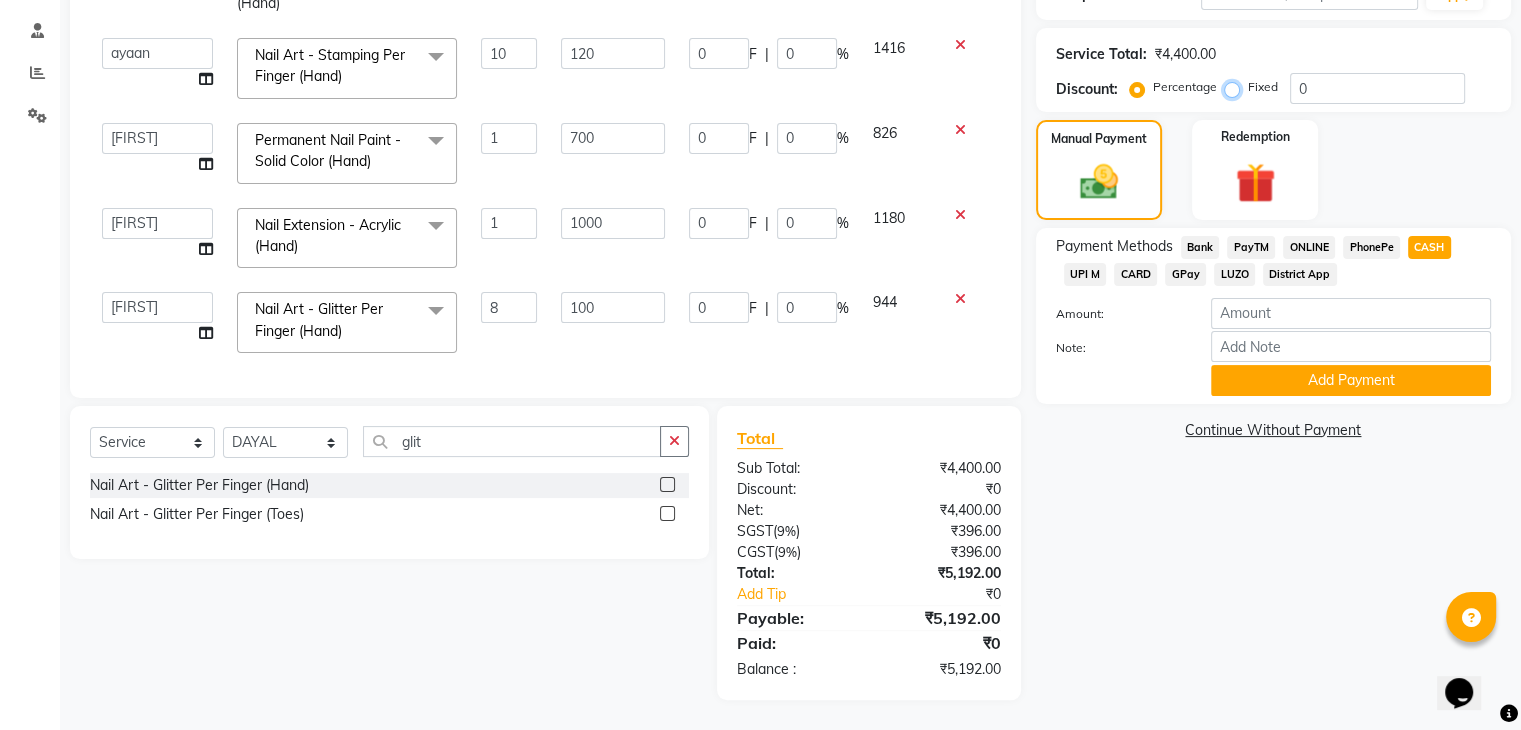 radio on "true" 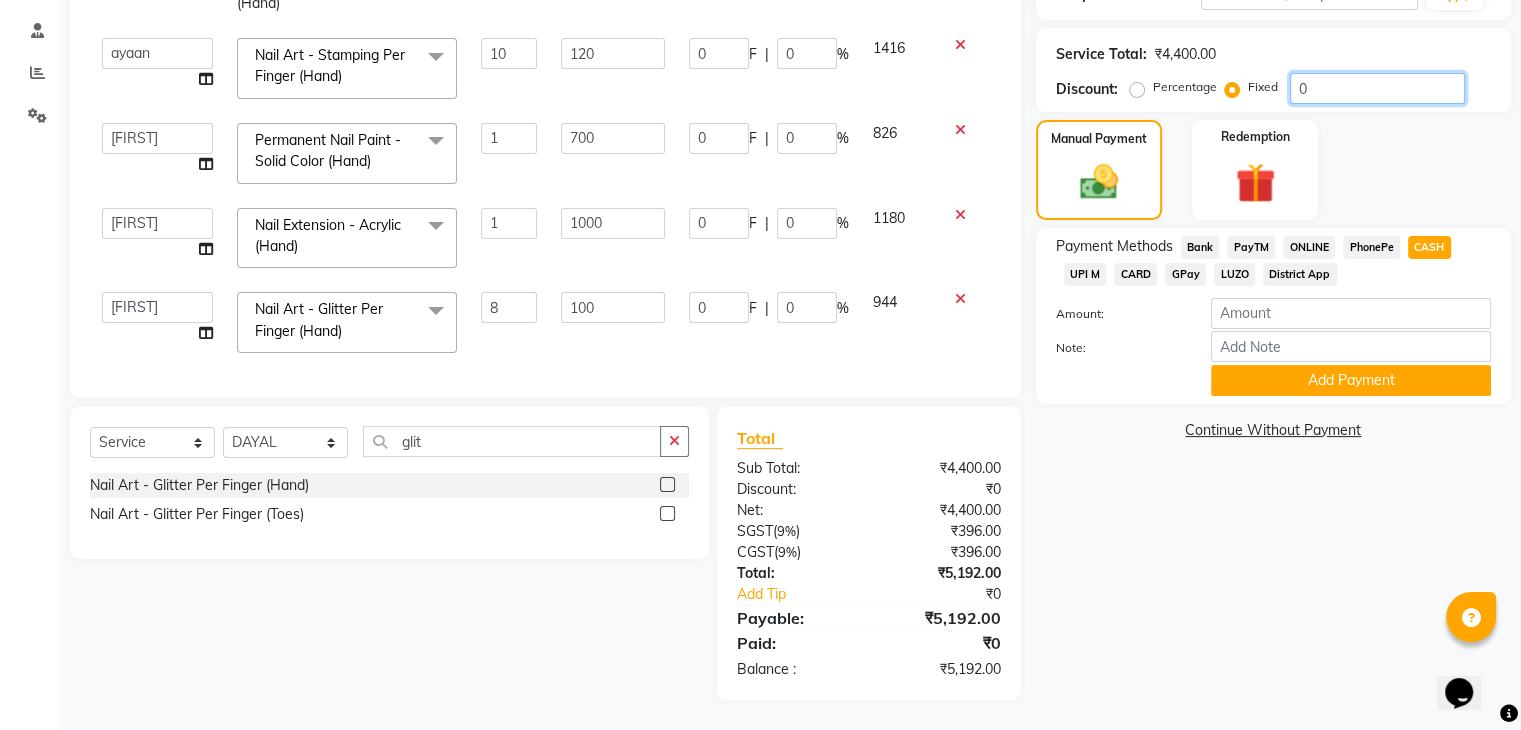 click on "0" 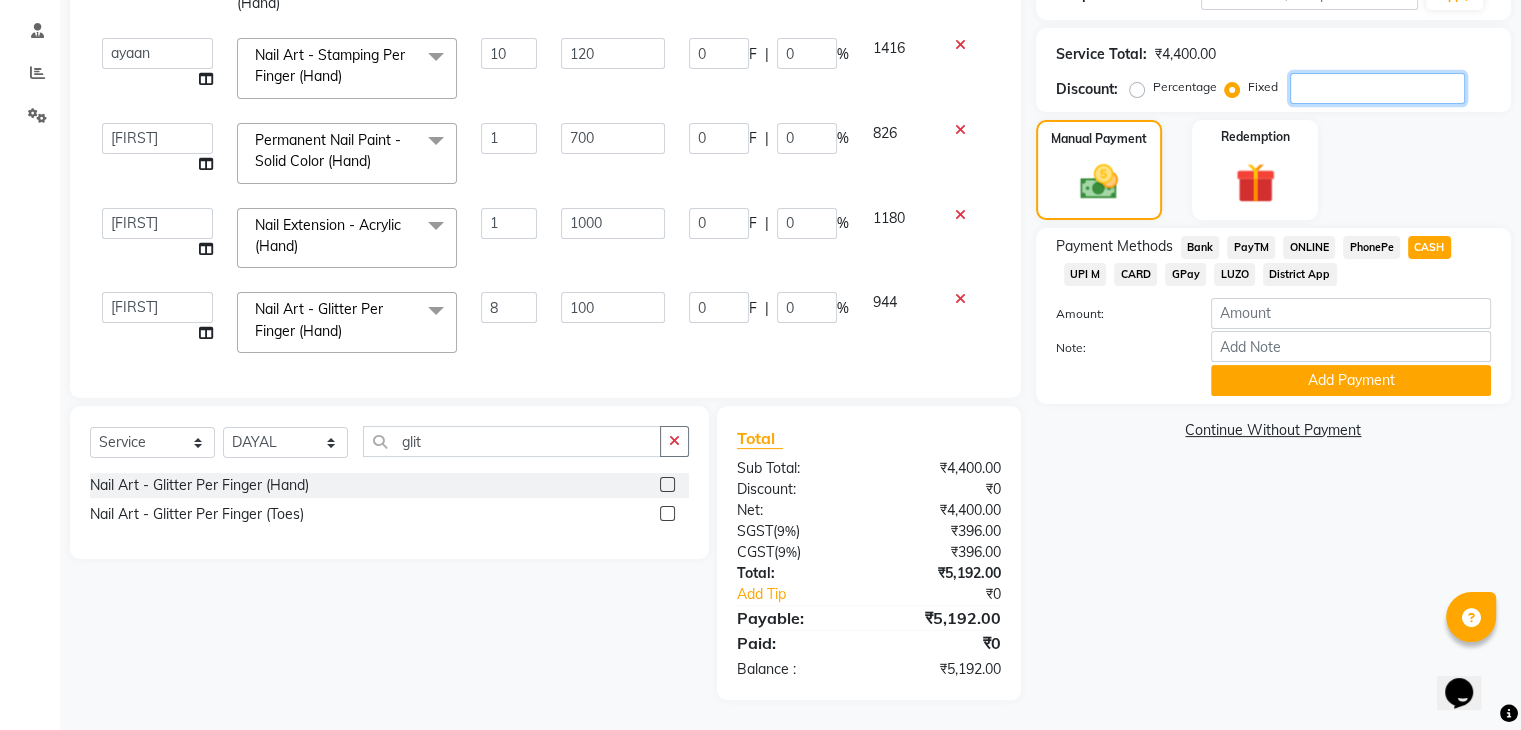 type on "5" 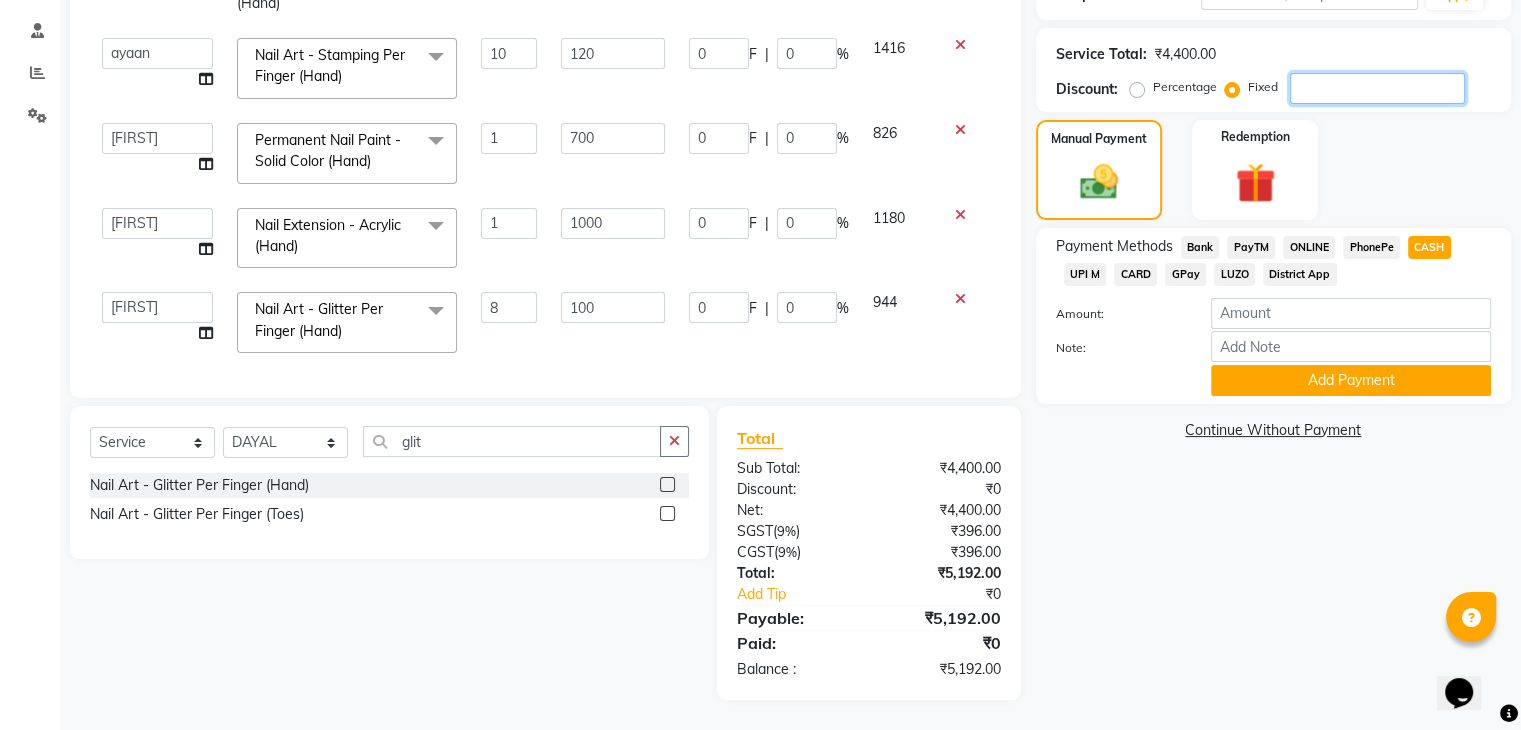 type on "1.14" 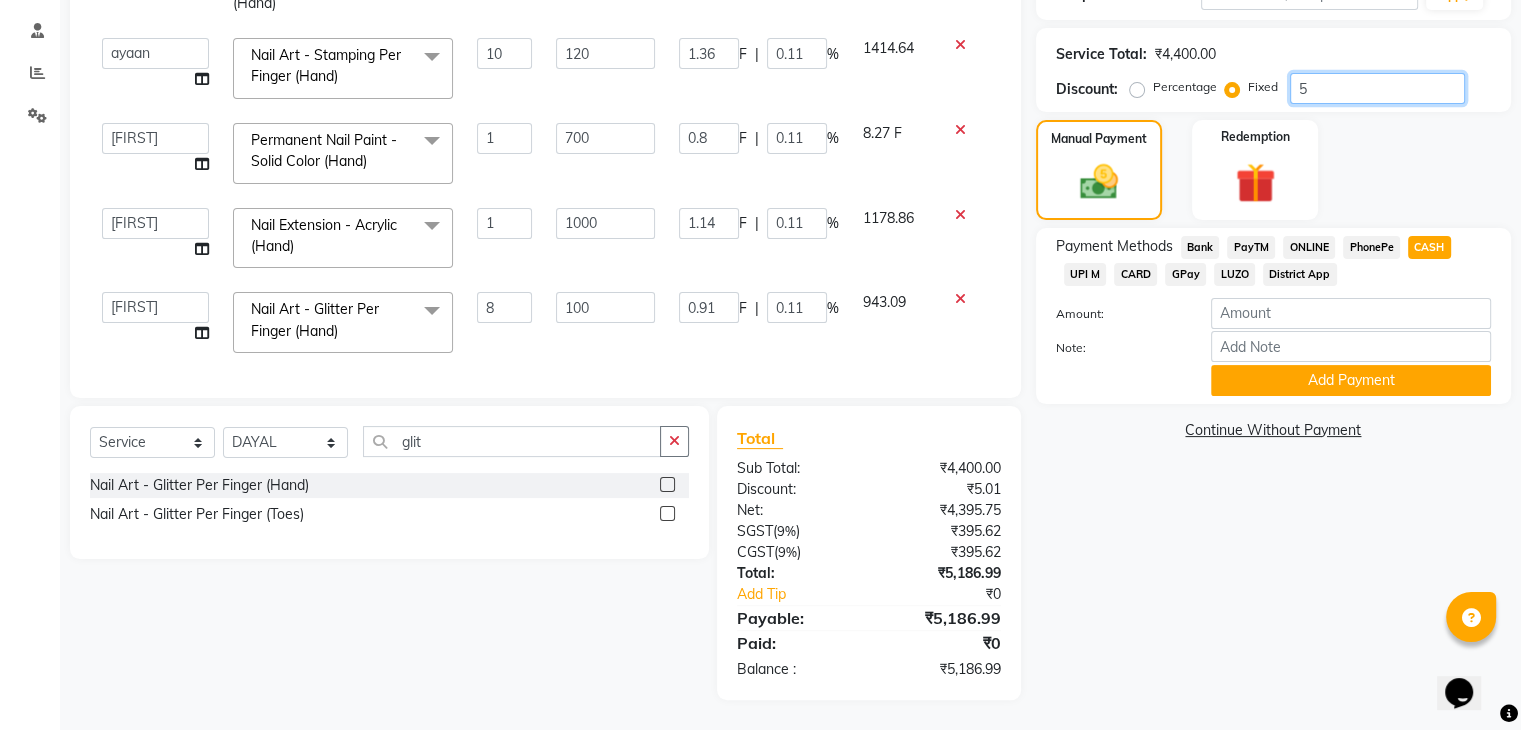 type on "50" 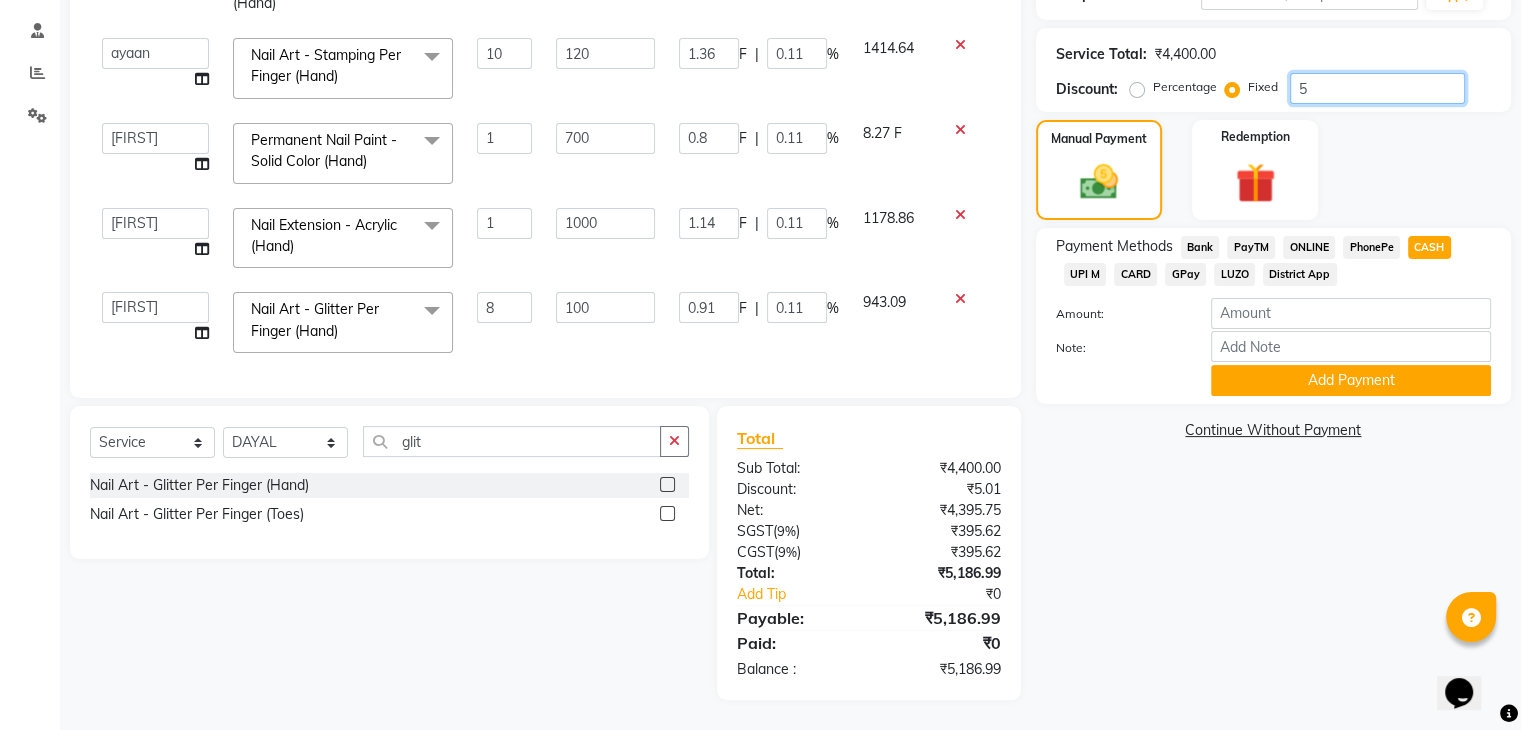 type on "11.36" 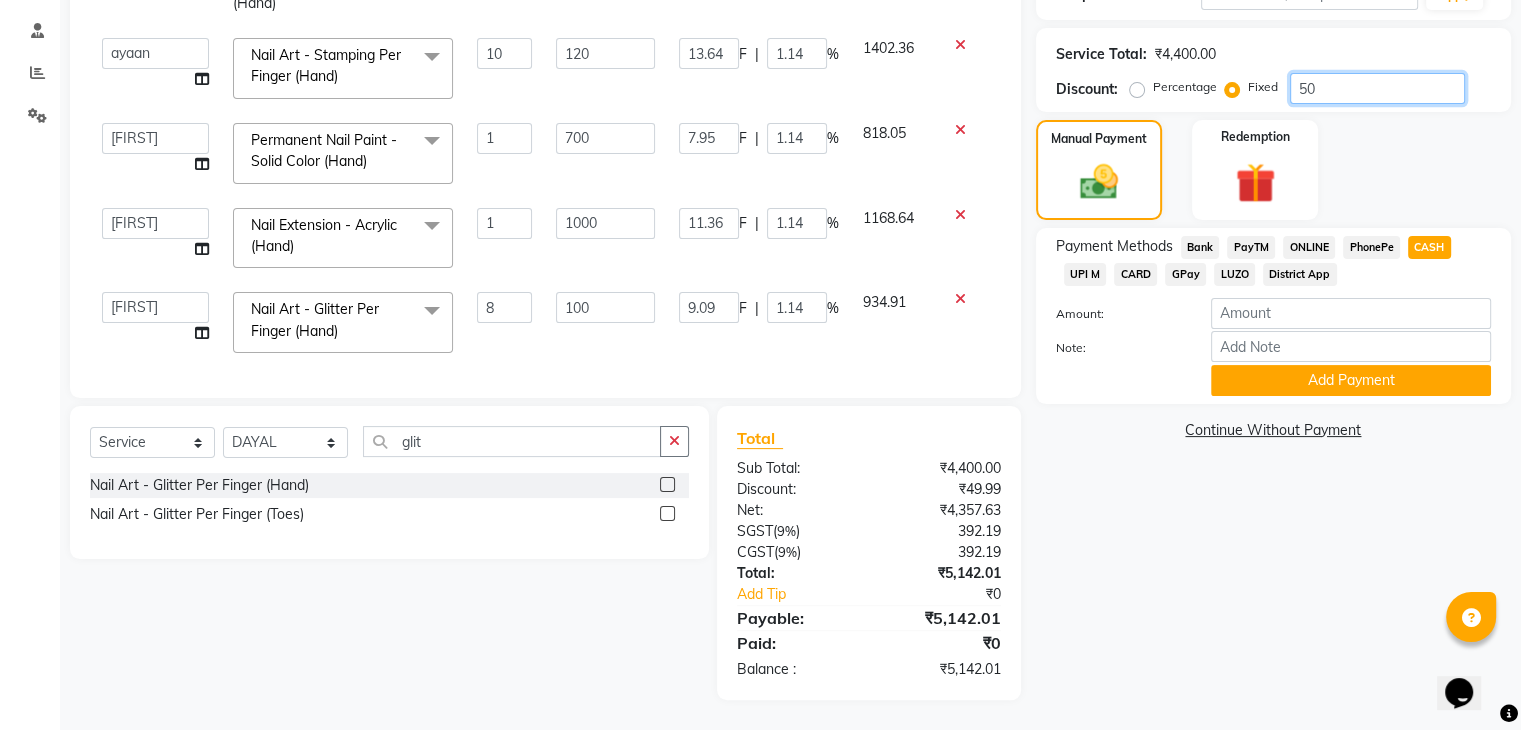 type on "50" 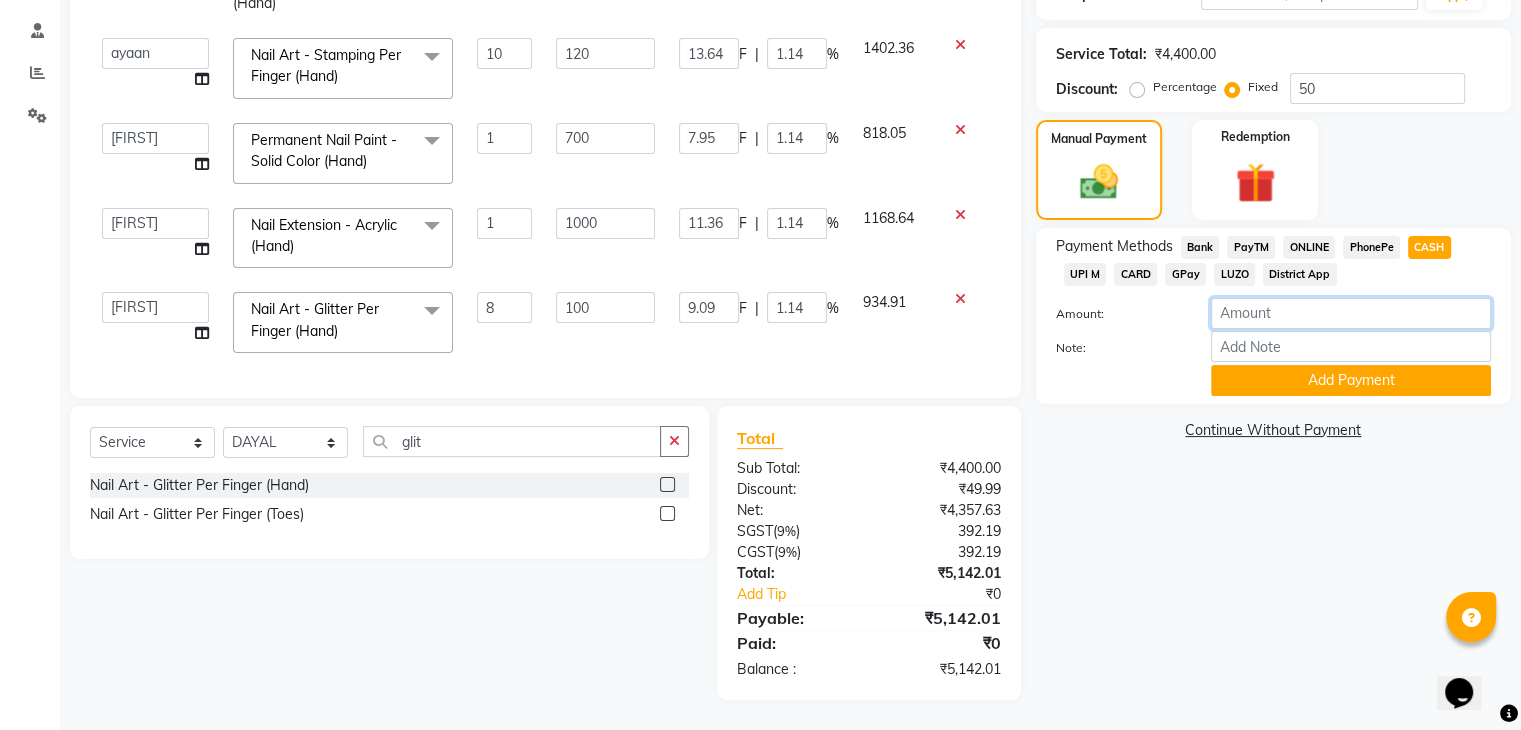 click 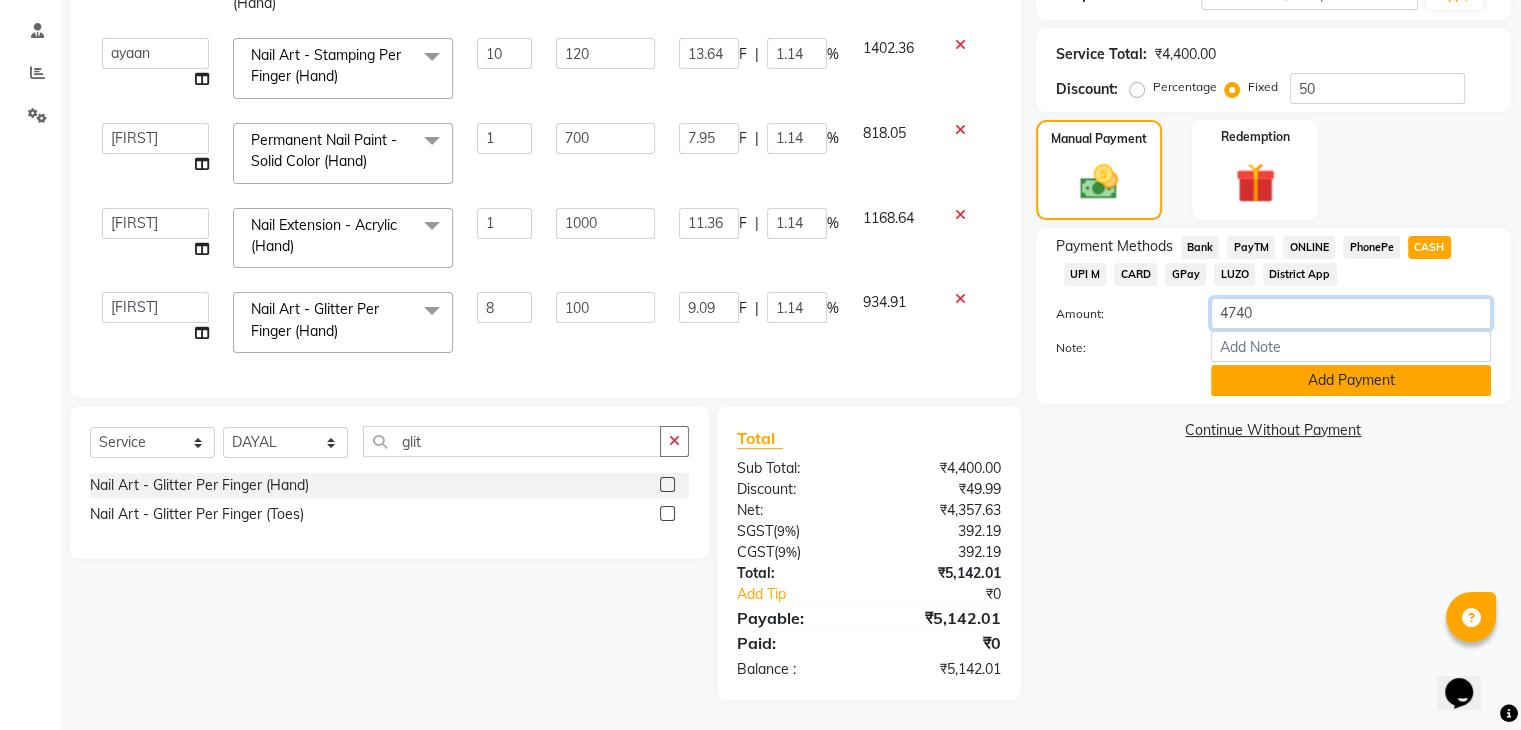 type on "4740" 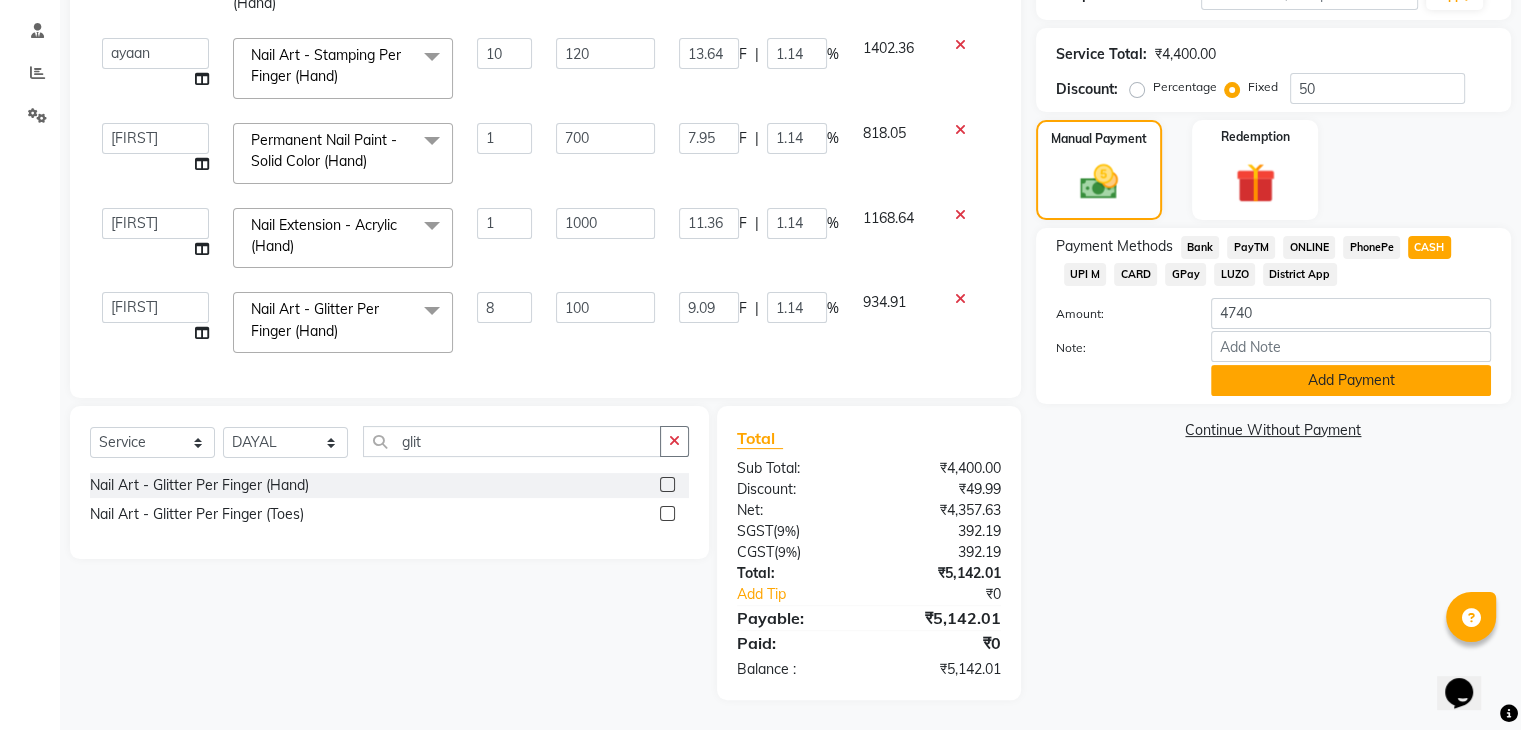 click on "Add Payment" 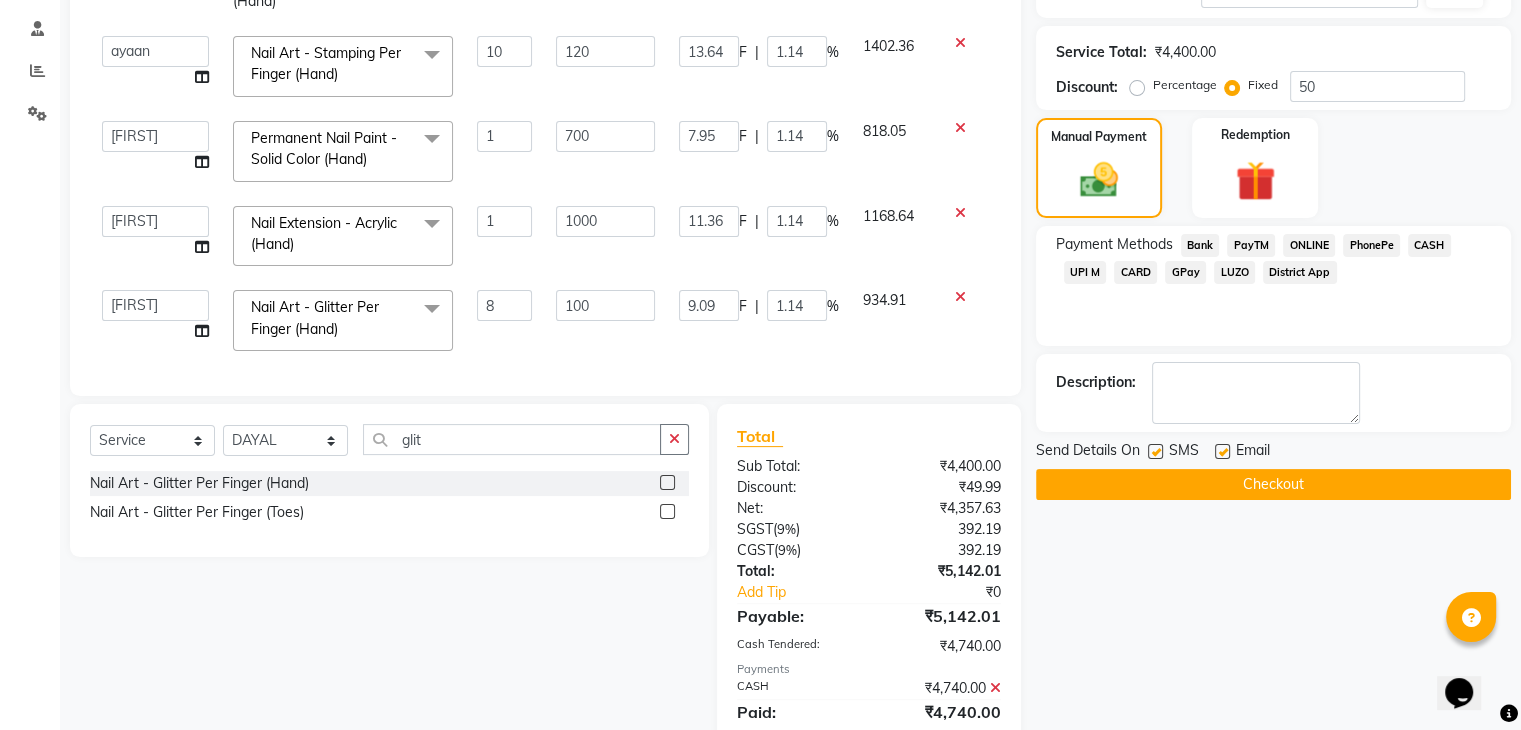 scroll, scrollTop: 441, scrollLeft: 0, axis: vertical 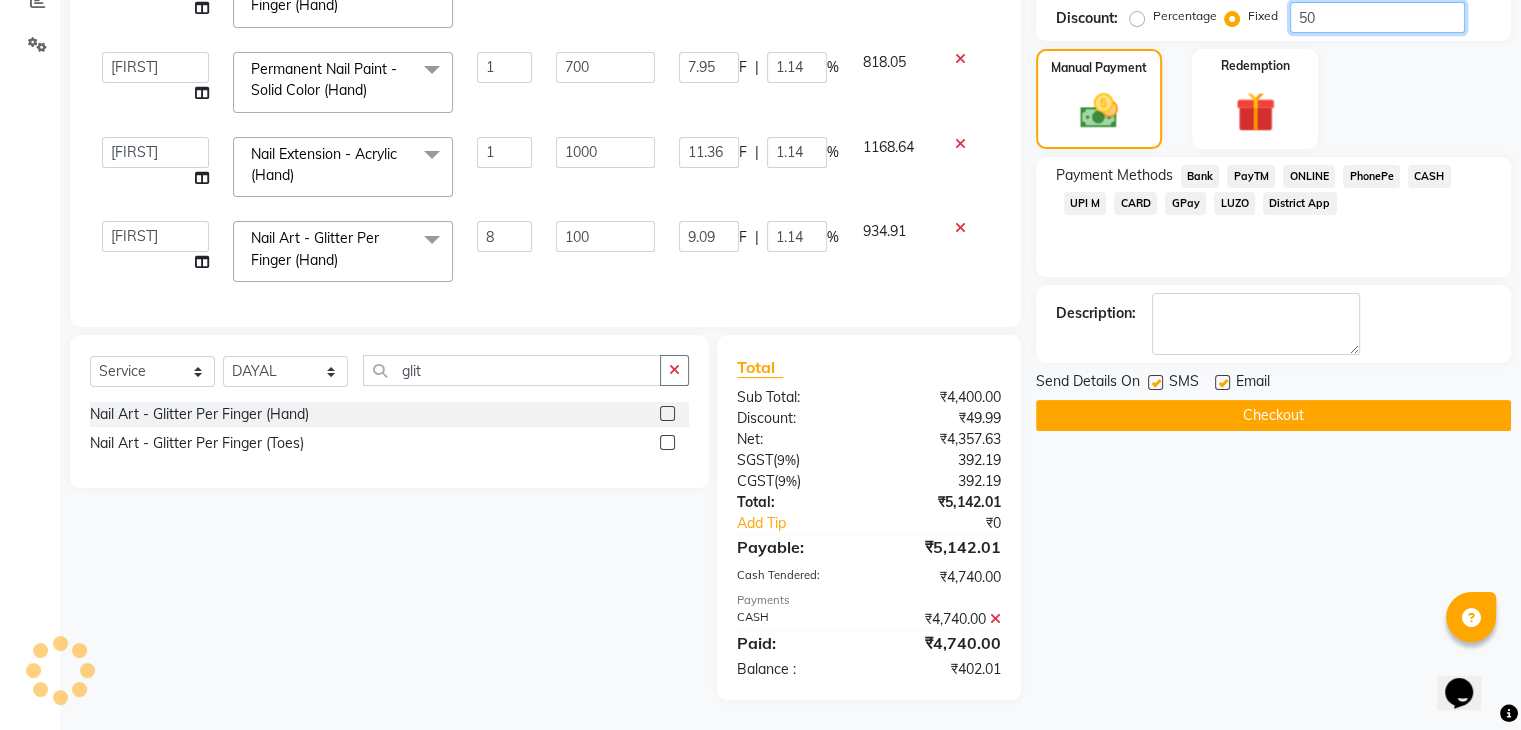 click on "50" 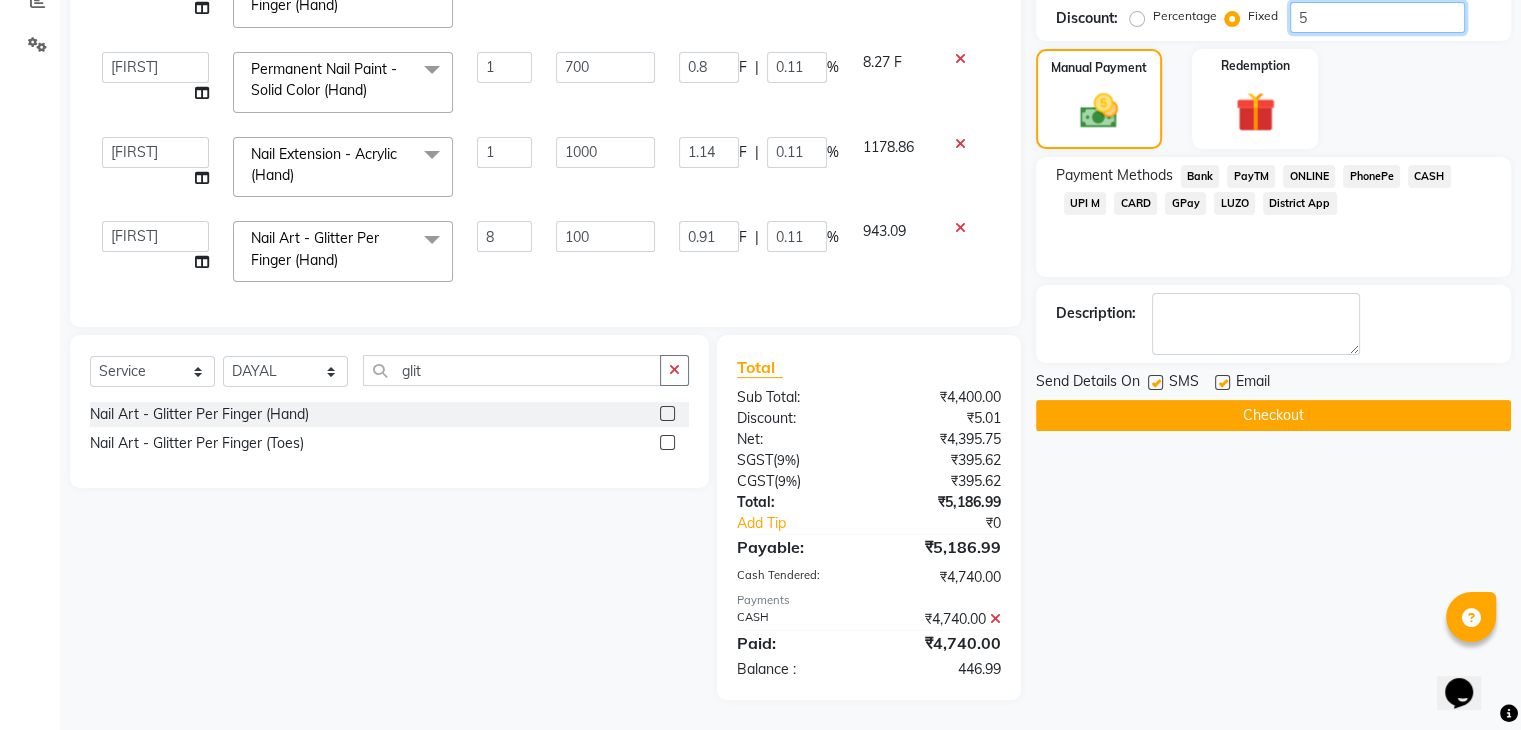 type on "52" 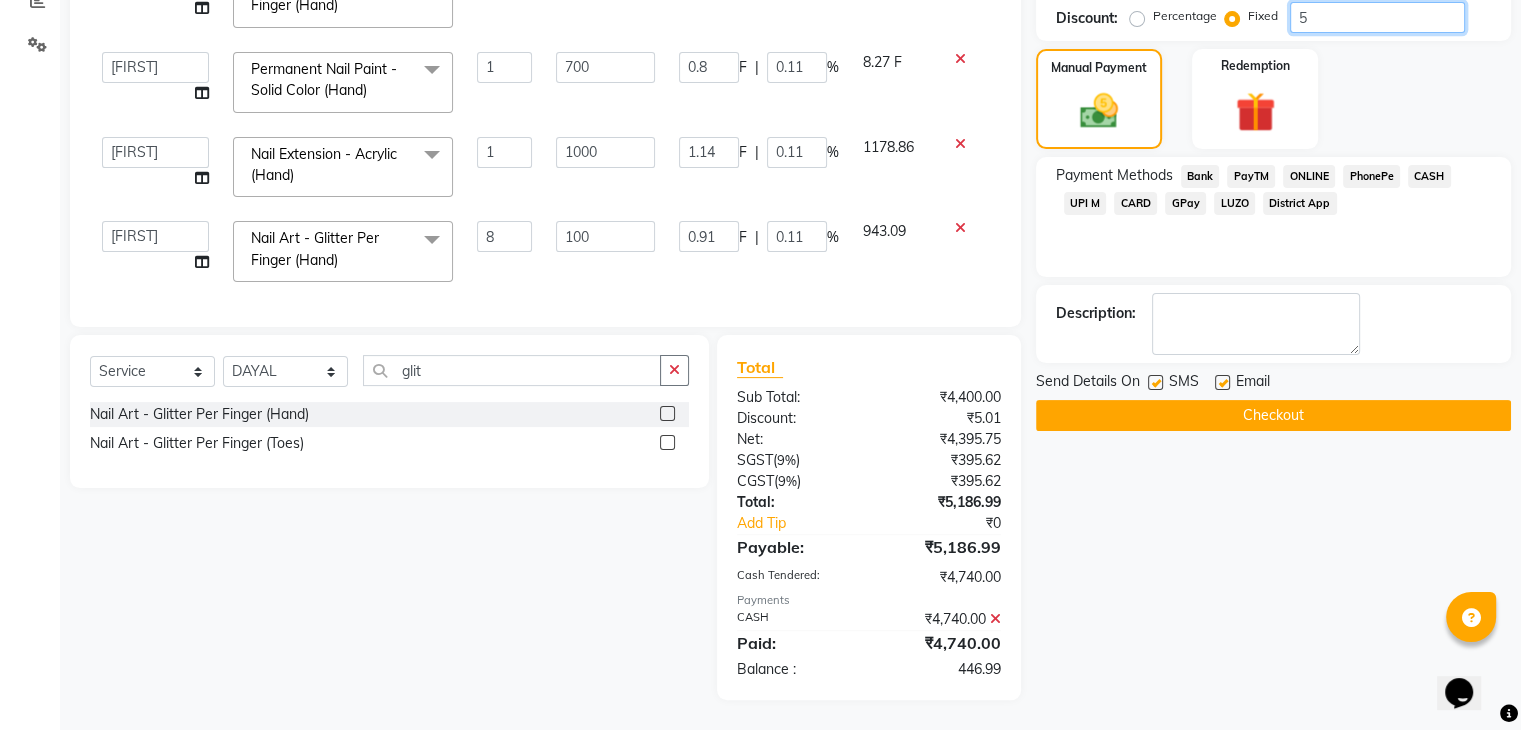 type on "11.82" 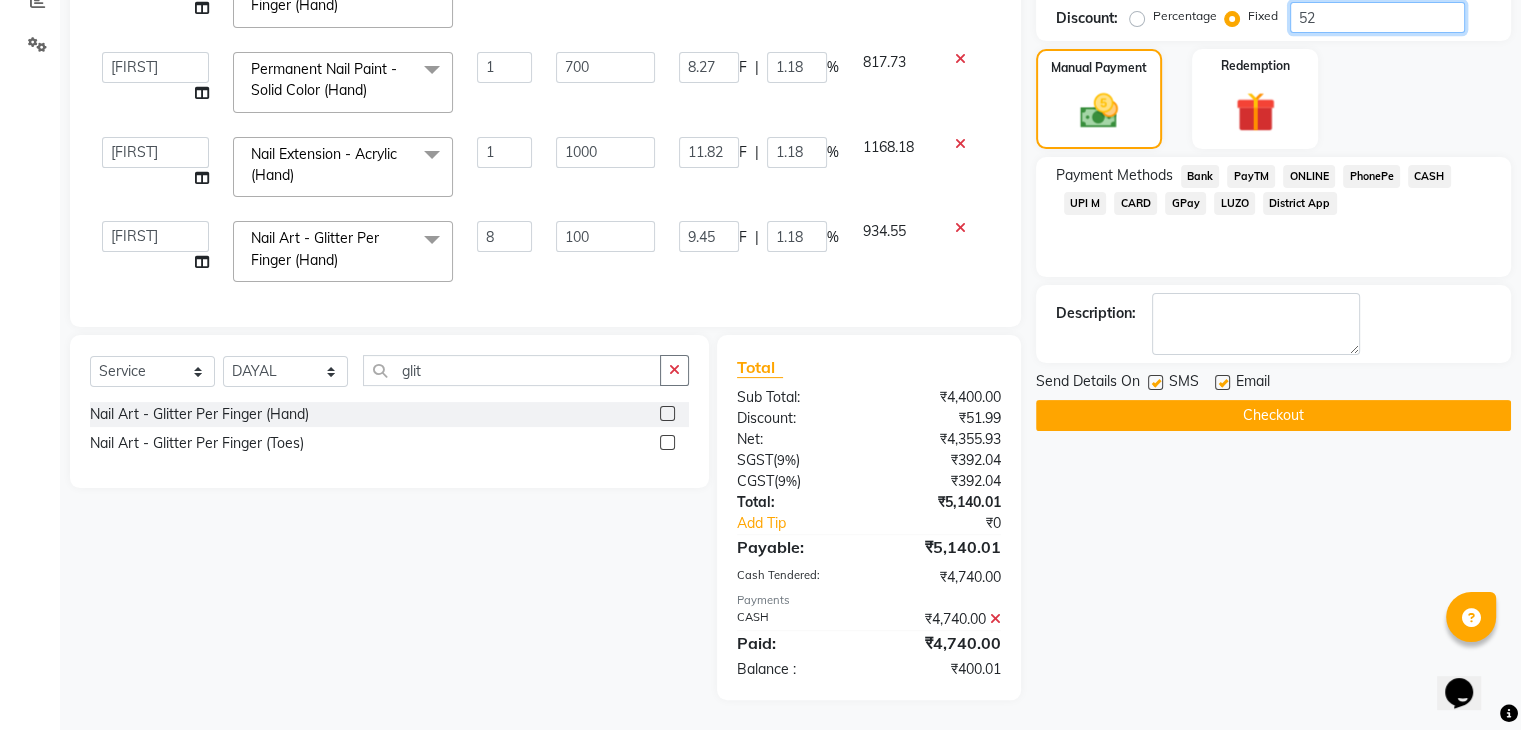 type on "52" 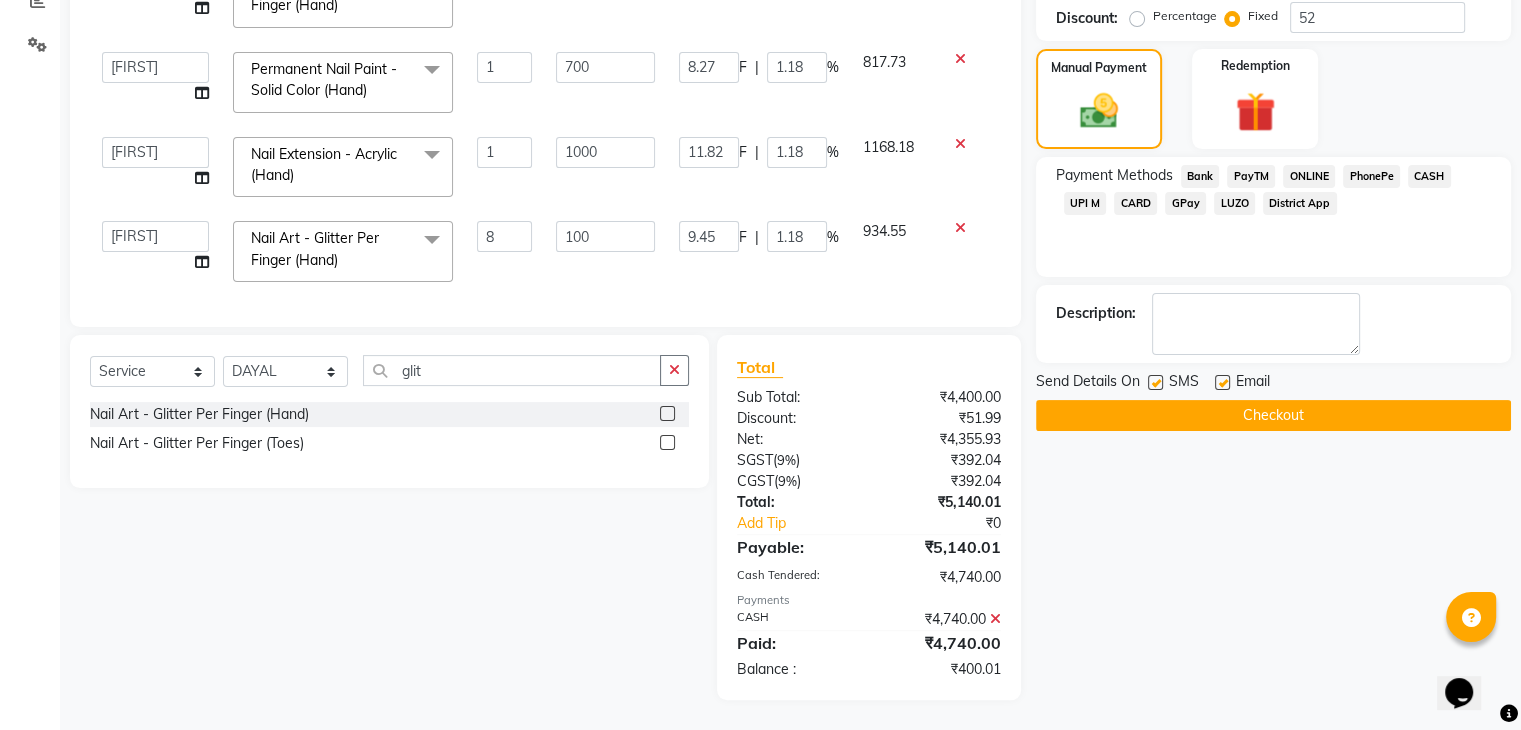 click on "ONLINE" 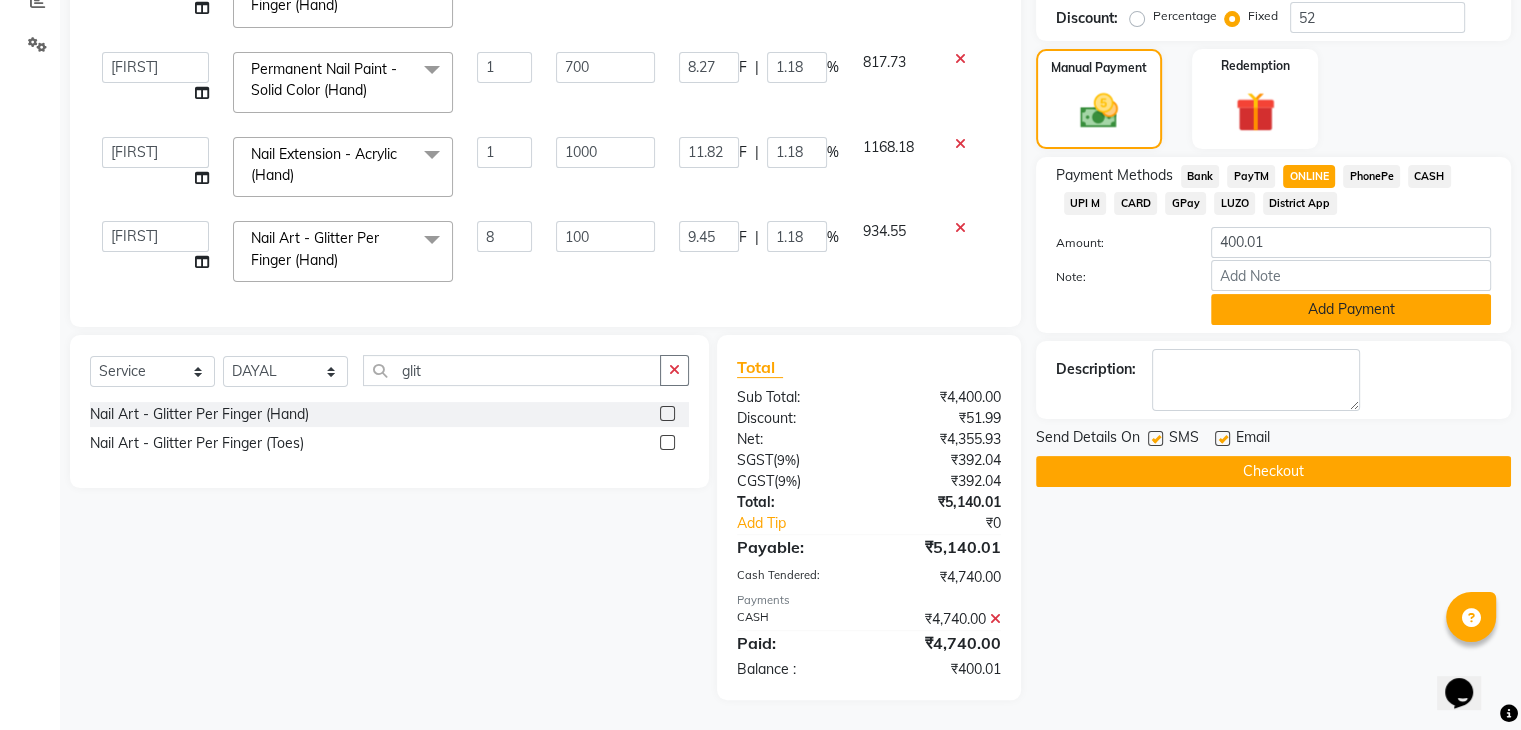 click on "Add Payment" 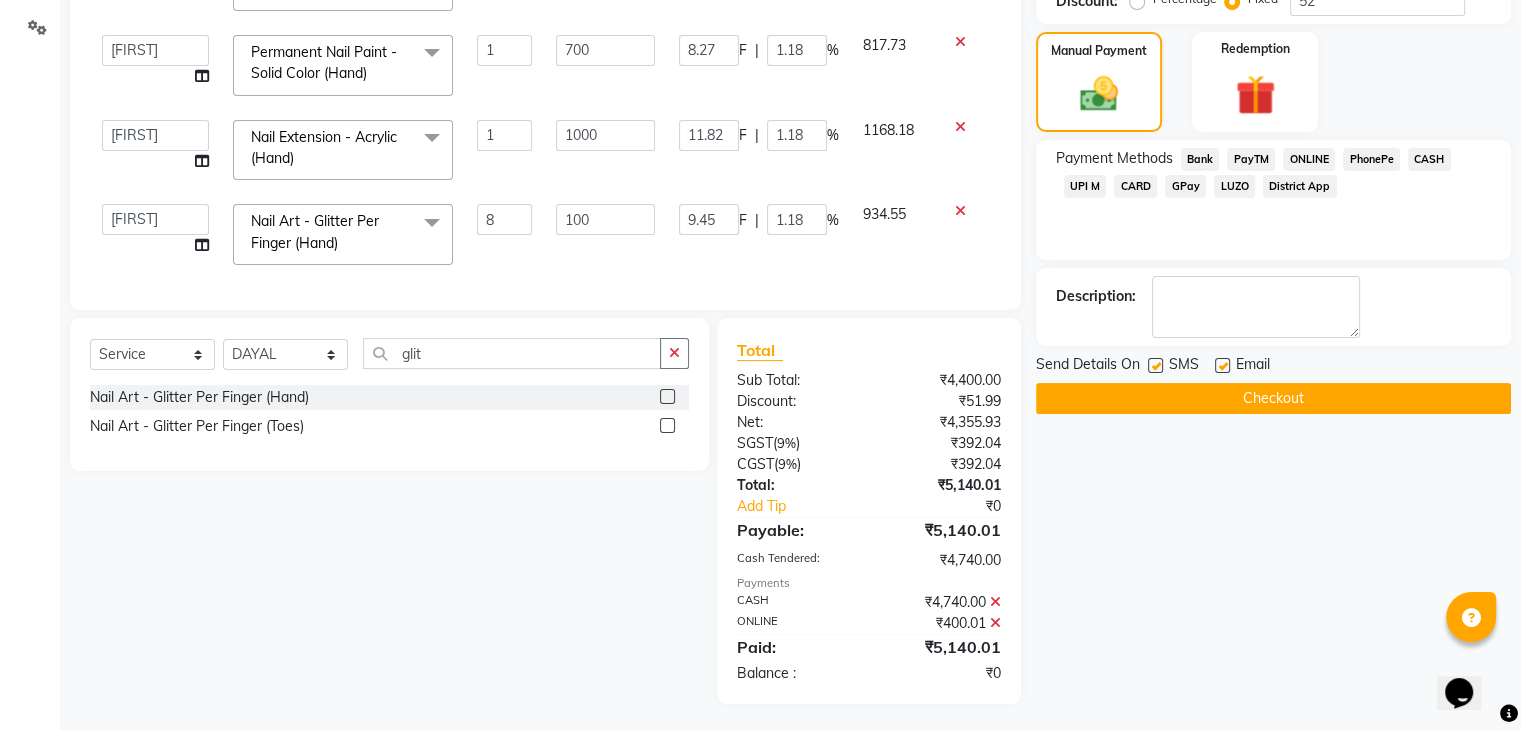 scroll, scrollTop: 463, scrollLeft: 0, axis: vertical 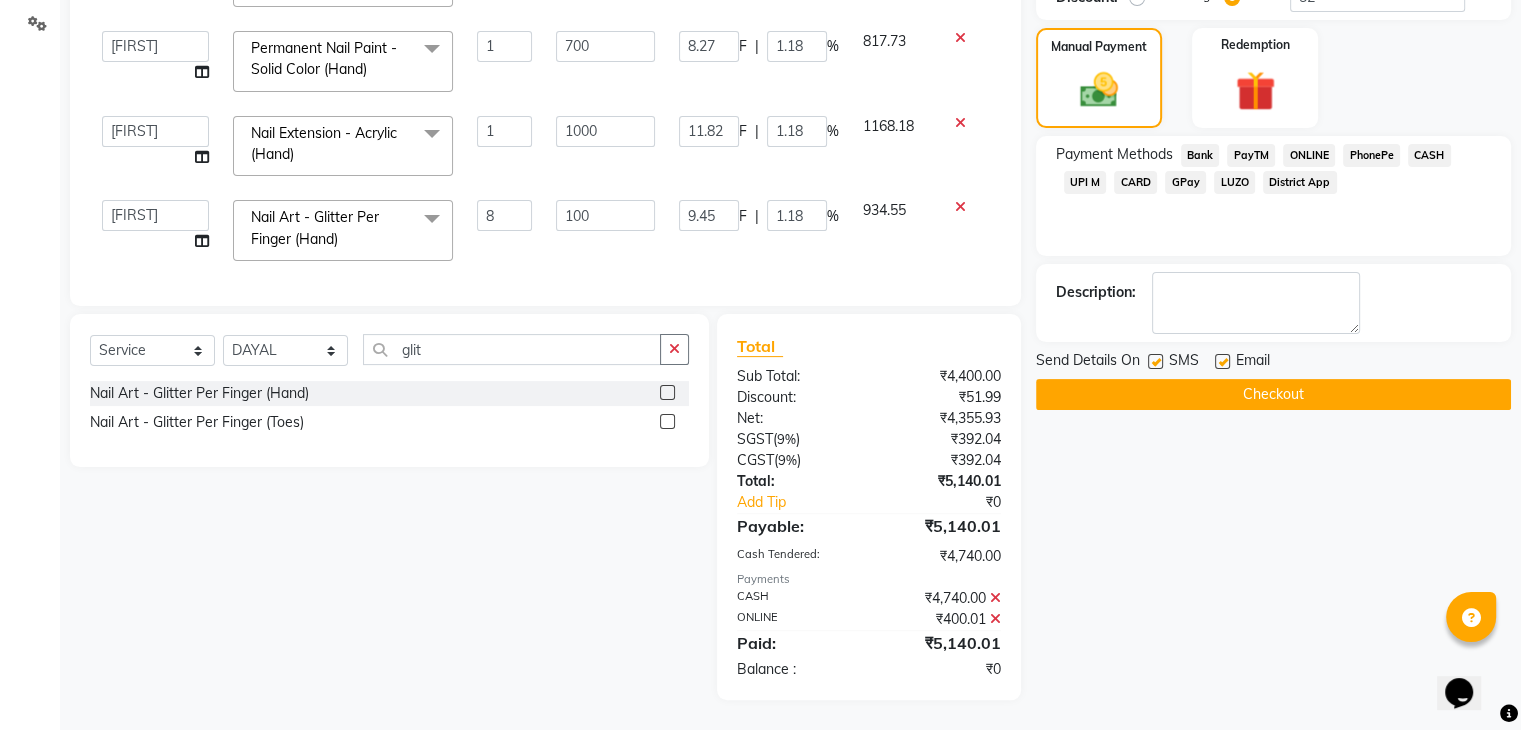 click on "Name: [FIRST] Membership: No Active Membership Total Visits: Card on file: 0 Last Visit: - Points: 0 Coupon Code Apply Service Total: ₹4,400.00 Discount: Percentage Fixed 52 Manual Payment Redemption Payment Methods Bank PayTM ONLINE PhonePe CASH UPI M CARD GPay LUZO District App Description: Send Details On SMS Email Checkout" 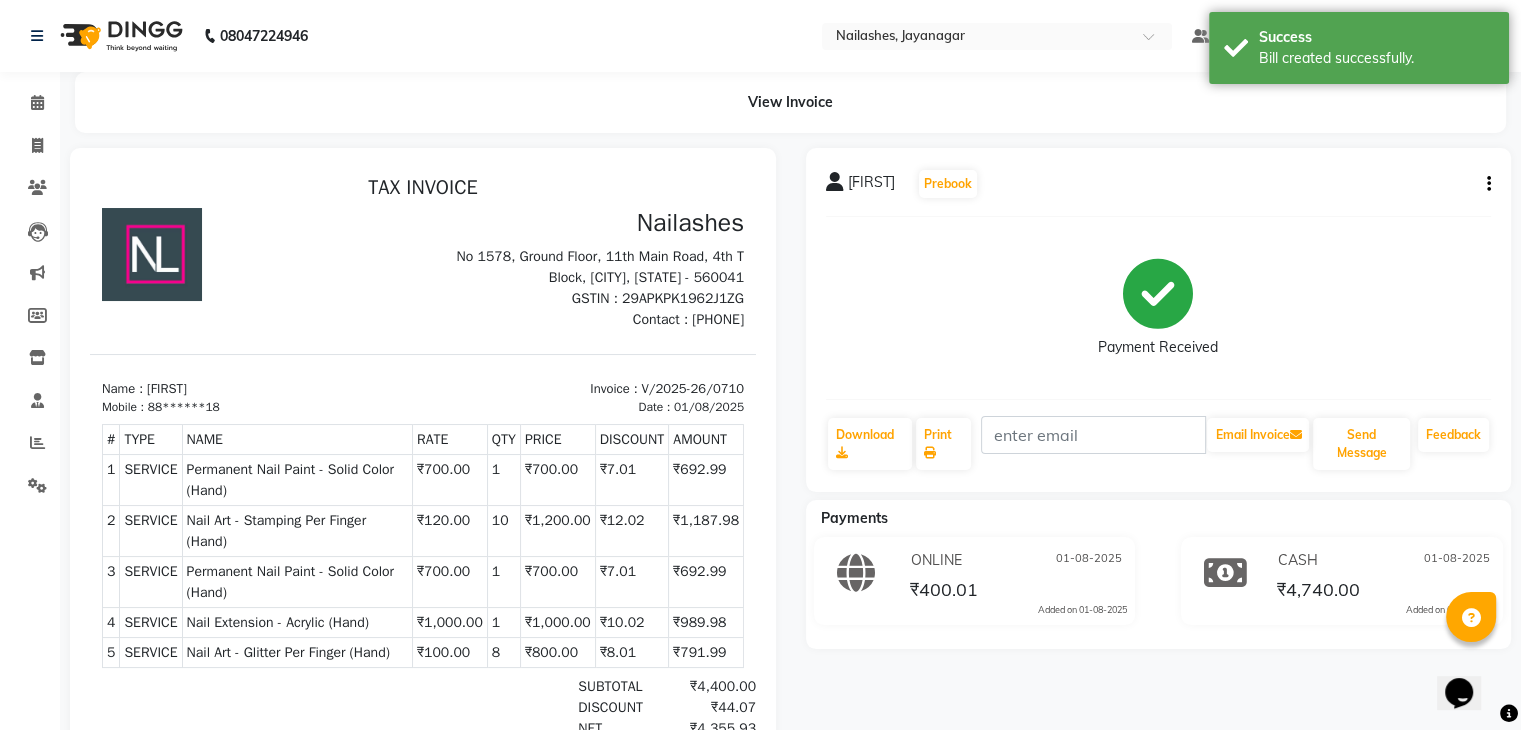 scroll, scrollTop: 0, scrollLeft: 0, axis: both 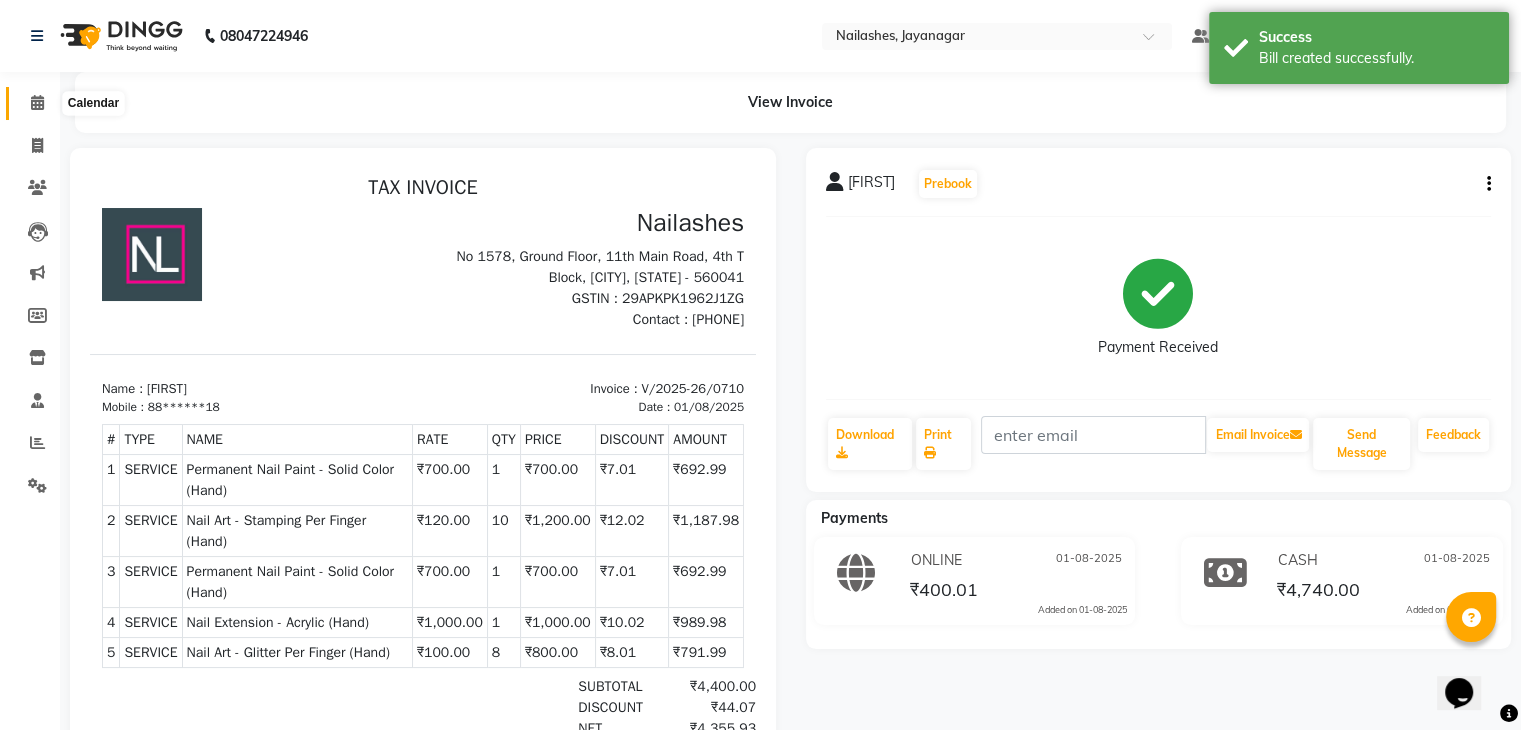 click 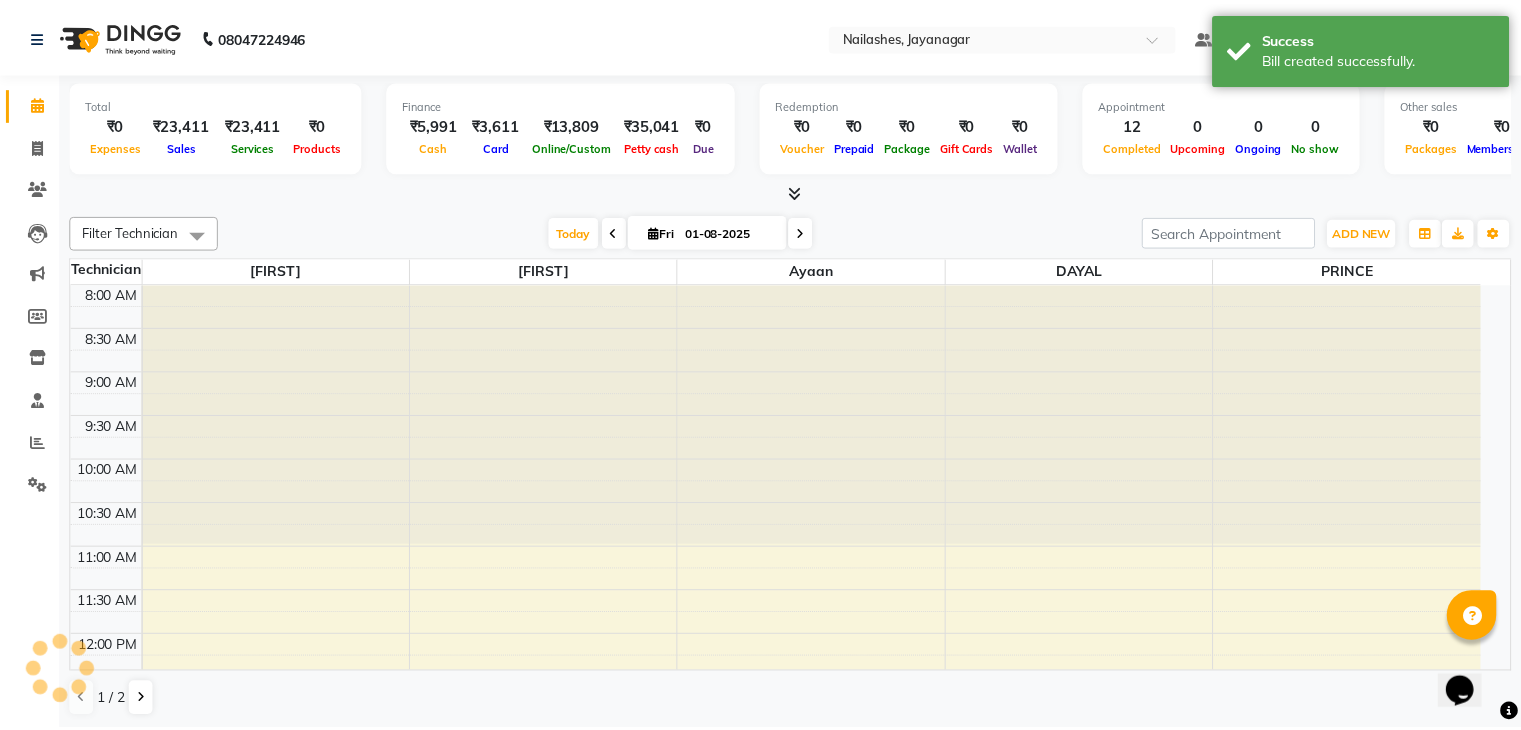 scroll, scrollTop: 0, scrollLeft: 0, axis: both 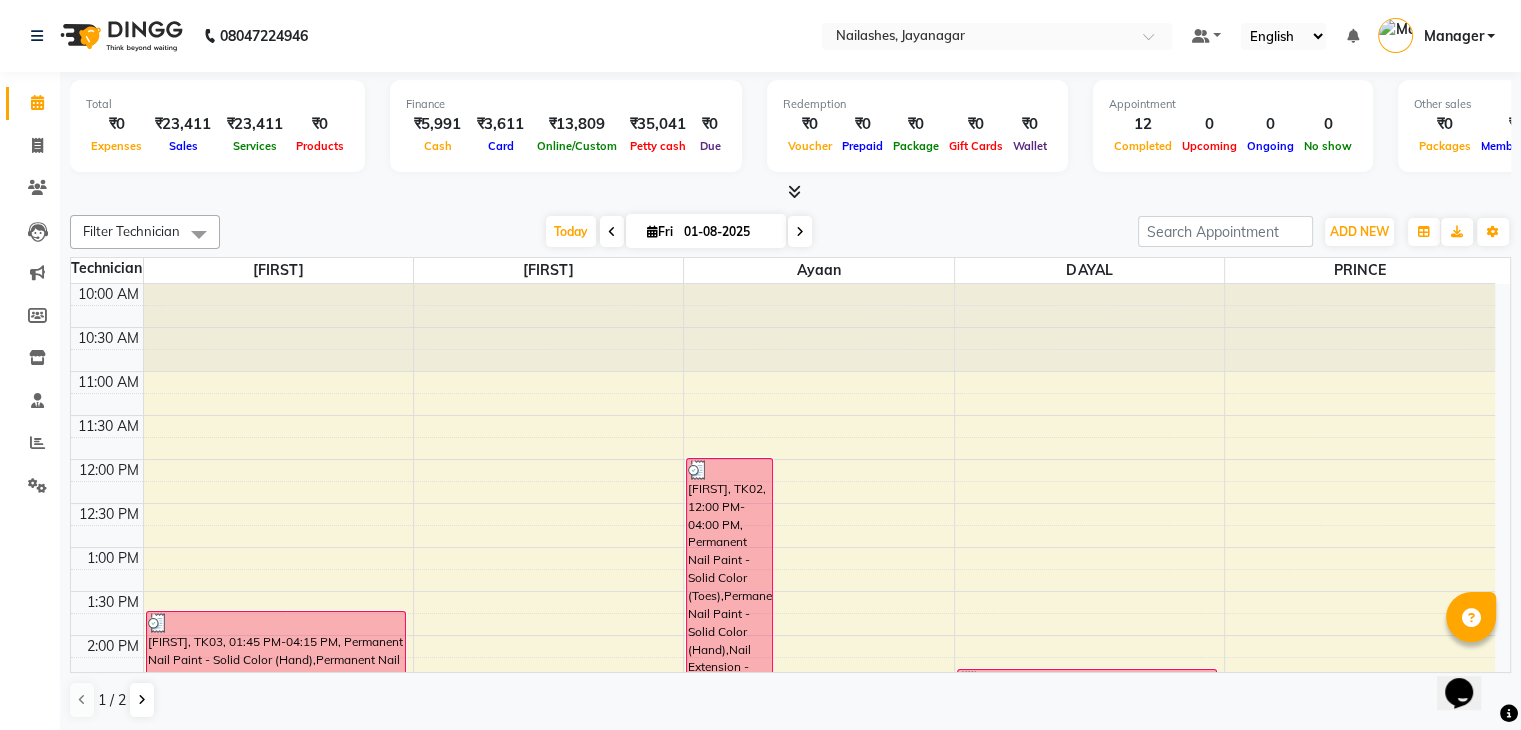 click on "Finance  ₹5,991  Cash ₹3,611  Card ₹13,809  Online/Custom ₹35,041 Petty cash ₹0 Due" at bounding box center [566, 126] 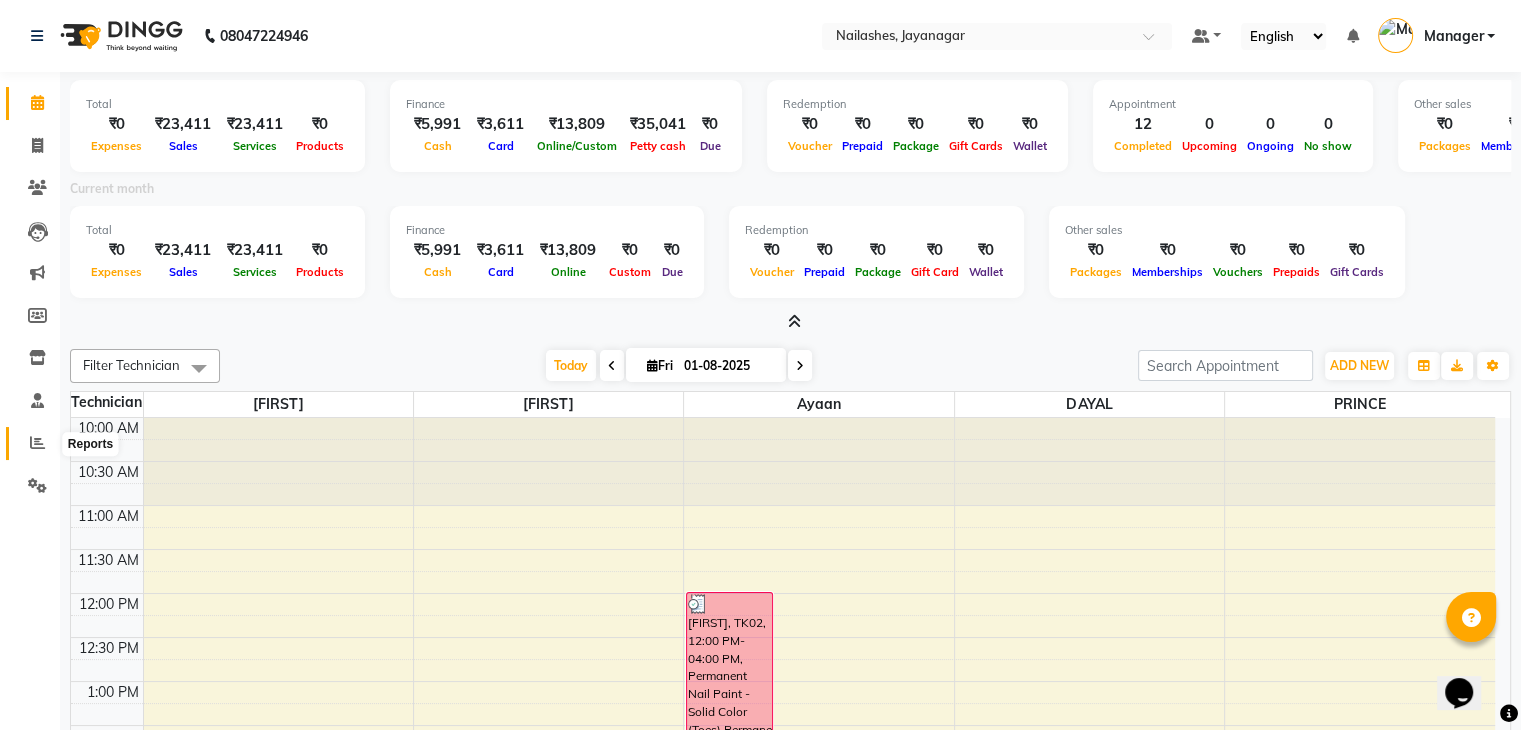 click 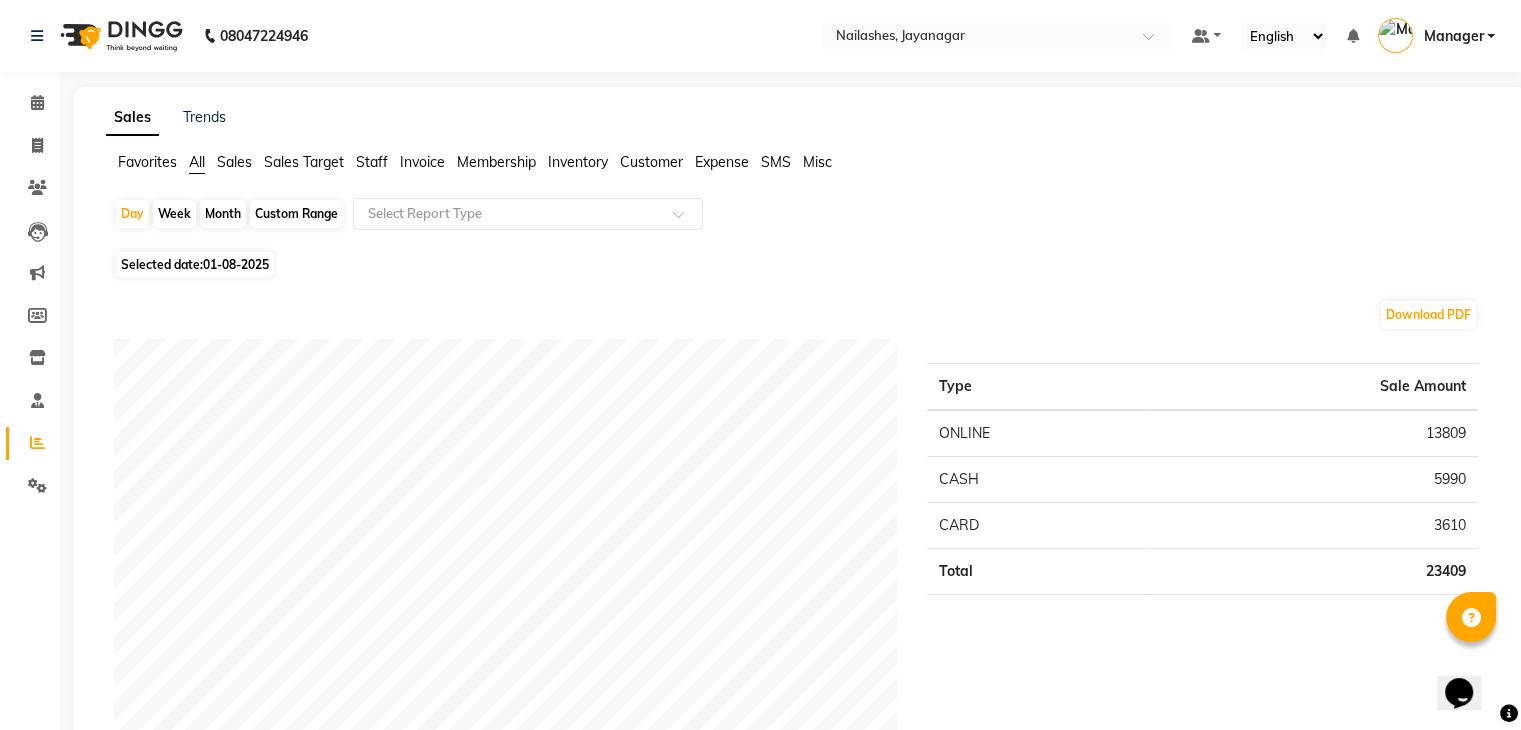 click on "Staff" 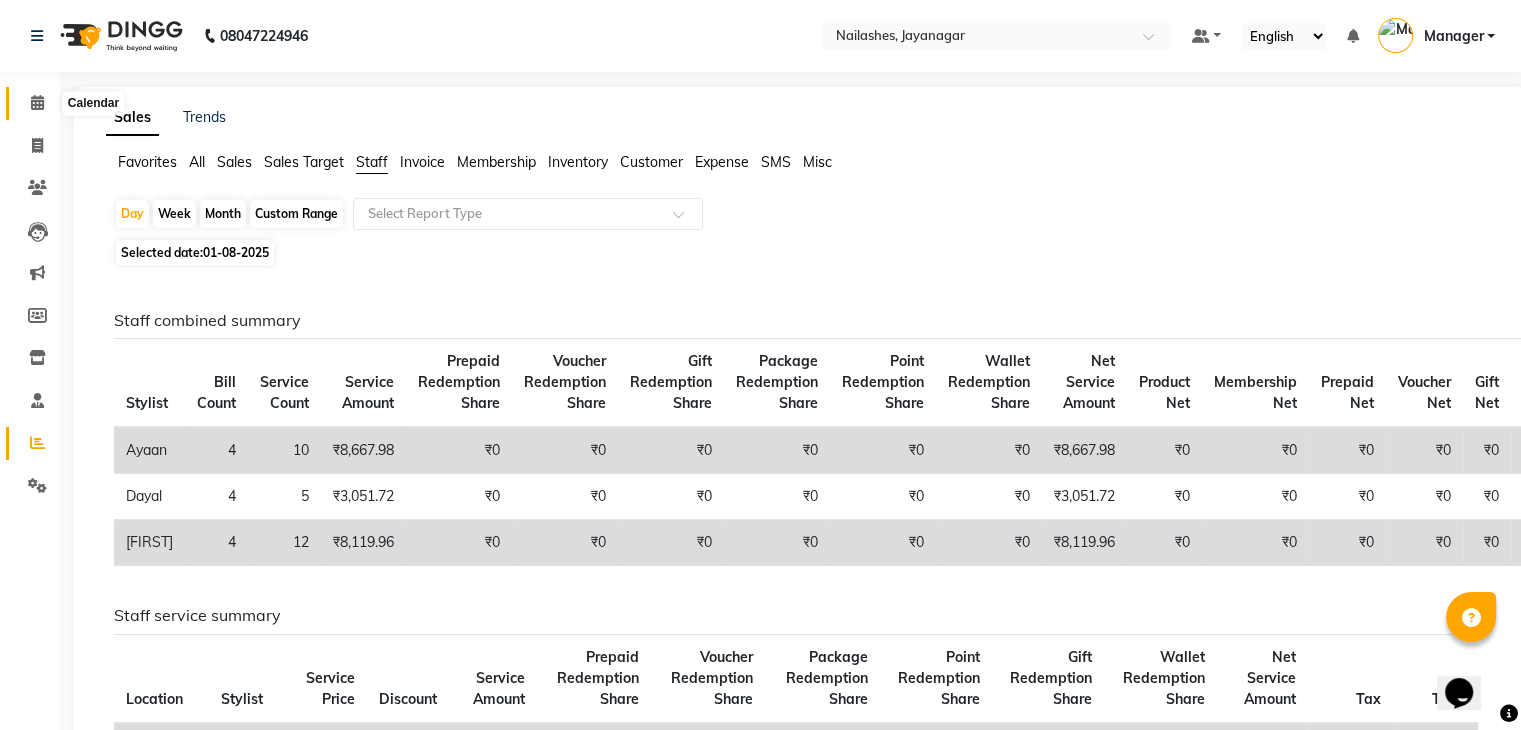 click 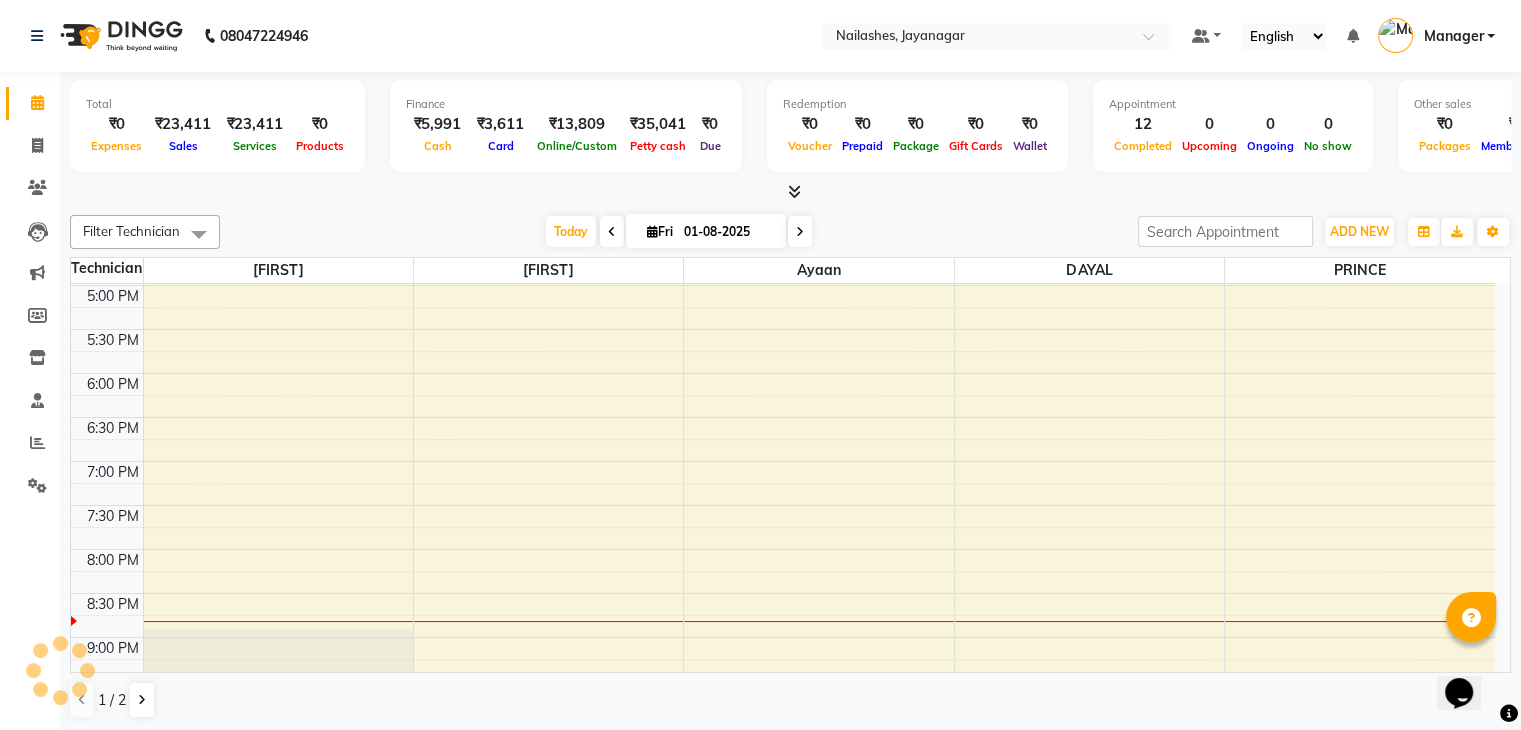 scroll, scrollTop: 0, scrollLeft: 0, axis: both 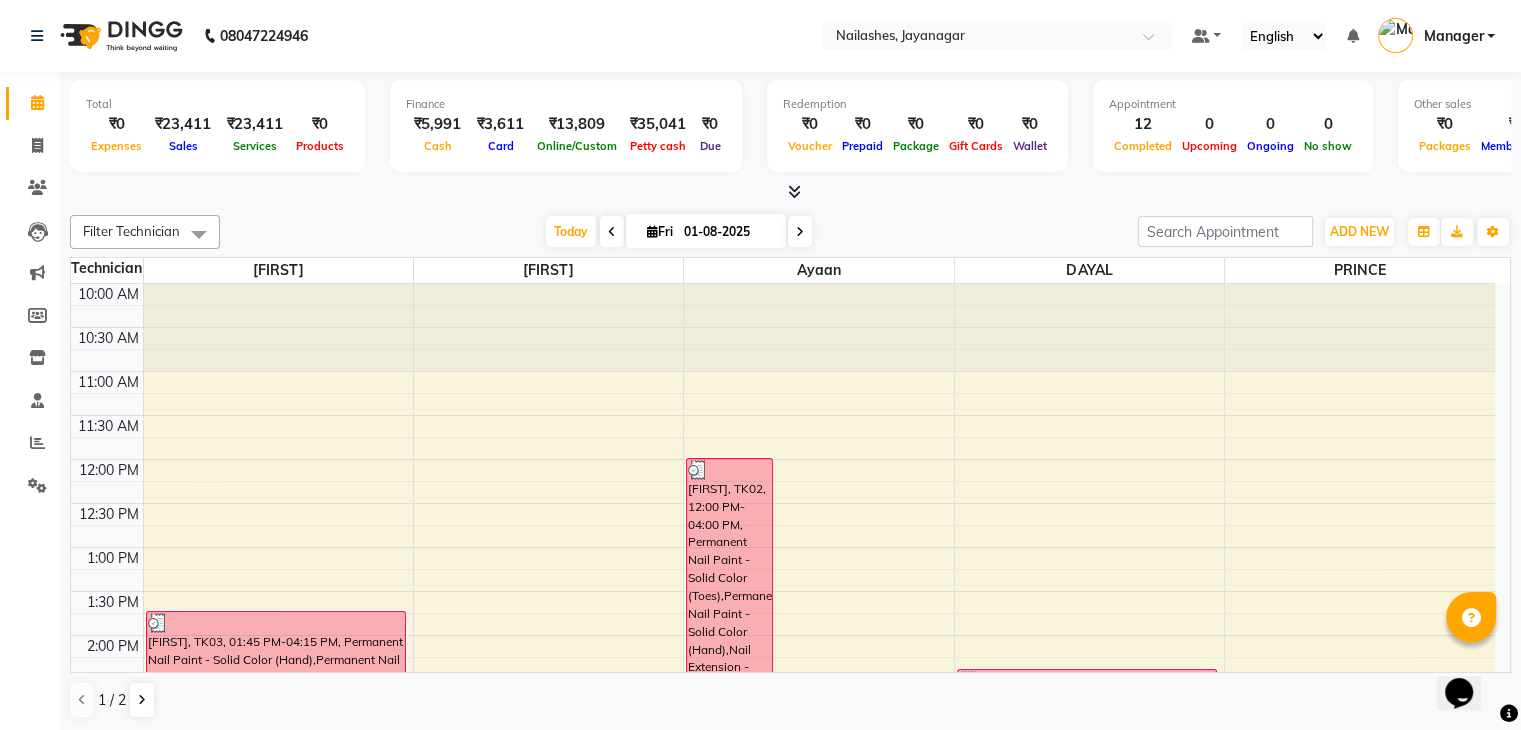 click on "Today  Fri 01-08-2025" at bounding box center [679, 232] 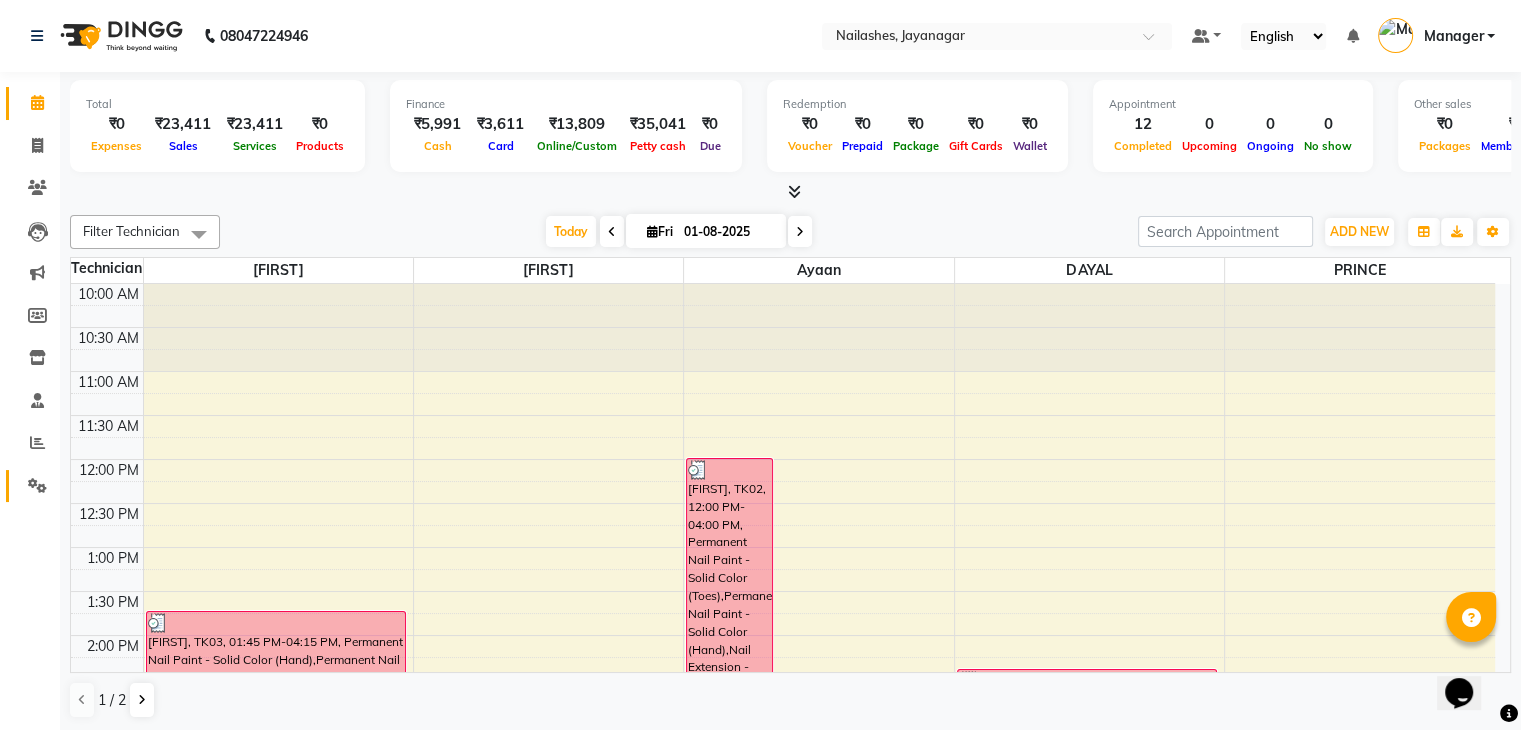 click on "Settings" 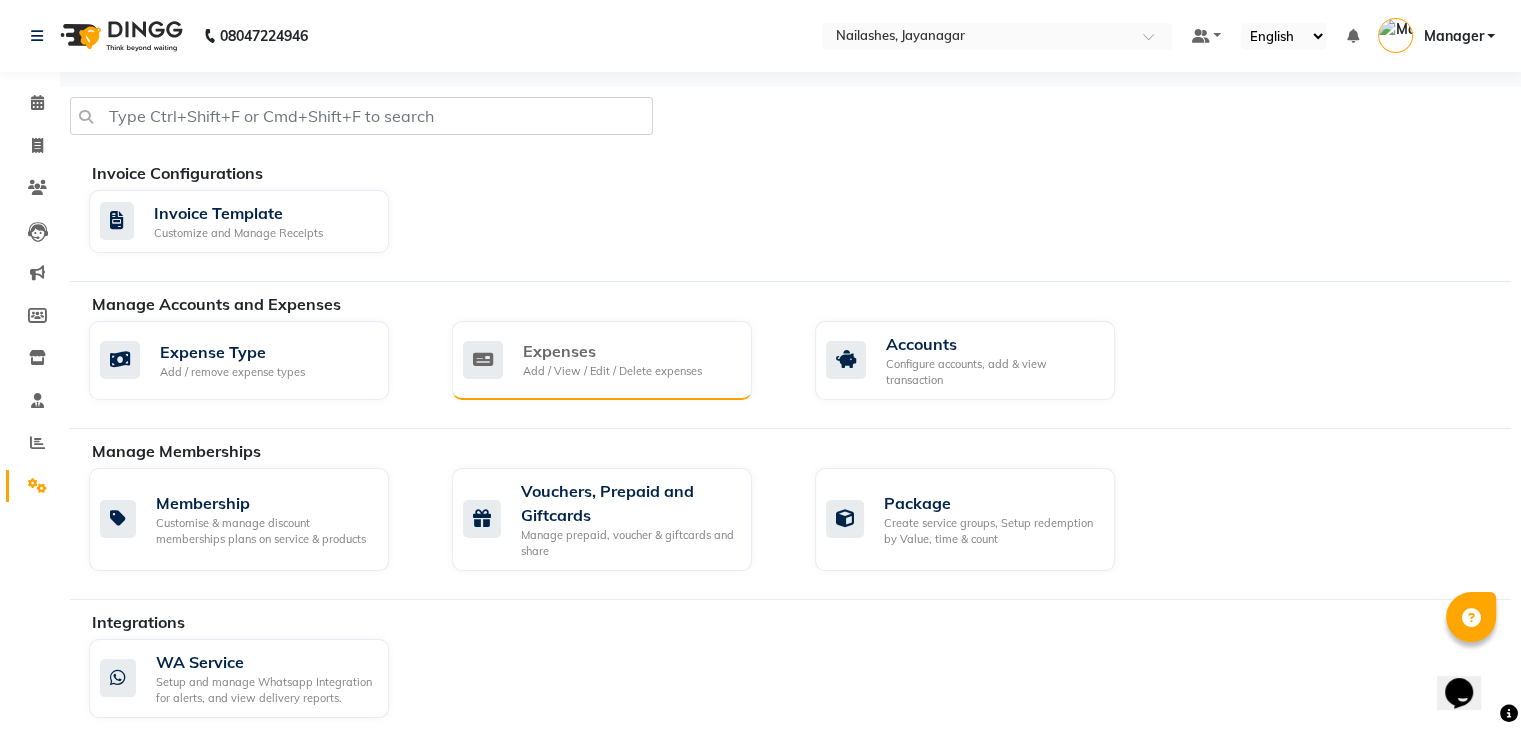 click on "Add / View / Edit / Delete expenses" 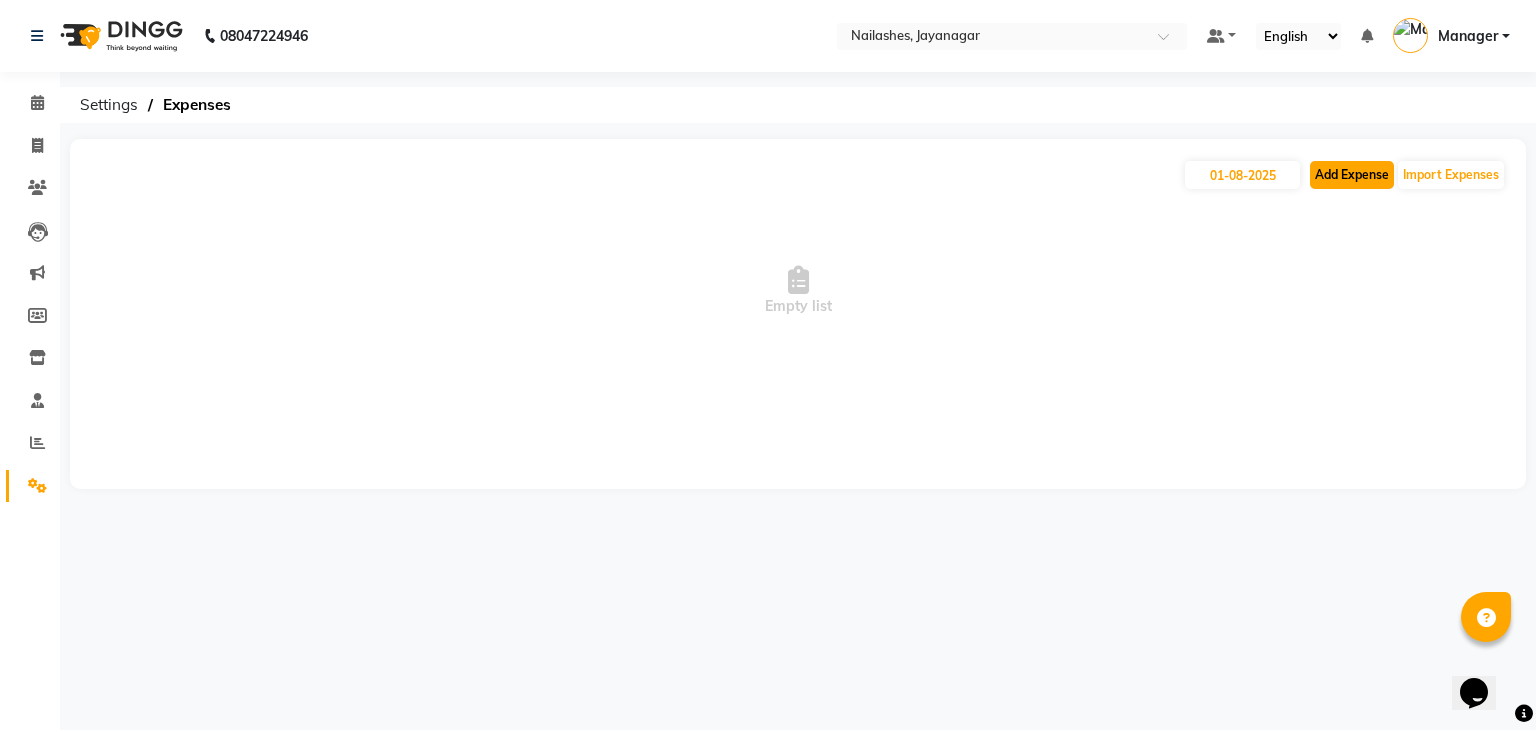 click on "Add Expense" 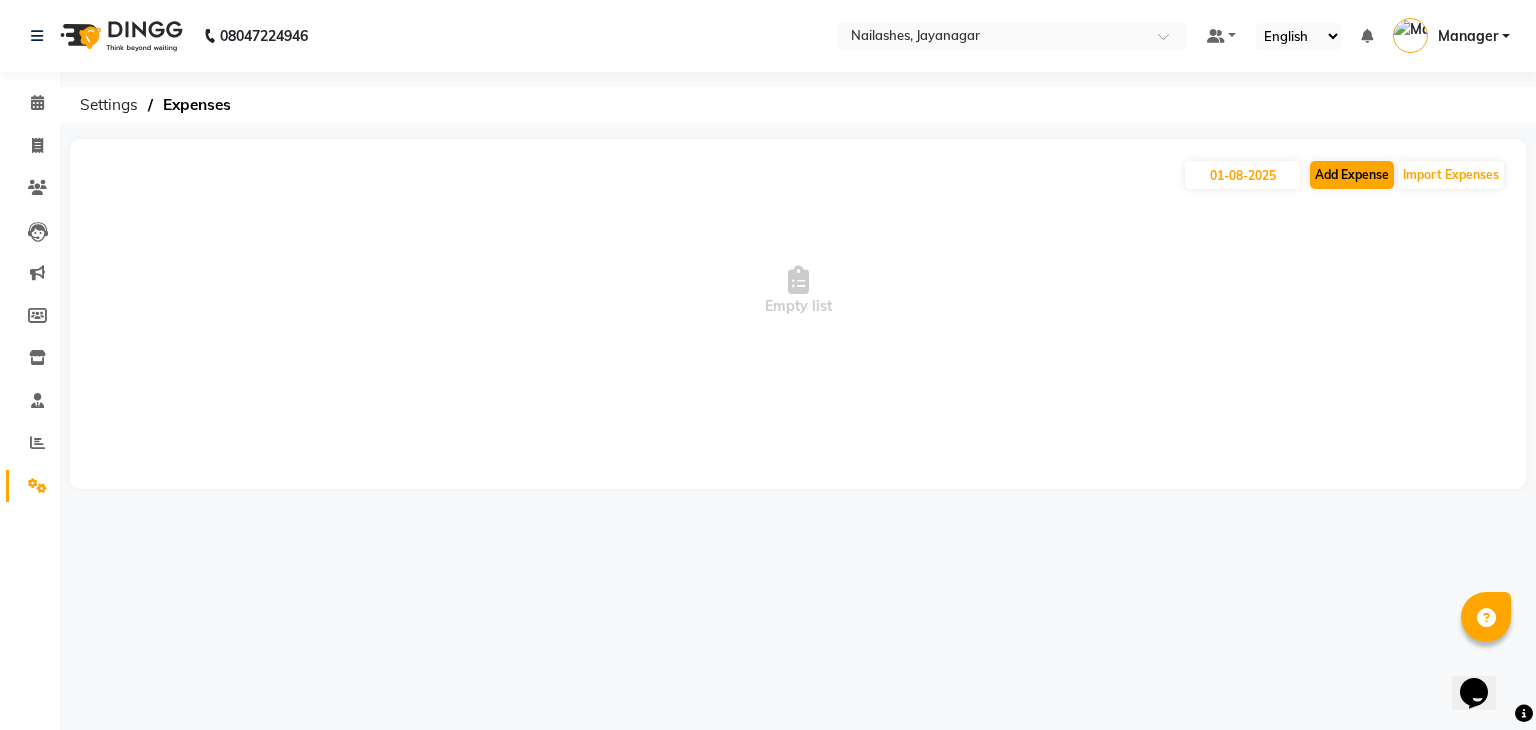 select on "1" 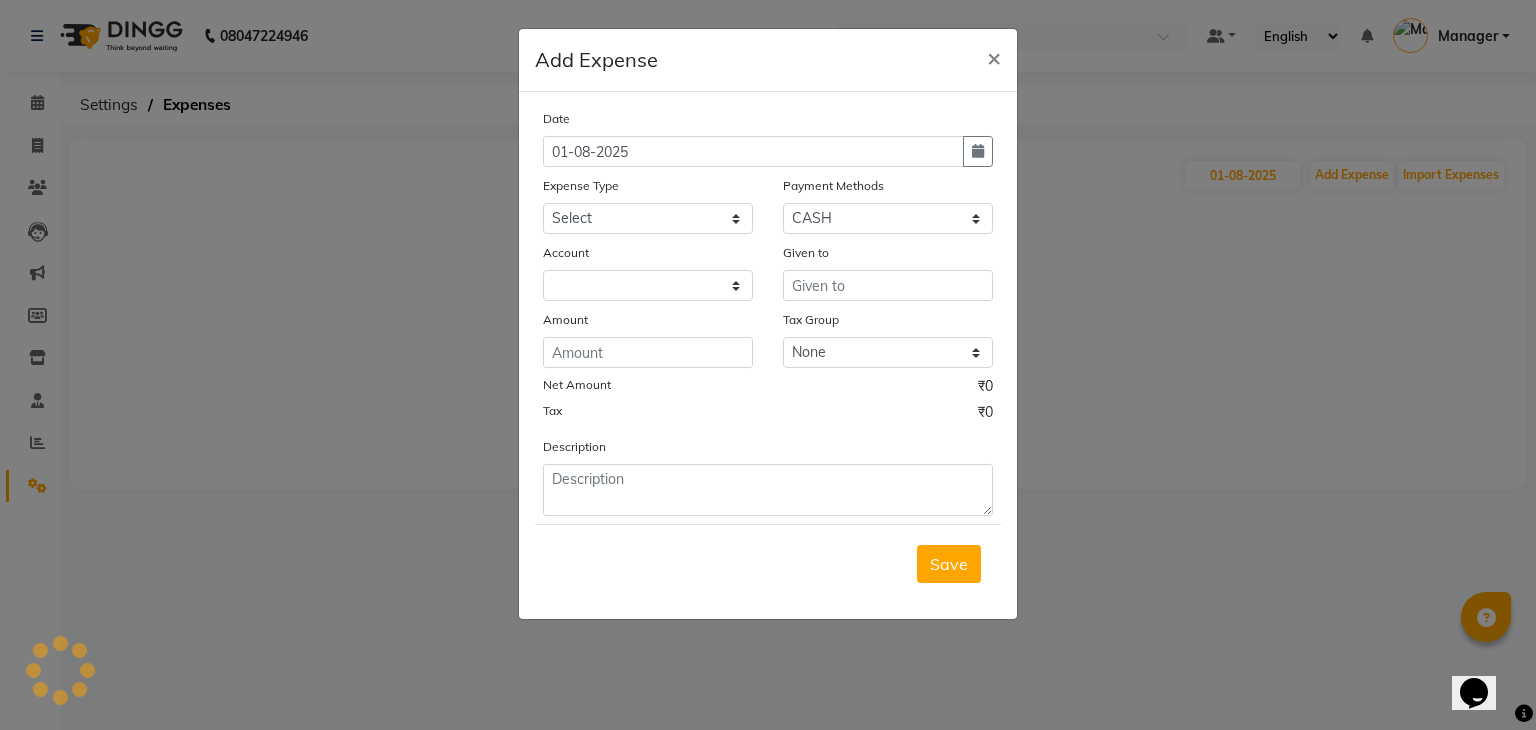 select on "3315" 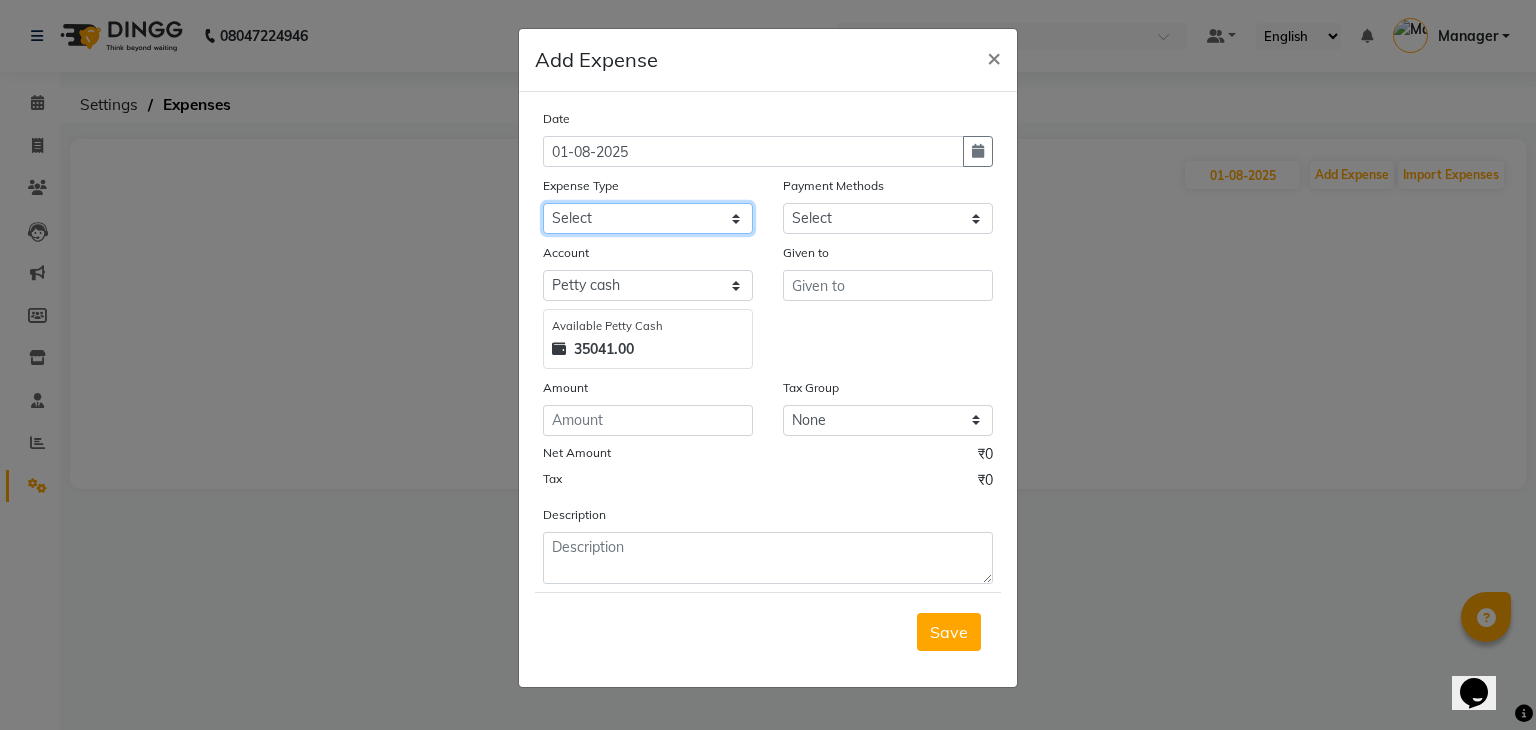 click on "Select acetone Advance Salary bank deposite BBMP Beauty products Bed charges BIRTHDAY CAKE Bonus Carpenter CASH EXPENSE VOUCHER Cash handover chocolate for store cleaning things Client Refreshment coconut water for clients COFFEE coffee cup coffee powder Commission Conveyance Cotton Courier decoration Diesel for generator Donation Drinking Water Electricity Eyelashes return Face mask floor cleaner flowers daily garbage generator diesel green tea GST handover HANDWASH House Keeping Material House keeping Salary Incentive Internet Bill juice LAUNDRY Maintainance Marketing Medical Membership Milk Milk miscelleneous Naturals salon NEWSPAPER O T Other Pantry PETROL Phone Bill Plants plumber pooja items Porter priest Product Purchase product return Product sale puja items RAPIDO Refund Rent Shop Rent Staff Accommodation Royalty Salary Staff cab charges Staff dinner Staff Flight Ticket Staff  Hiring from another Branch Staff Snacks Stationary STORE OPENING CHARGE sugar sweets TEAM DINNER TIPS Tissue Transgender" 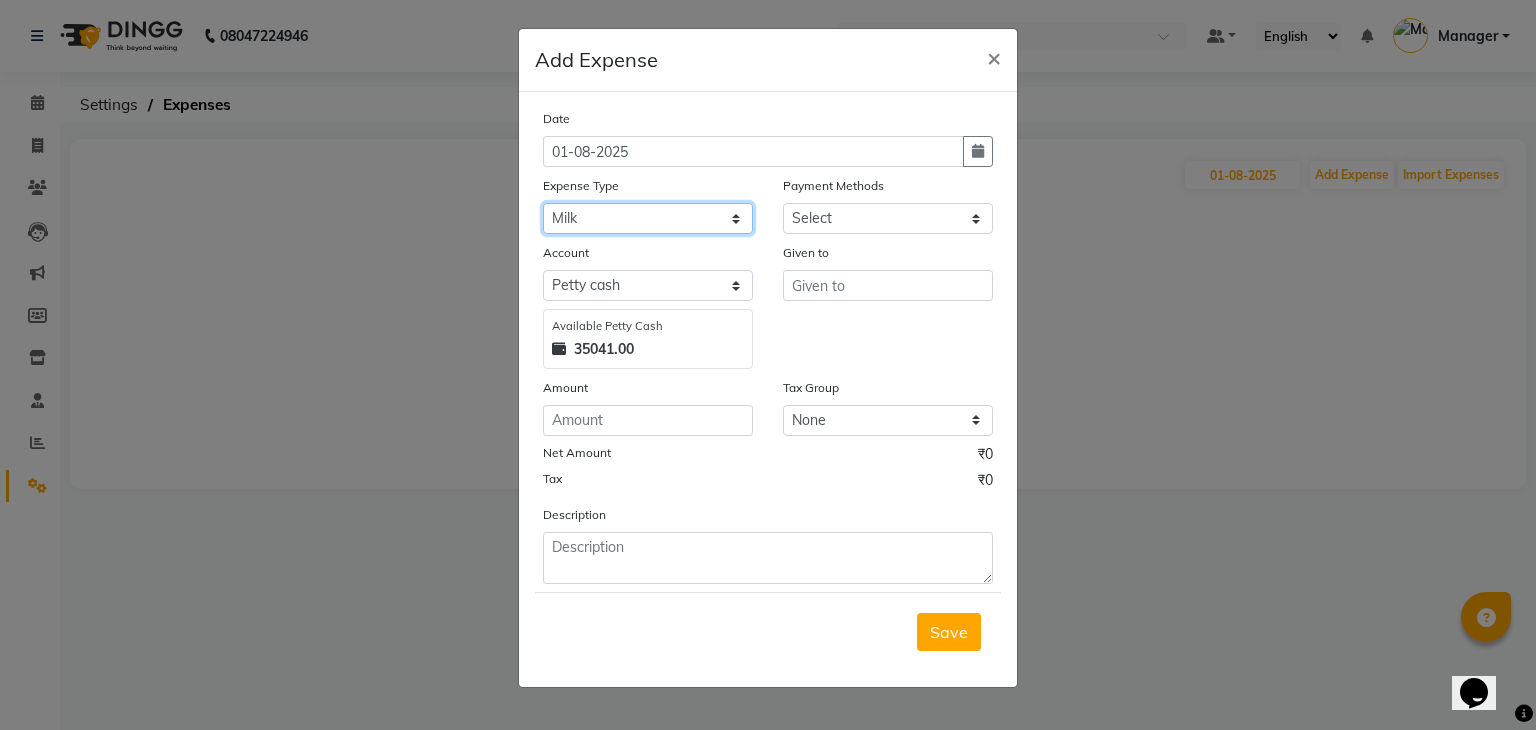 click on "Select acetone Advance Salary bank deposite BBMP Beauty products Bed charges BIRTHDAY CAKE Bonus Carpenter CASH EXPENSE VOUCHER Cash handover chocolate for store cleaning things Client Refreshment coconut water for clients COFFEE coffee cup coffee powder Commission Conveyance Cotton Courier decoration Diesel for generator Donation Drinking Water Electricity Eyelashes return Face mask floor cleaner flowers daily garbage generator diesel green tea GST handover HANDWASH House Keeping Material House keeping Salary Incentive Internet Bill juice LAUNDRY Maintainance Marketing Medical Membership Milk Milk miscelleneous Naturals salon NEWSPAPER O T Other Pantry PETROL Phone Bill Plants plumber pooja items Porter priest Product Purchase product return Product sale puja items RAPIDO Refund Rent Shop Rent Staff Accommodation Royalty Salary Staff cab charges Staff dinner Staff Flight Ticket Staff  Hiring from another Branch Staff Snacks Stationary STORE OPENING CHARGE sugar sweets TEAM DINNER TIPS Tissue Transgender" 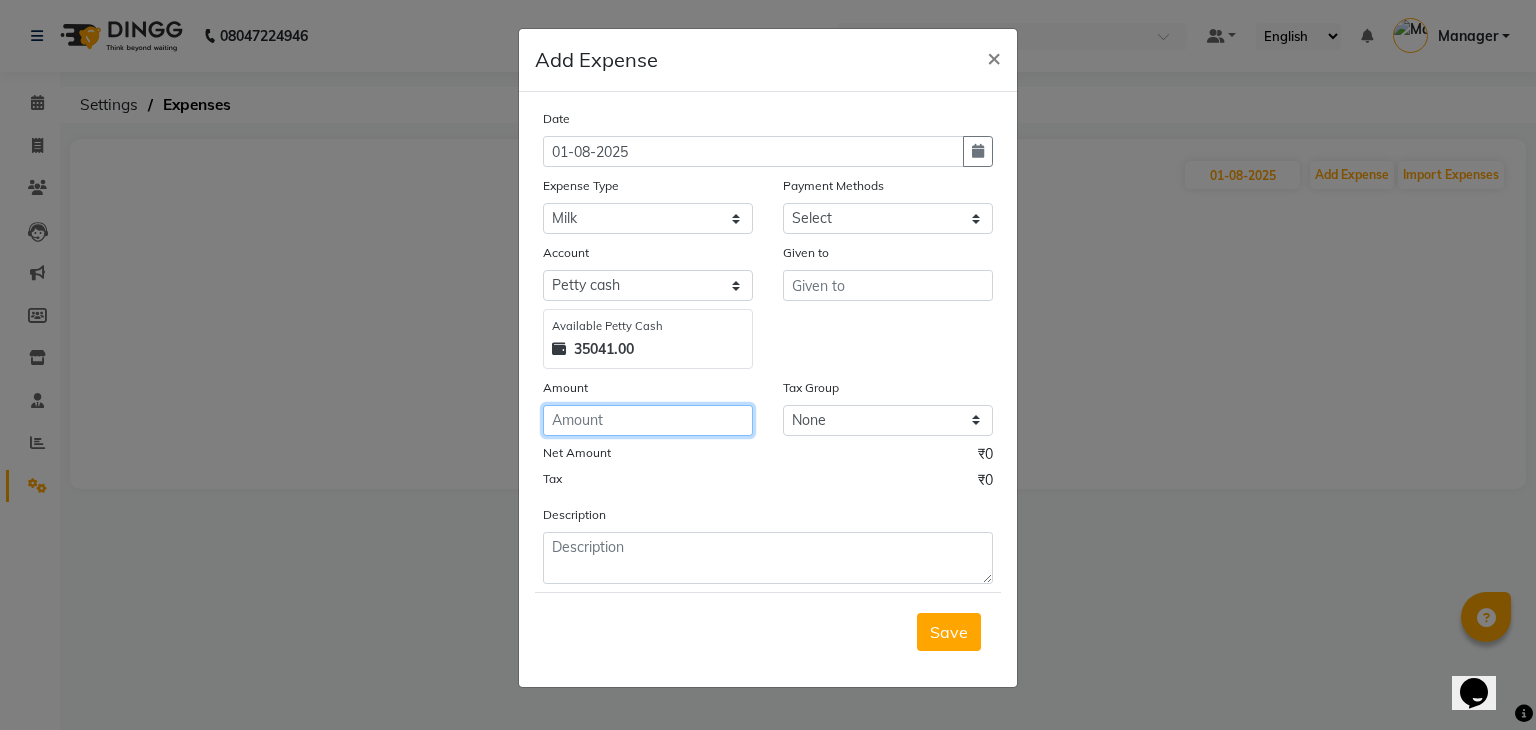 click 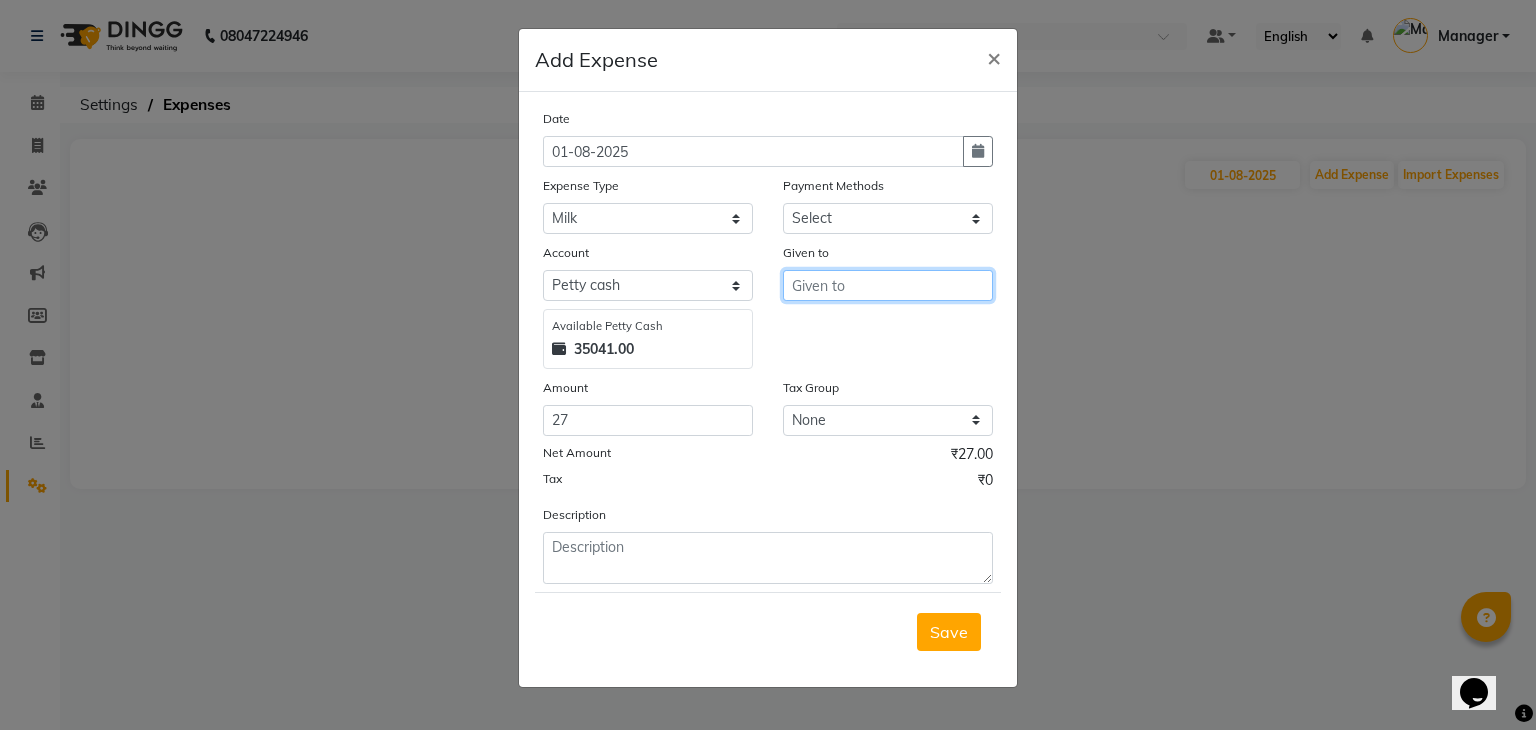 click at bounding box center [888, 285] 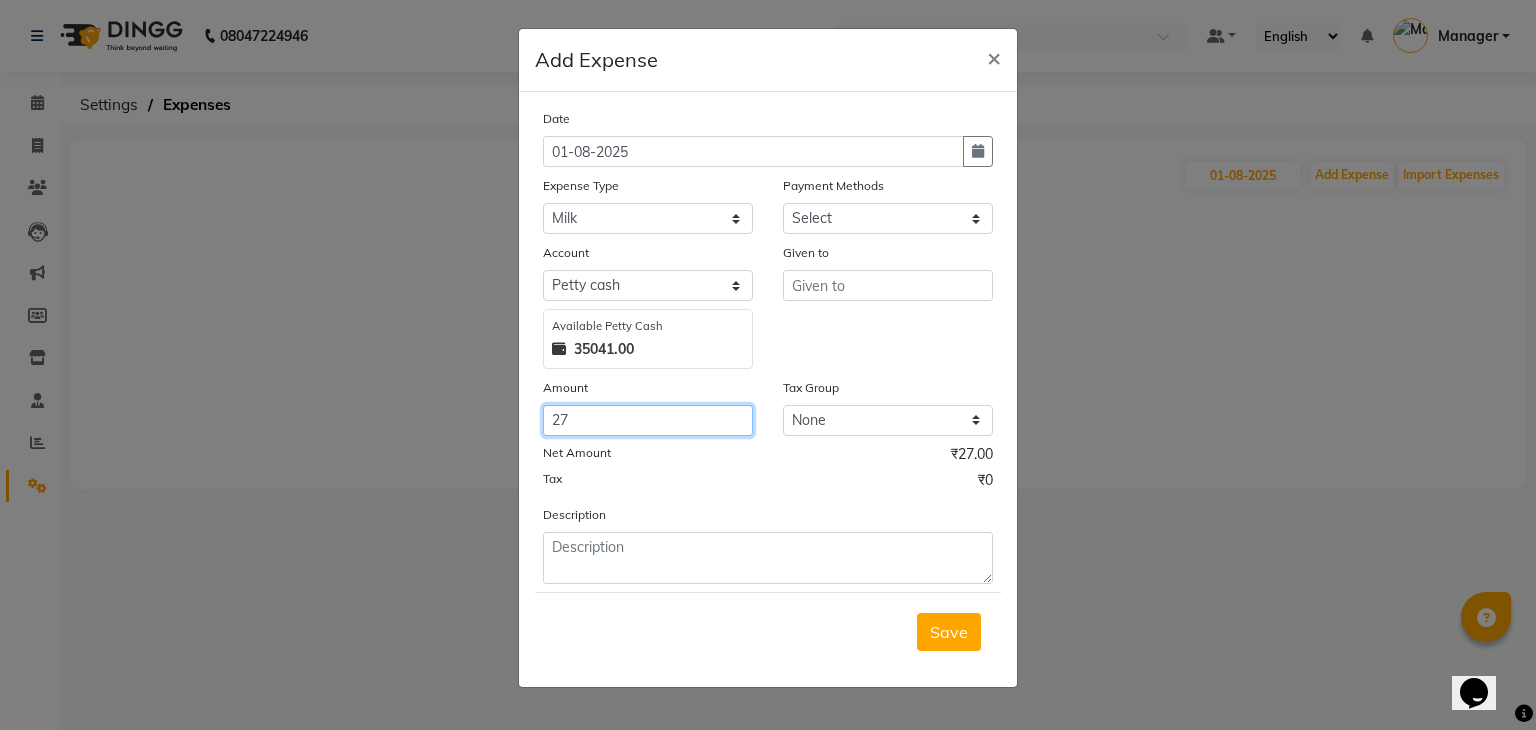 click on "27" 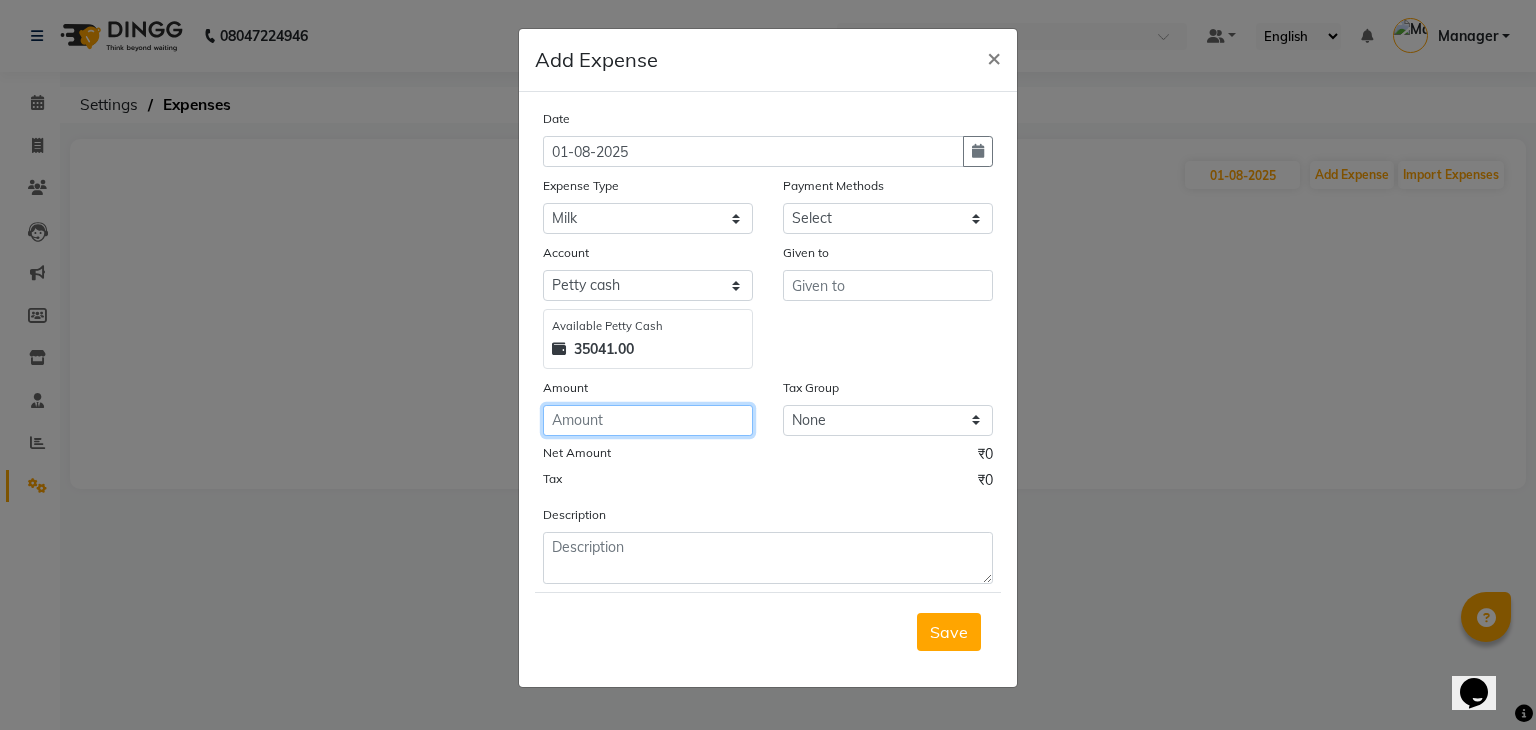 type on "1" 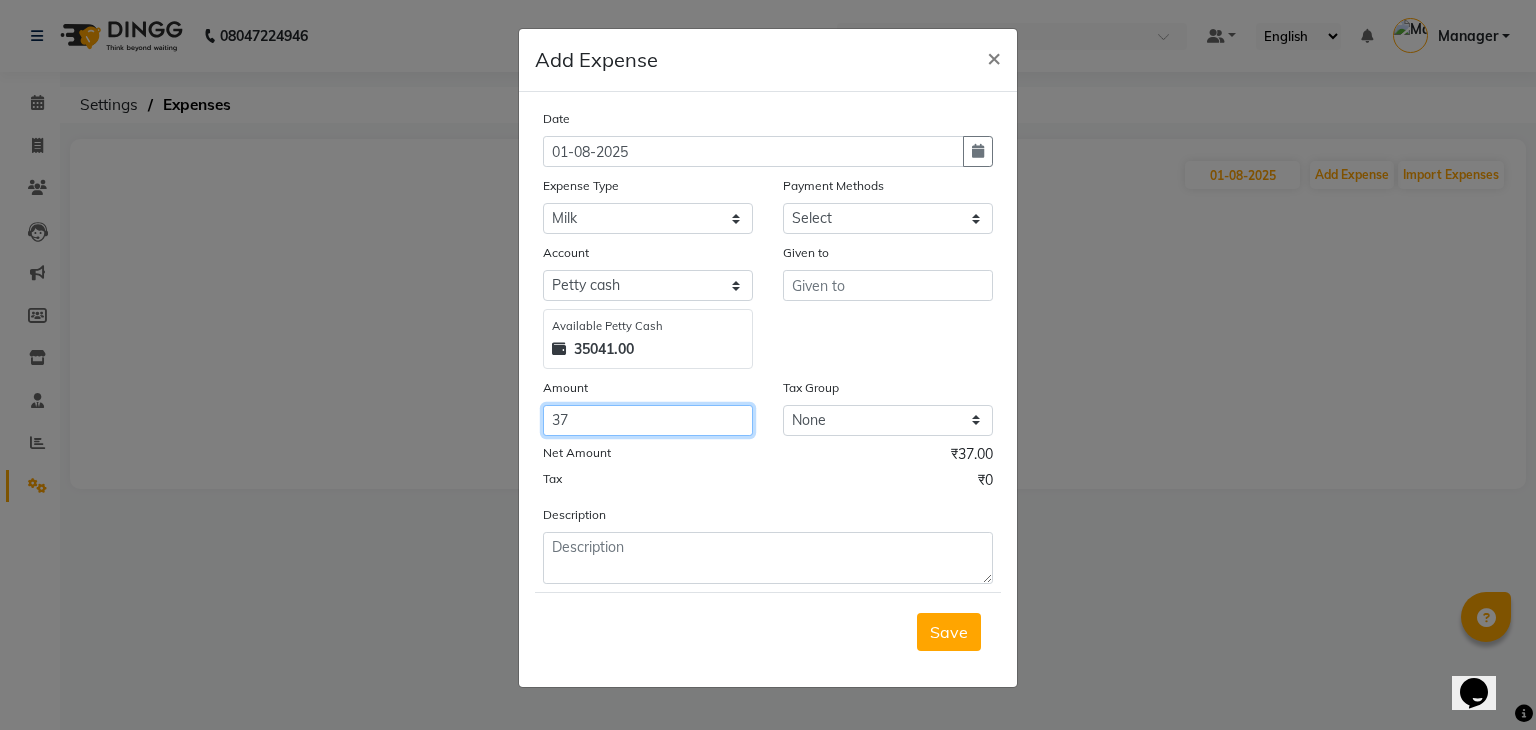 type on "37" 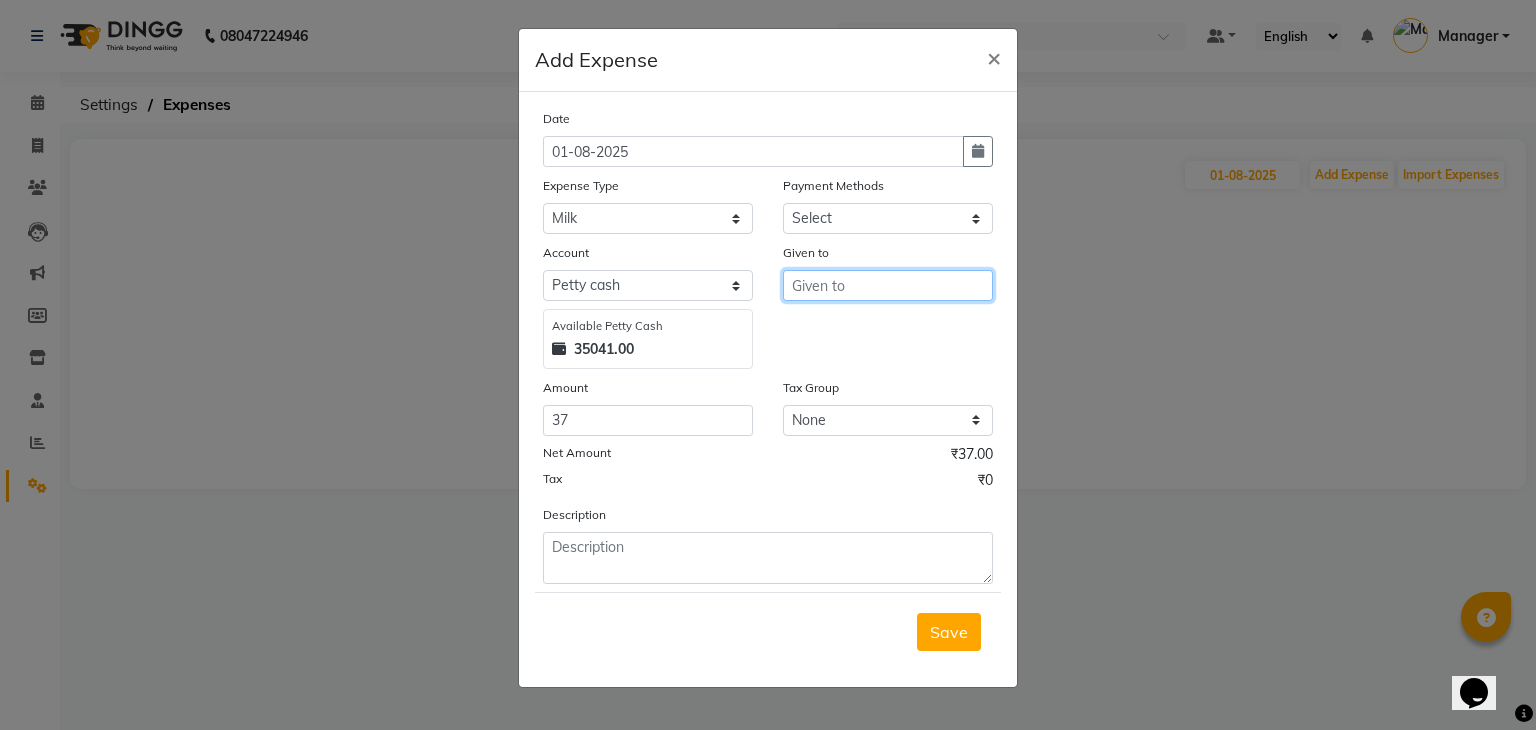 click at bounding box center (888, 285) 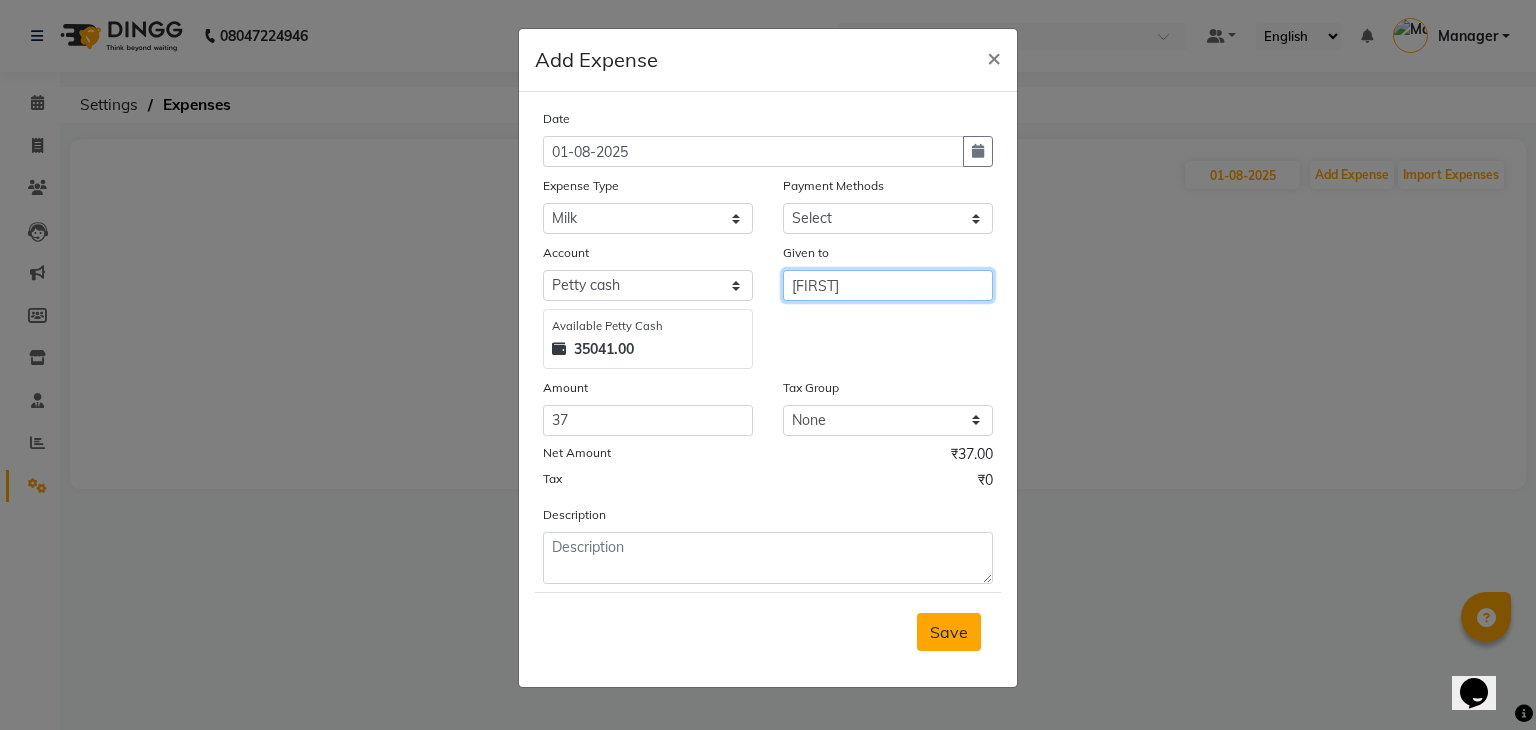 type on "[FIRST]" 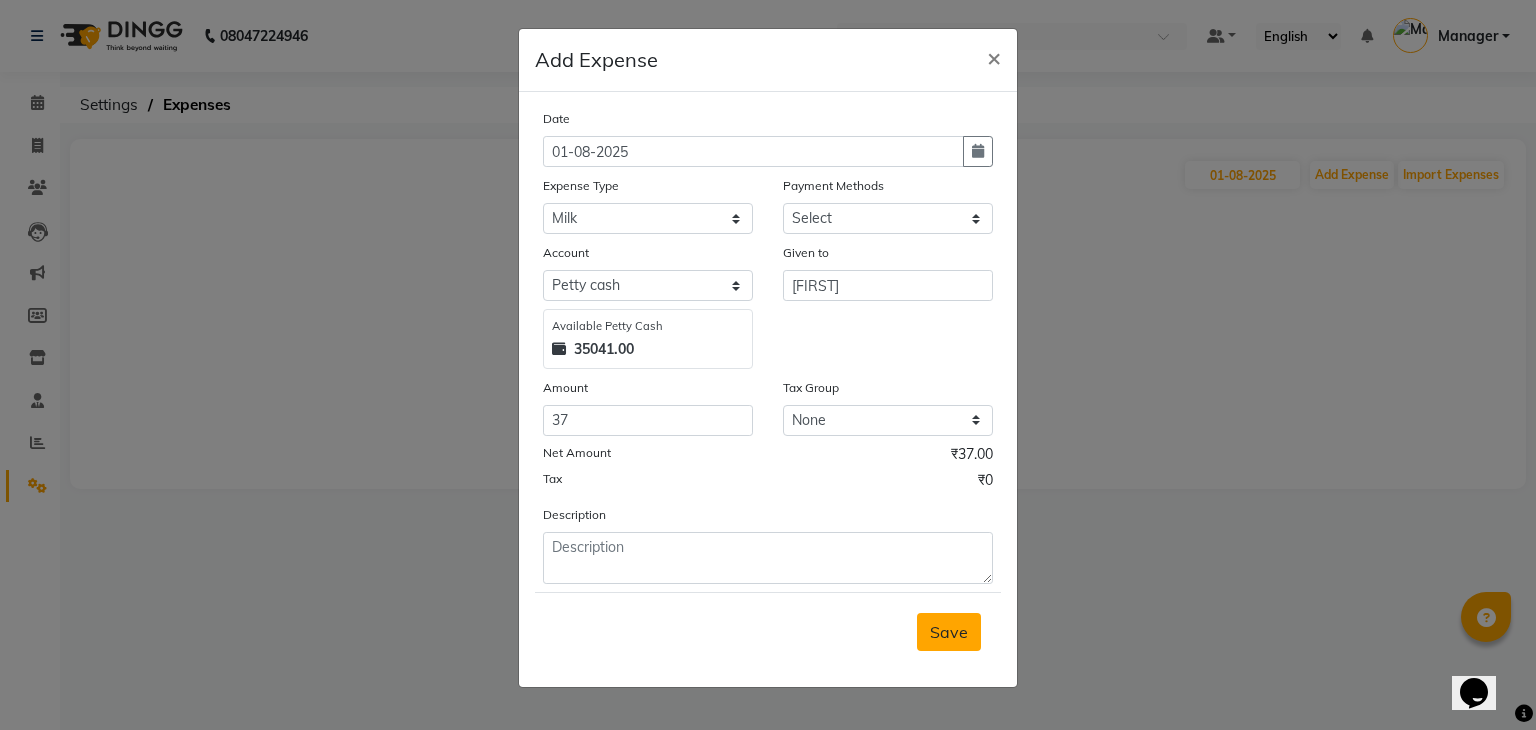click on "Save" at bounding box center (949, 632) 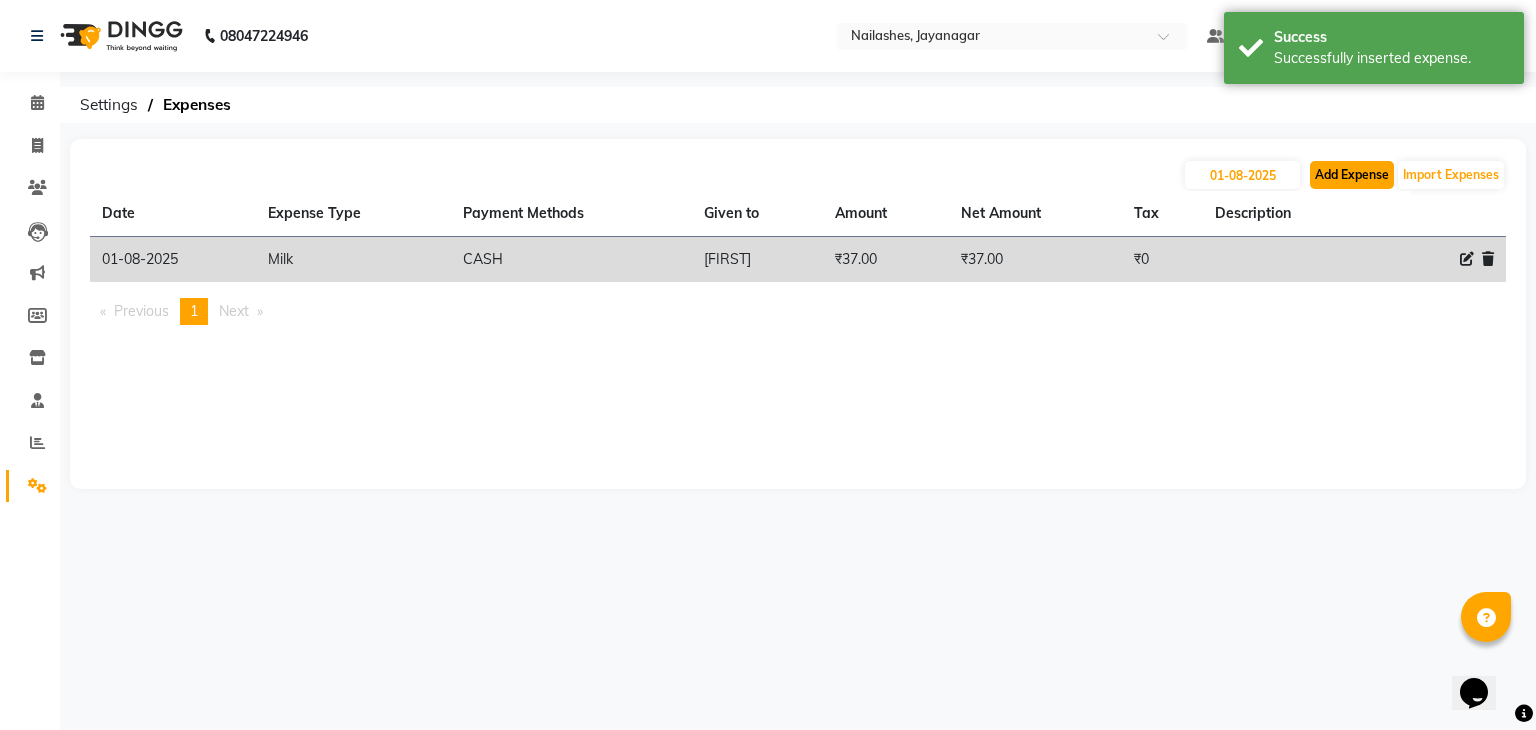 click on "Add Expense" 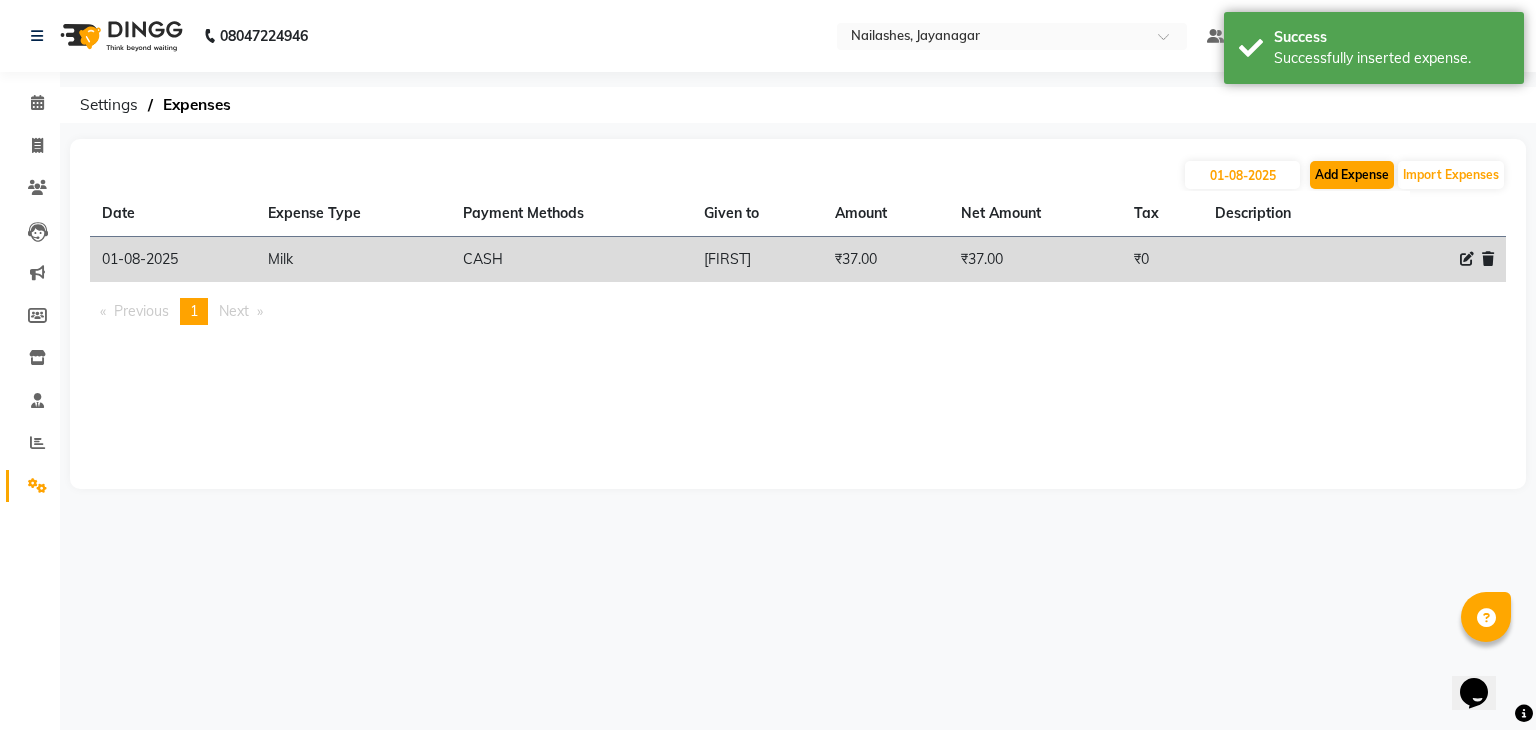 select on "1" 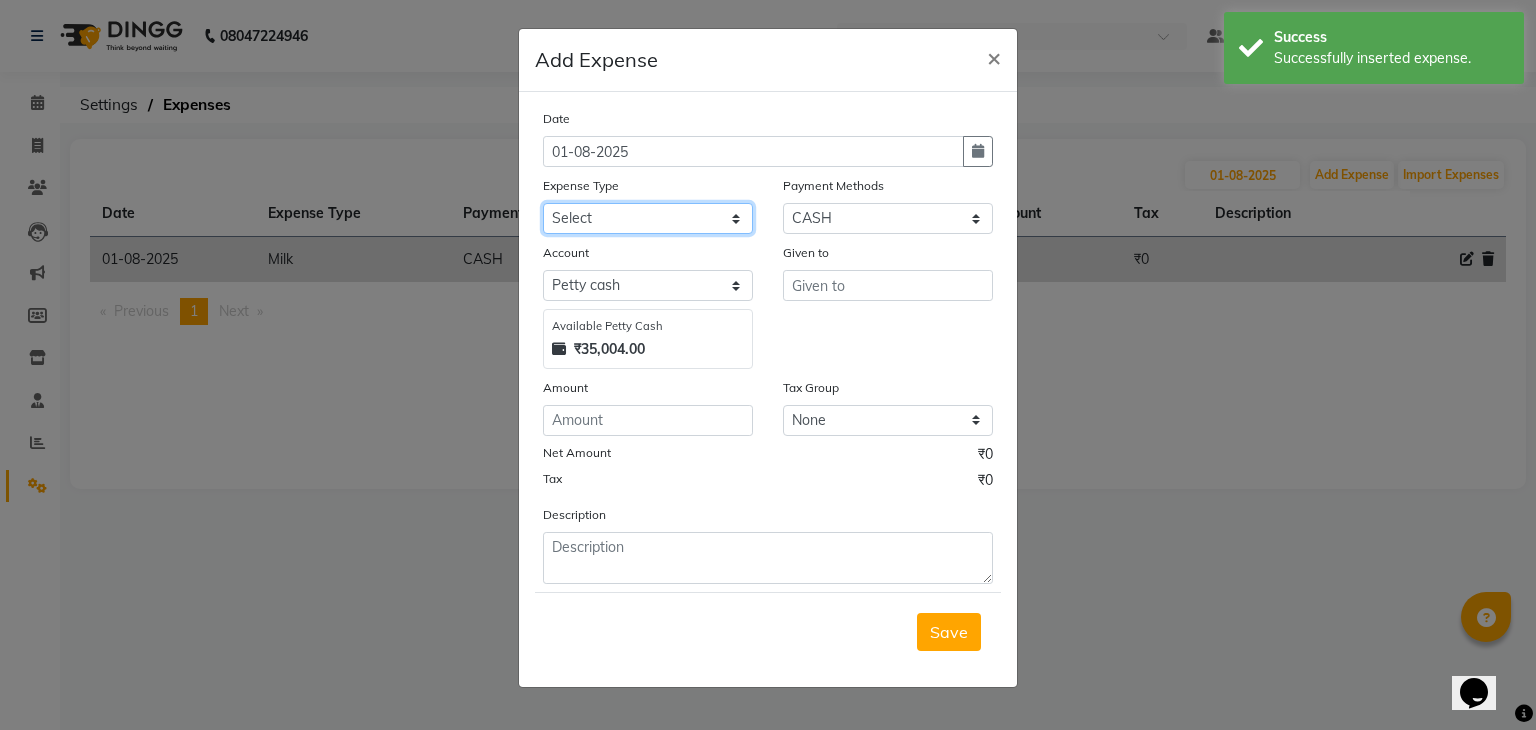 click on "Select acetone Advance Salary bank deposite BBMP Beauty products Bed charges BIRTHDAY CAKE Bonus Carpenter CASH EXPENSE VOUCHER Cash handover chocolate for store cleaning things Client Refreshment coconut water for clients COFFEE coffee cup coffee powder Commission Conveyance Cotton Courier decoration Diesel for generator Donation Drinking Water Electricity Eyelashes return Face mask floor cleaner flowers daily garbage generator diesel green tea GST handover HANDWASH House Keeping Material House keeping Salary Incentive Internet Bill juice LAUNDRY Maintainance Marketing Medical Membership Milk Milk miscelleneous Naturals salon NEWSPAPER O T Other Pantry PETROL Phone Bill Plants plumber pooja items Porter priest Product Purchase product return Product sale puja items RAPIDO Refund Rent Shop Rent Staff Accommodation Royalty Salary Staff cab charges Staff dinner Staff Flight Ticket Staff  Hiring from another Branch Staff Snacks Stationary STORE OPENING CHARGE sugar sweets TEAM DINNER TIPS Tissue Transgender" 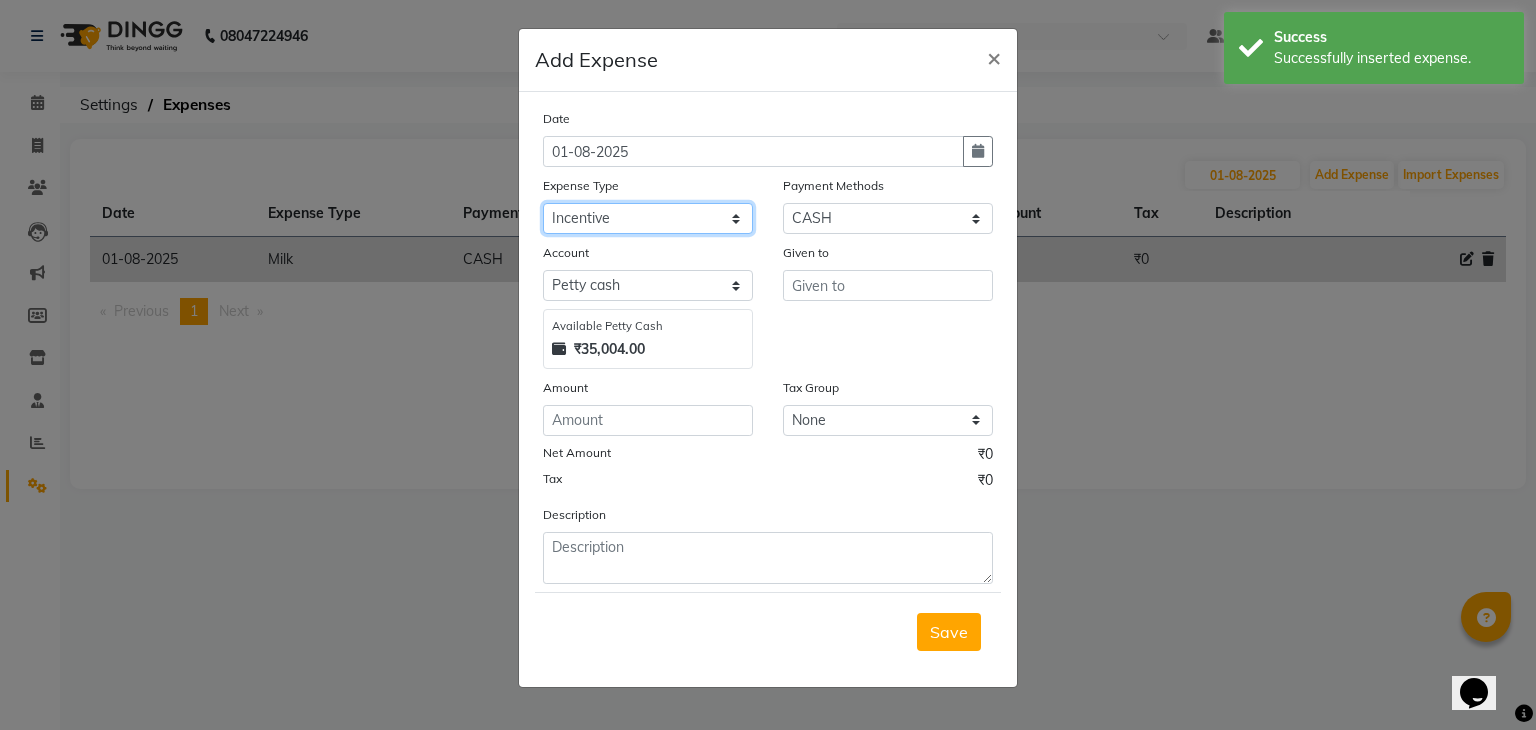 click on "Select acetone Advance Salary bank deposite BBMP Beauty products Bed charges BIRTHDAY CAKE Bonus Carpenter CASH EXPENSE VOUCHER Cash handover chocolate for store cleaning things Client Refreshment coconut water for clients COFFEE coffee cup coffee powder Commission Conveyance Cotton Courier decoration Diesel for generator Donation Drinking Water Electricity Eyelashes return Face mask floor cleaner flowers daily garbage generator diesel green tea GST handover HANDWASH House Keeping Material House keeping Salary Incentive Internet Bill juice LAUNDRY Maintainance Marketing Medical Membership Milk Milk miscelleneous Naturals salon NEWSPAPER O T Other Pantry PETROL Phone Bill Plants plumber pooja items Porter priest Product Purchase product return Product sale puja items RAPIDO Refund Rent Shop Rent Staff Accommodation Royalty Salary Staff cab charges Staff dinner Staff Flight Ticket Staff  Hiring from another Branch Staff Snacks Stationary STORE OPENING CHARGE sugar sweets TEAM DINNER TIPS Tissue Transgender" 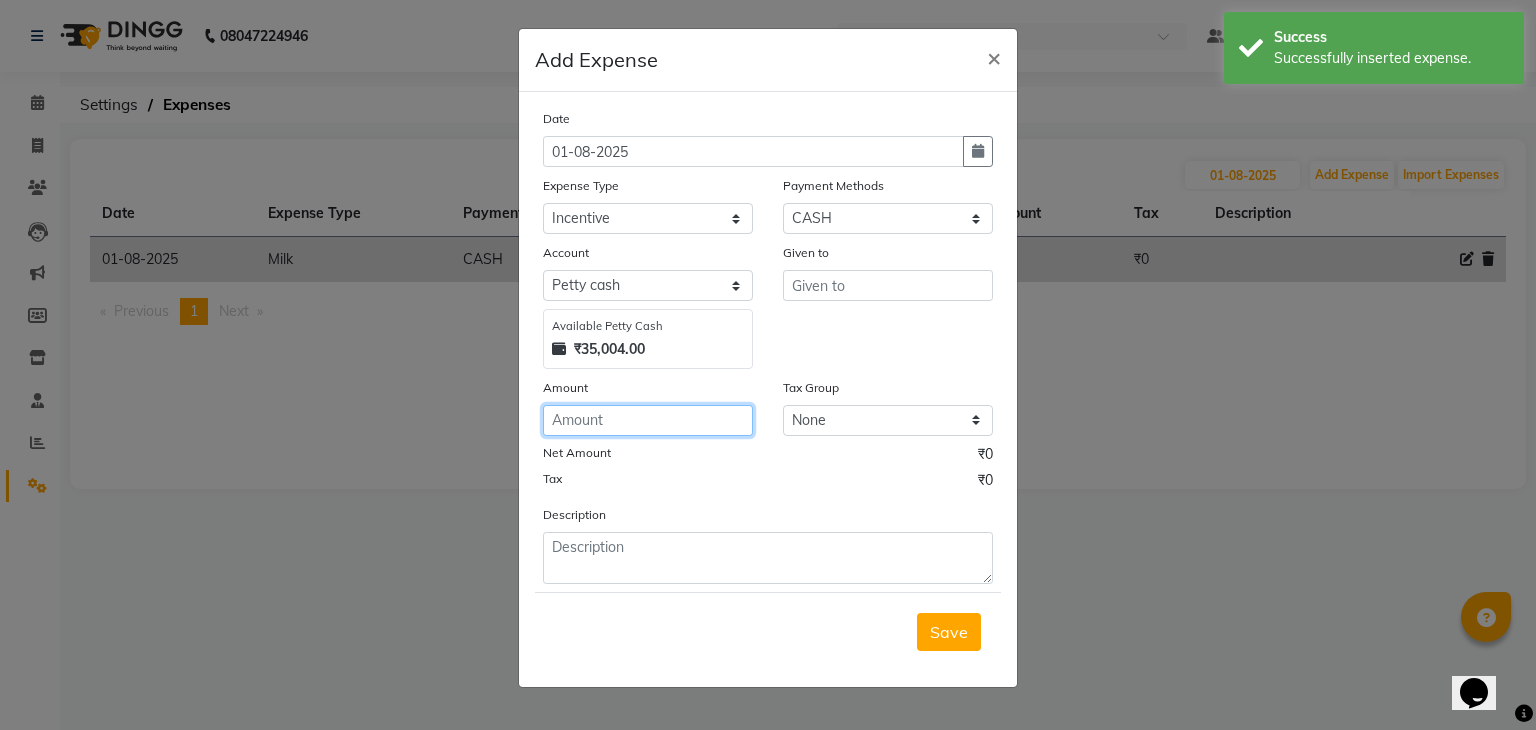 click 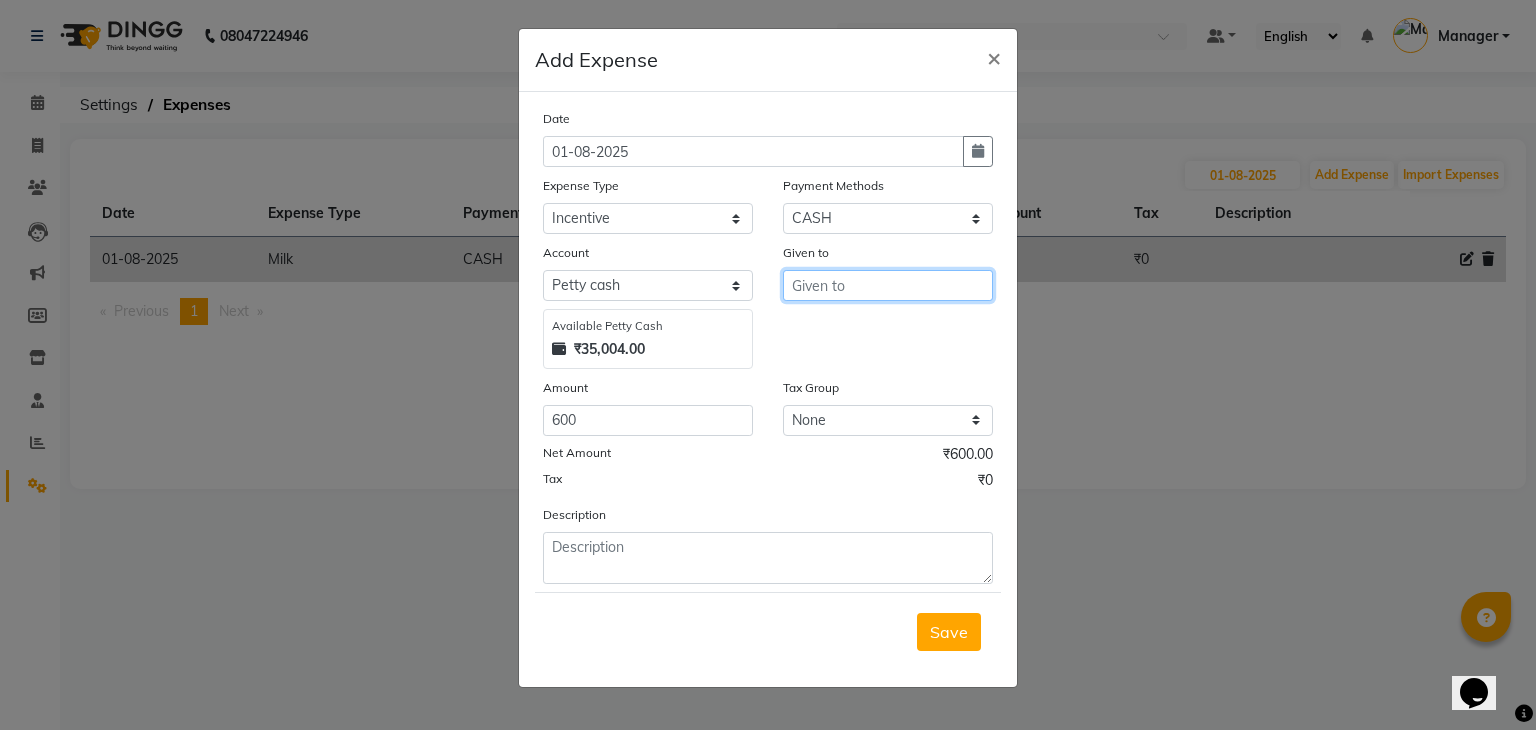 click at bounding box center (888, 285) 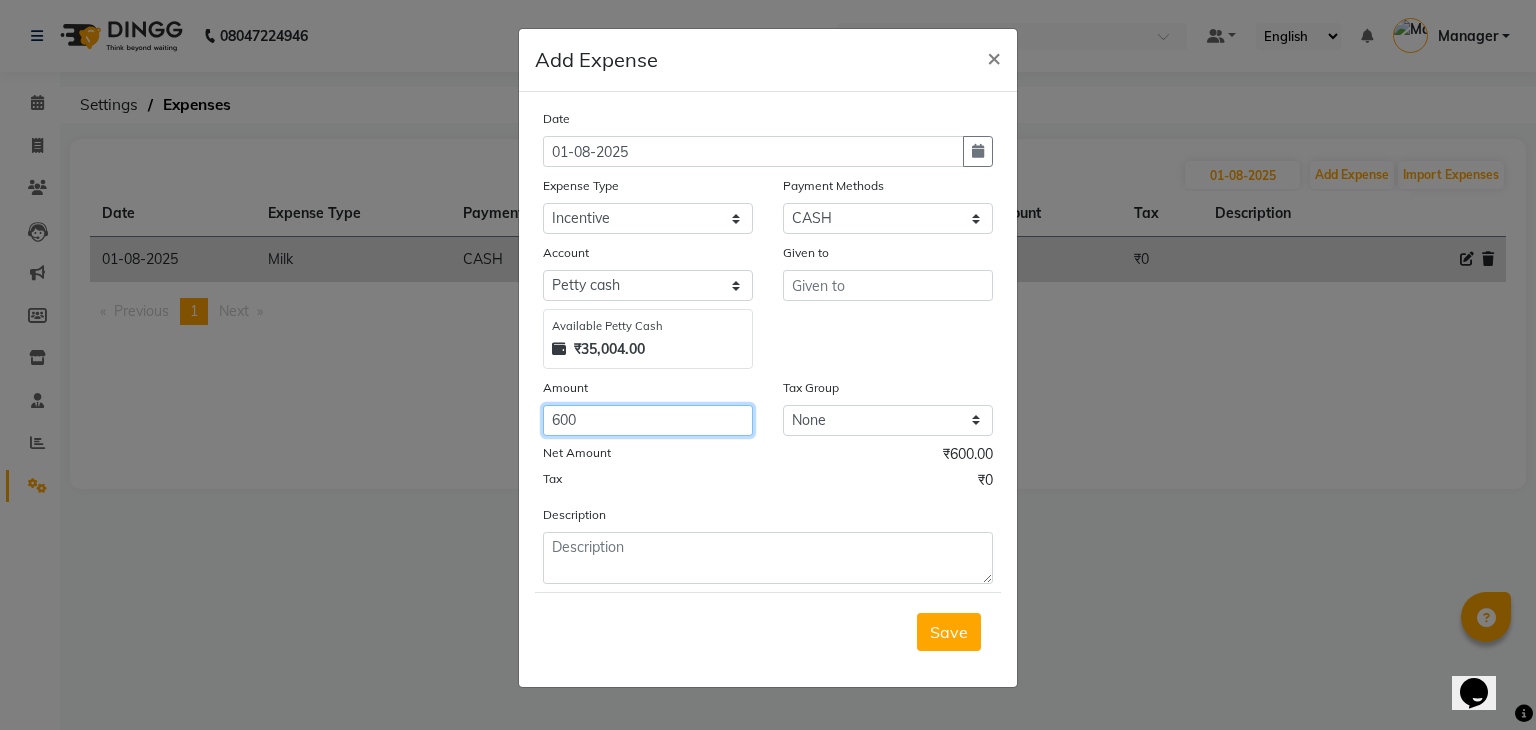 click on "600" 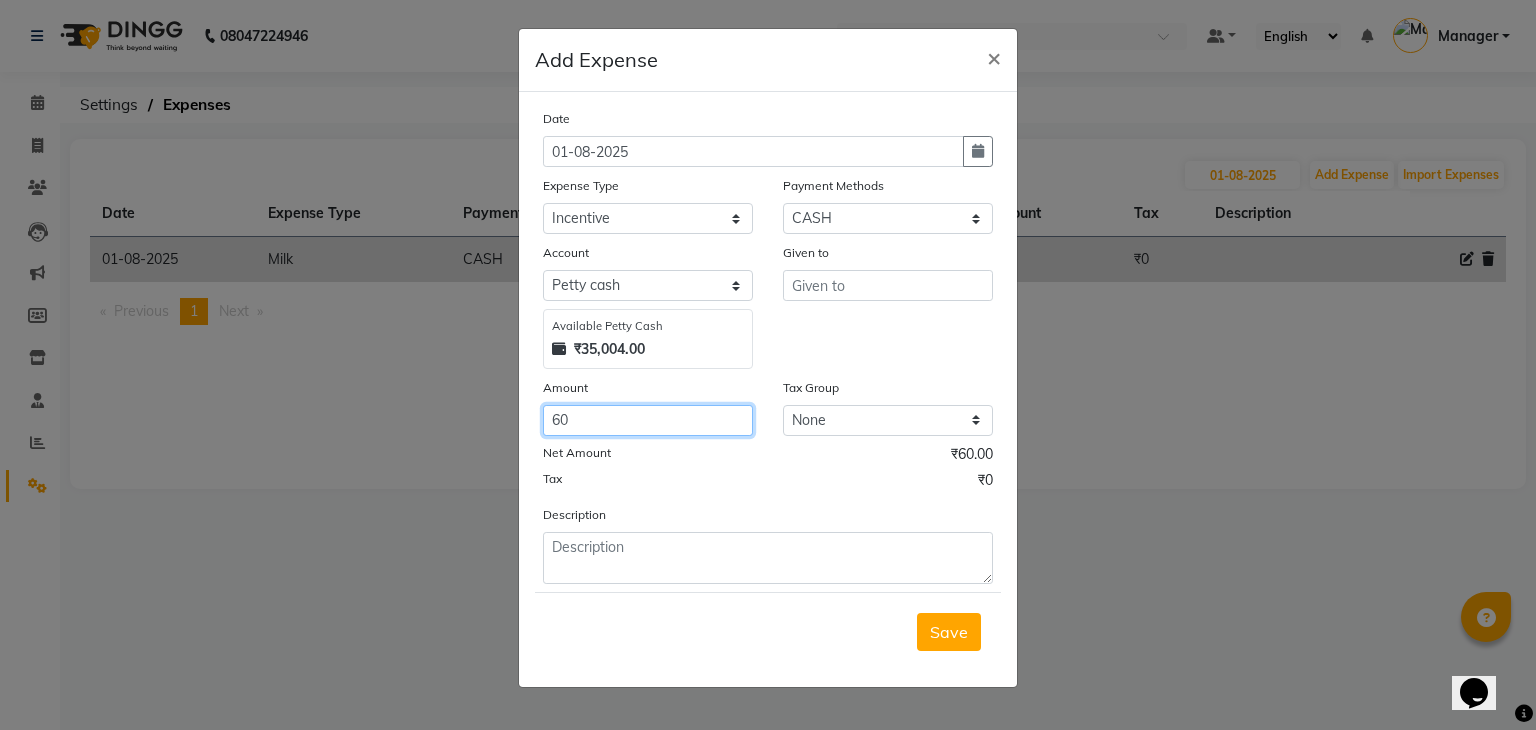 type on "6" 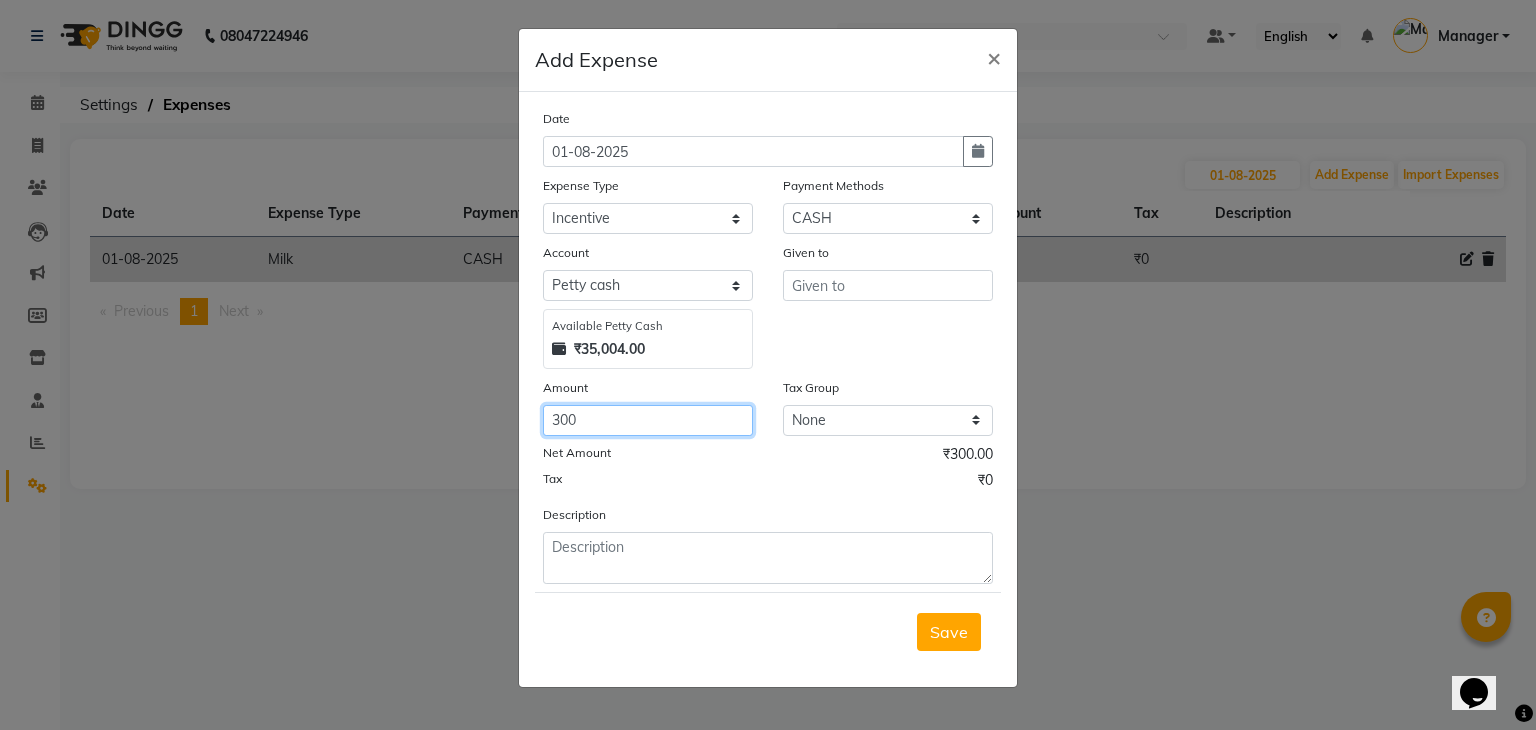 type on "300" 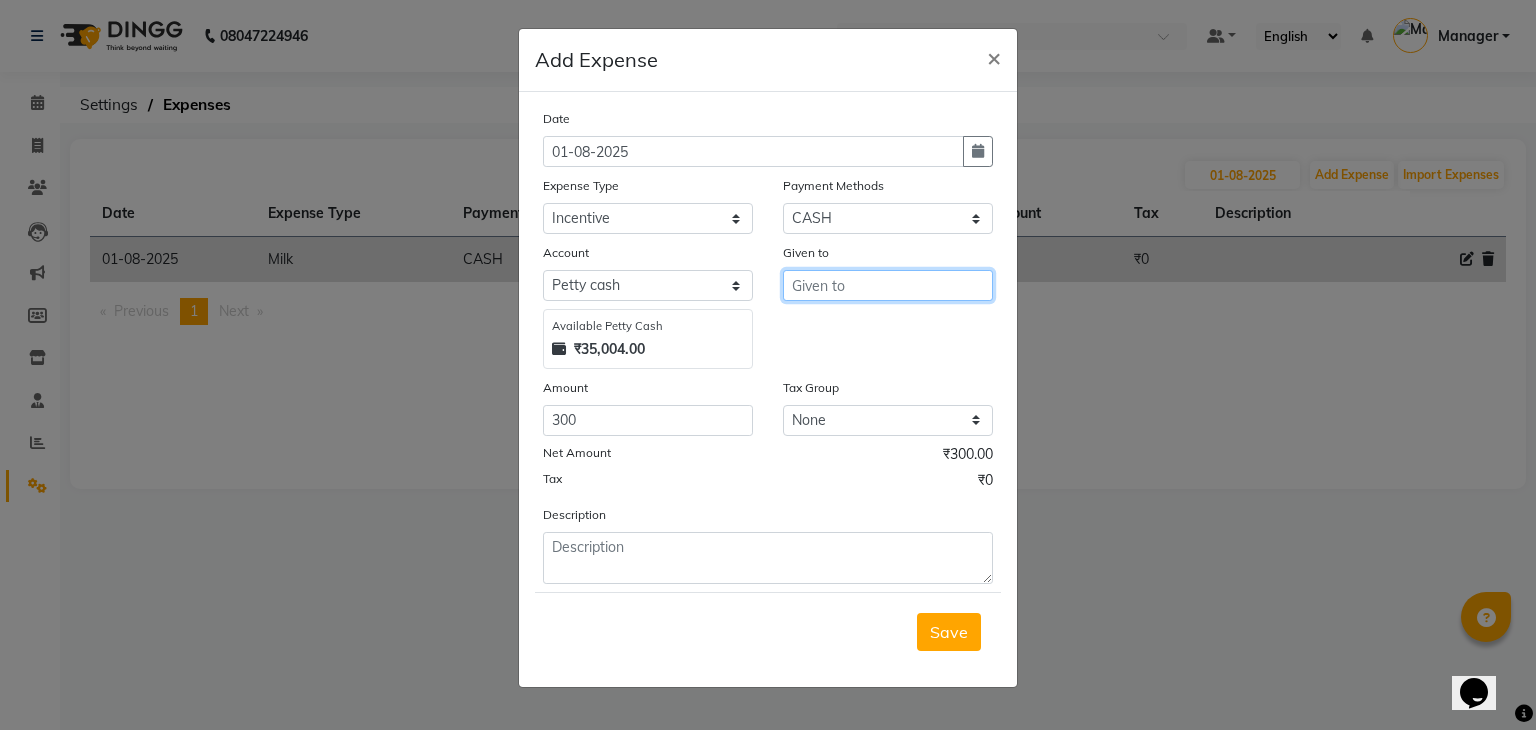 click at bounding box center (888, 285) 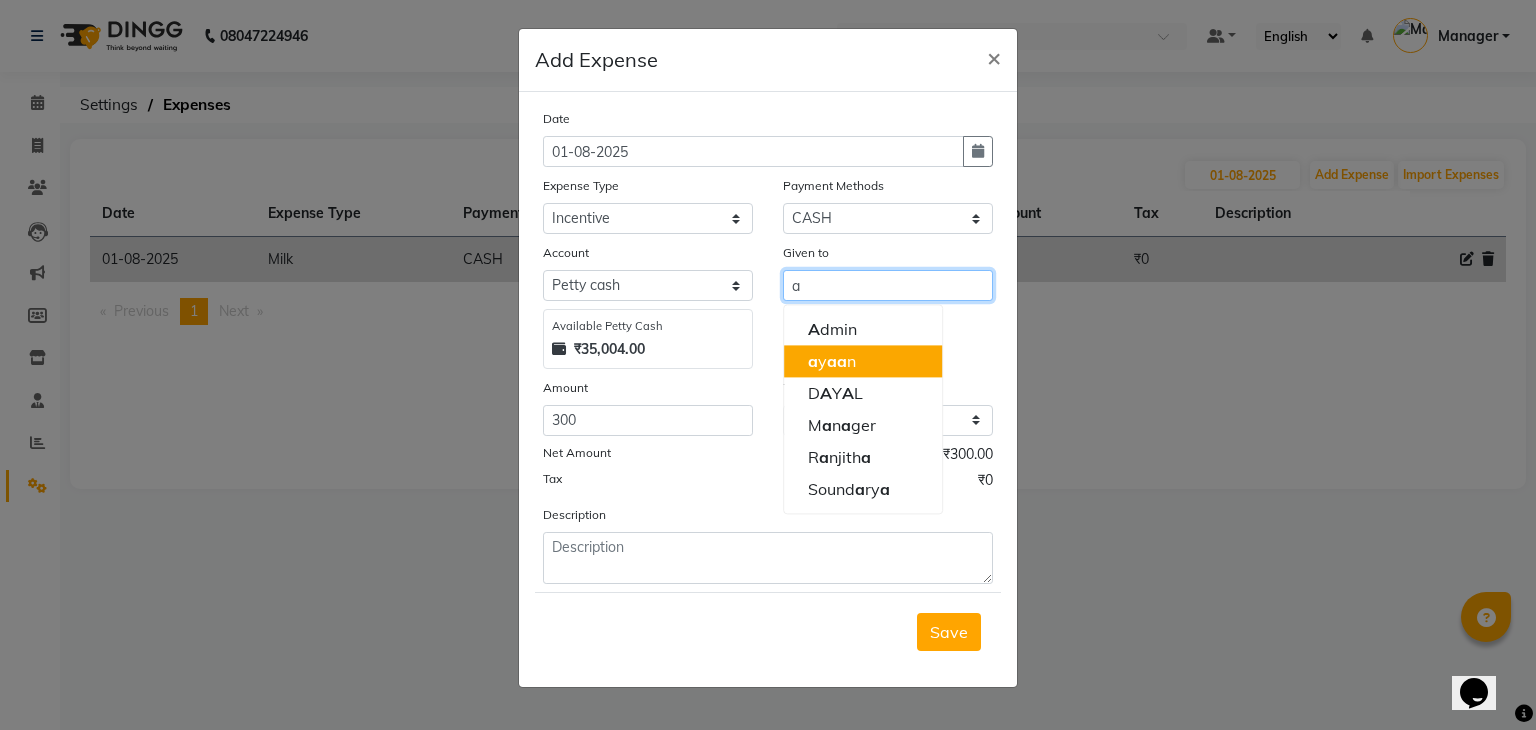 click on "[FIRST]" at bounding box center (863, 361) 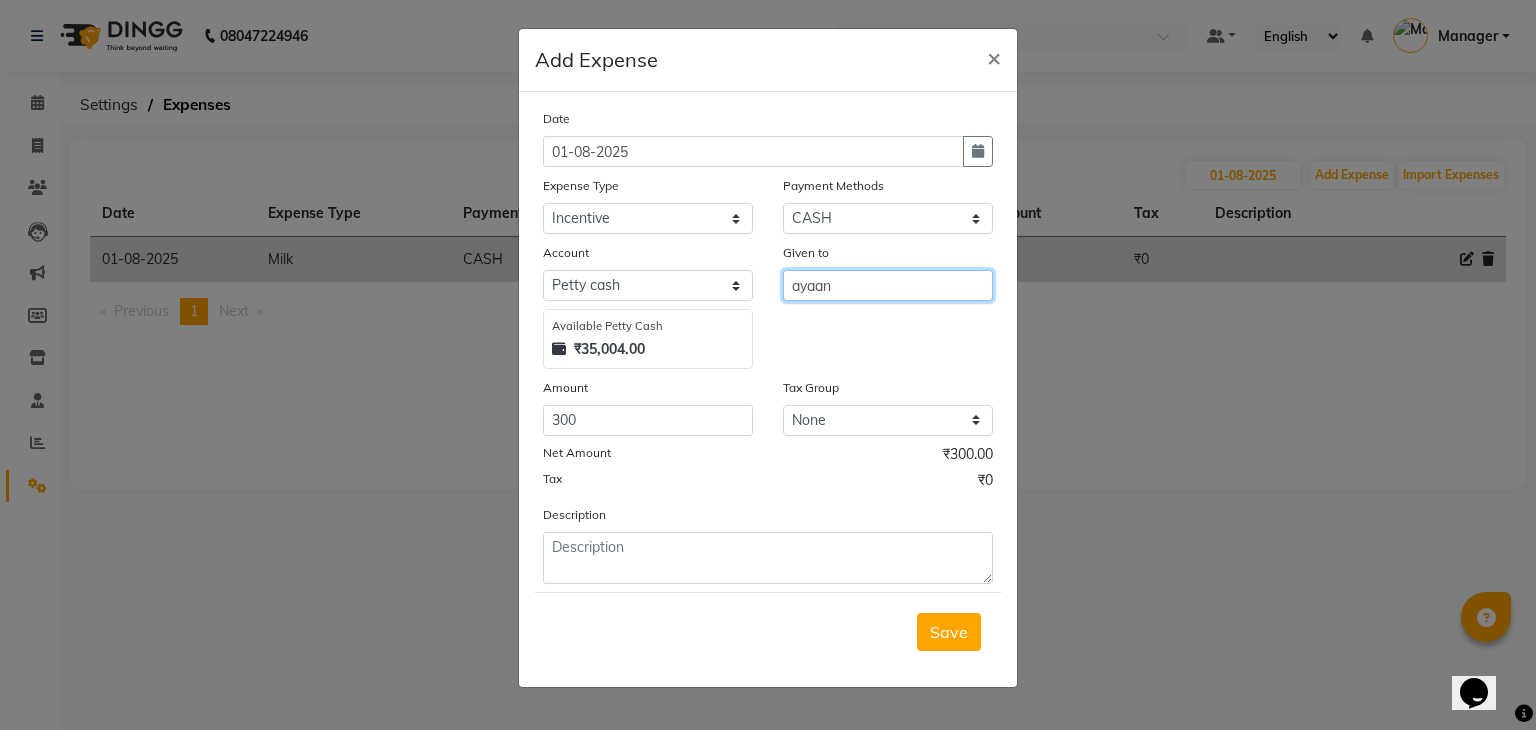 type on "ayaan" 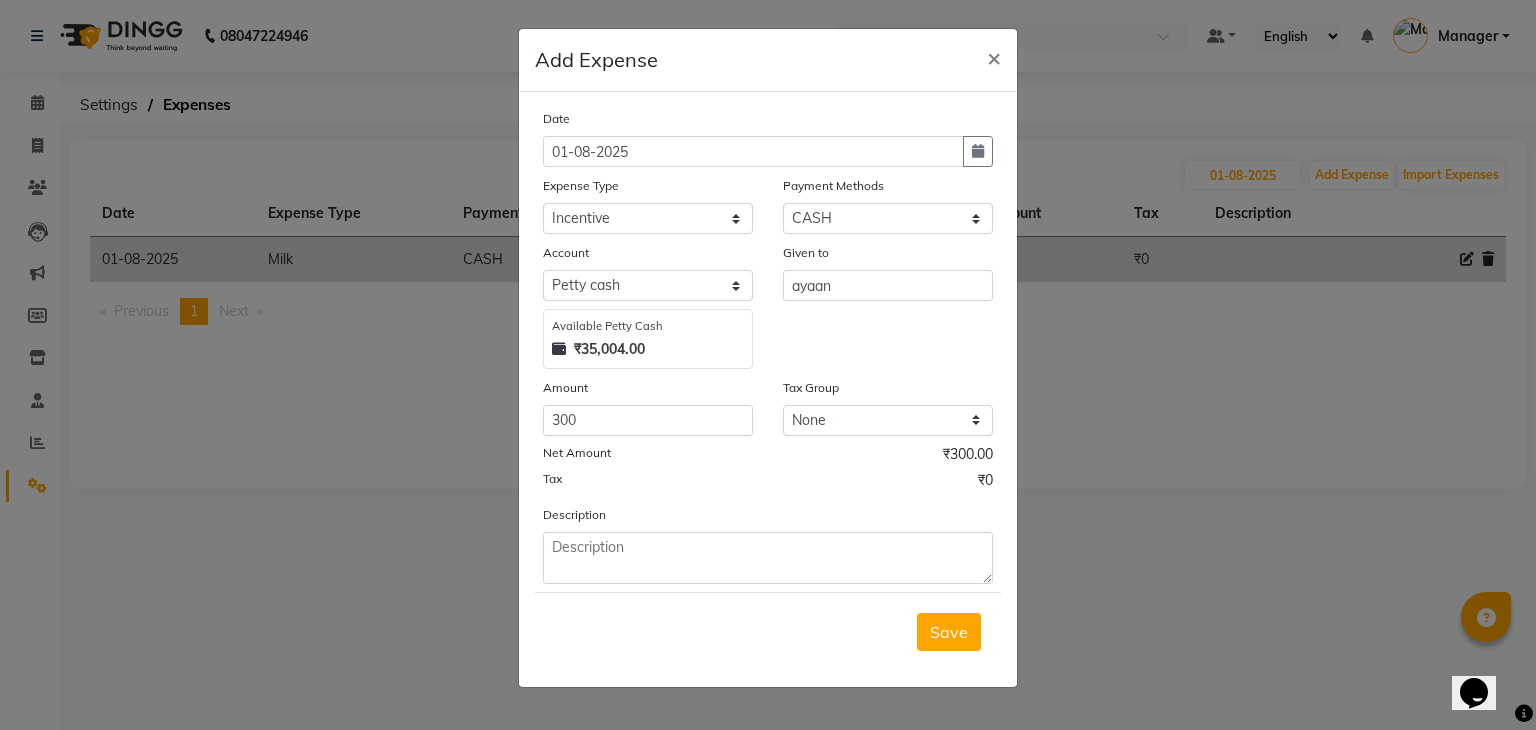 click on "Save" 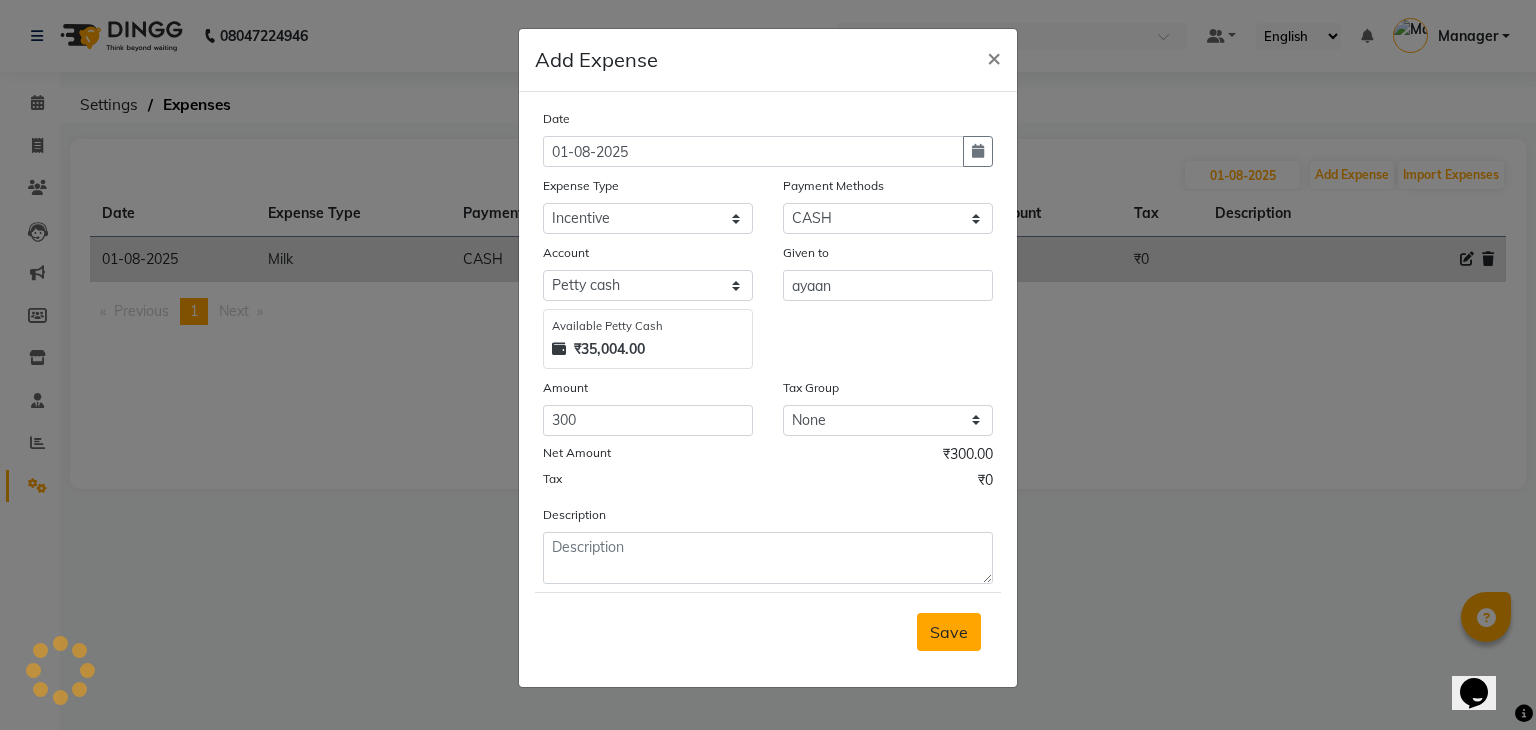click on "Save" at bounding box center [949, 632] 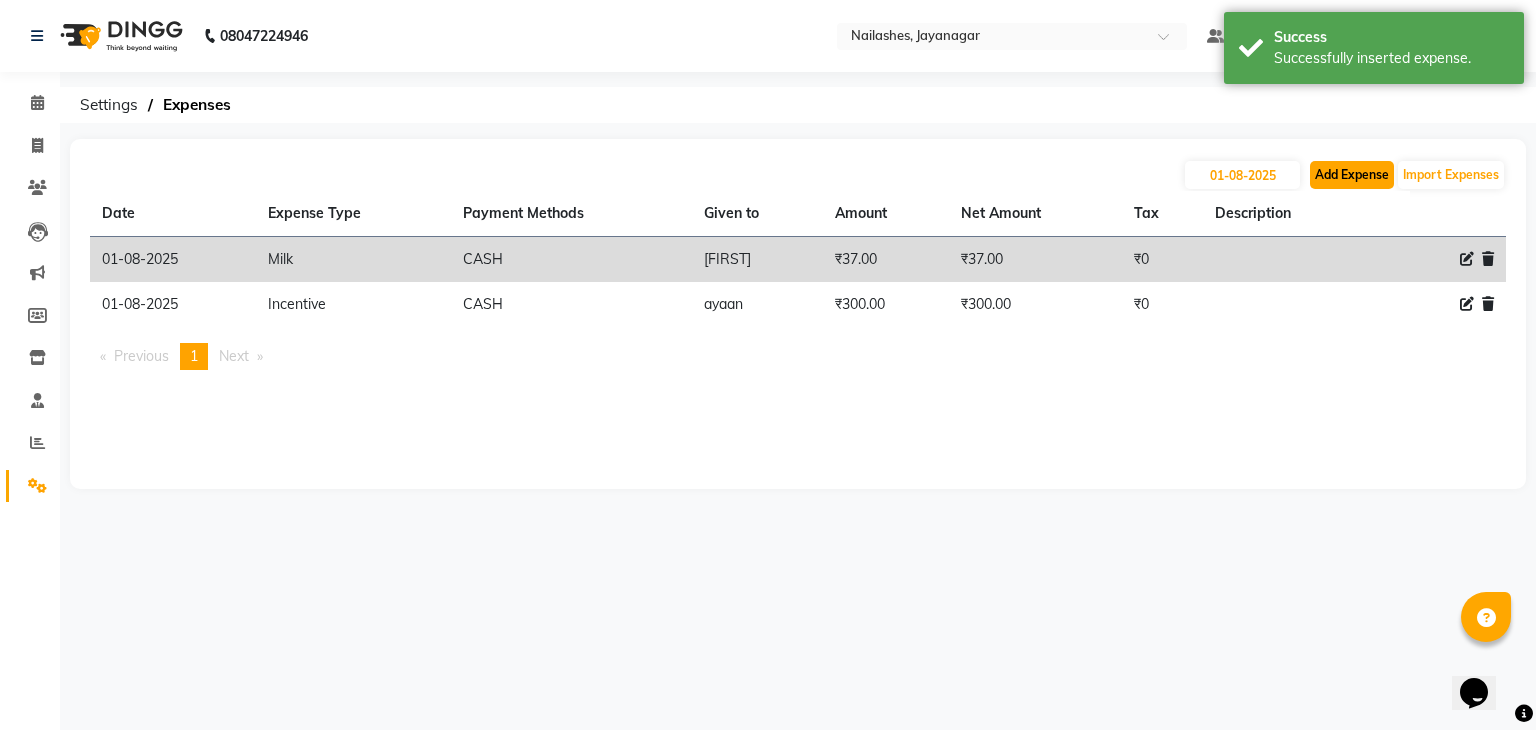 click on "Add Expense" 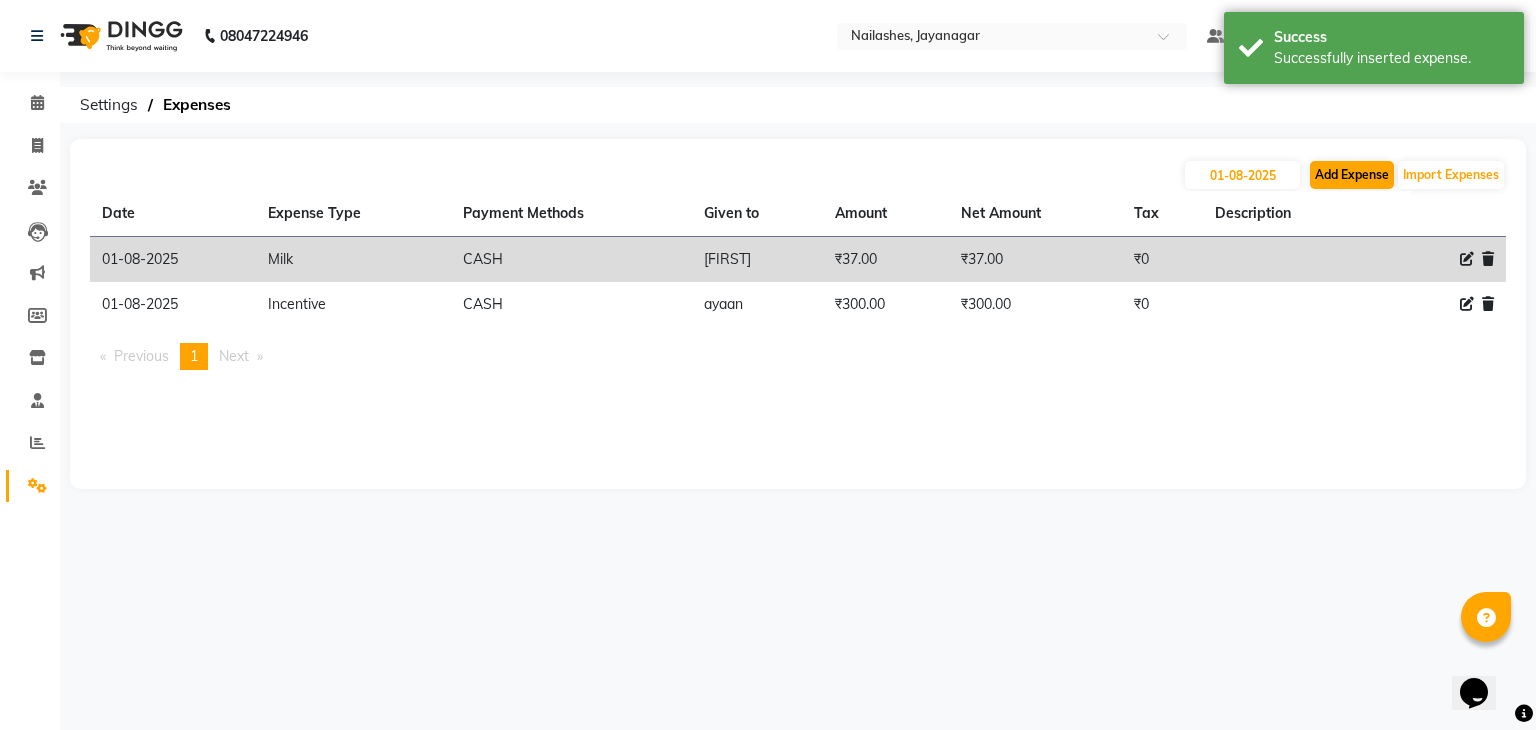 select on "1" 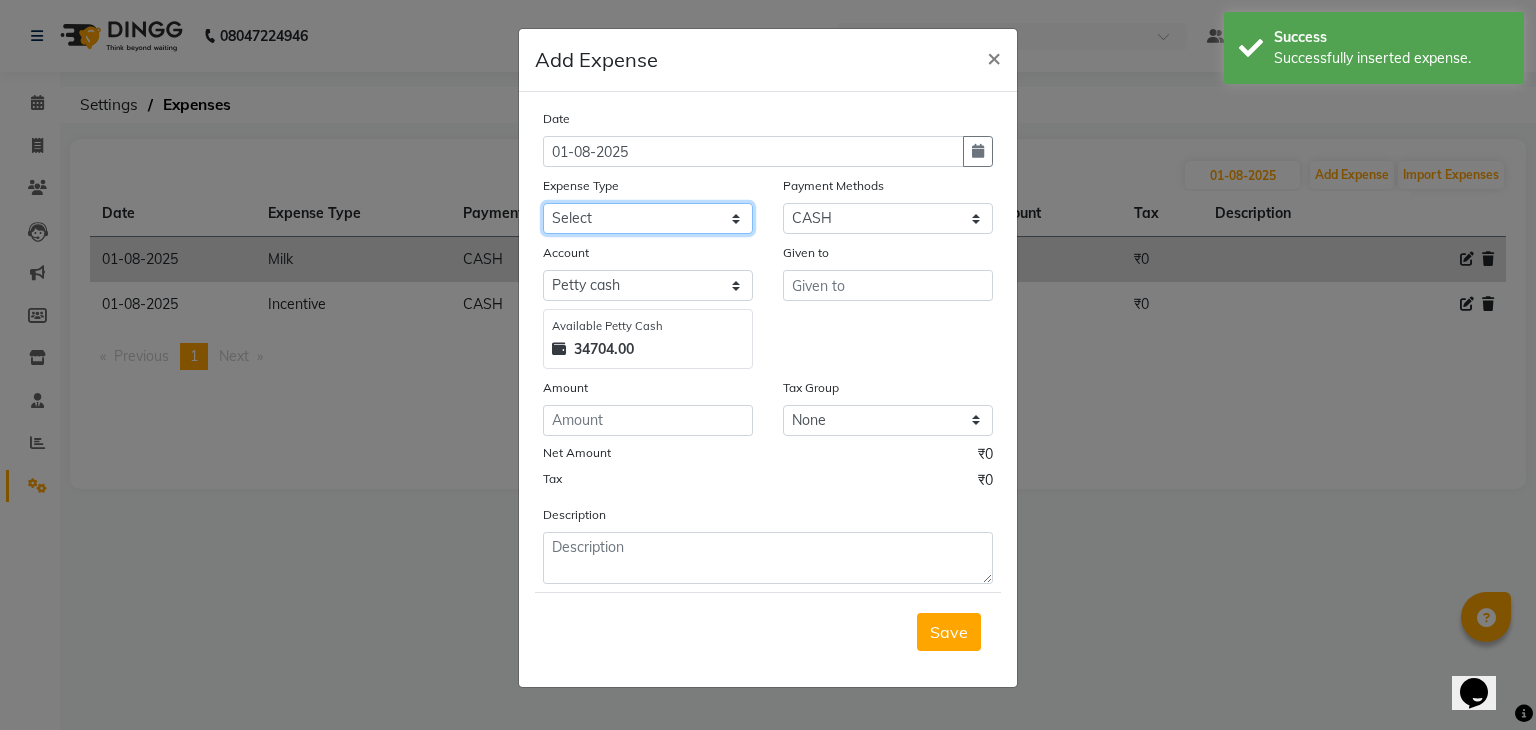 click on "Select acetone Advance Salary bank deposite BBMP Beauty products Bed charges BIRTHDAY CAKE Bonus Carpenter CASH EXPENSE VOUCHER Cash handover chocolate for store cleaning things Client Refreshment coconut water for clients COFFEE coffee cup coffee powder Commission Conveyance Cotton Courier decoration Diesel for generator Donation Drinking Water Electricity Eyelashes return Face mask floor cleaner flowers daily garbage generator diesel green tea GST handover HANDWASH House Keeping Material House keeping Salary Incentive Internet Bill juice LAUNDRY Maintainance Marketing Medical Membership Milk Milk miscelleneous Naturals salon NEWSPAPER O T Other Pantry PETROL Phone Bill Plants plumber pooja items Porter priest Product Purchase product return Product sale puja items RAPIDO Refund Rent Shop Rent Staff Accommodation Royalty Salary Staff cab charges Staff dinner Staff Flight Ticket Staff  Hiring from another Branch Staff Snacks Stationary STORE OPENING CHARGE sugar sweets TEAM DINNER TIPS Tissue Transgender" 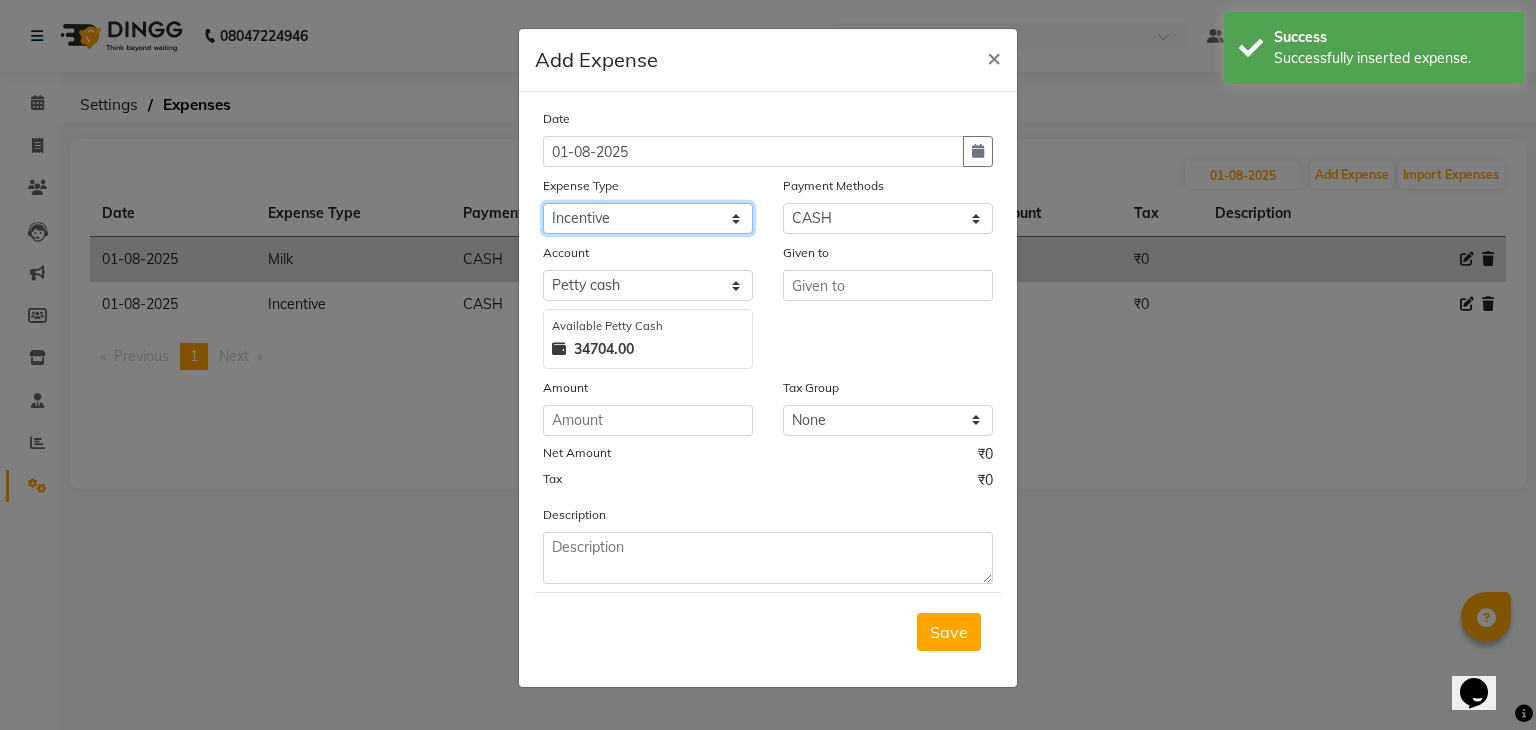 click on "Select acetone Advance Salary bank deposite BBMP Beauty products Bed charges BIRTHDAY CAKE Bonus Carpenter CASH EXPENSE VOUCHER Cash handover chocolate for store cleaning things Client Refreshment coconut water for clients COFFEE coffee cup coffee powder Commission Conveyance Cotton Courier decoration Diesel for generator Donation Drinking Water Electricity Eyelashes return Face mask floor cleaner flowers daily garbage generator diesel green tea GST handover HANDWASH House Keeping Material House keeping Salary Incentive Internet Bill juice LAUNDRY Maintainance Marketing Medical Membership Milk Milk miscelleneous Naturals salon NEWSPAPER O T Other Pantry PETROL Phone Bill Plants plumber pooja items Porter priest Product Purchase product return Product sale puja items RAPIDO Refund Rent Shop Rent Staff Accommodation Royalty Salary Staff cab charges Staff dinner Staff Flight Ticket Staff  Hiring from another Branch Staff Snacks Stationary STORE OPENING CHARGE sugar sweets TEAM DINNER TIPS Tissue Transgender" 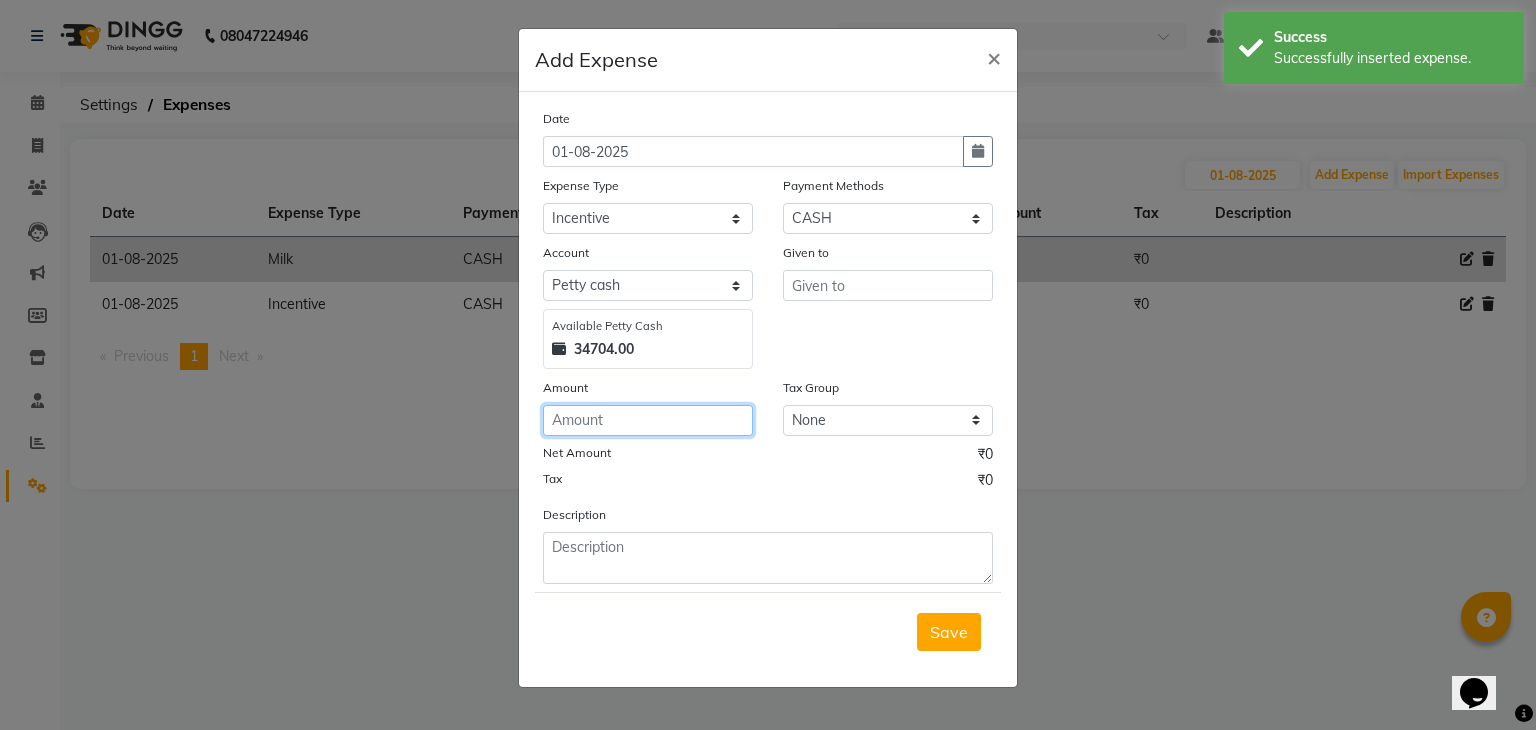 click 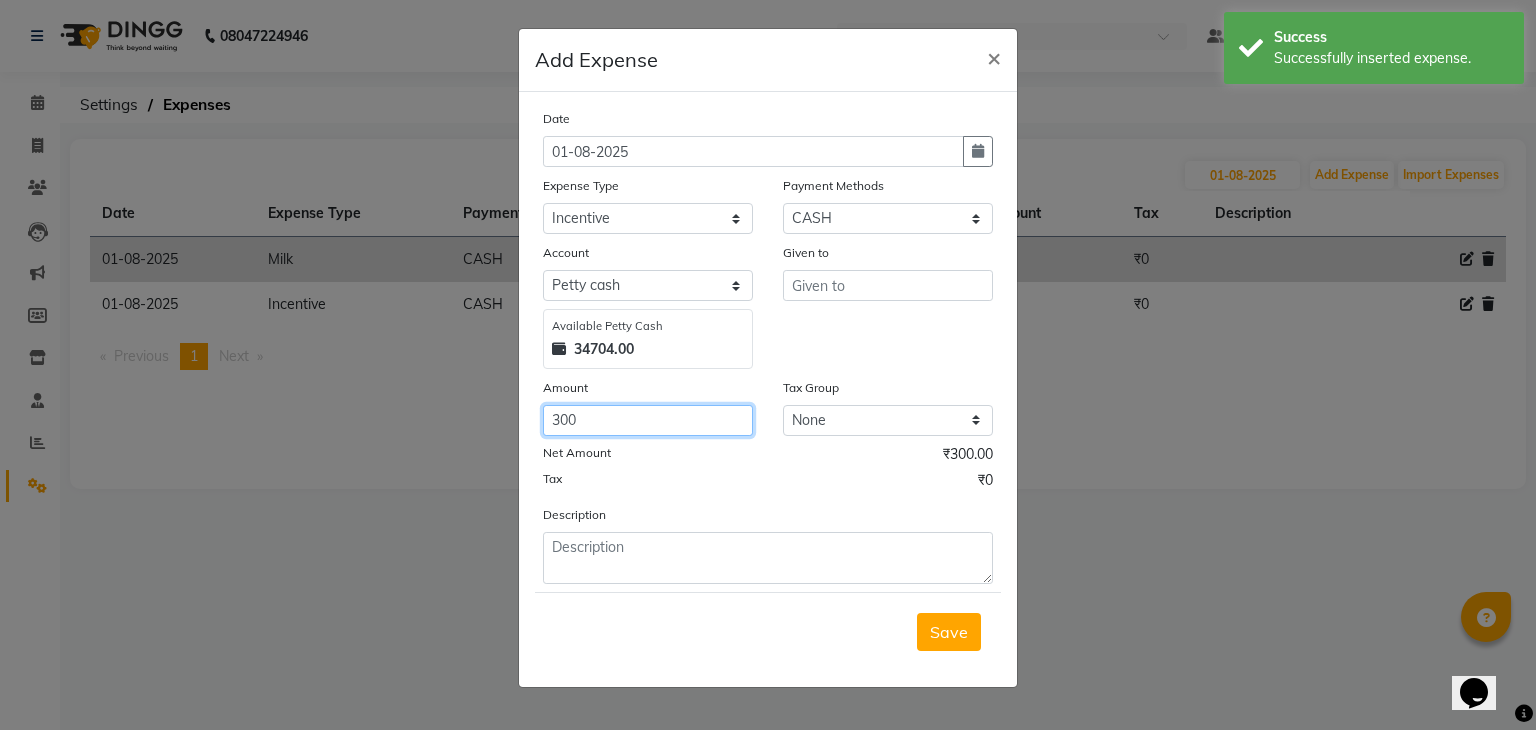 type on "300" 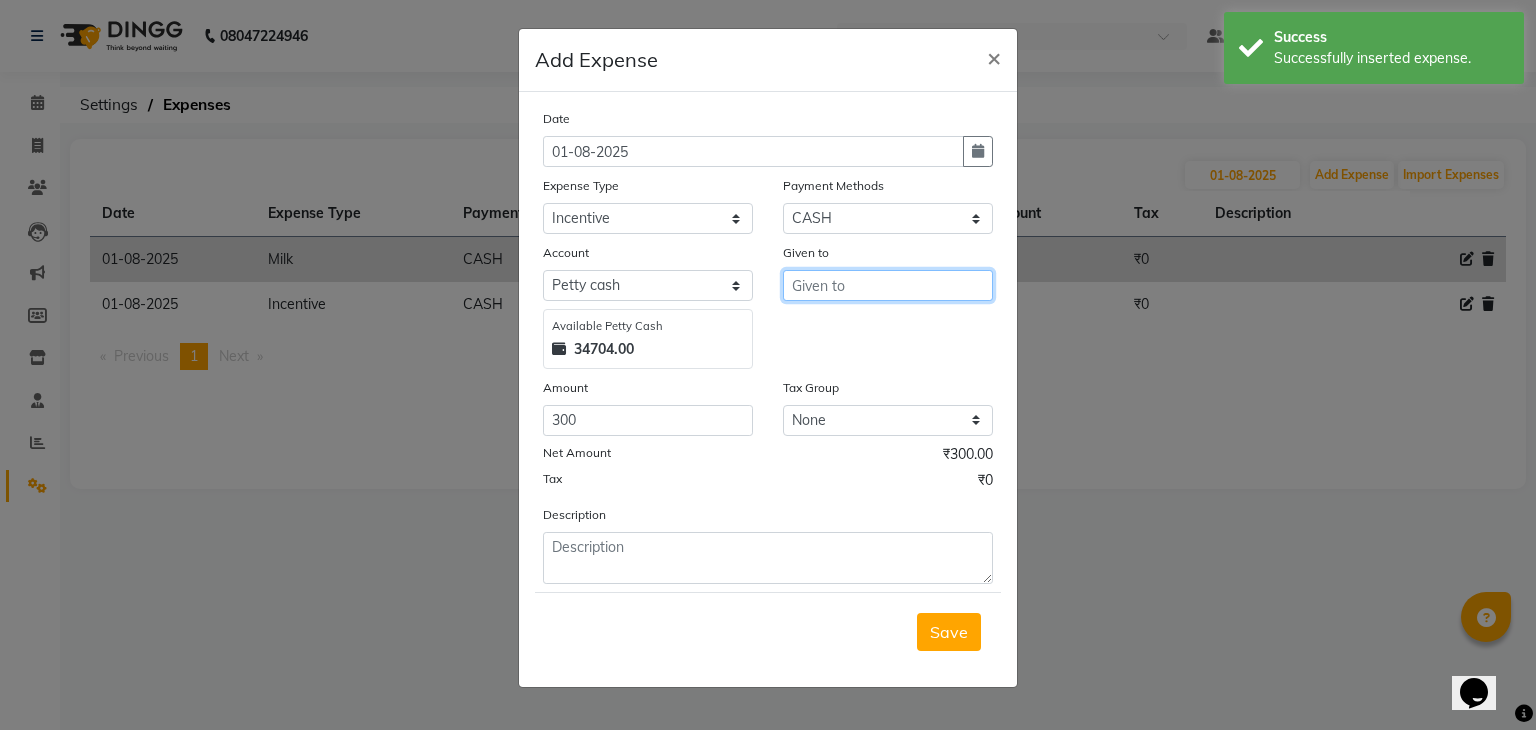 click at bounding box center [888, 285] 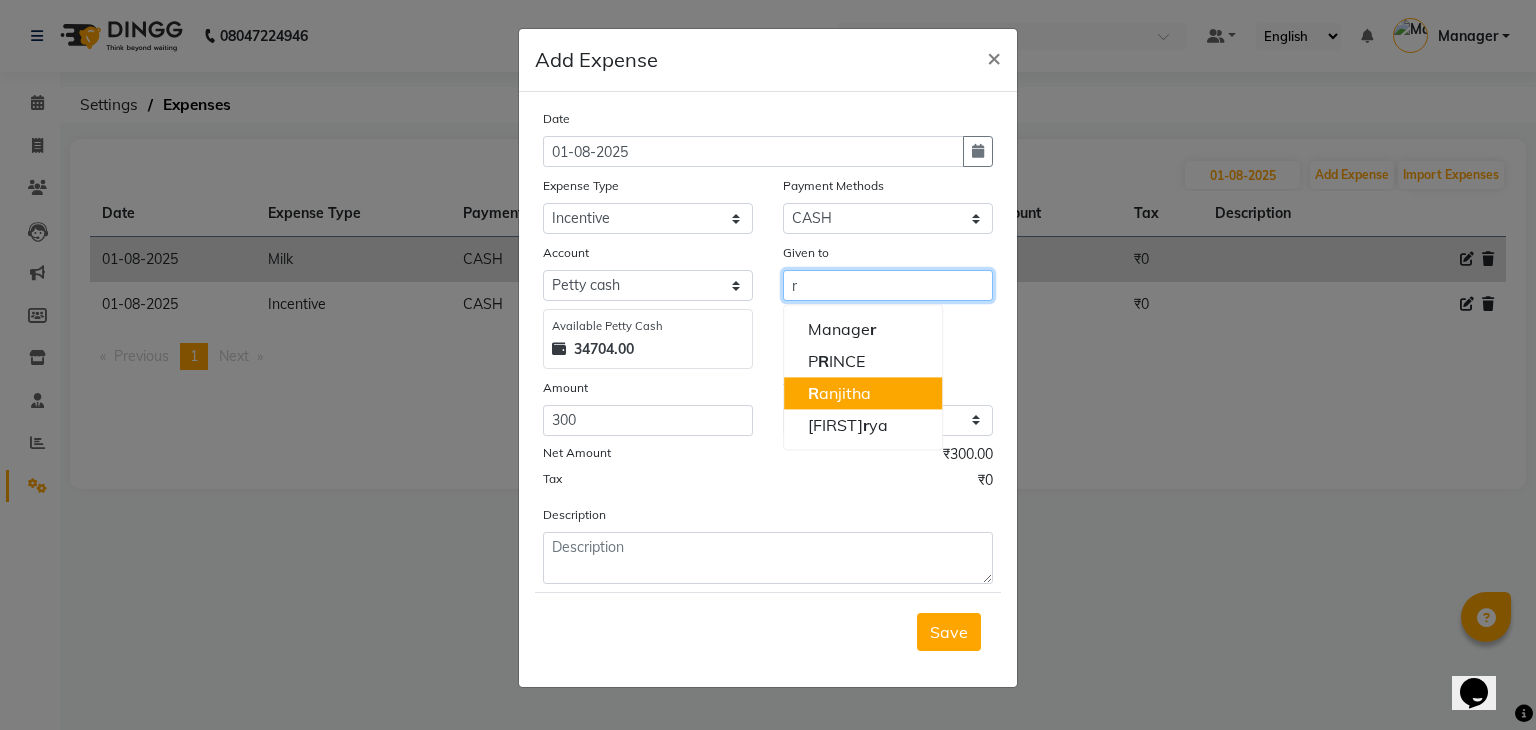 click on "[FIRST]" at bounding box center [863, 393] 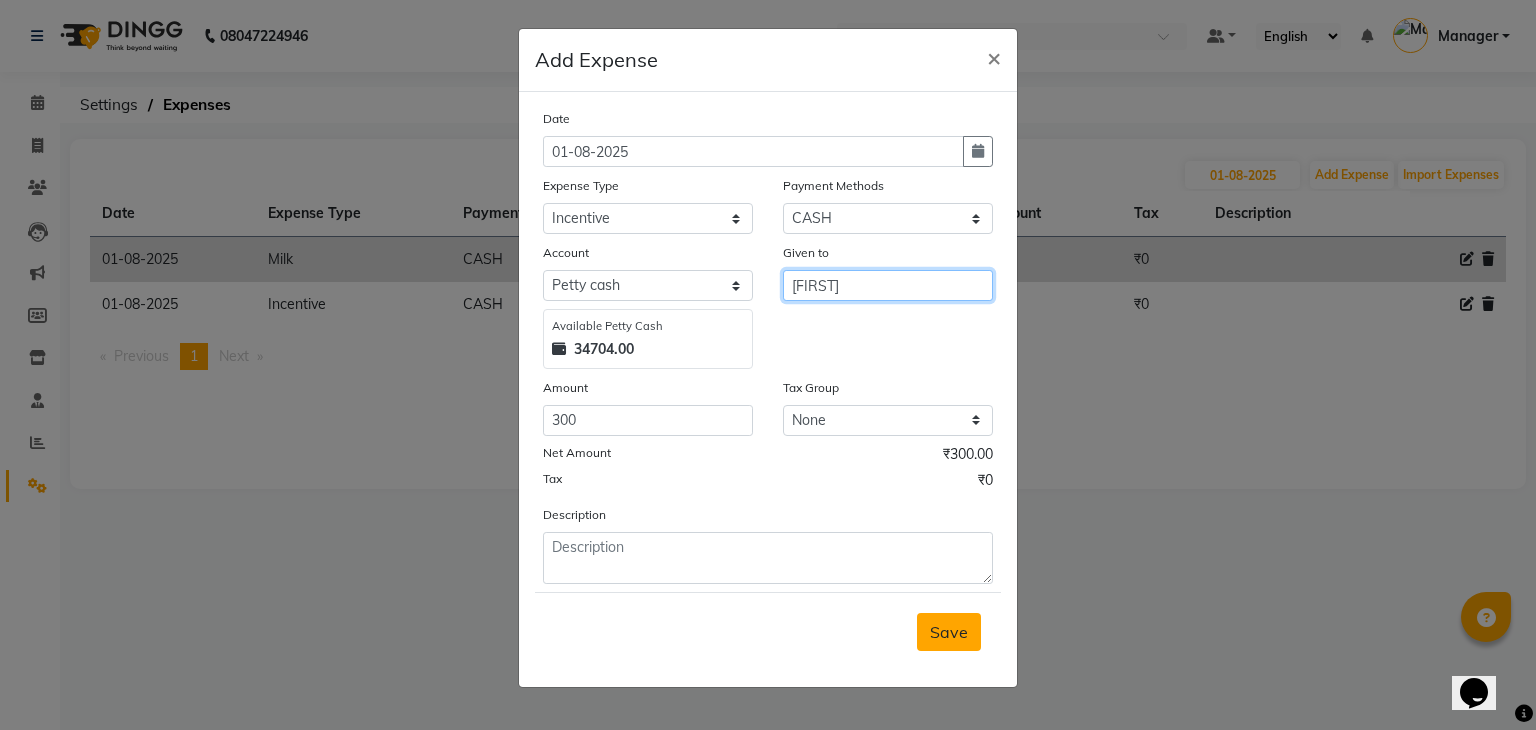 type on "[FIRST]" 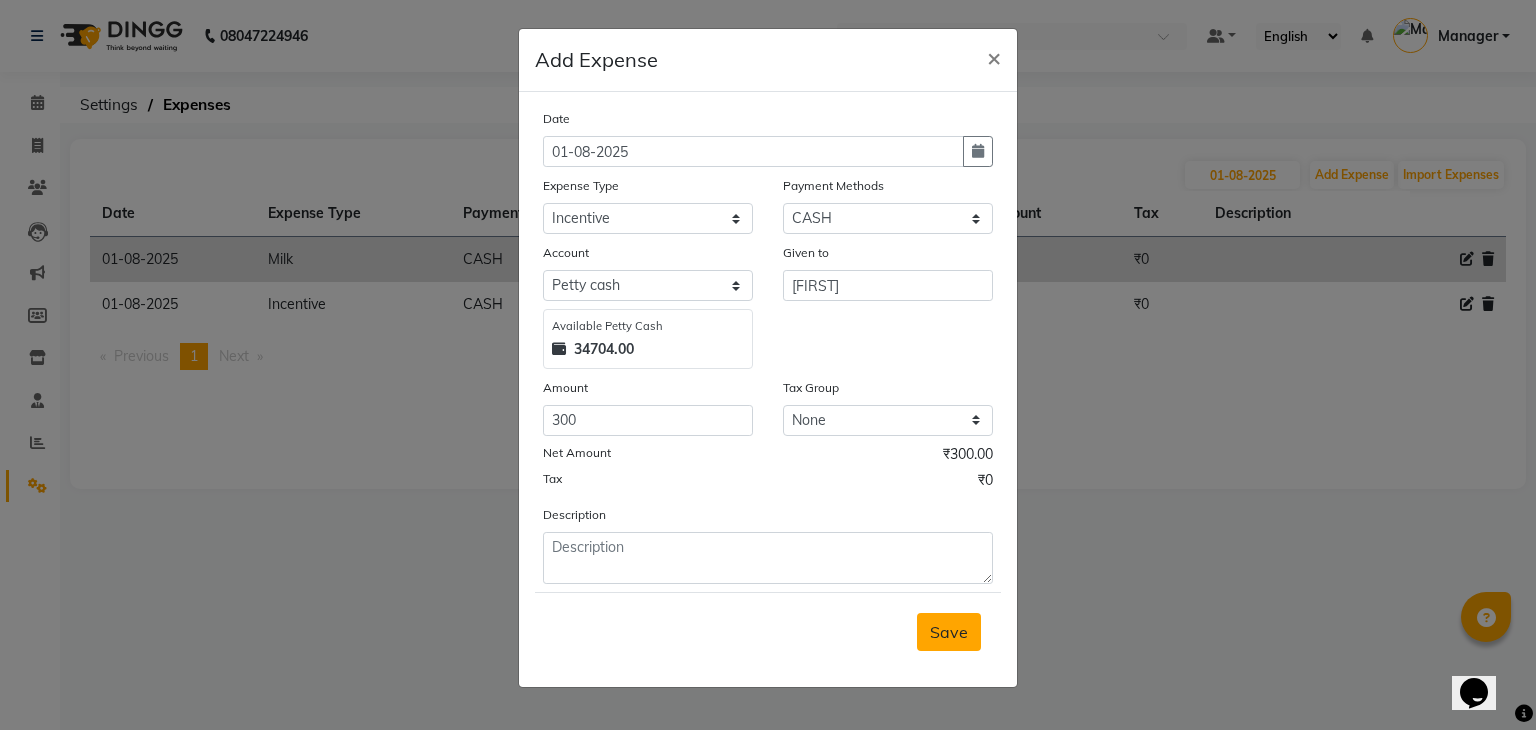 click on "Save" at bounding box center [949, 632] 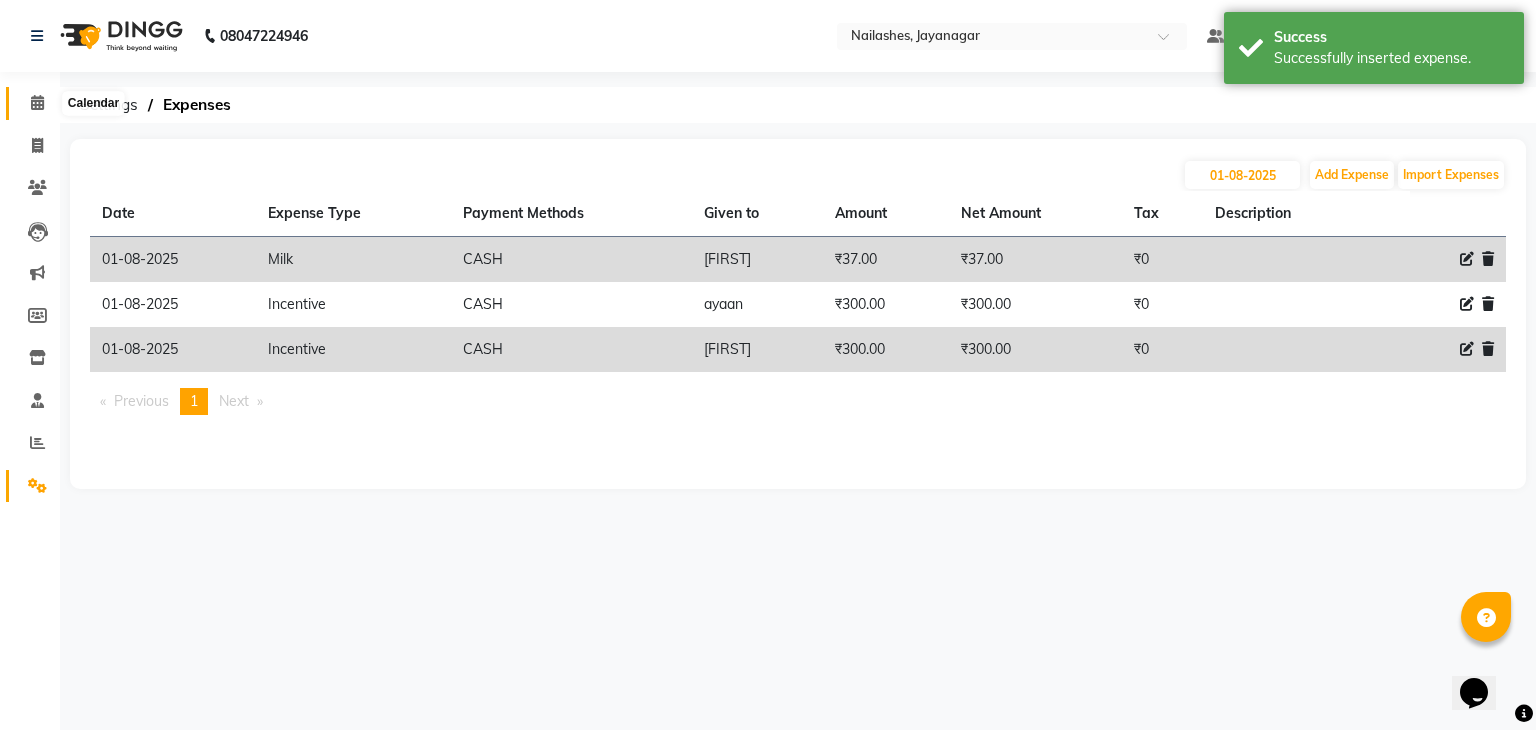 click 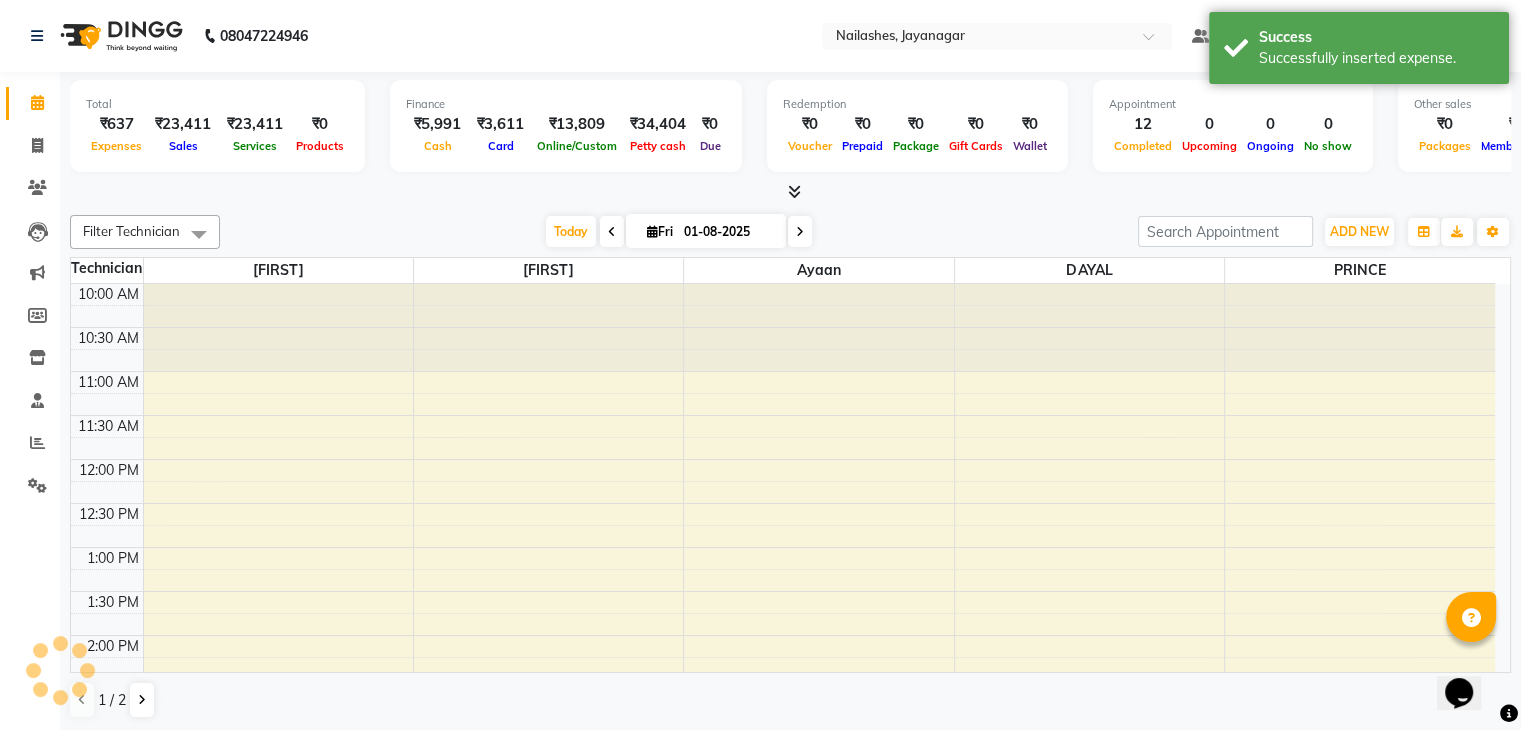 scroll, scrollTop: 0, scrollLeft: 0, axis: both 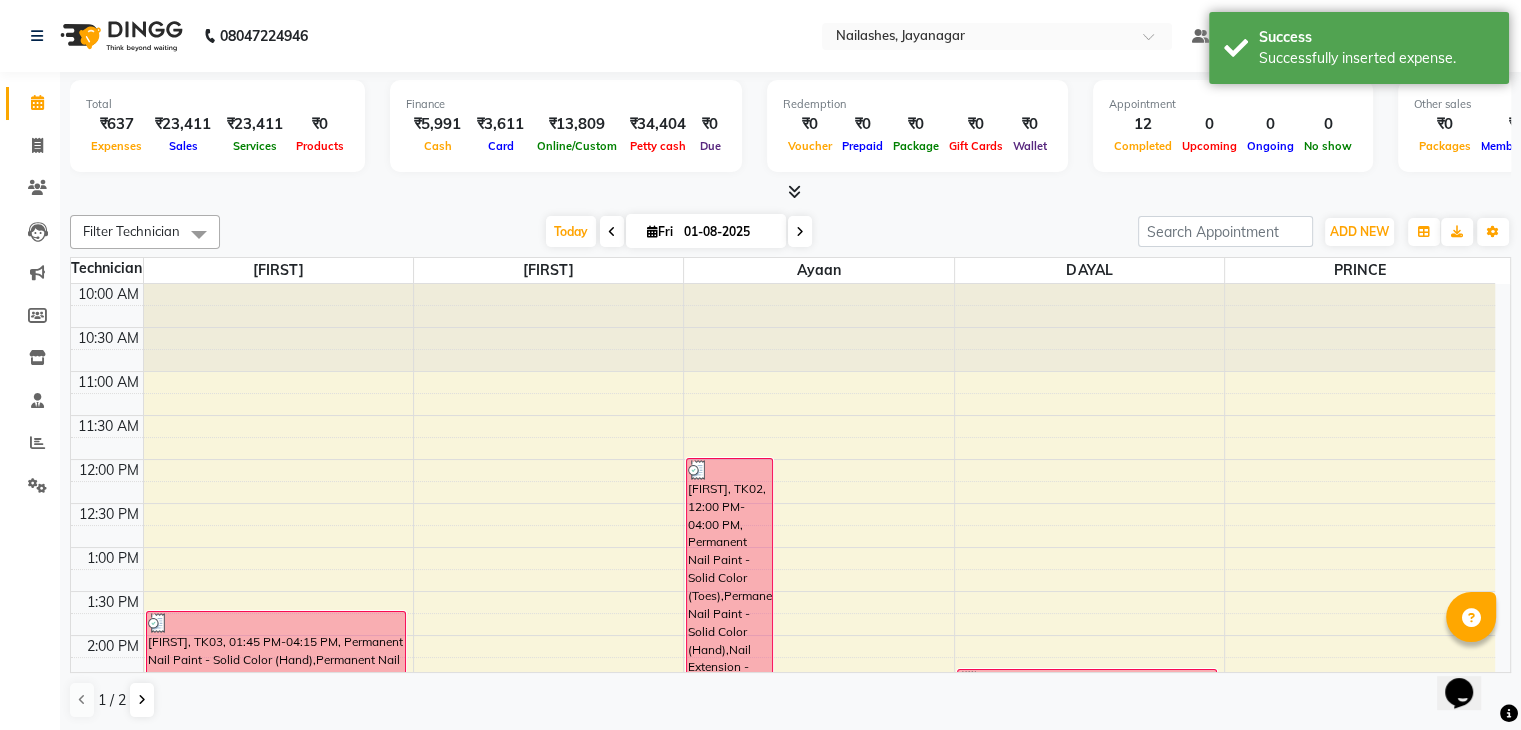 click at bounding box center [794, 191] 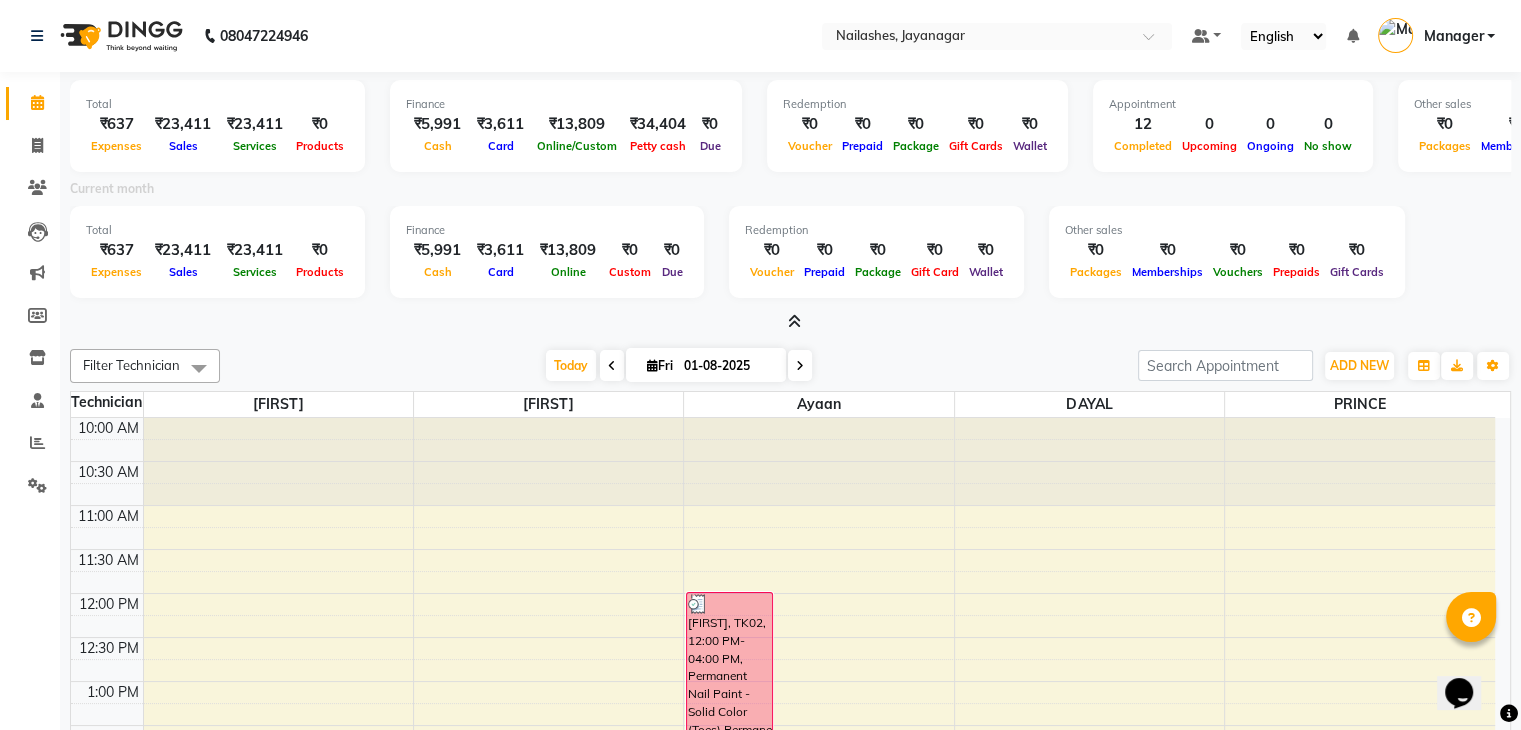click at bounding box center [794, 321] 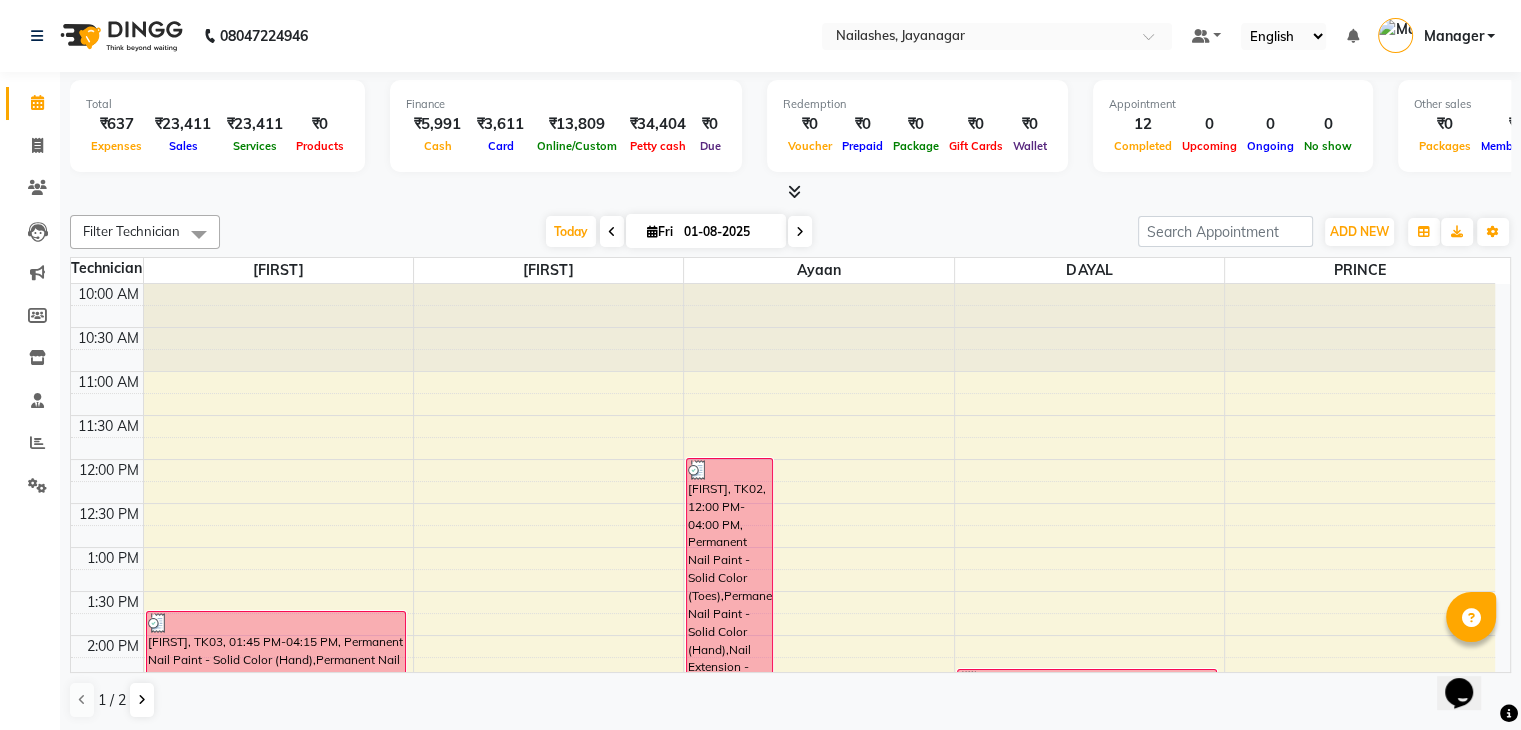 click at bounding box center [794, 191] 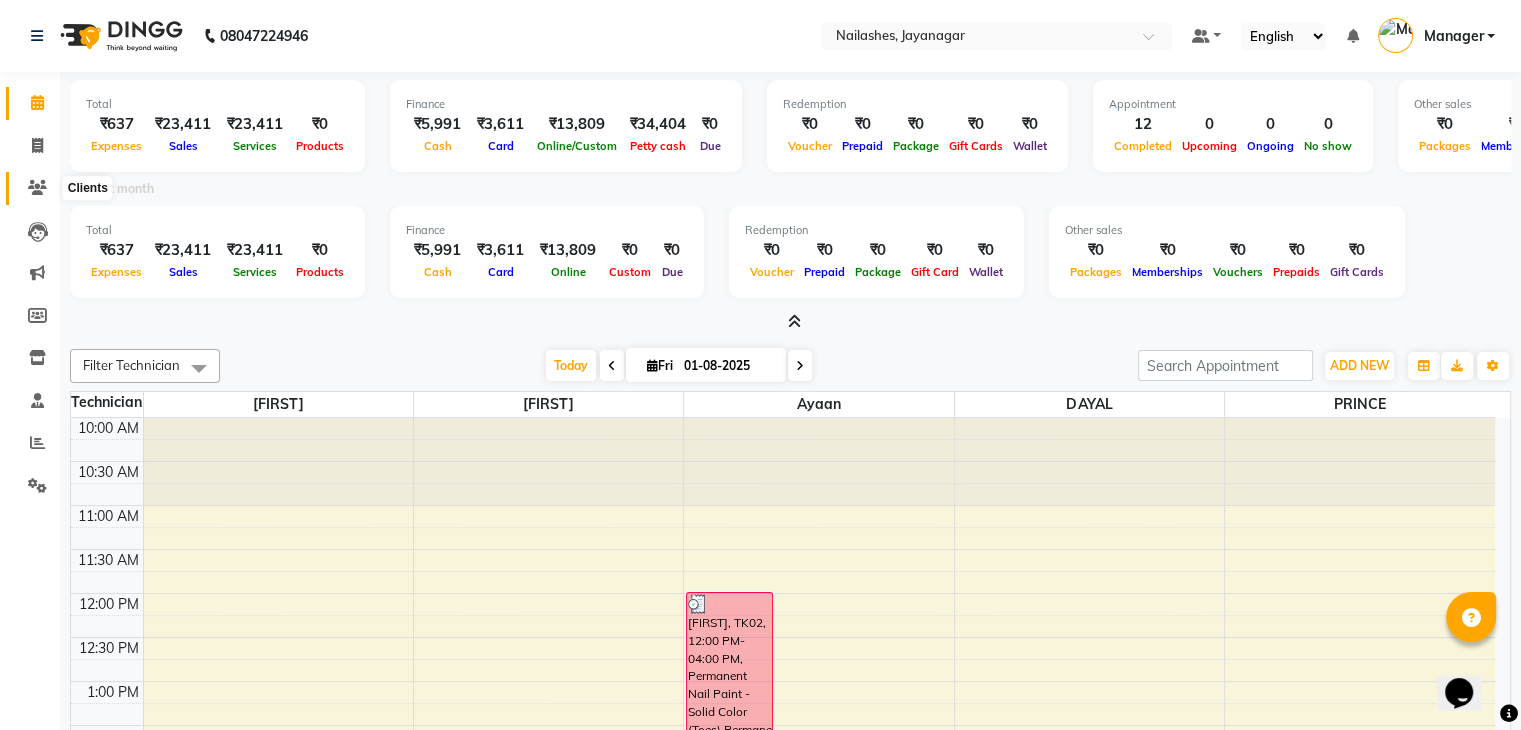 click 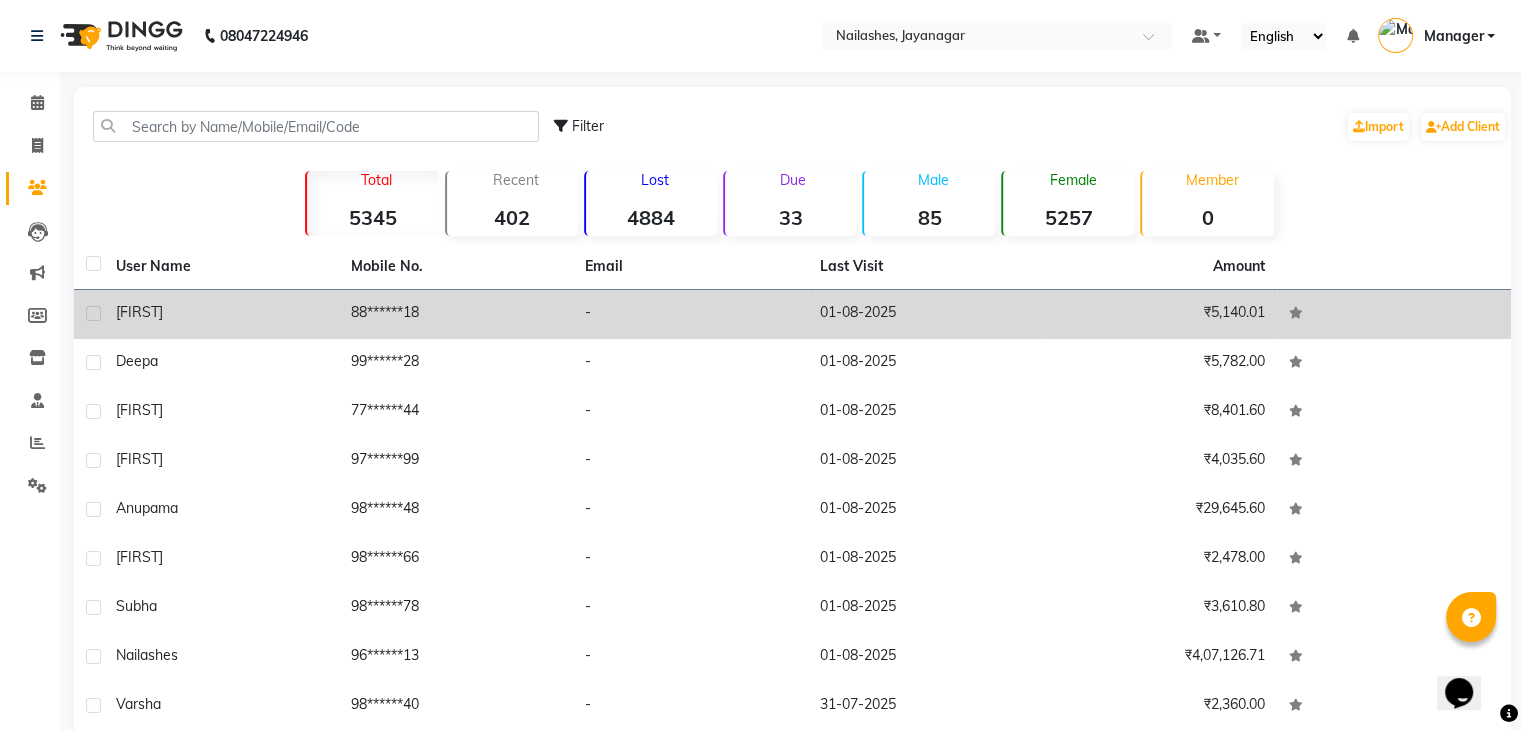 click on "-" 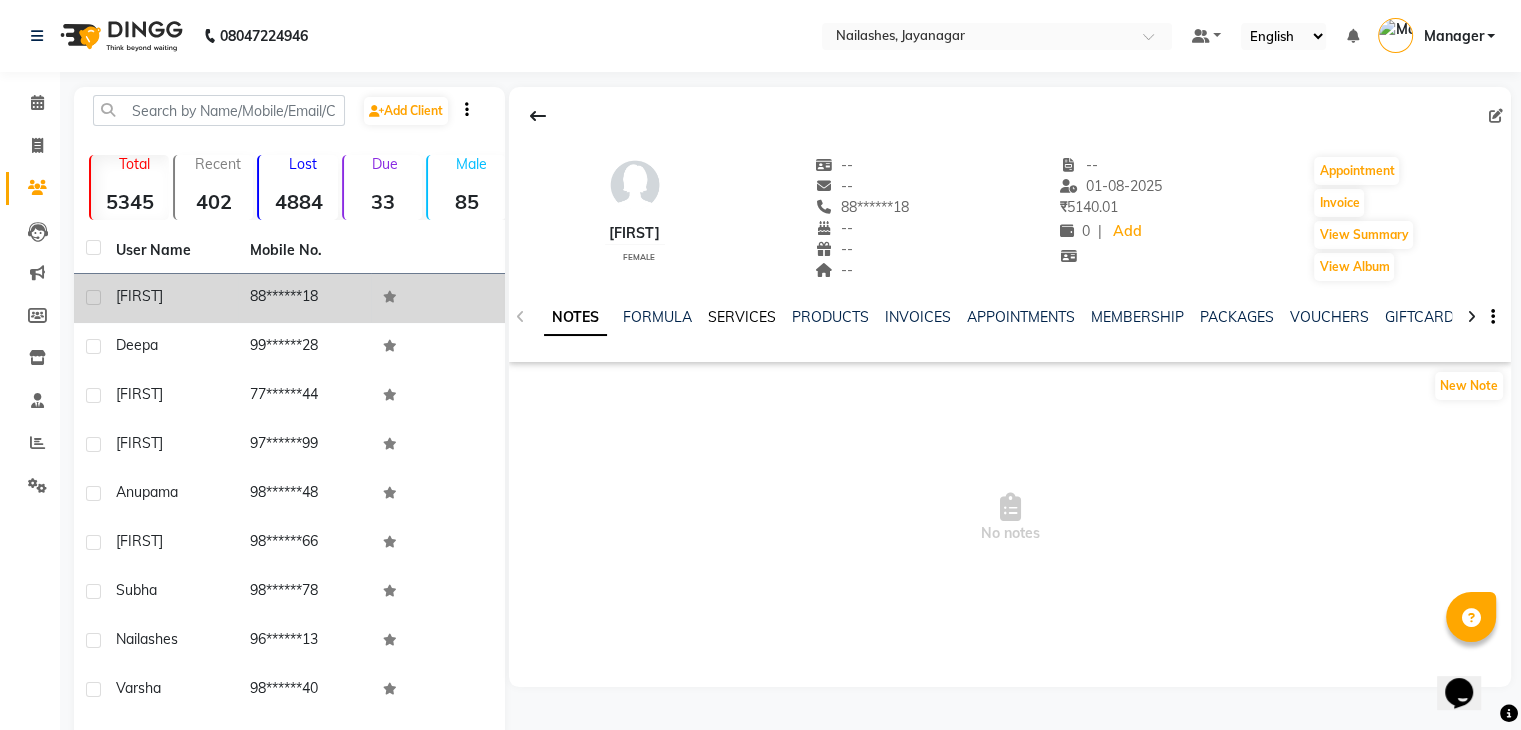 click on "SERVICES" 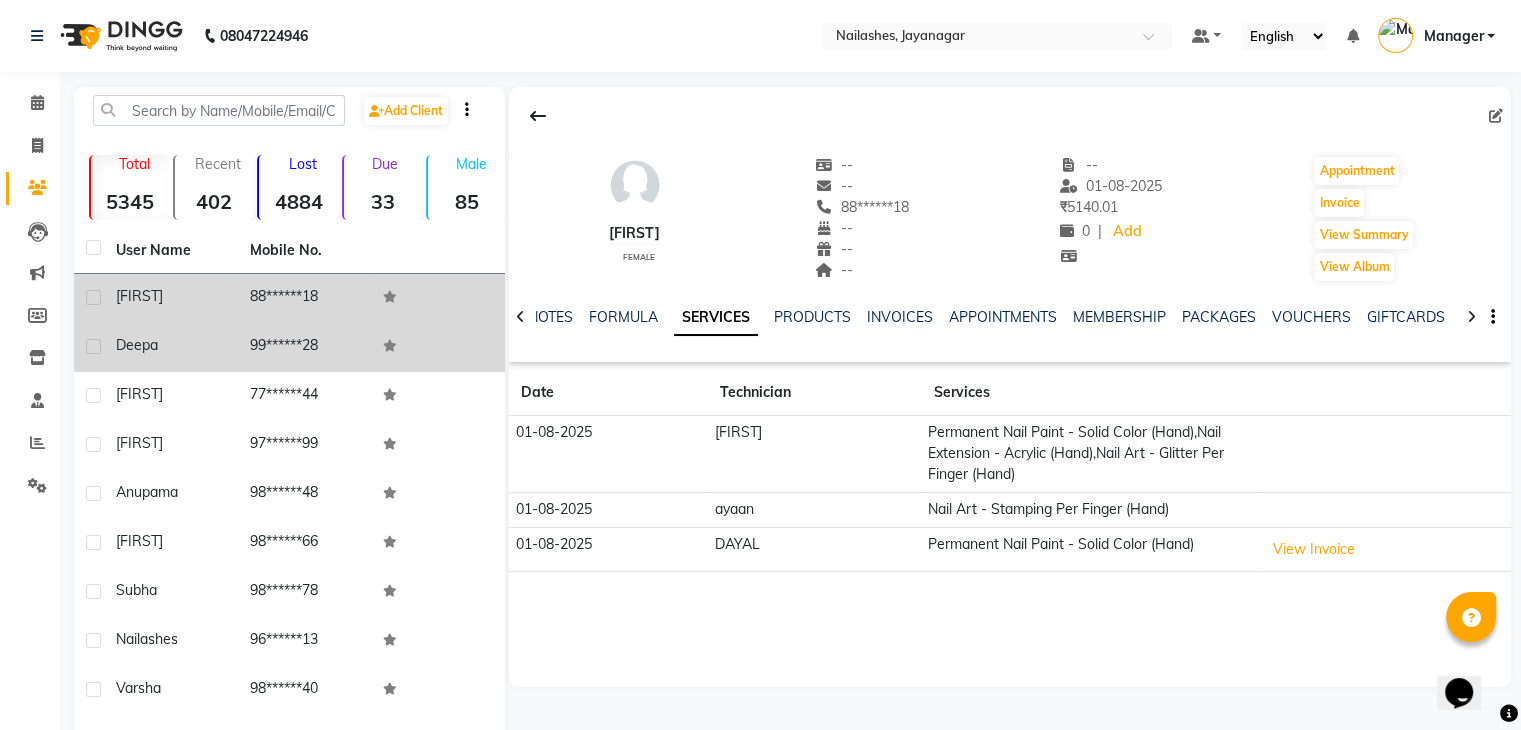 click on "99******28" 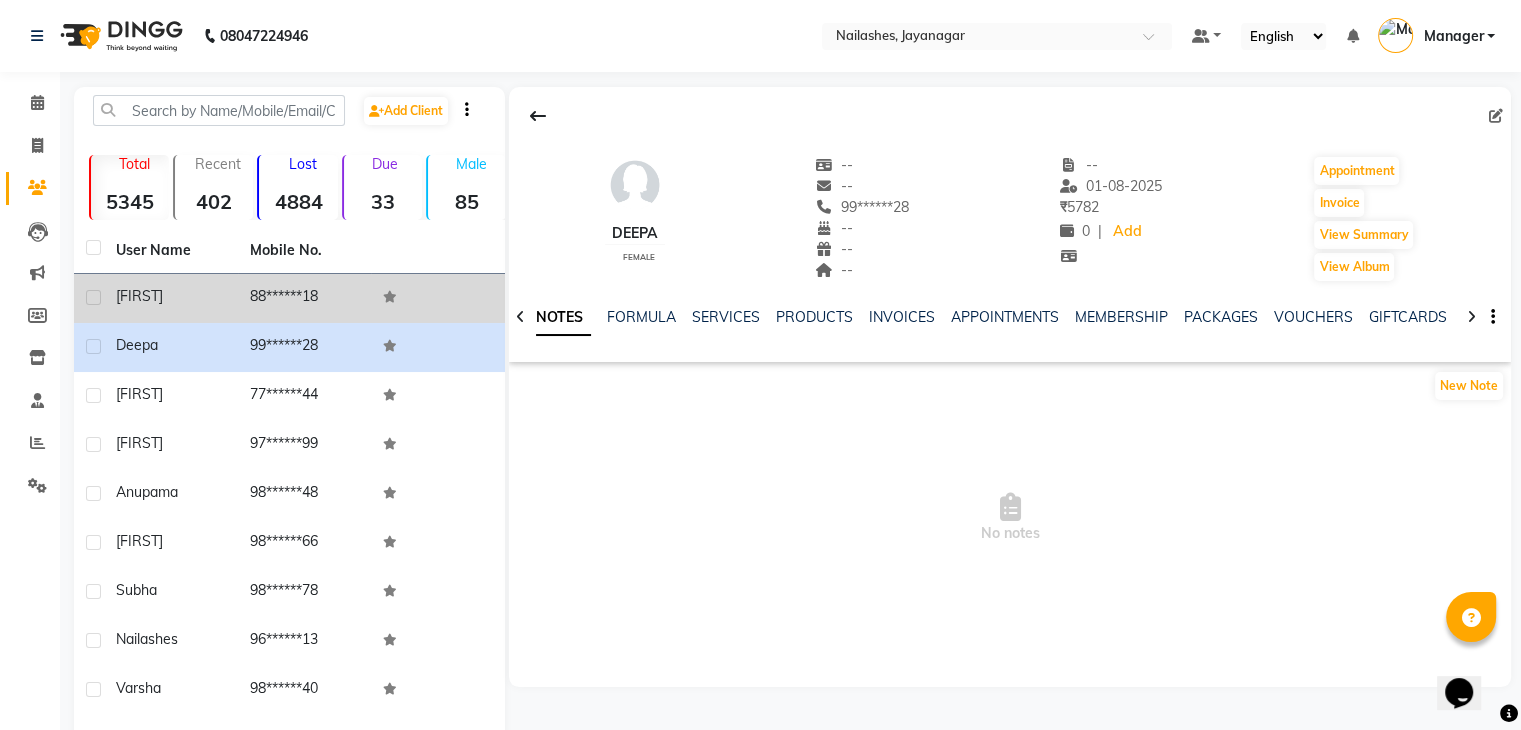 click on "SERVICES" 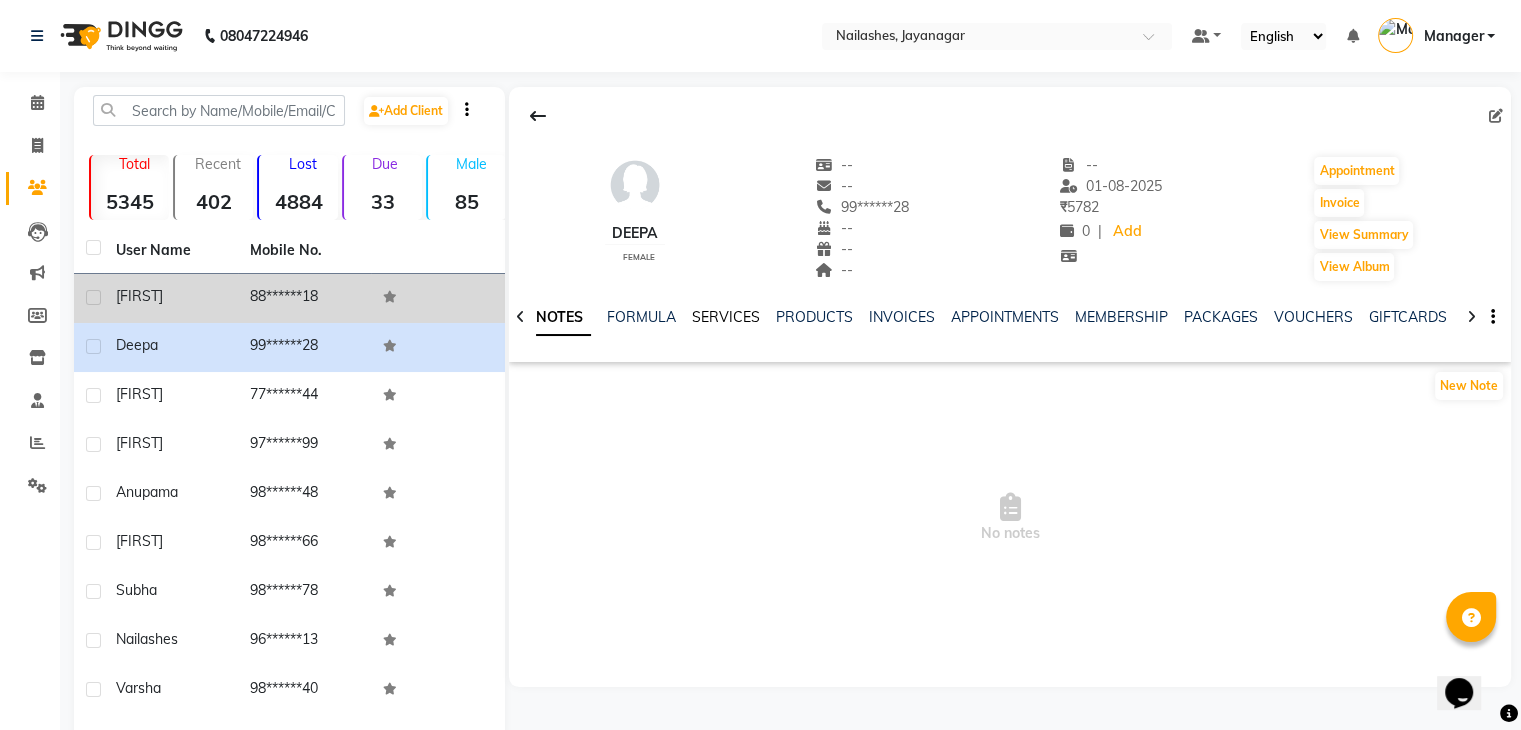 click on "SERVICES" 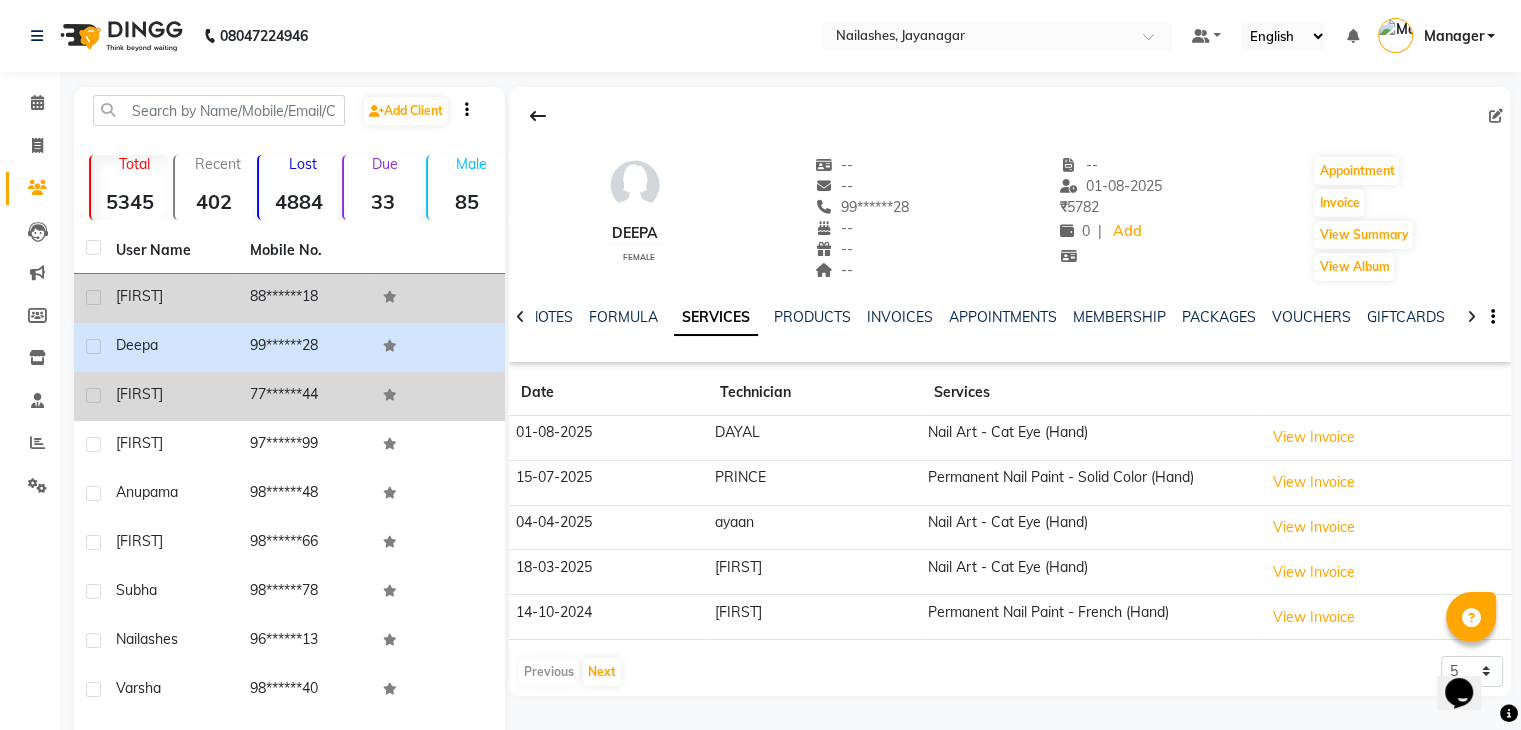 click on "77******44" 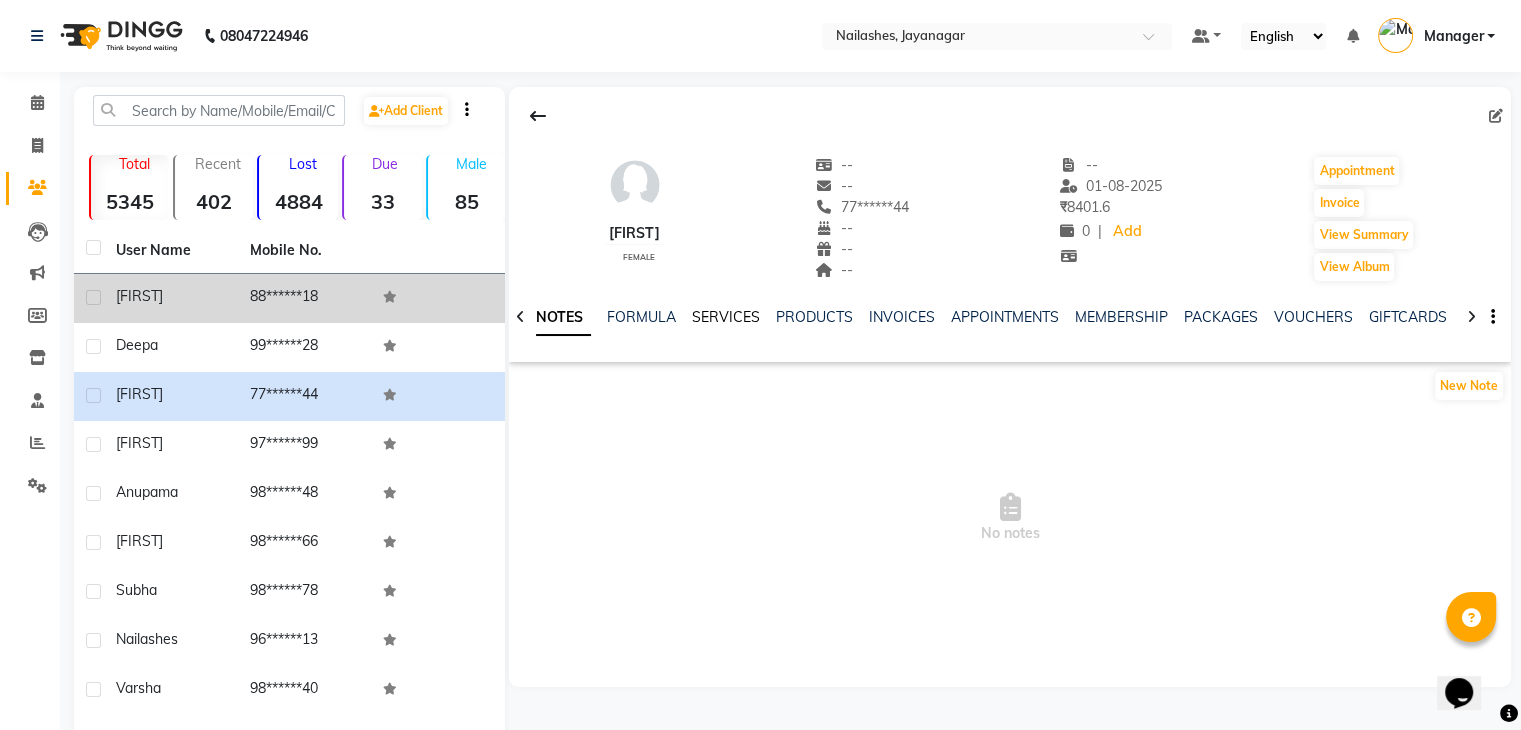 click on "SERVICES" 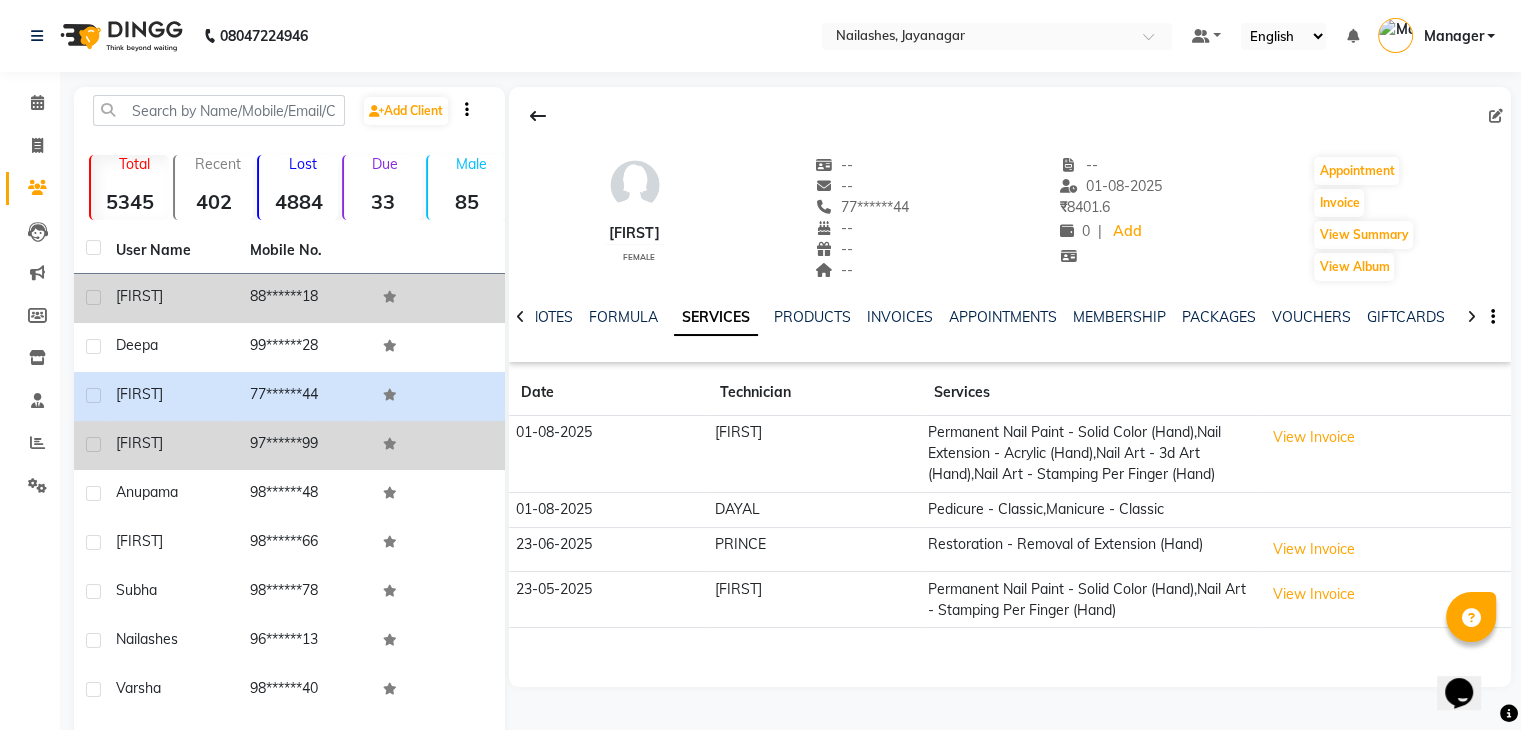click on "97******99" 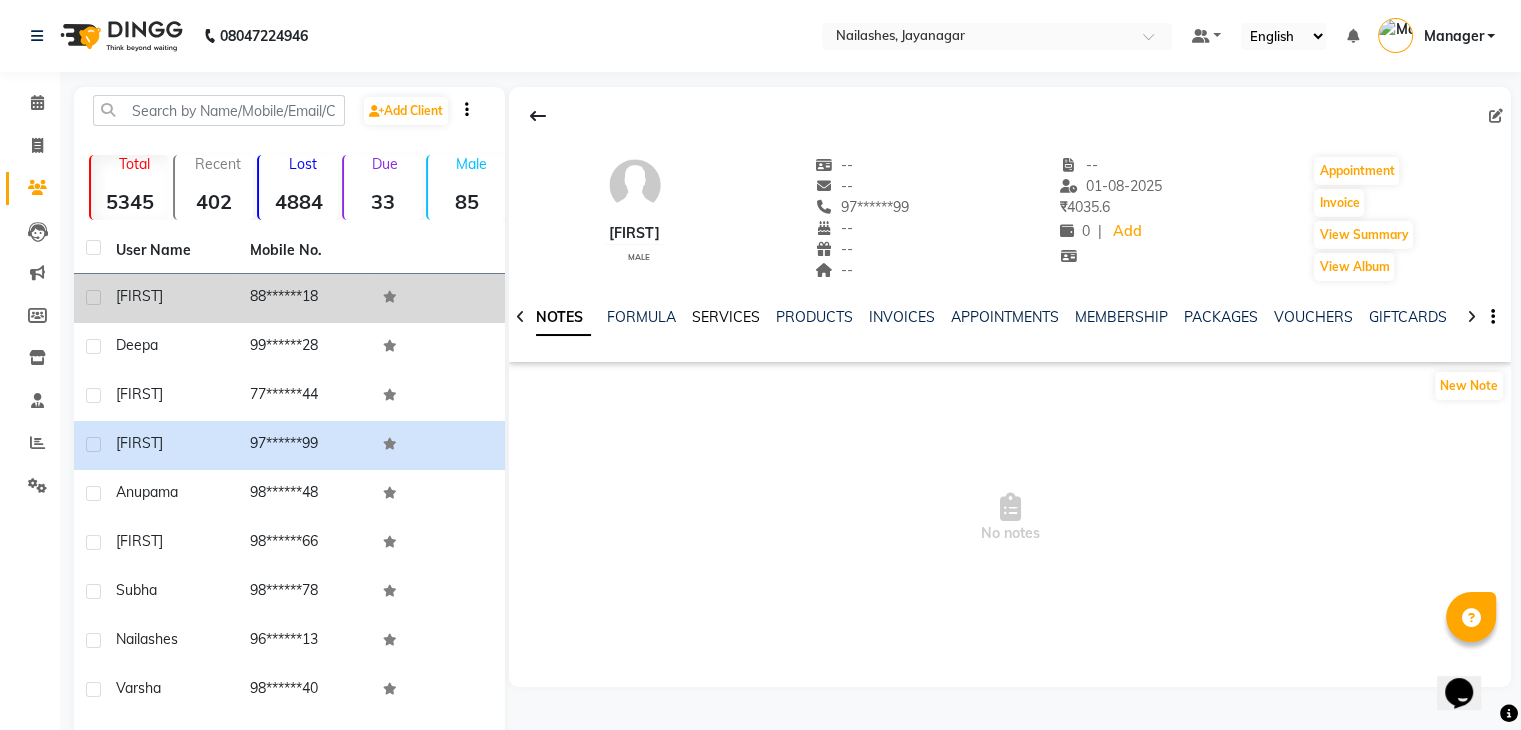 click on "SERVICES" 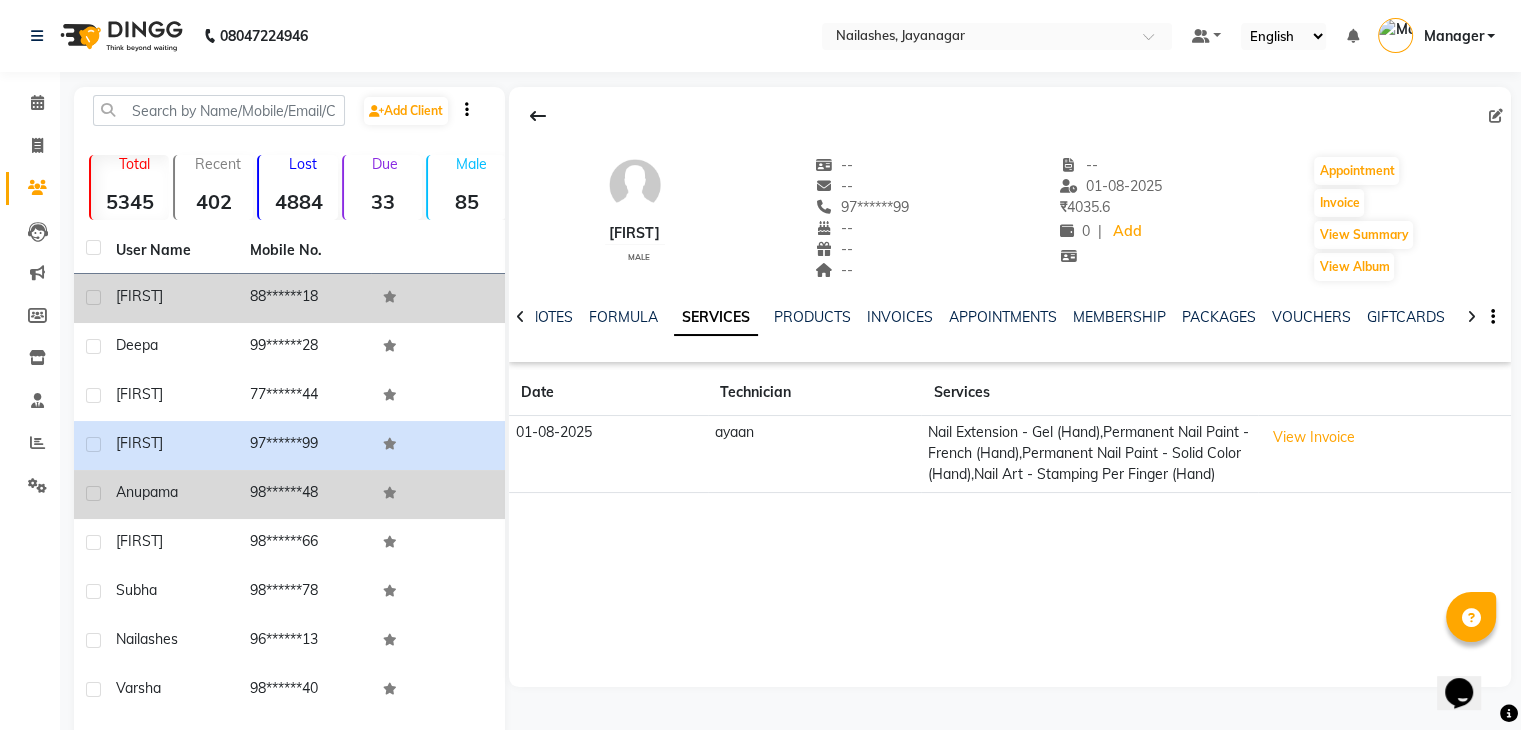 click on "98******48" 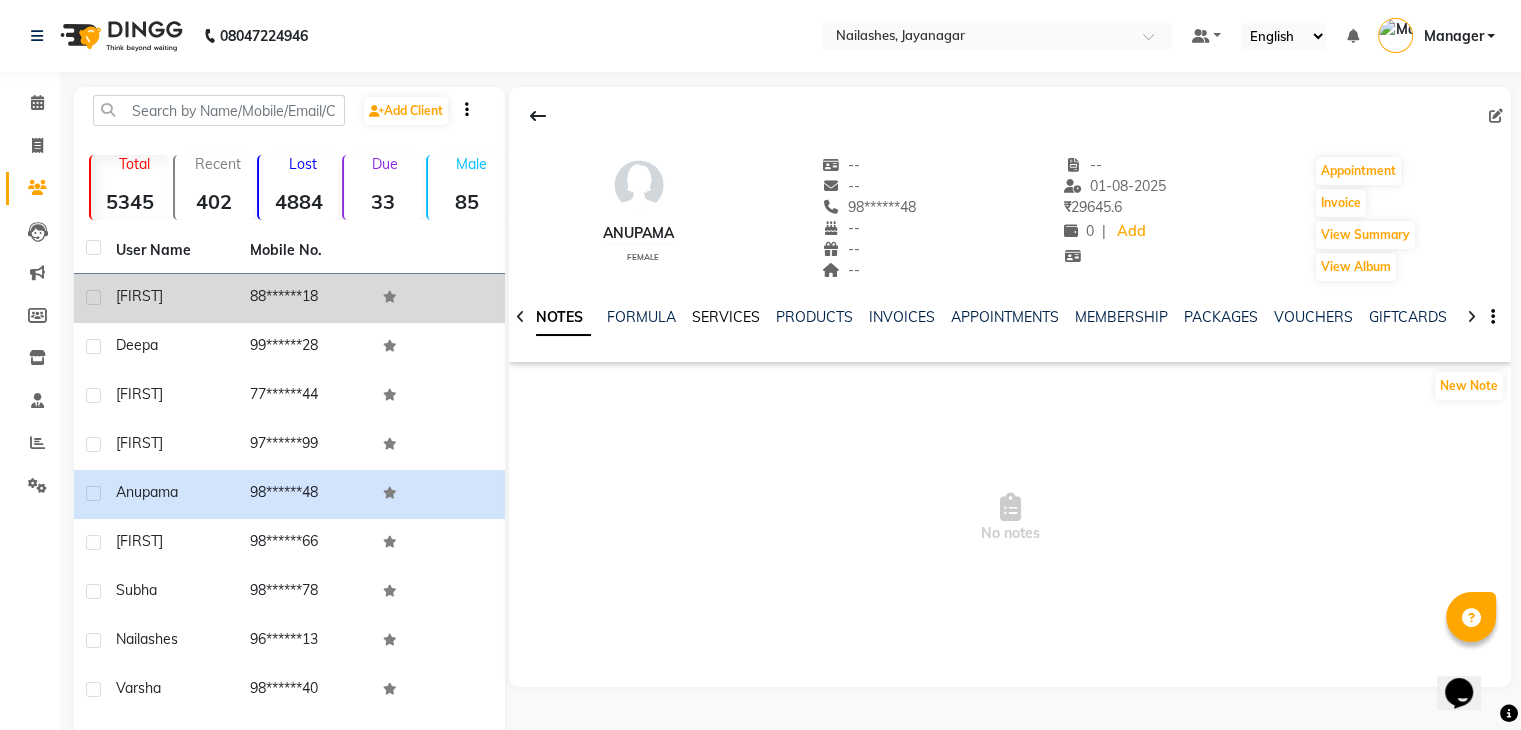 click on "SERVICES" 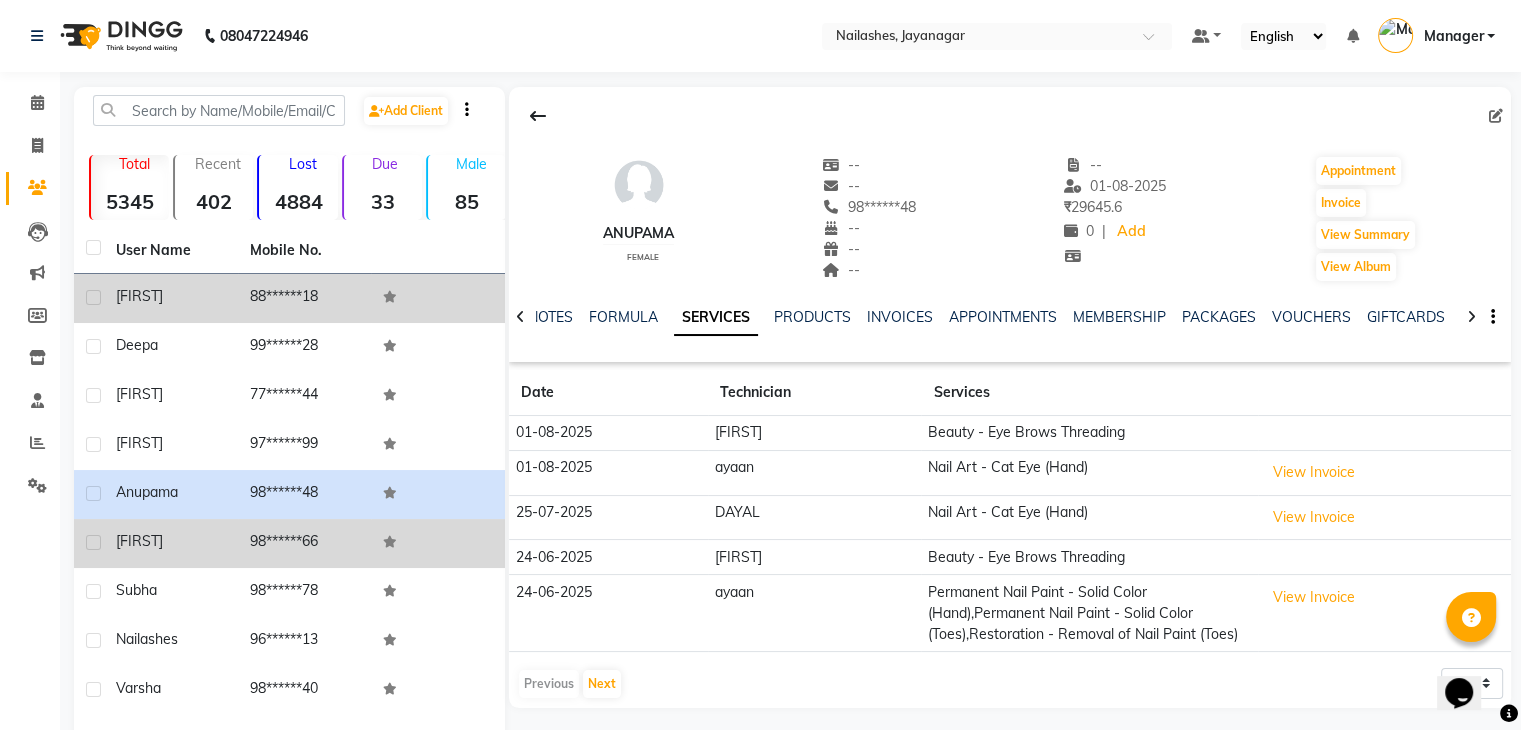 click on "98******66" 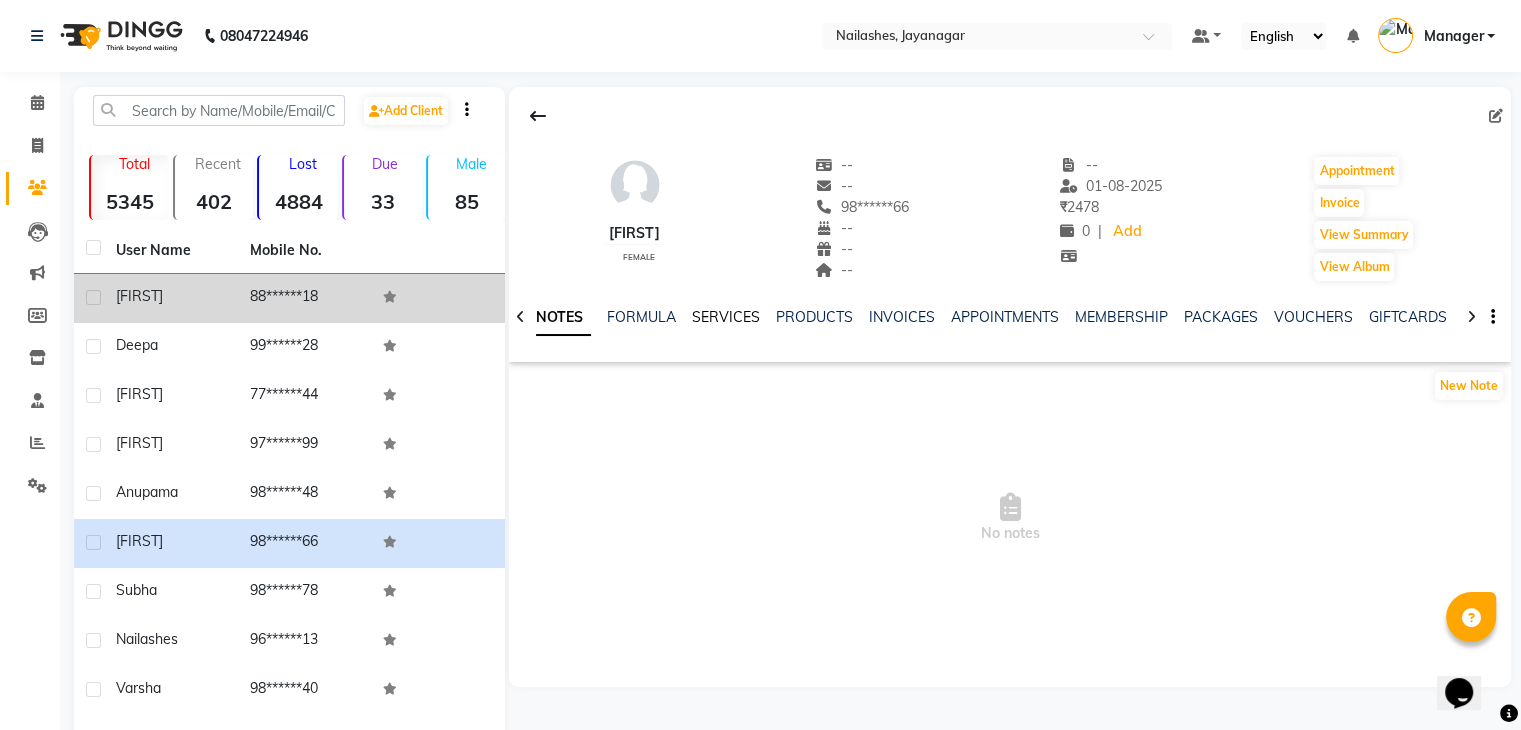 click on "SERVICES" 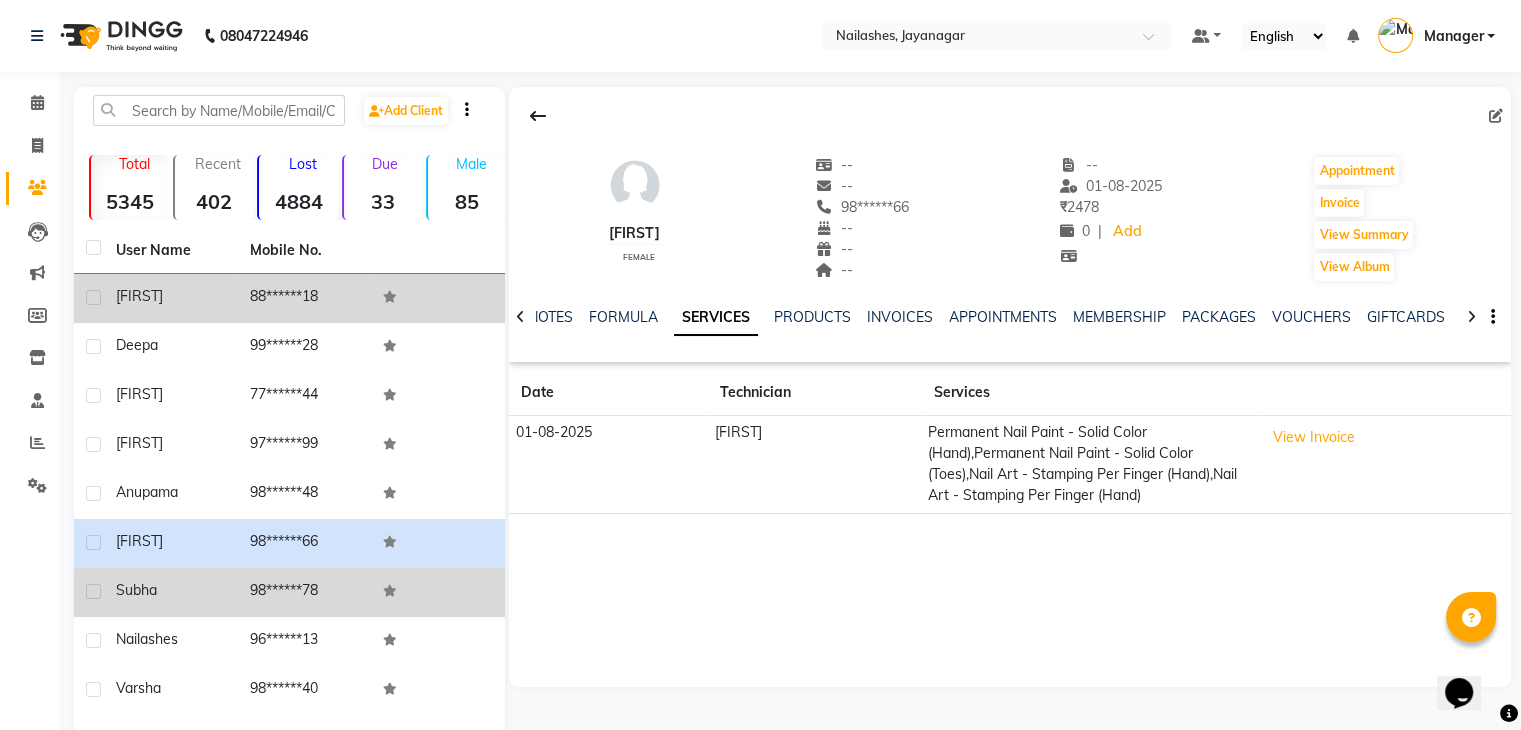 click on "98******78" 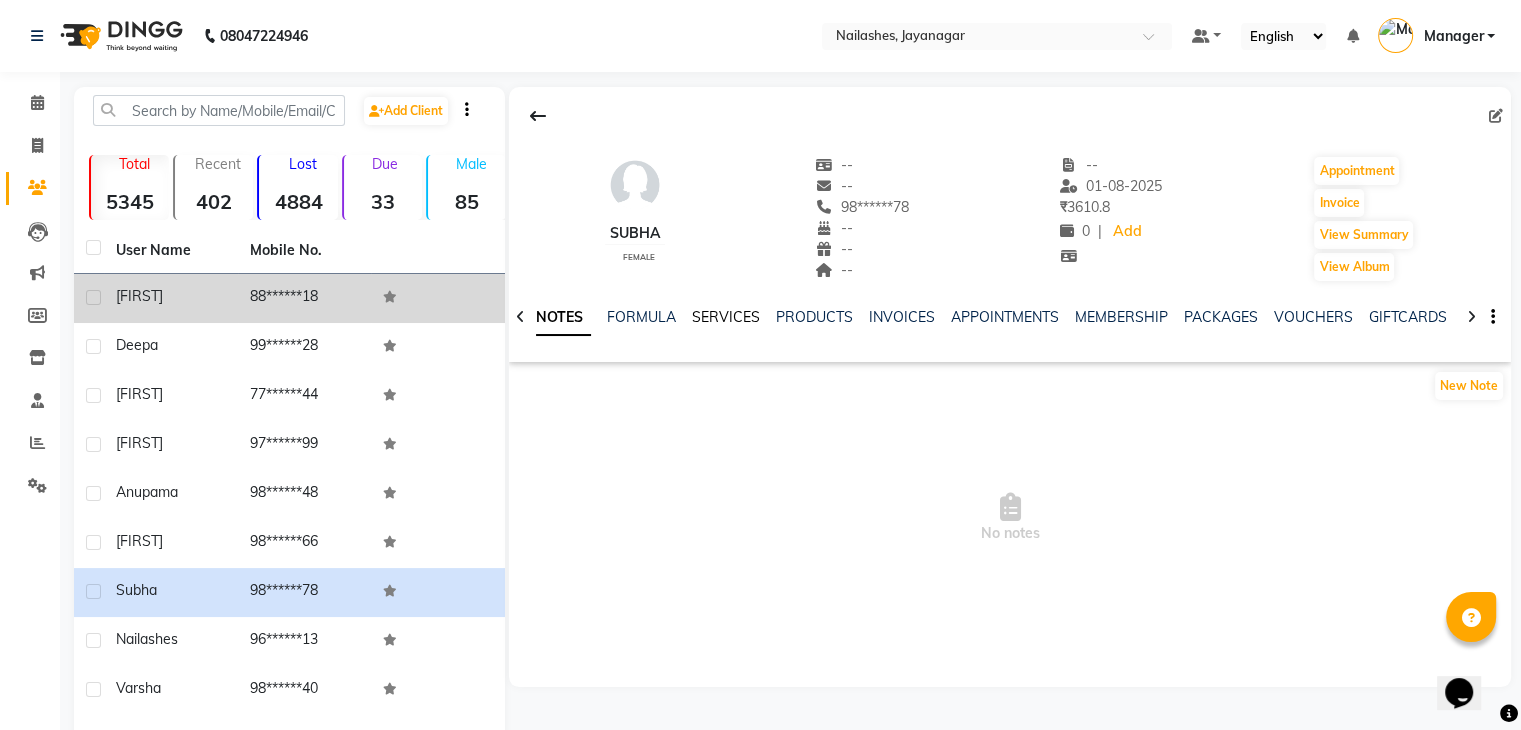 click on "SERVICES" 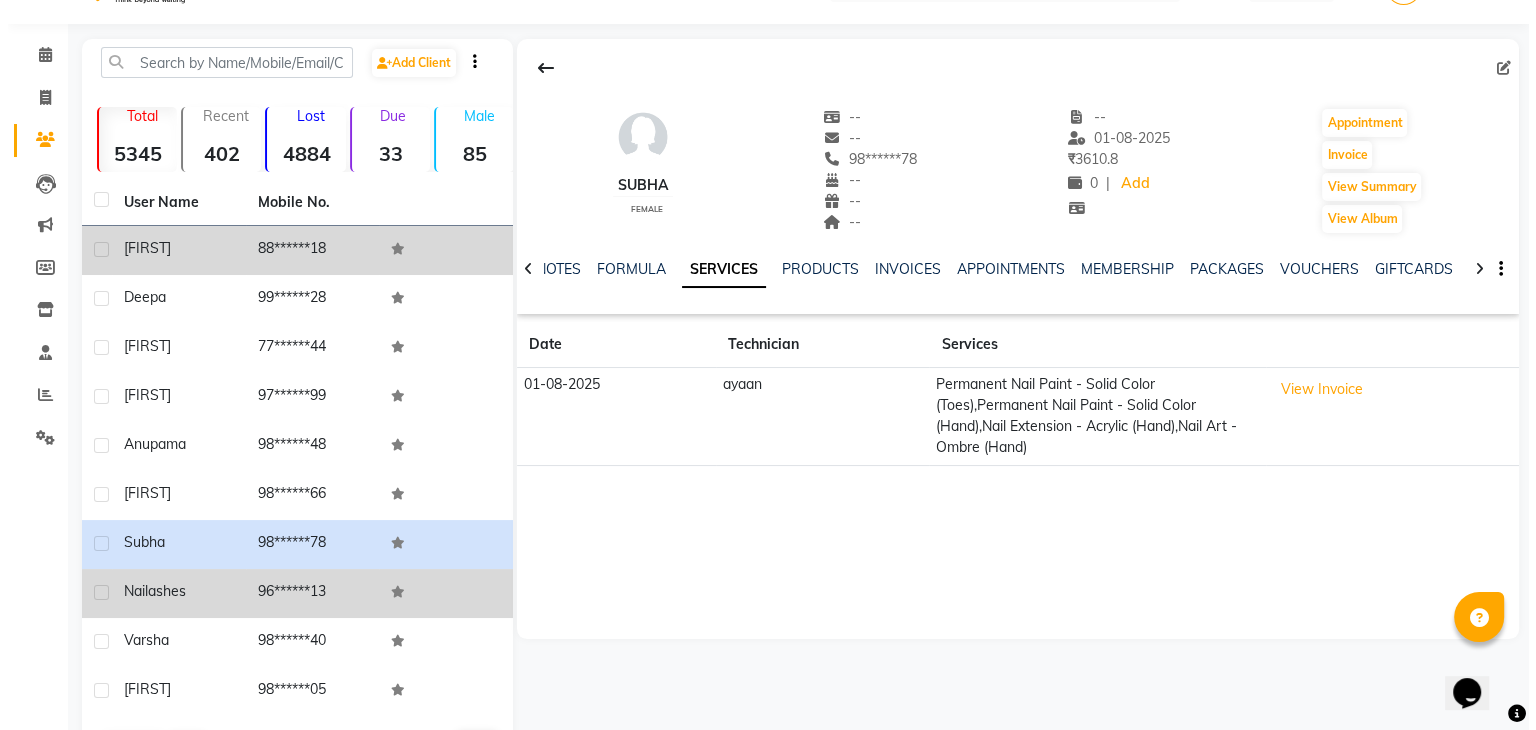 scroll, scrollTop: 120, scrollLeft: 0, axis: vertical 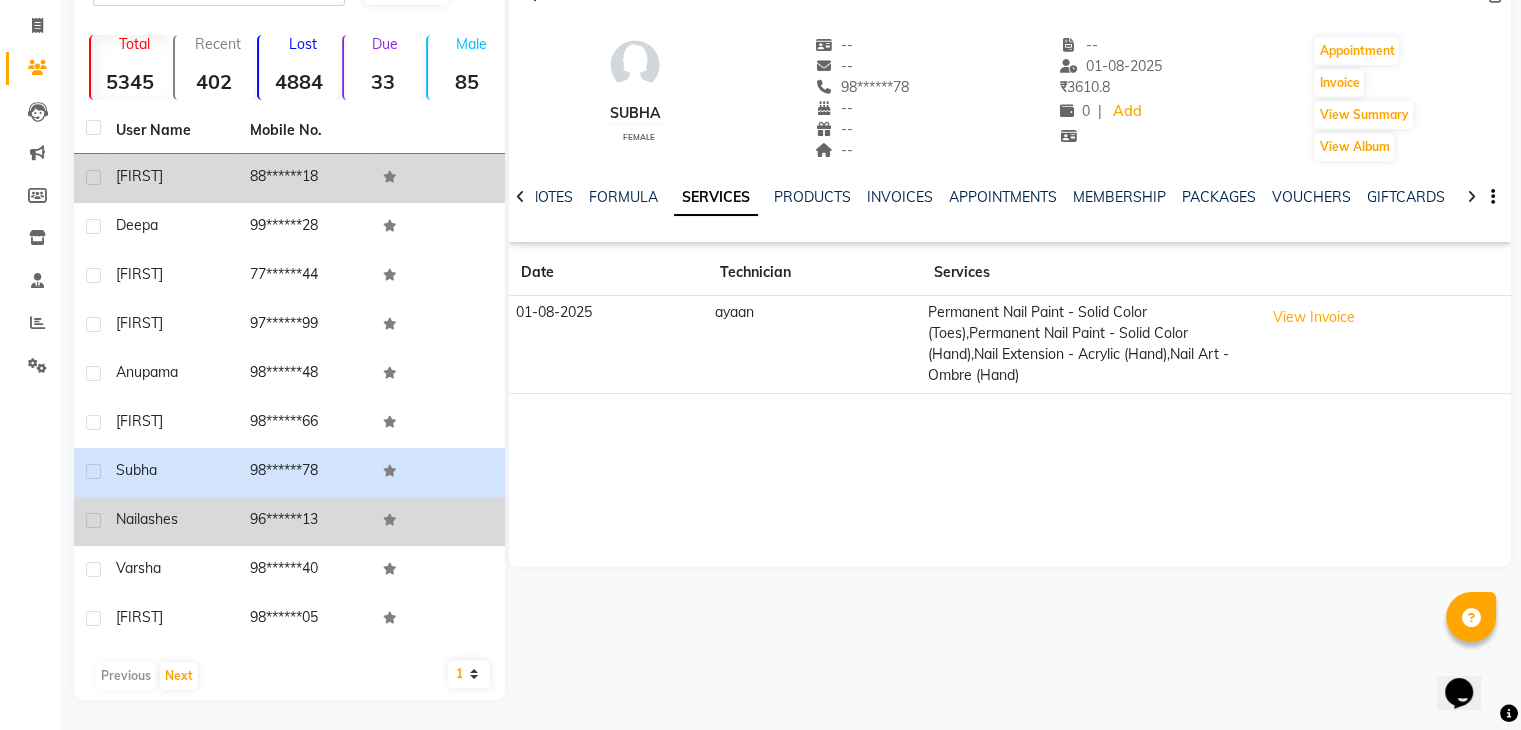 click on "96******13" 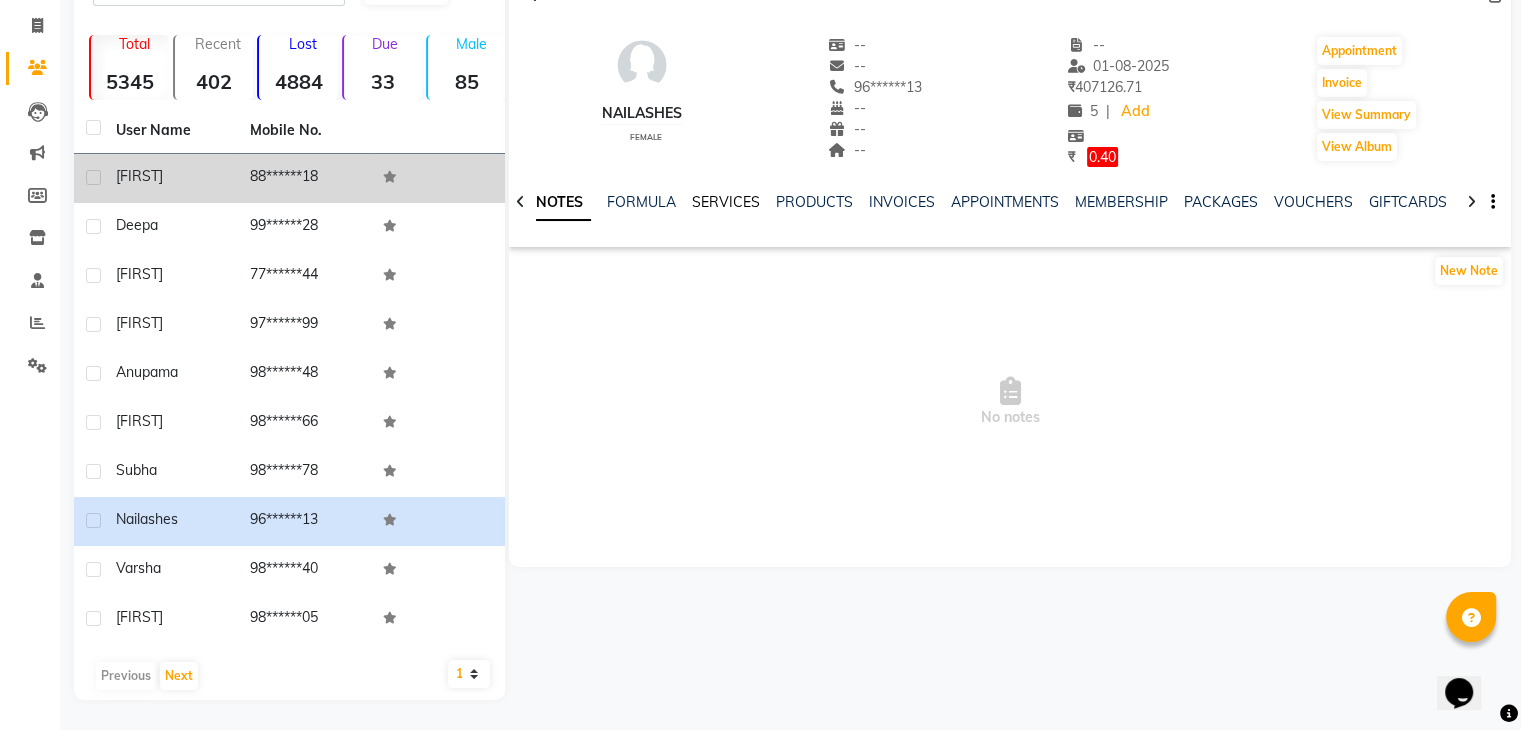 click on "SERVICES" 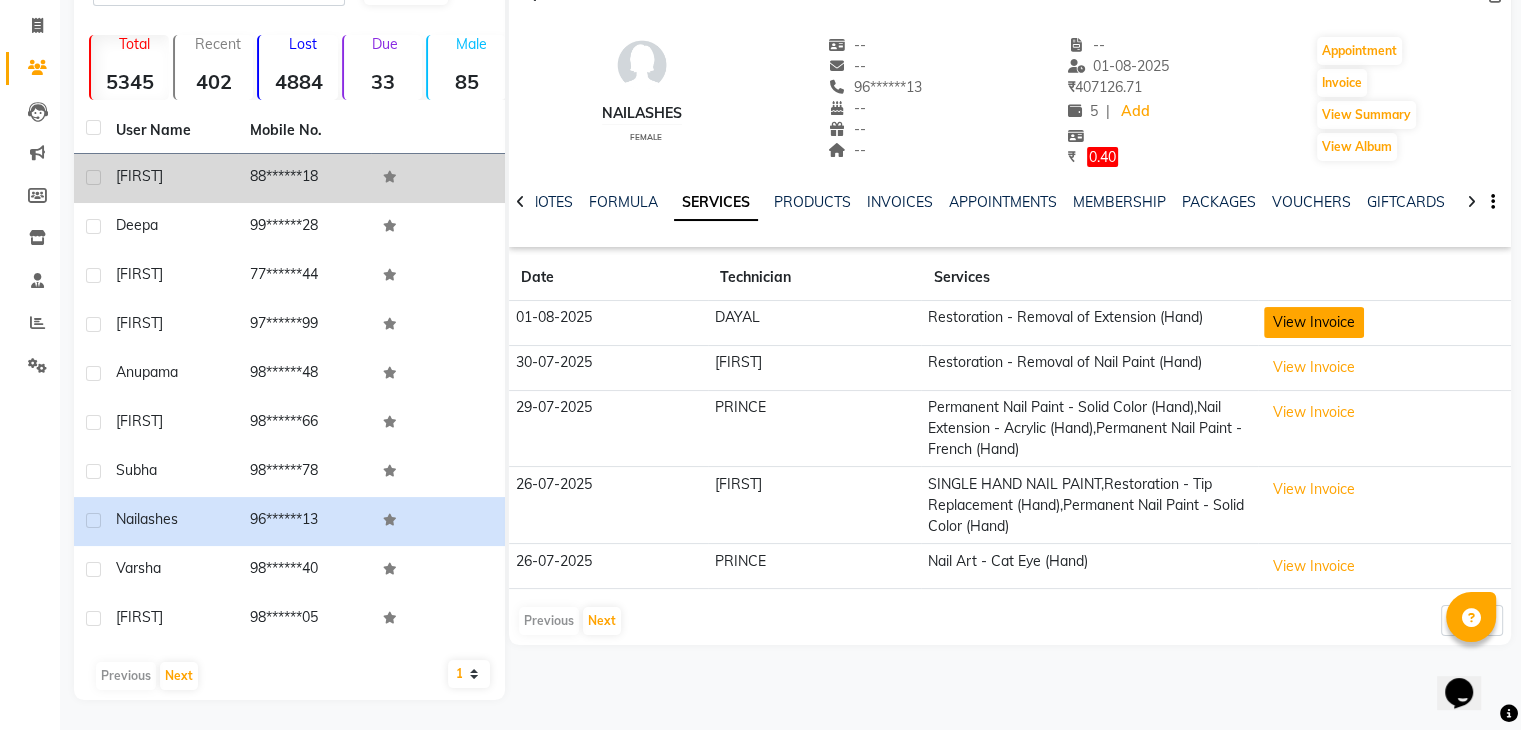 click on "View Invoice" 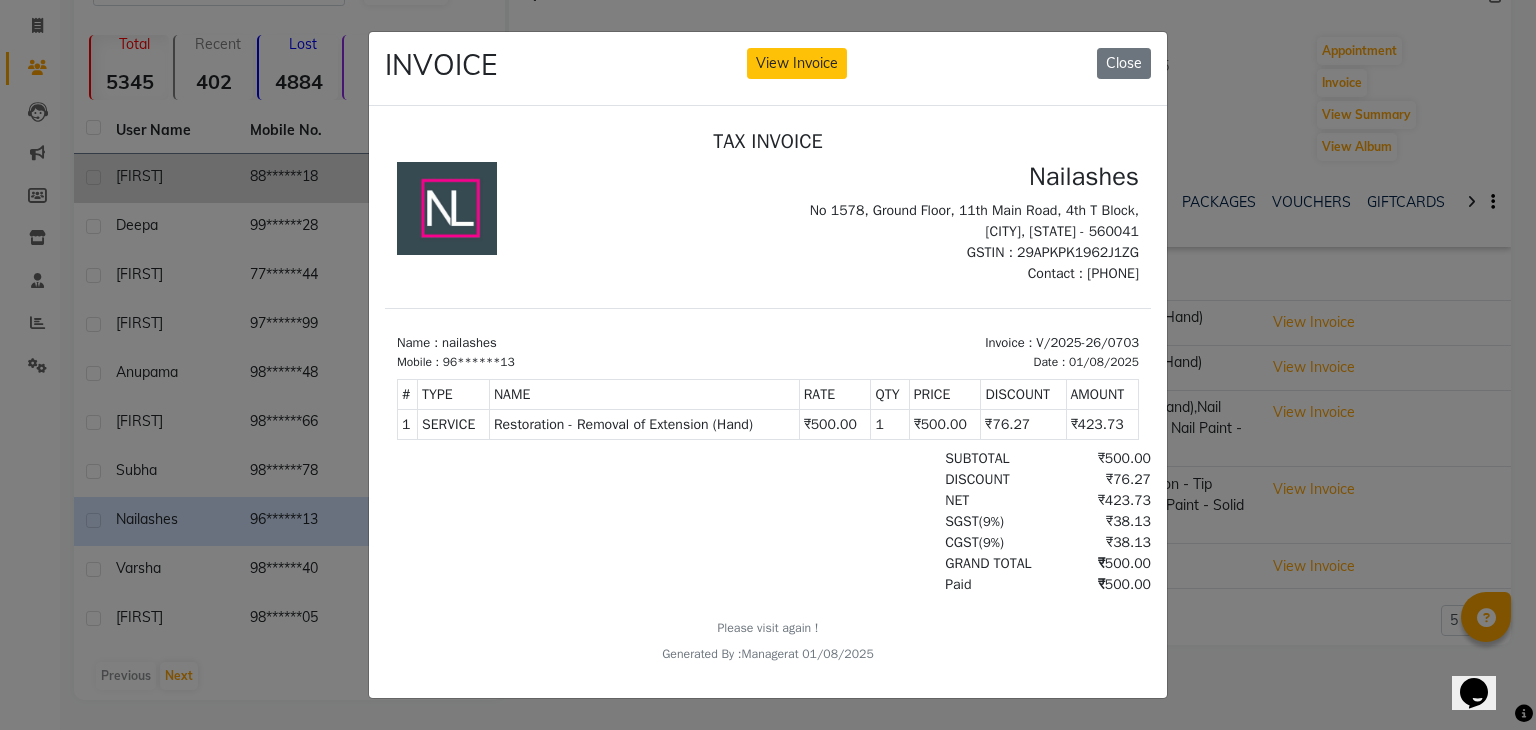 scroll, scrollTop: 0, scrollLeft: 0, axis: both 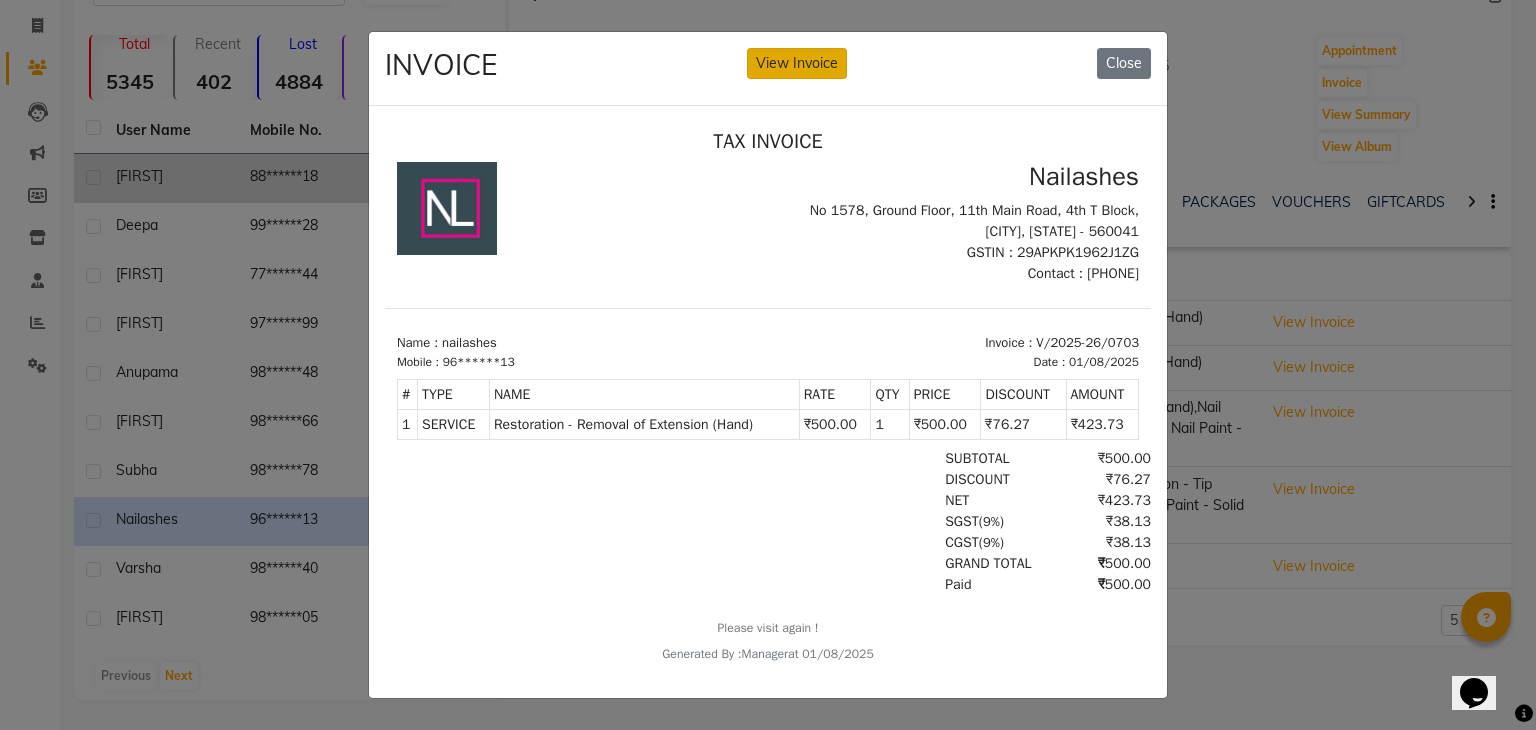 click on "View Invoice" 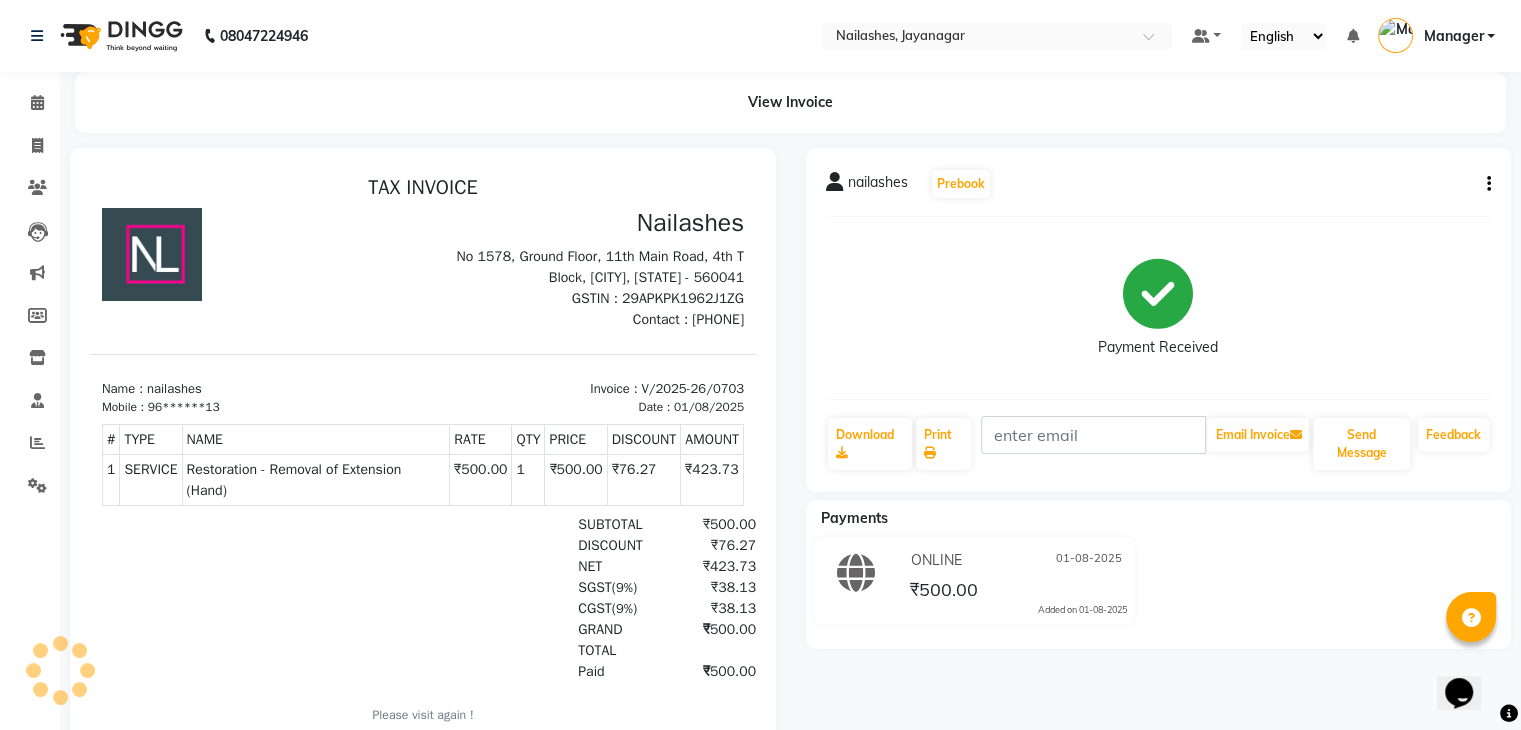 scroll, scrollTop: 0, scrollLeft: 0, axis: both 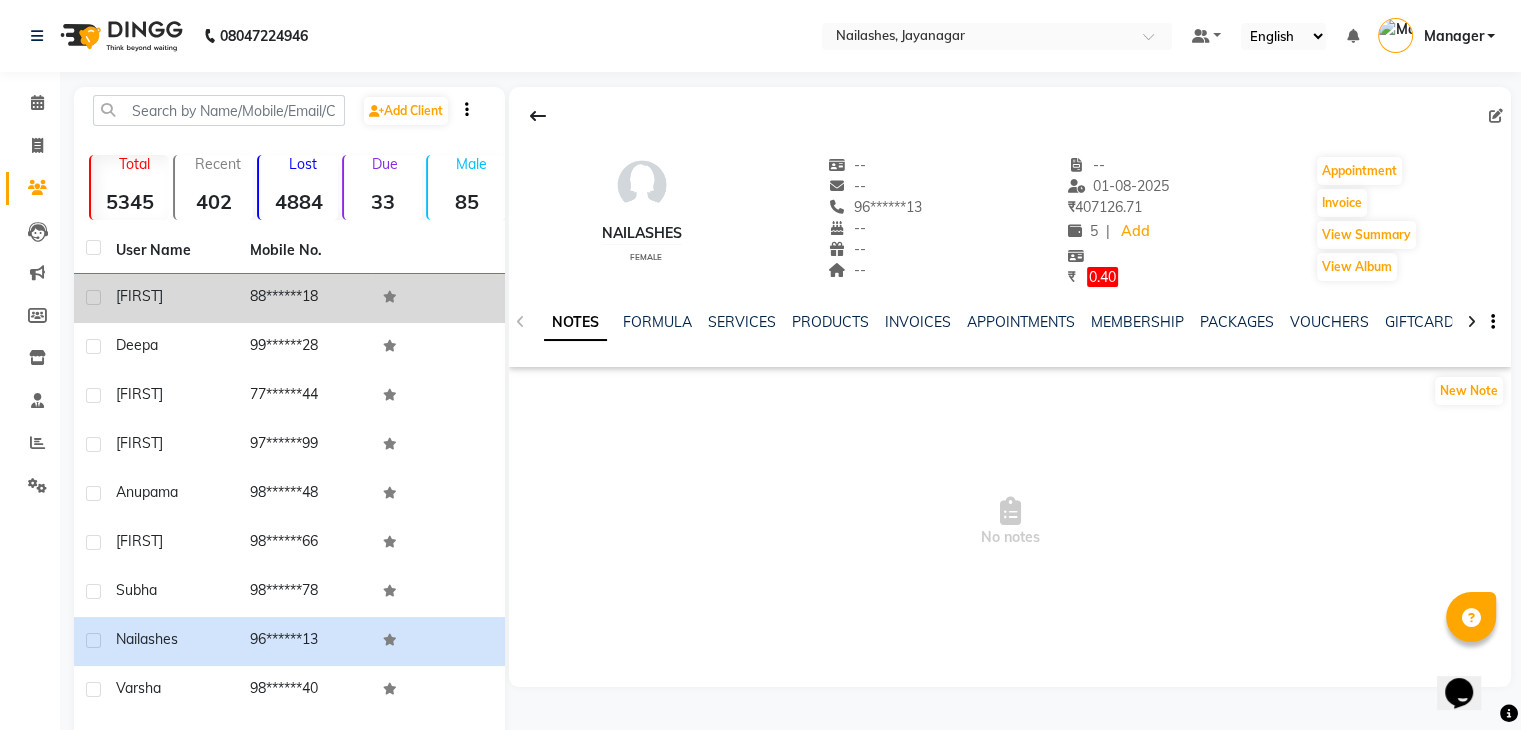 click 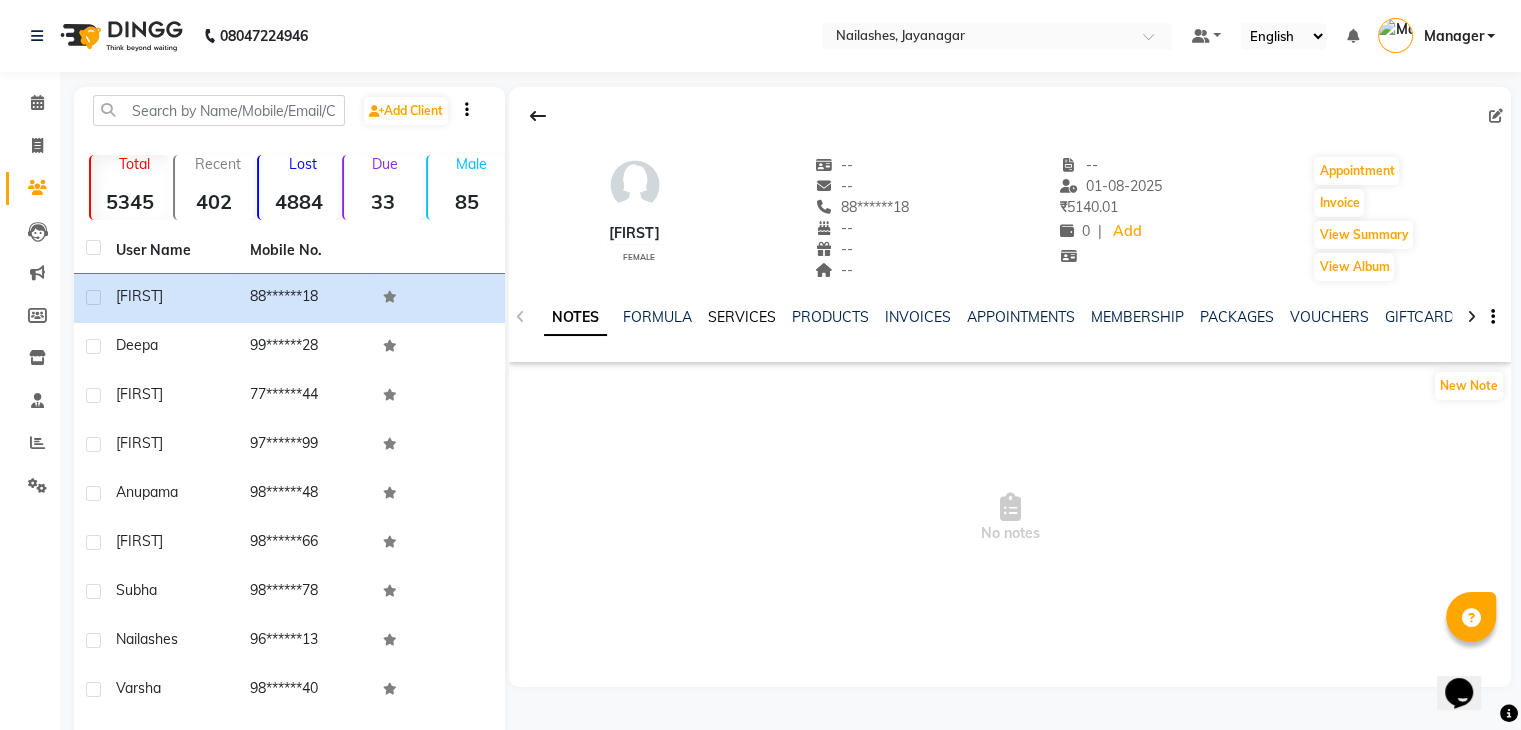 click on "SERVICES" 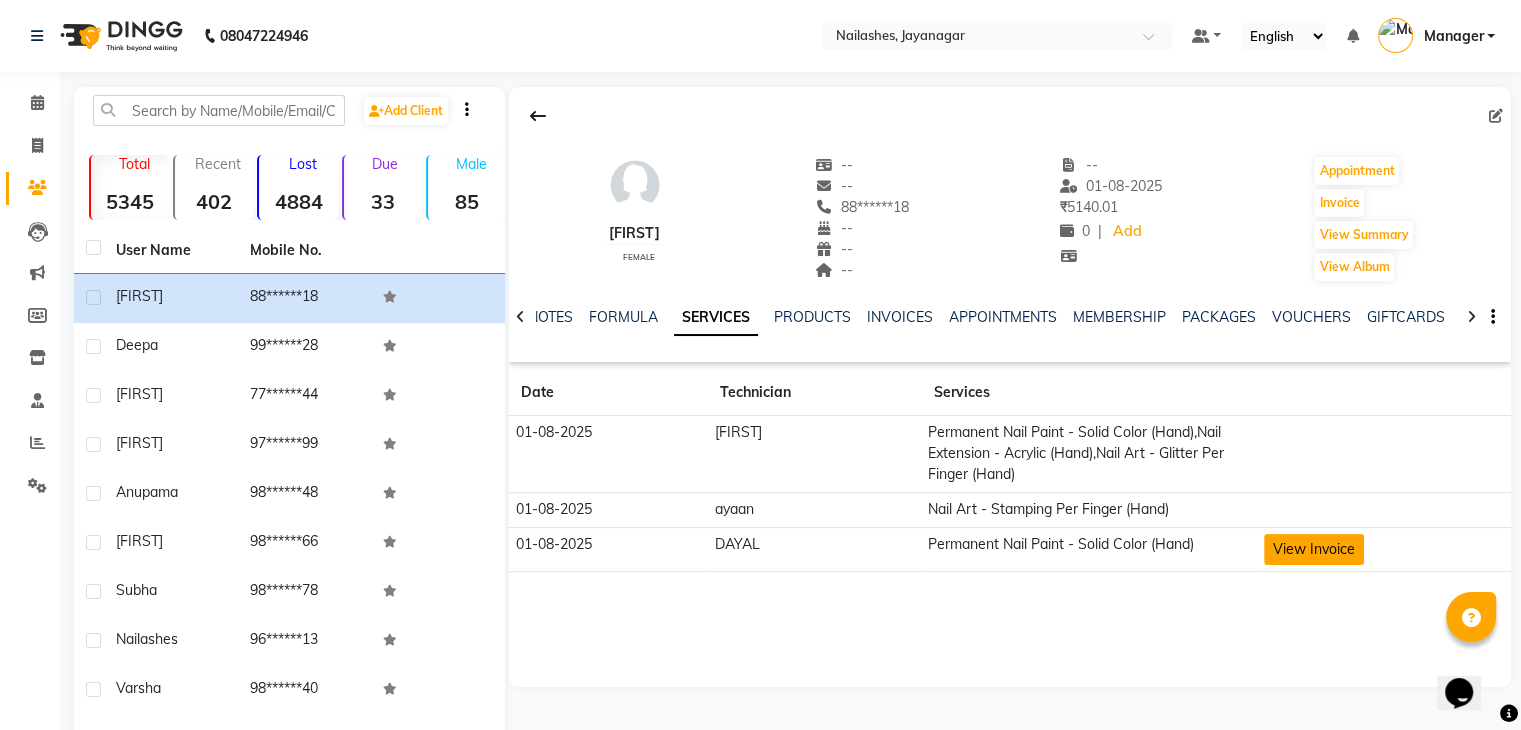 click on "View Invoice" 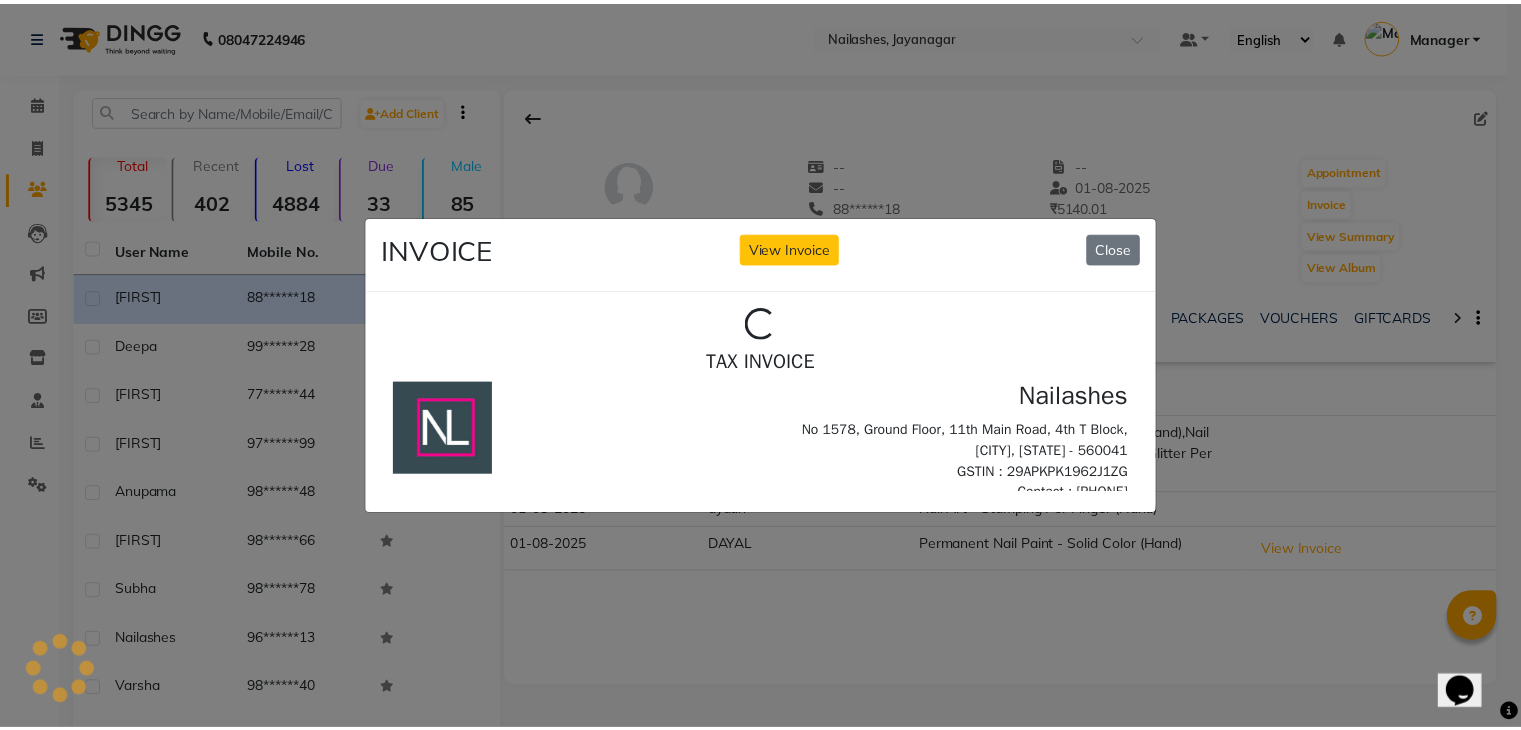 scroll, scrollTop: 0, scrollLeft: 0, axis: both 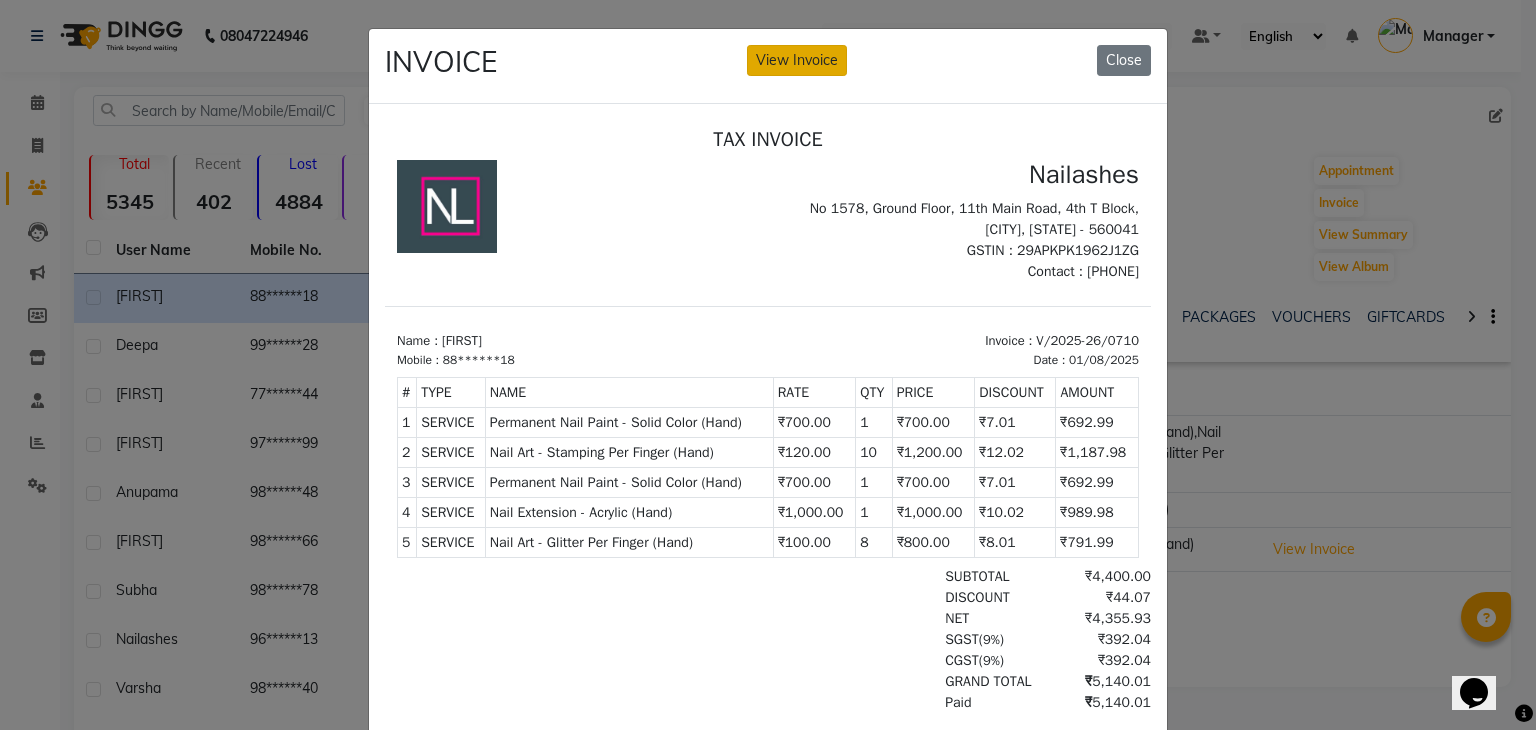 click on "View Invoice" 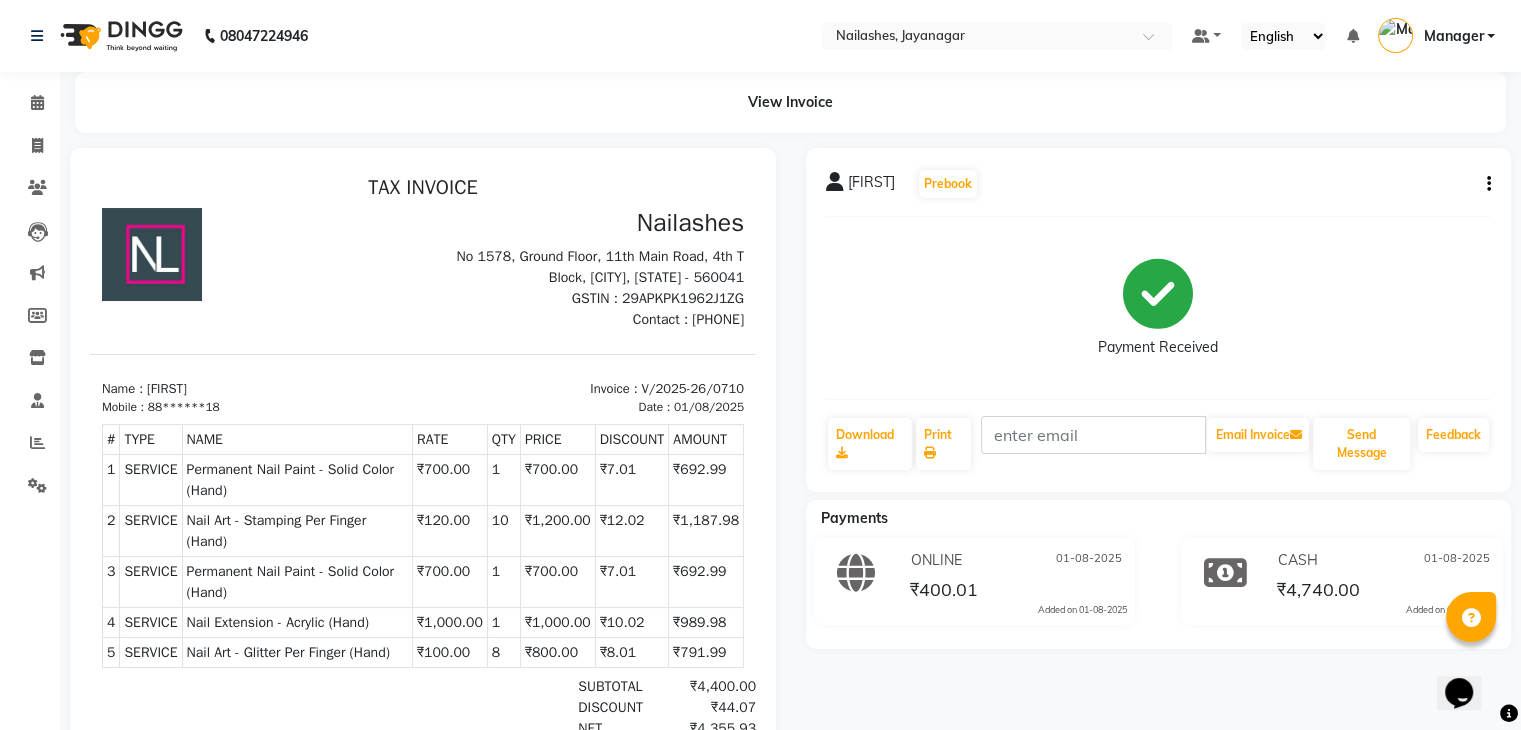 scroll, scrollTop: 0, scrollLeft: 0, axis: both 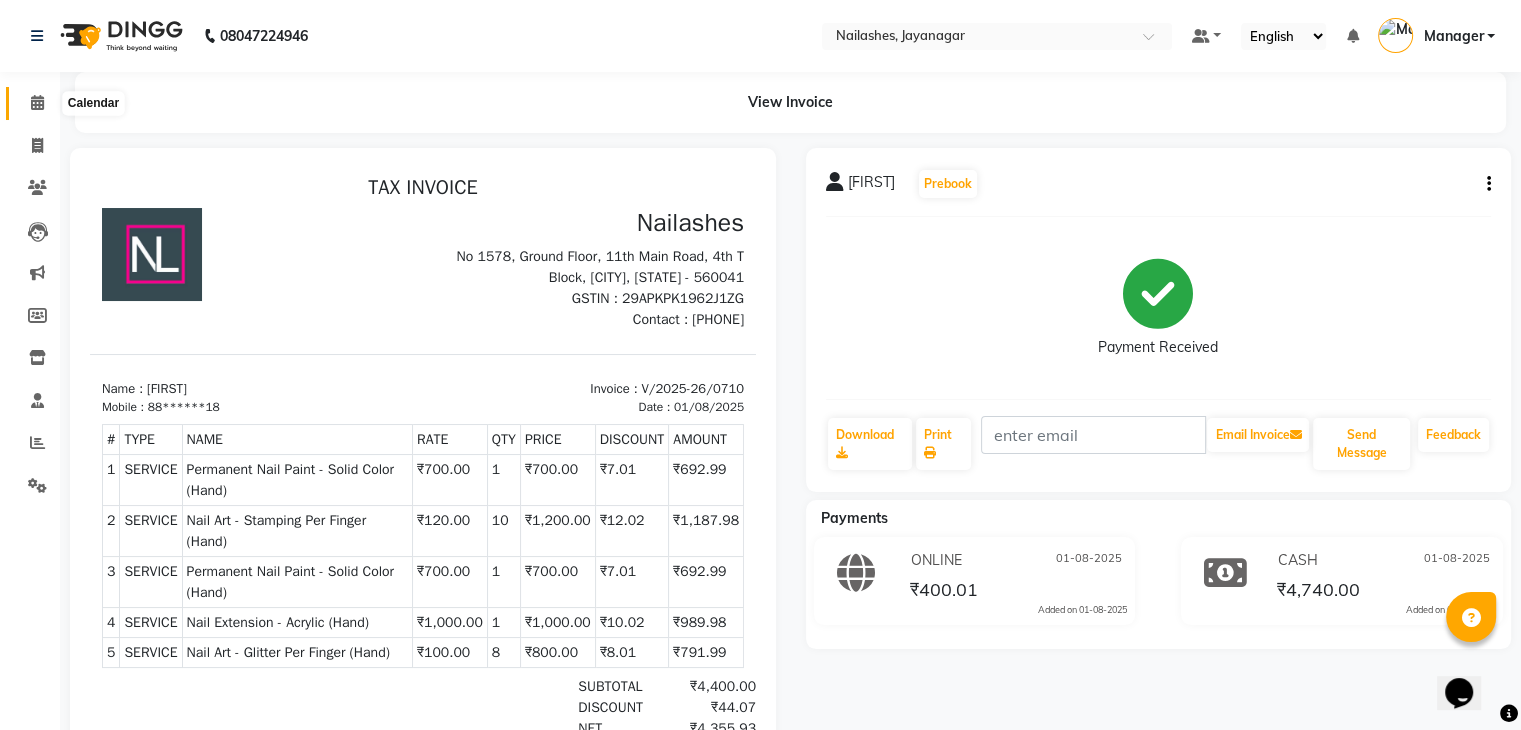 click 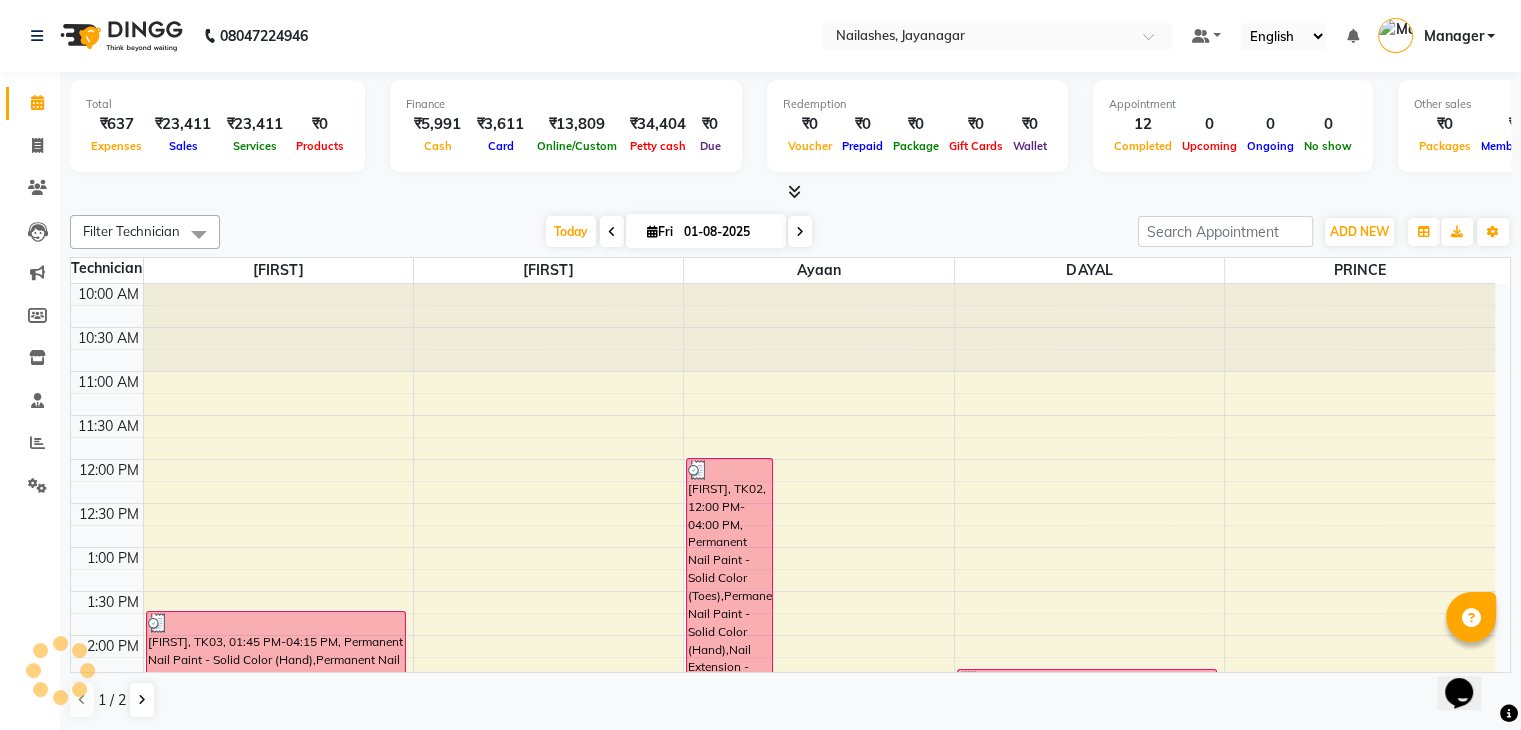 scroll, scrollTop: 0, scrollLeft: 0, axis: both 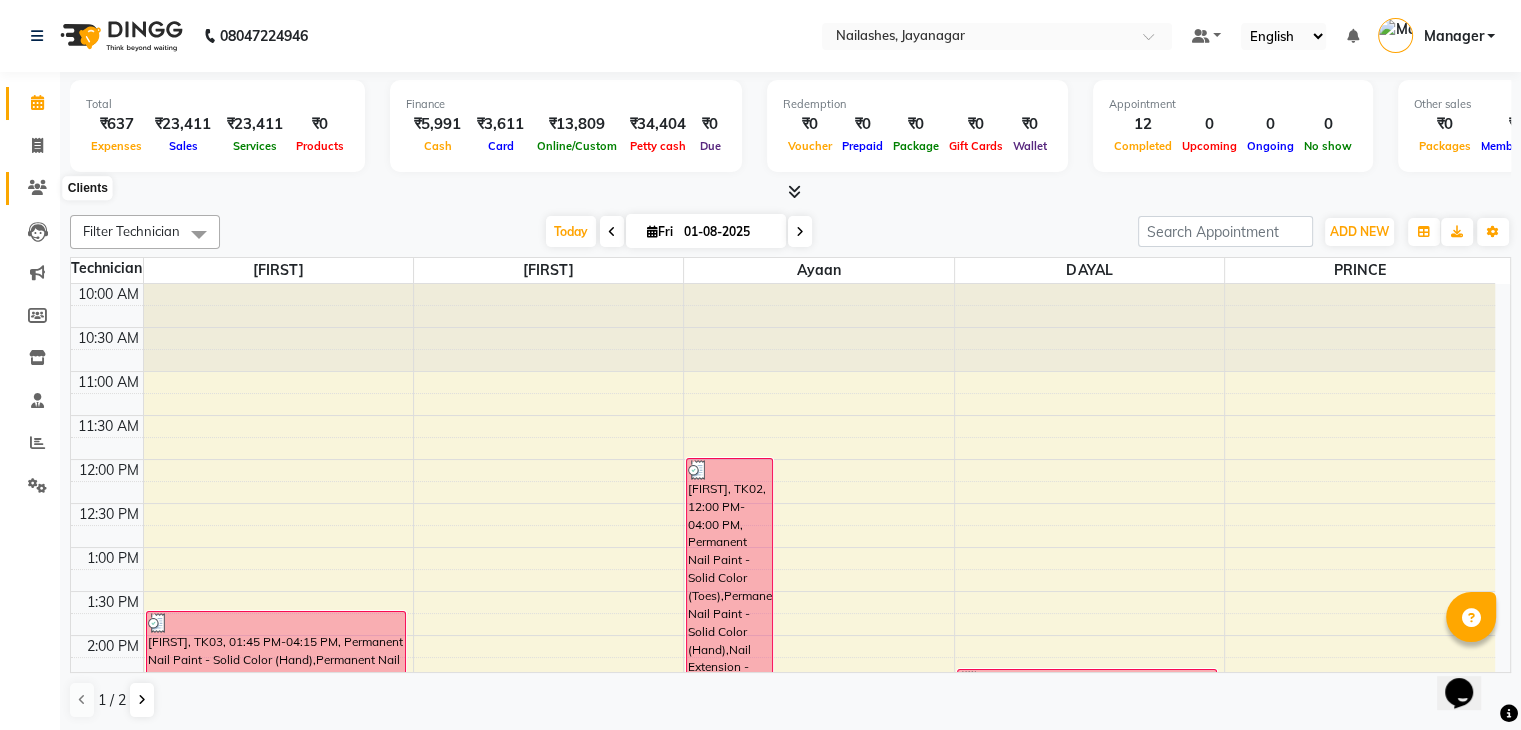 click 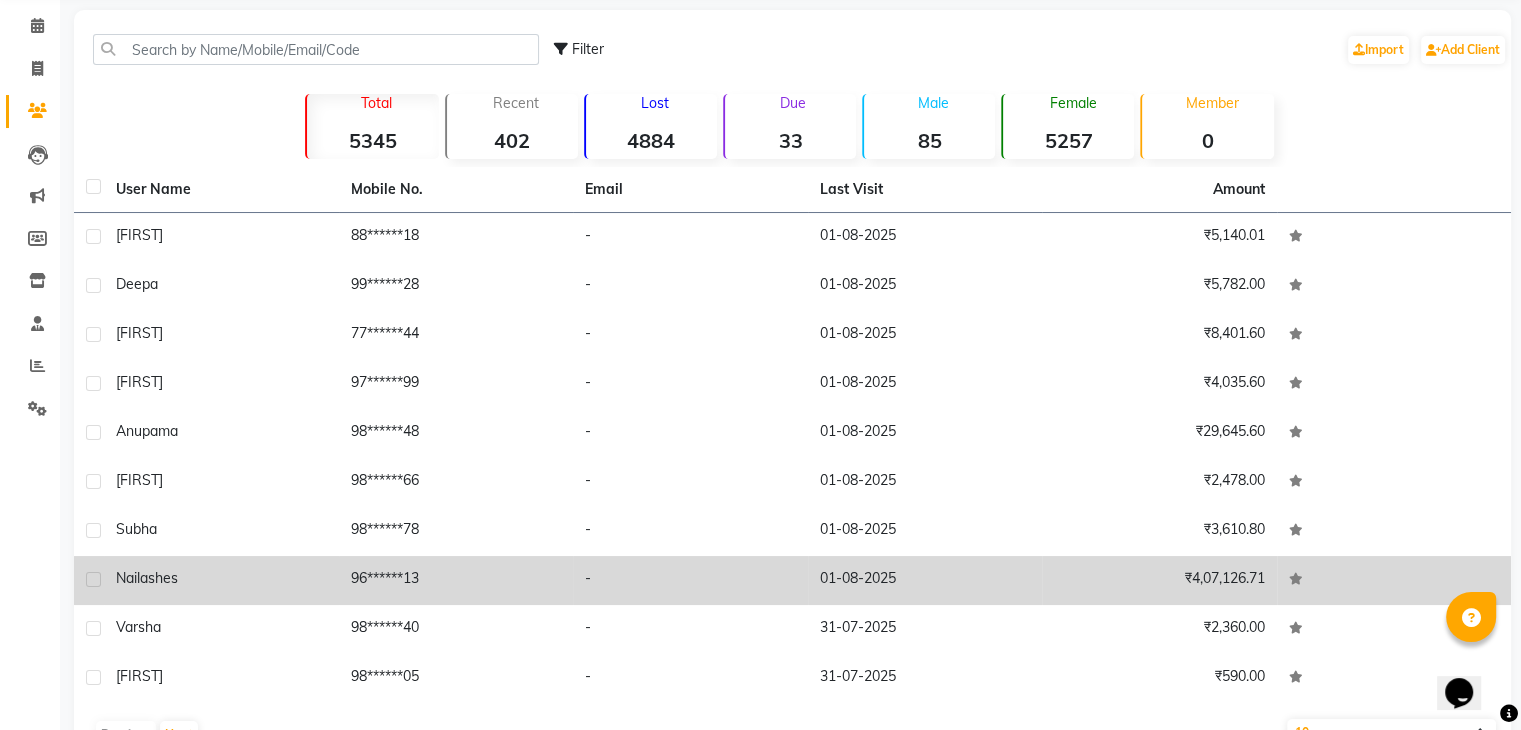 scroll, scrollTop: 100, scrollLeft: 0, axis: vertical 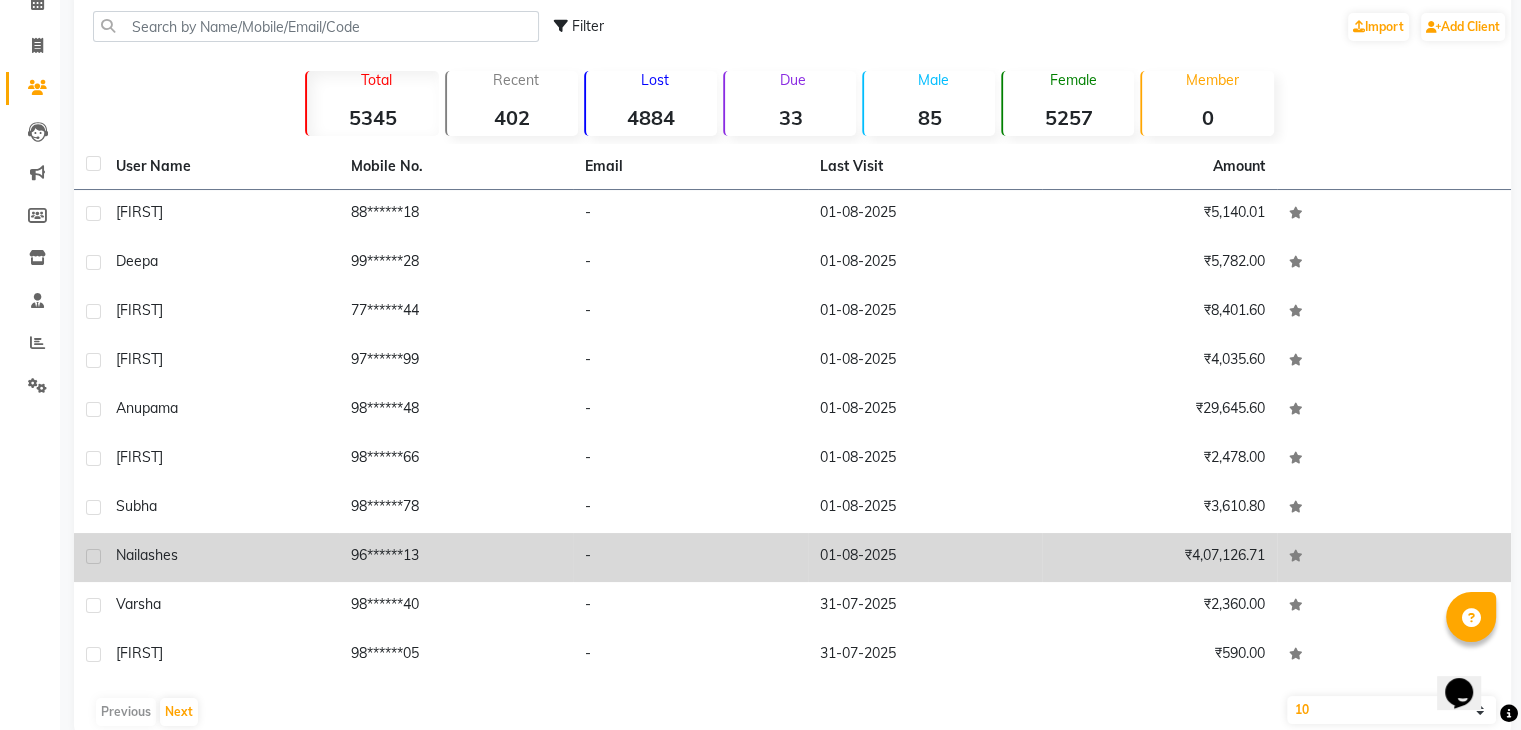 click on "01-08-2025" 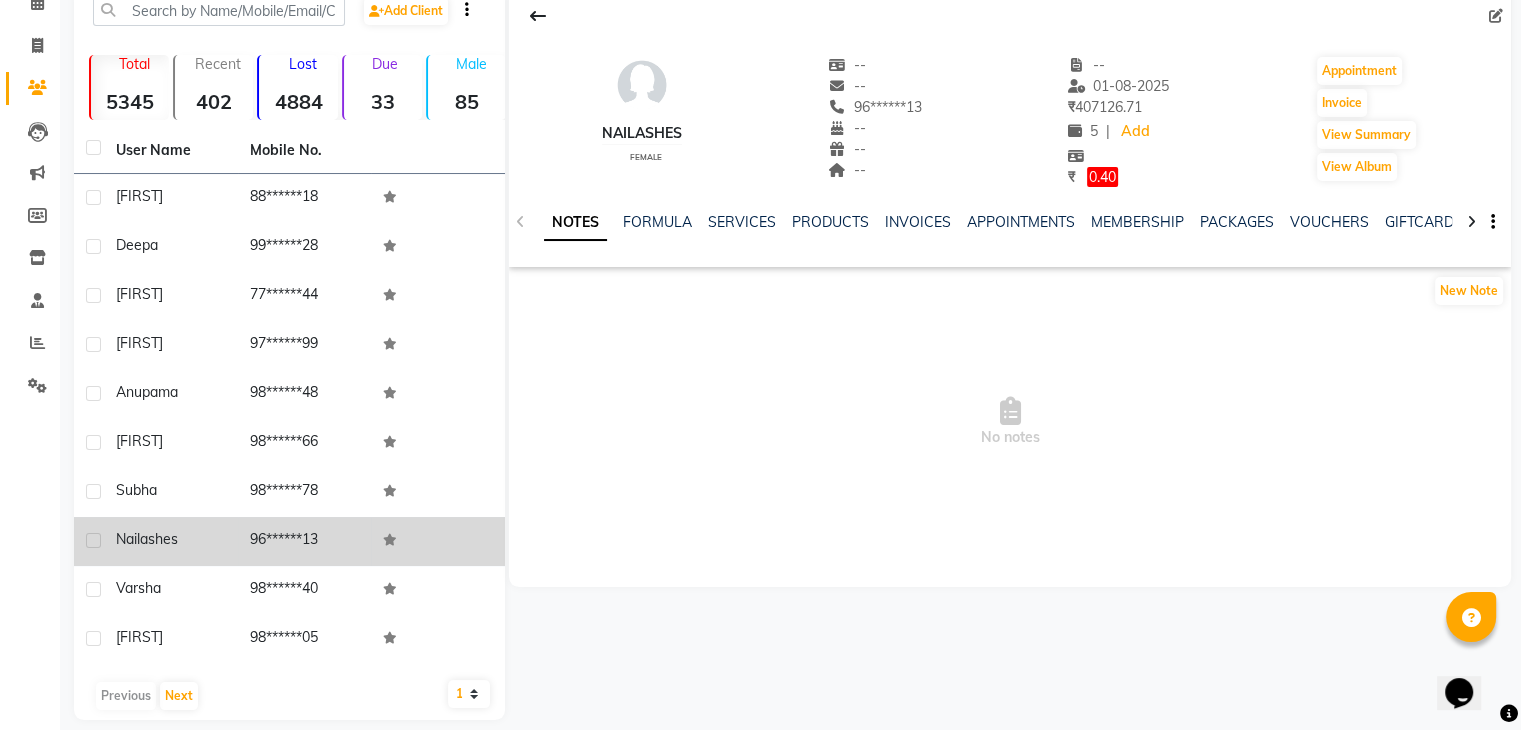 click on "SERVICES" 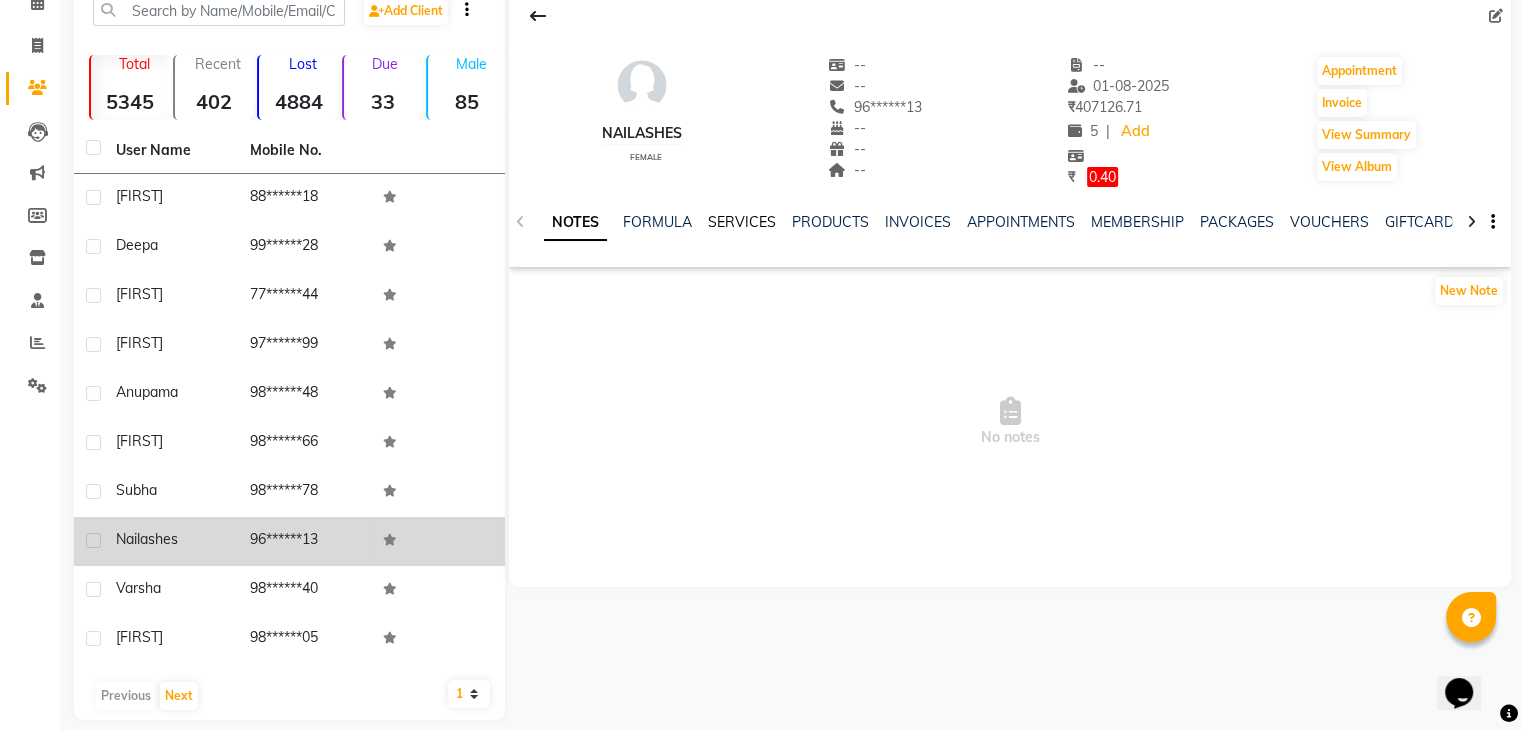 click on "SERVICES" 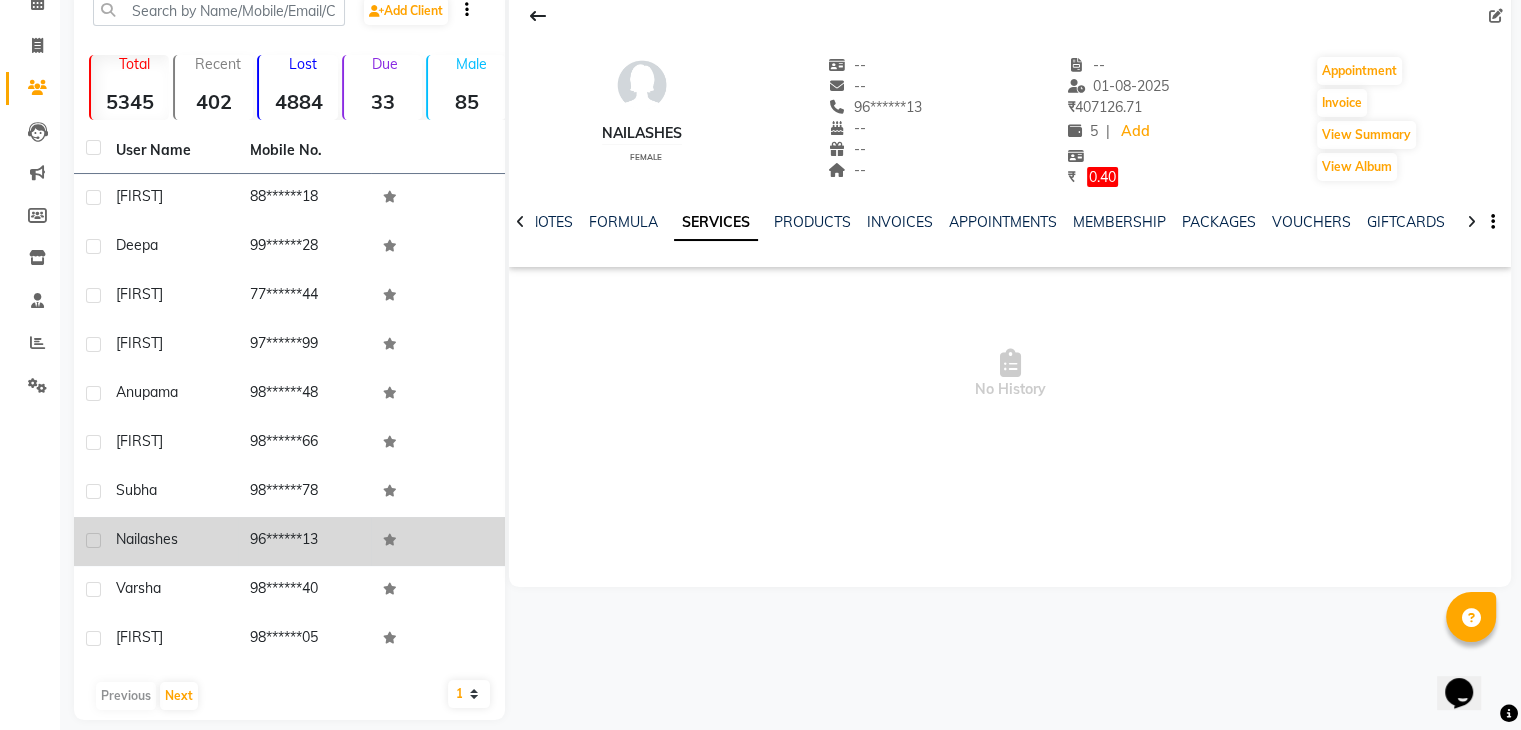 click on "96******13" 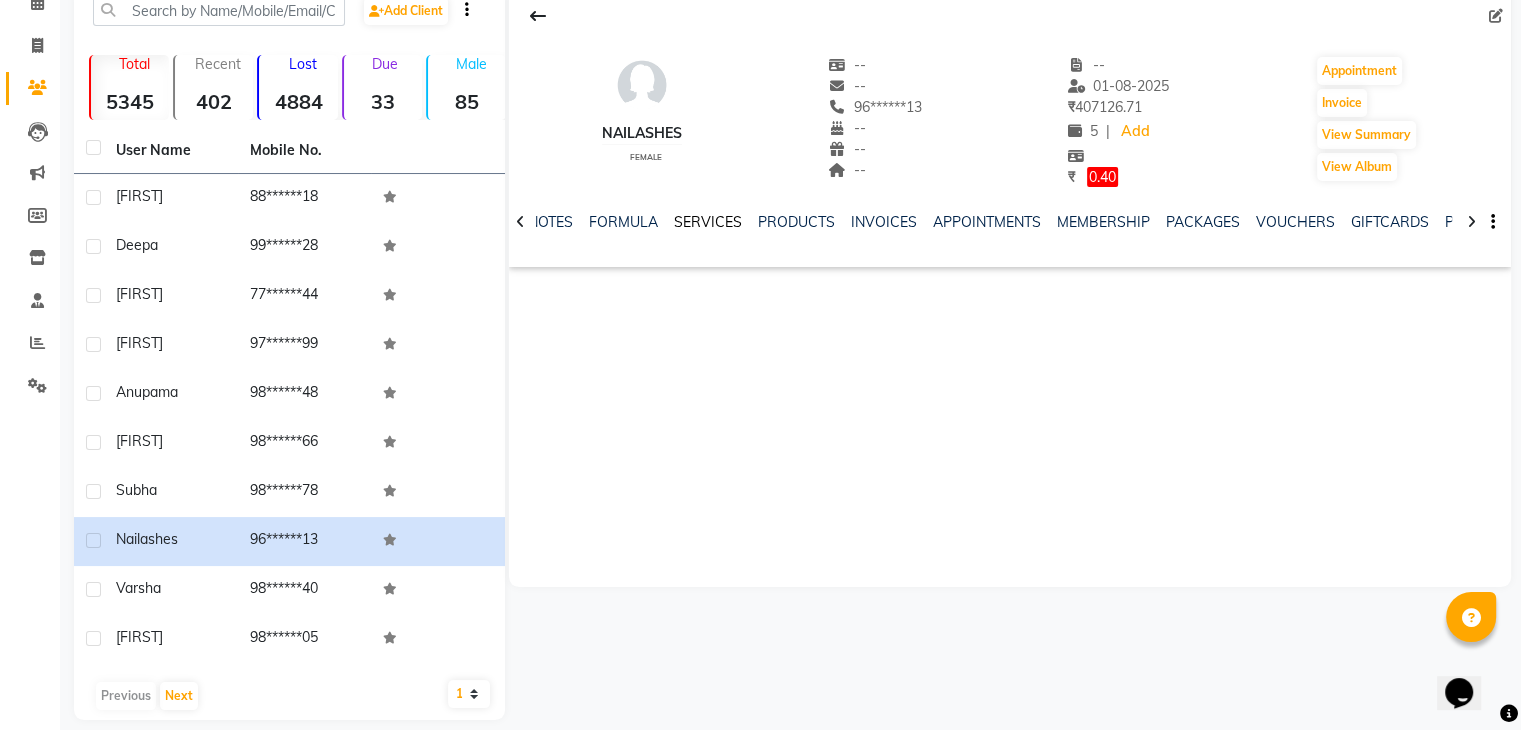 click on "SERVICES" 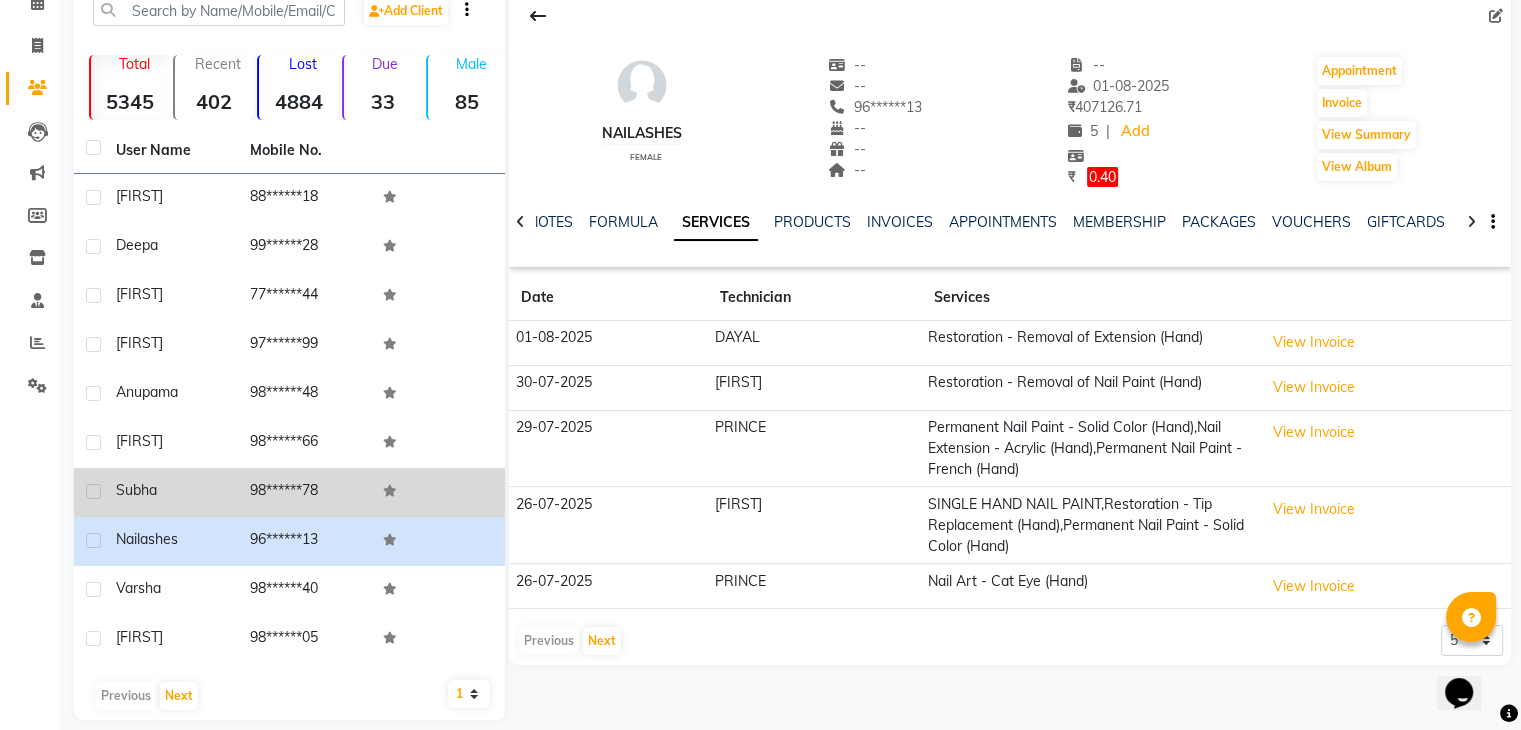 click on "98******78" 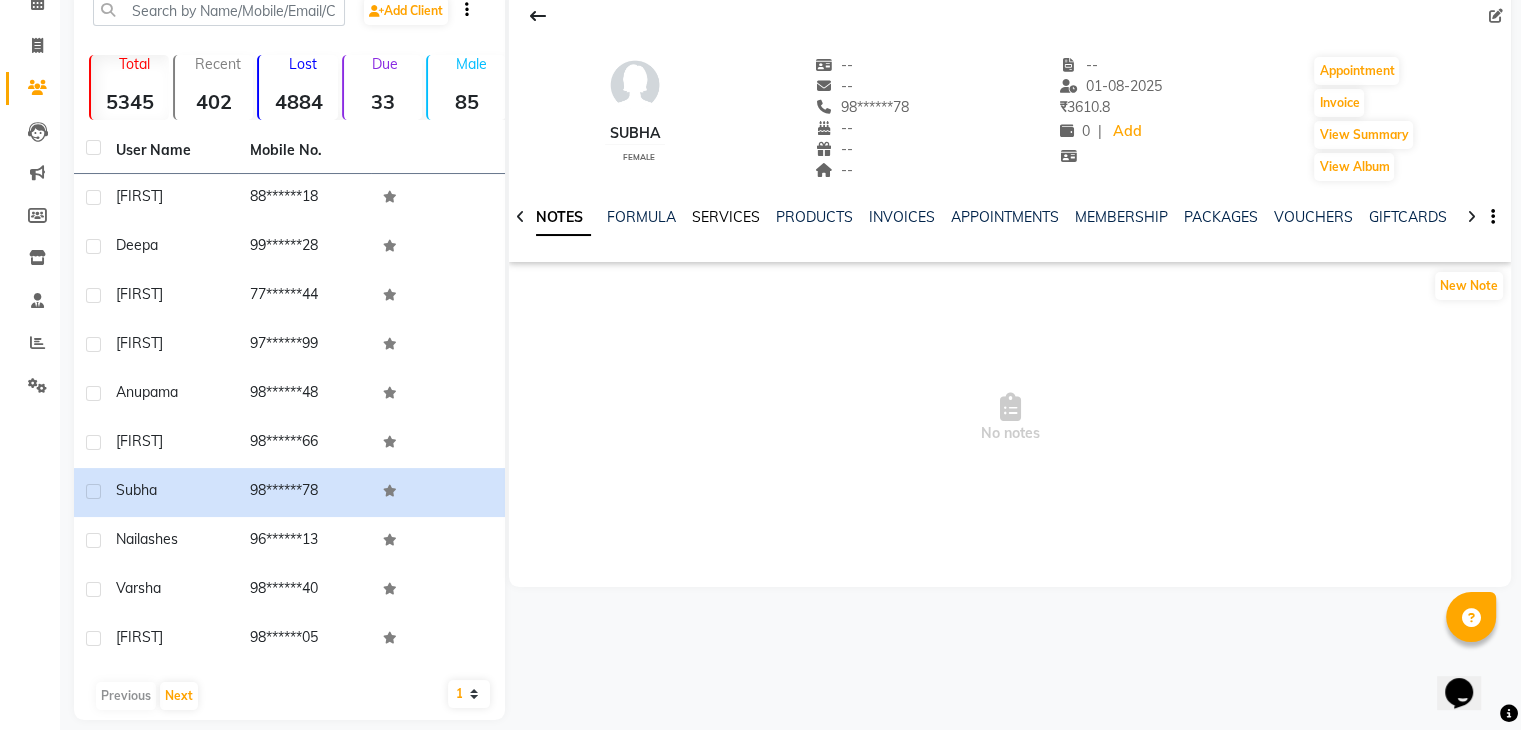 click on "SERVICES" 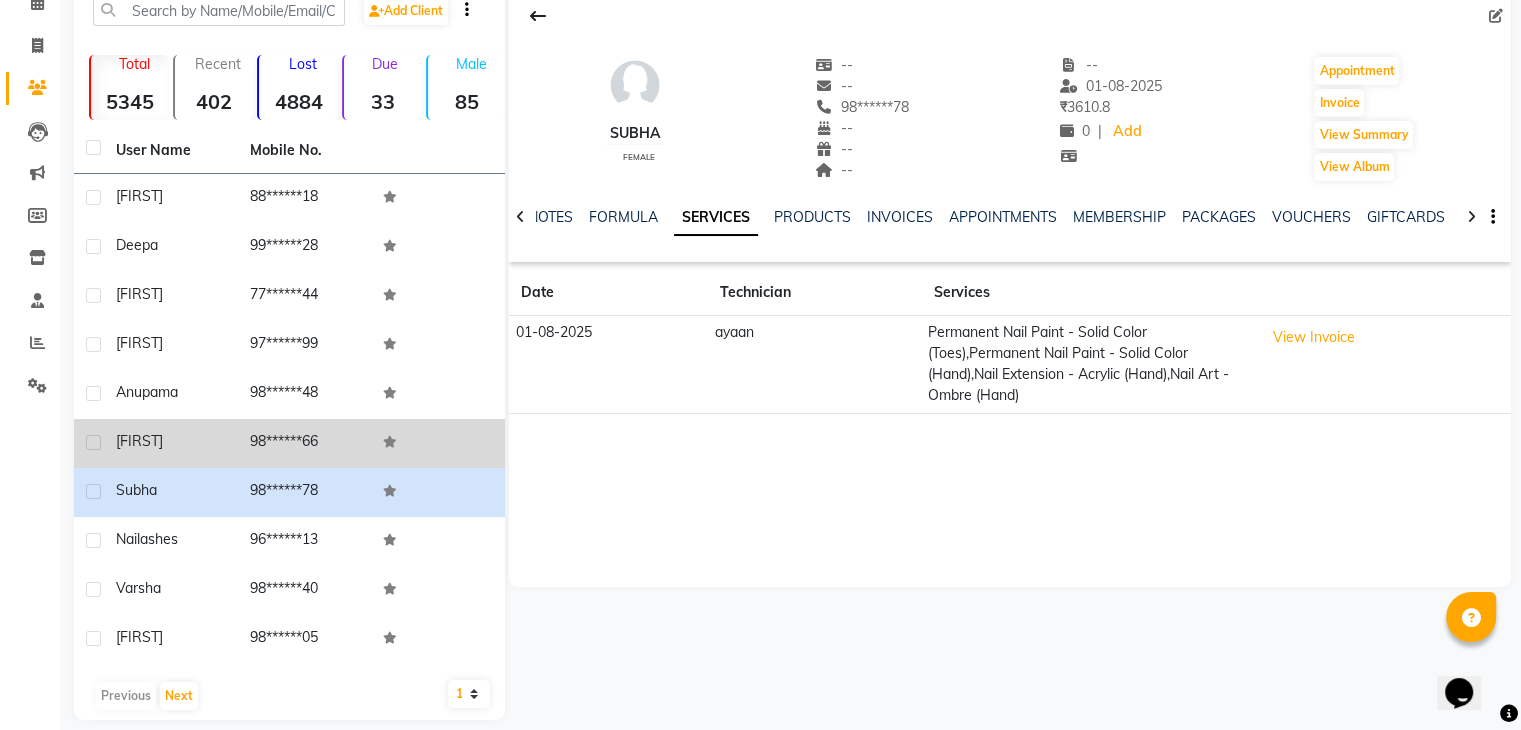 click on "98******66" 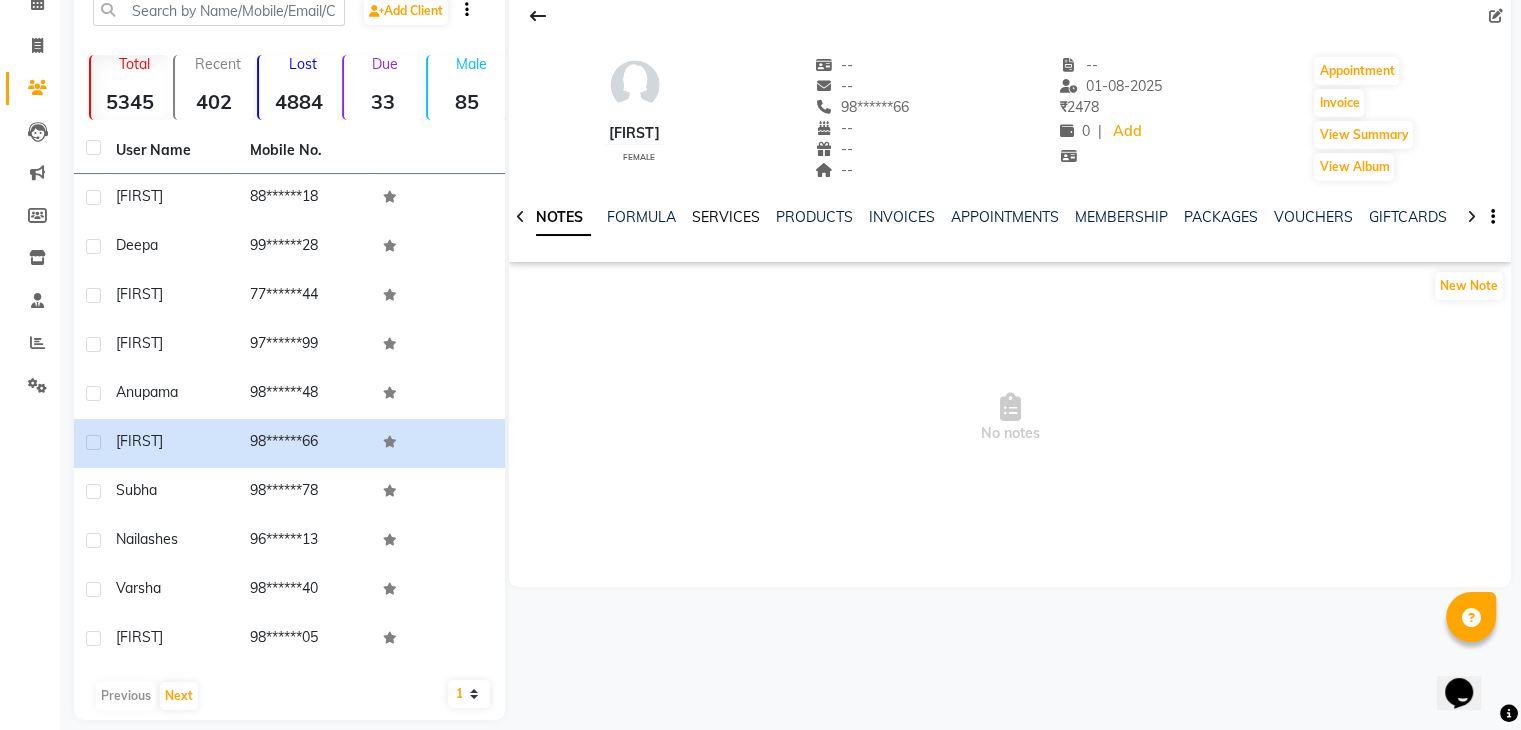 click on "SERVICES" 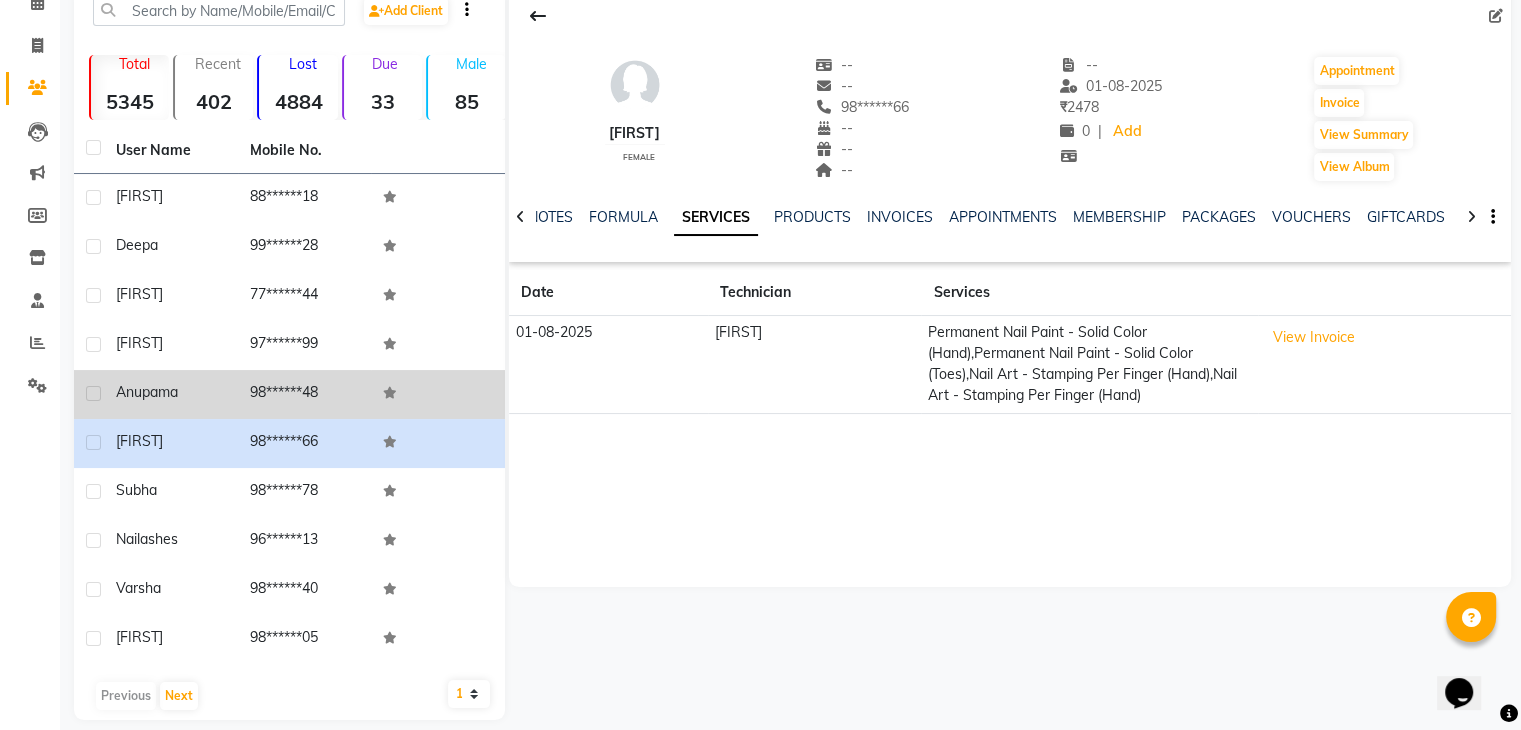 click on "98******48" 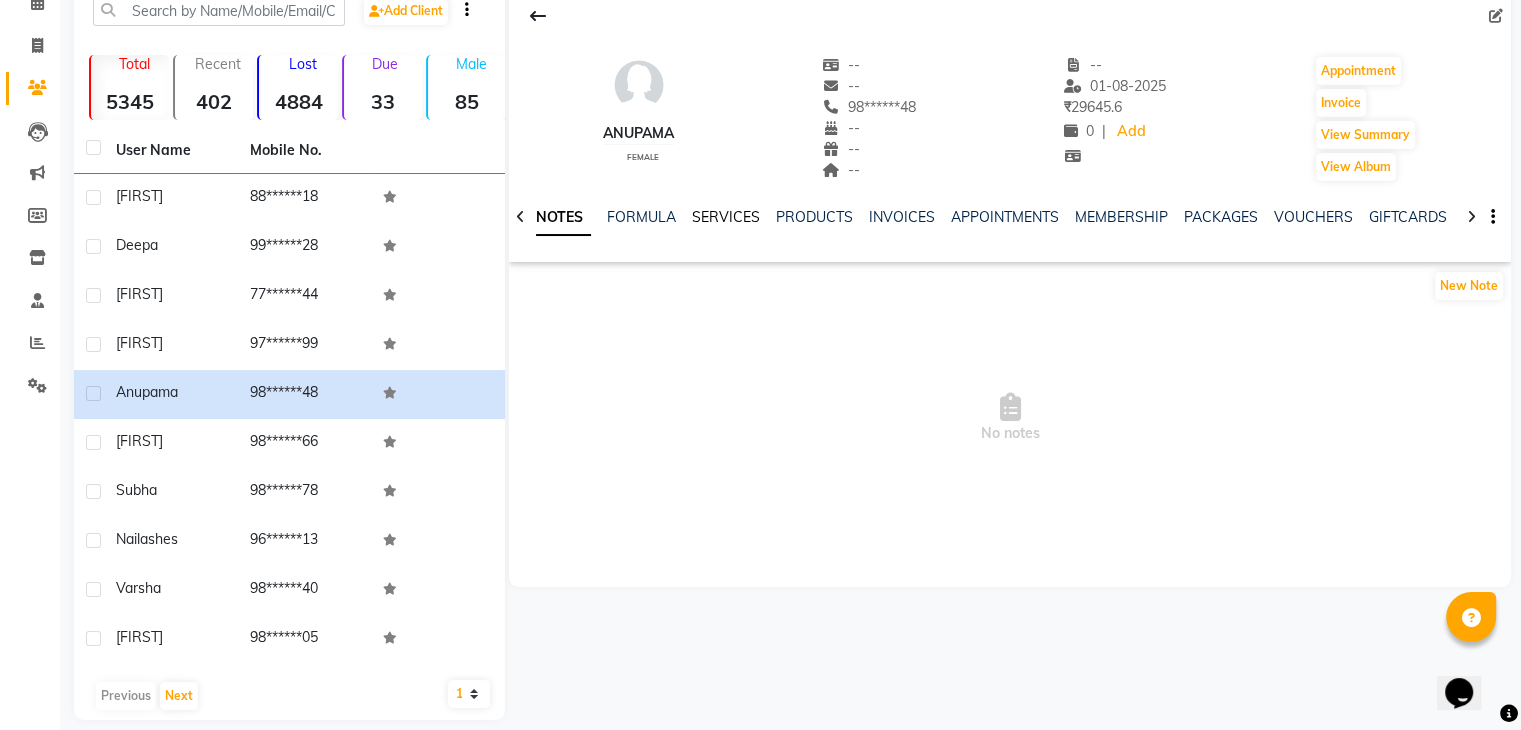 click on "SERVICES" 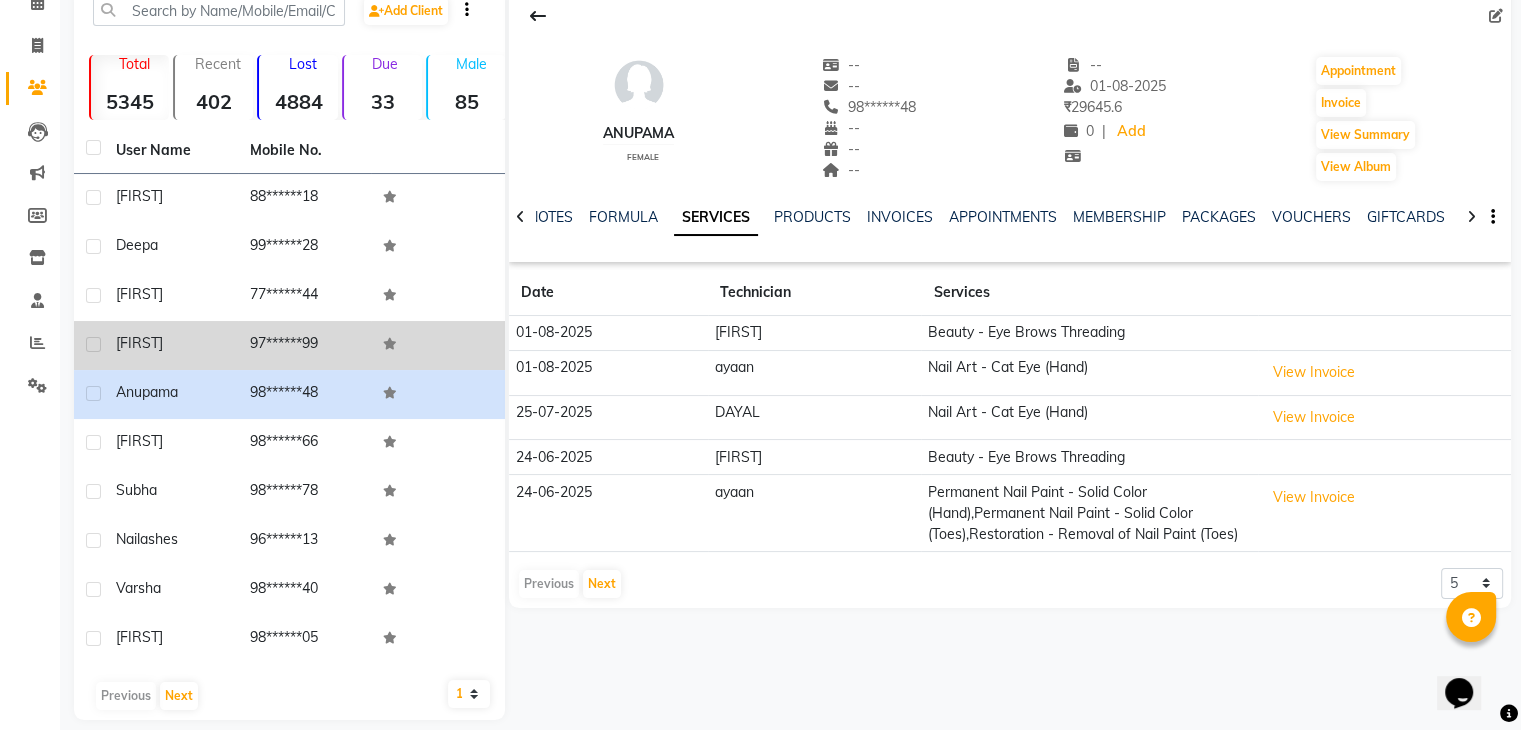 click on "97******99" 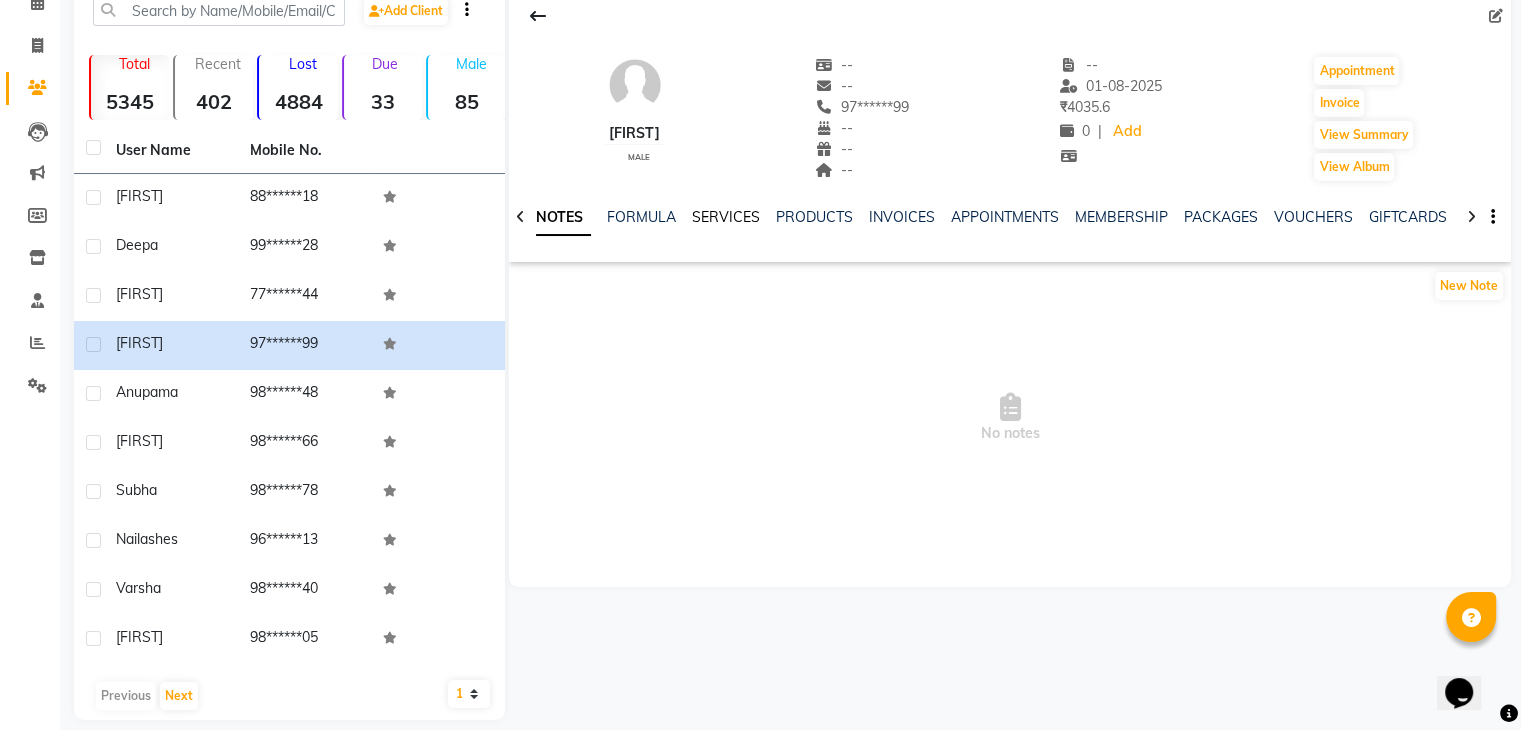 click on "SERVICES" 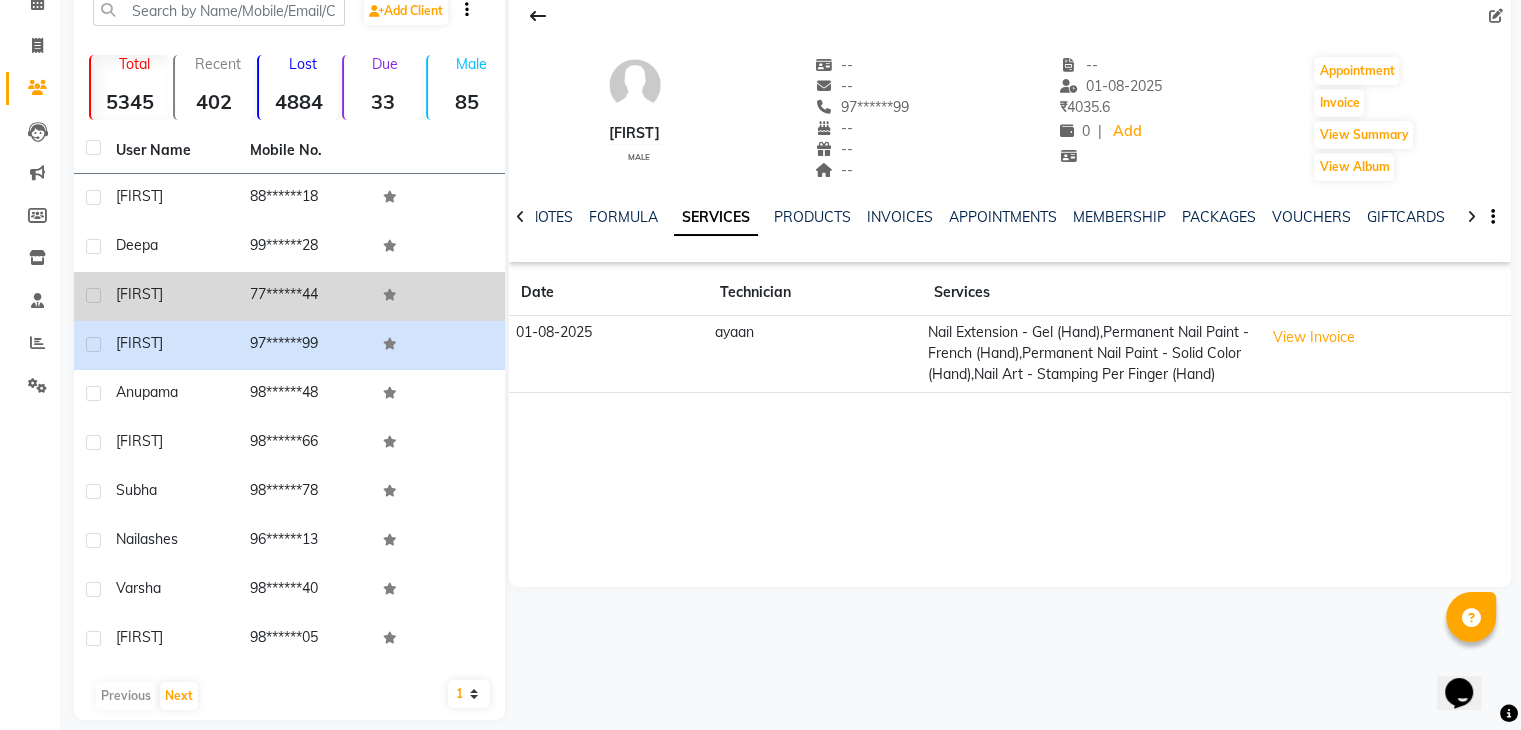 click on "77******44" 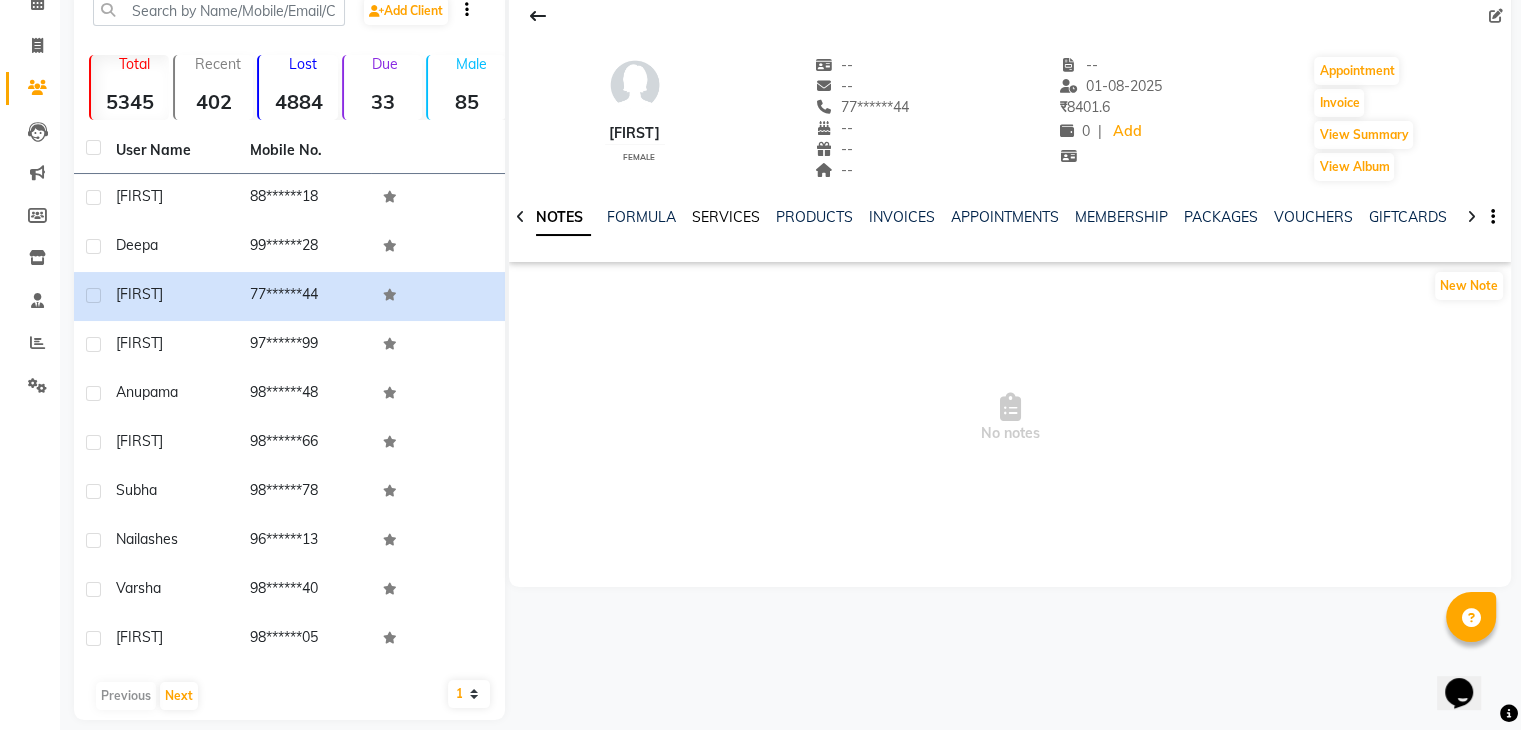 click on "SERVICES" 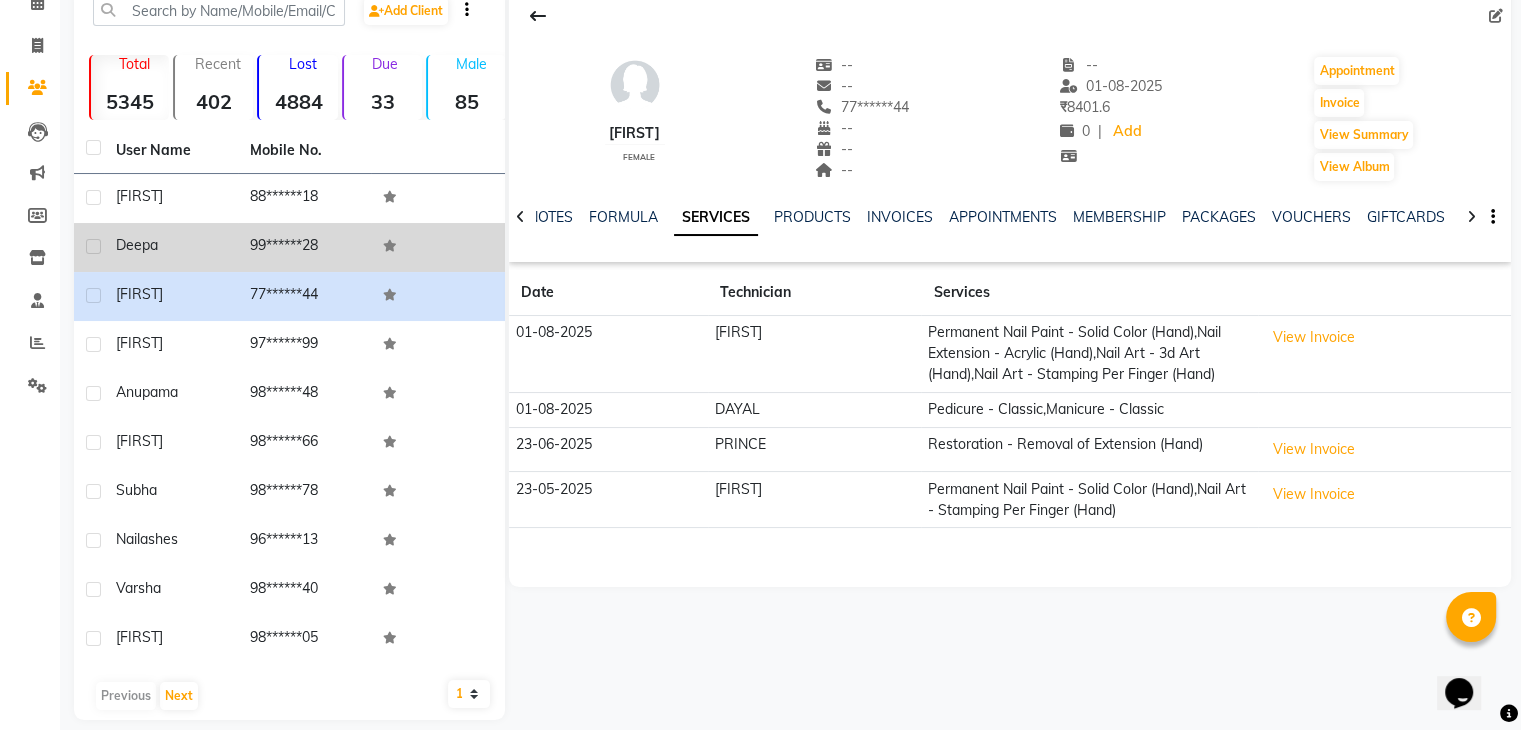 click on "99******28" 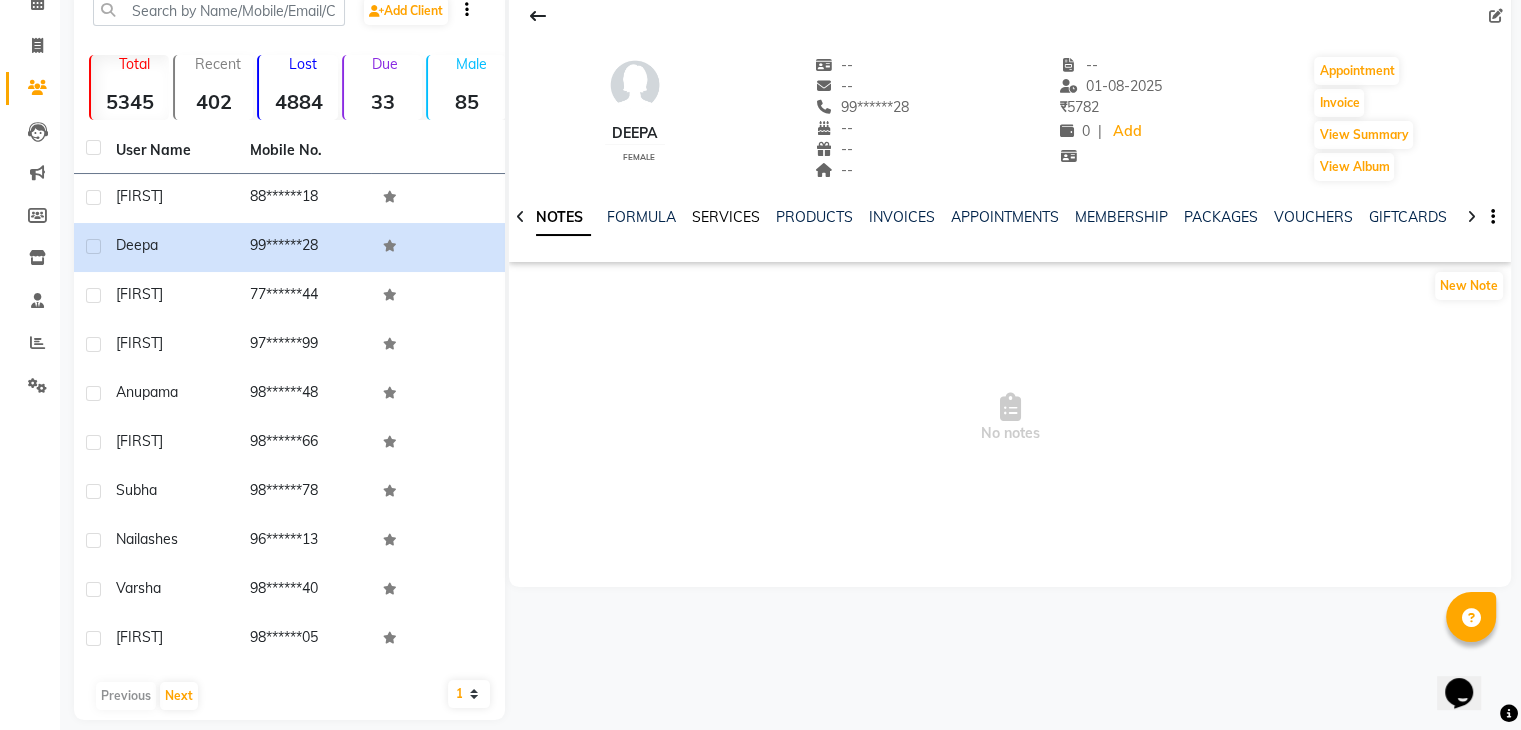click on "SERVICES" 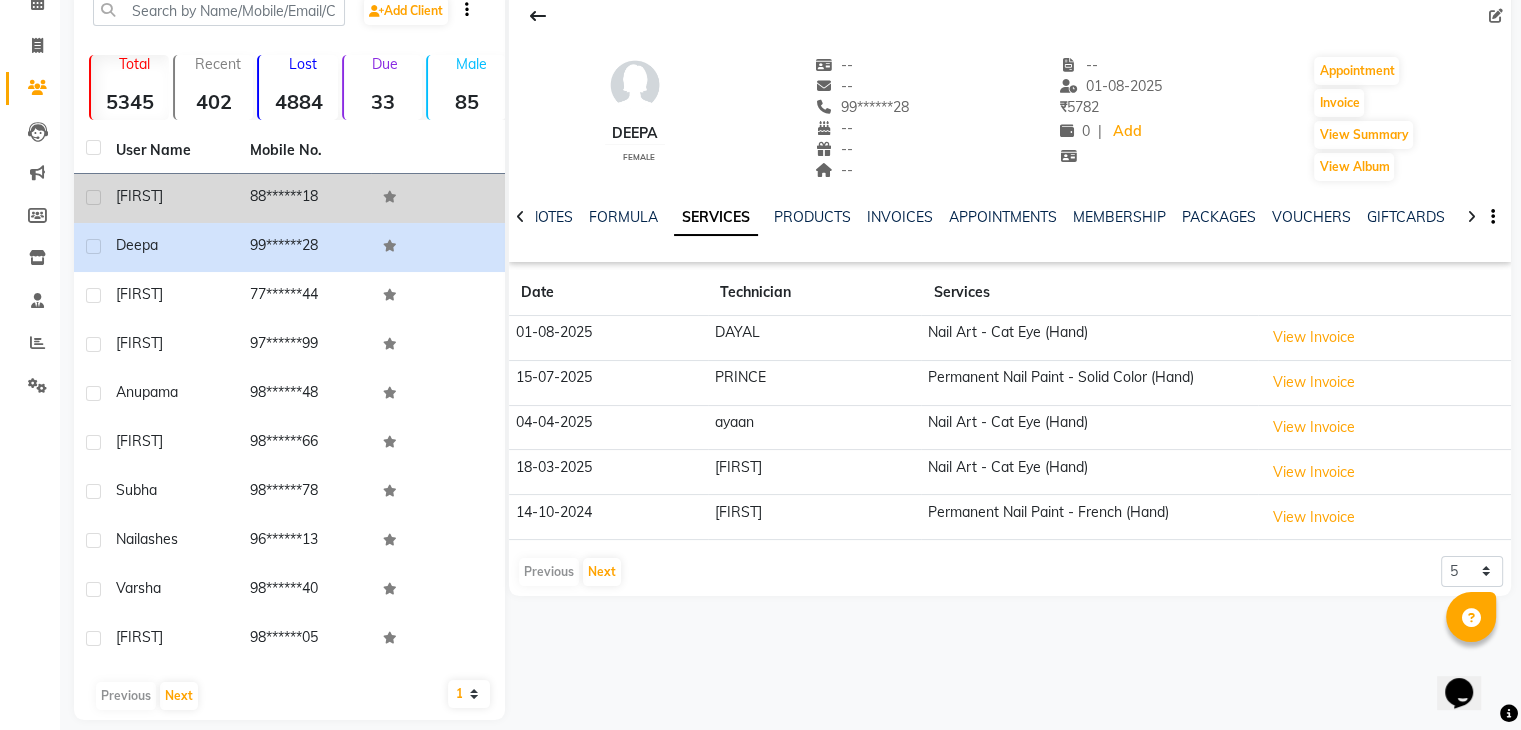 click on "88******18" 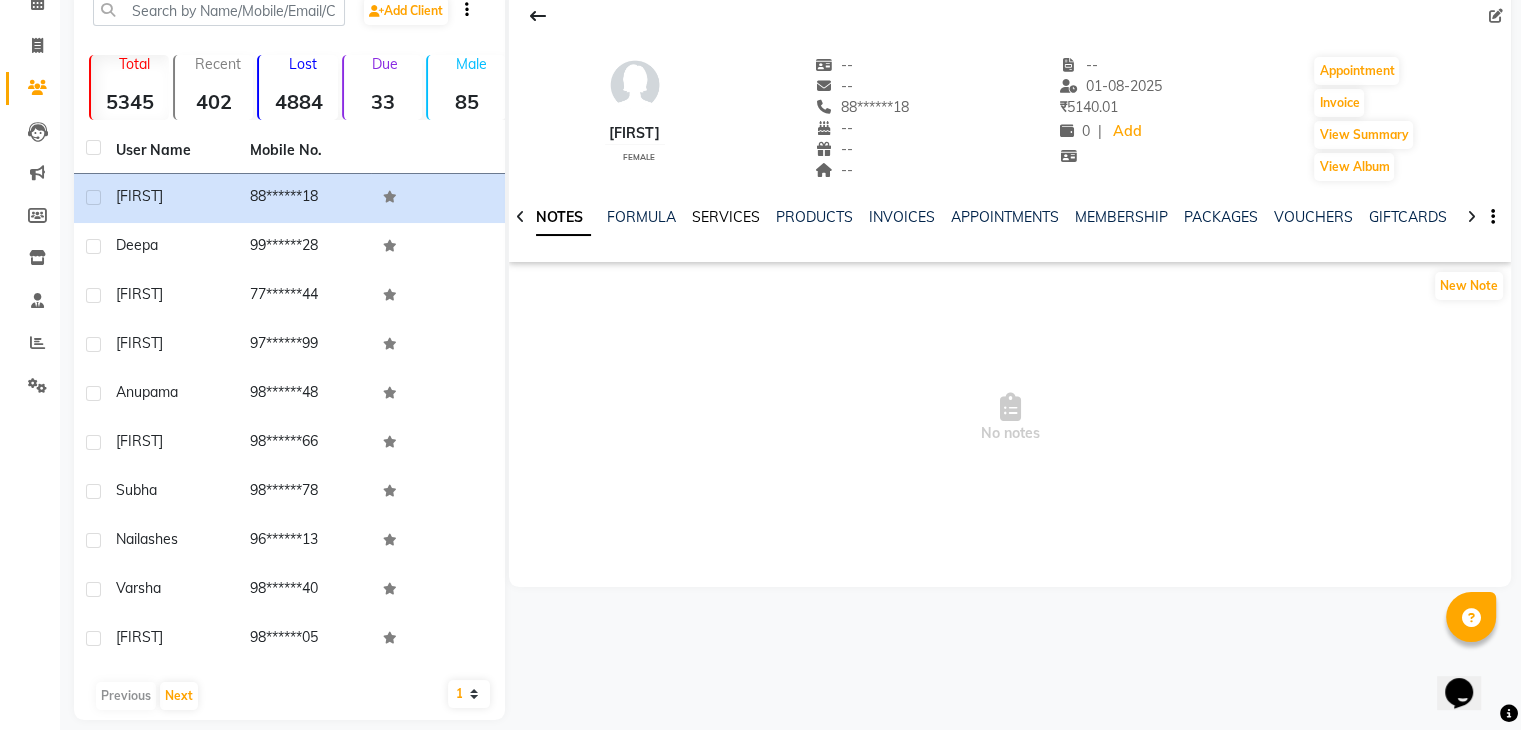 click on "SERVICES" 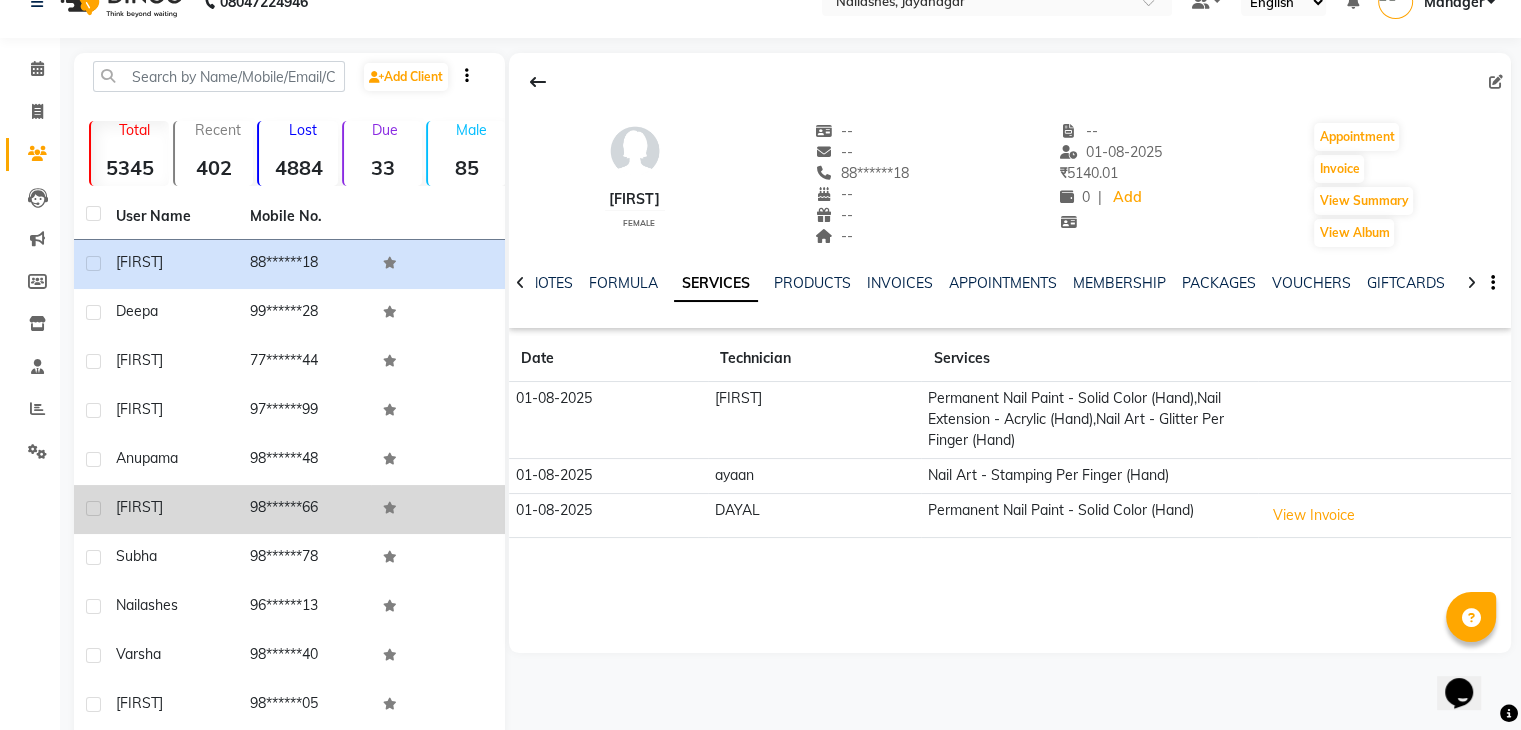 scroll, scrollTop: 0, scrollLeft: 0, axis: both 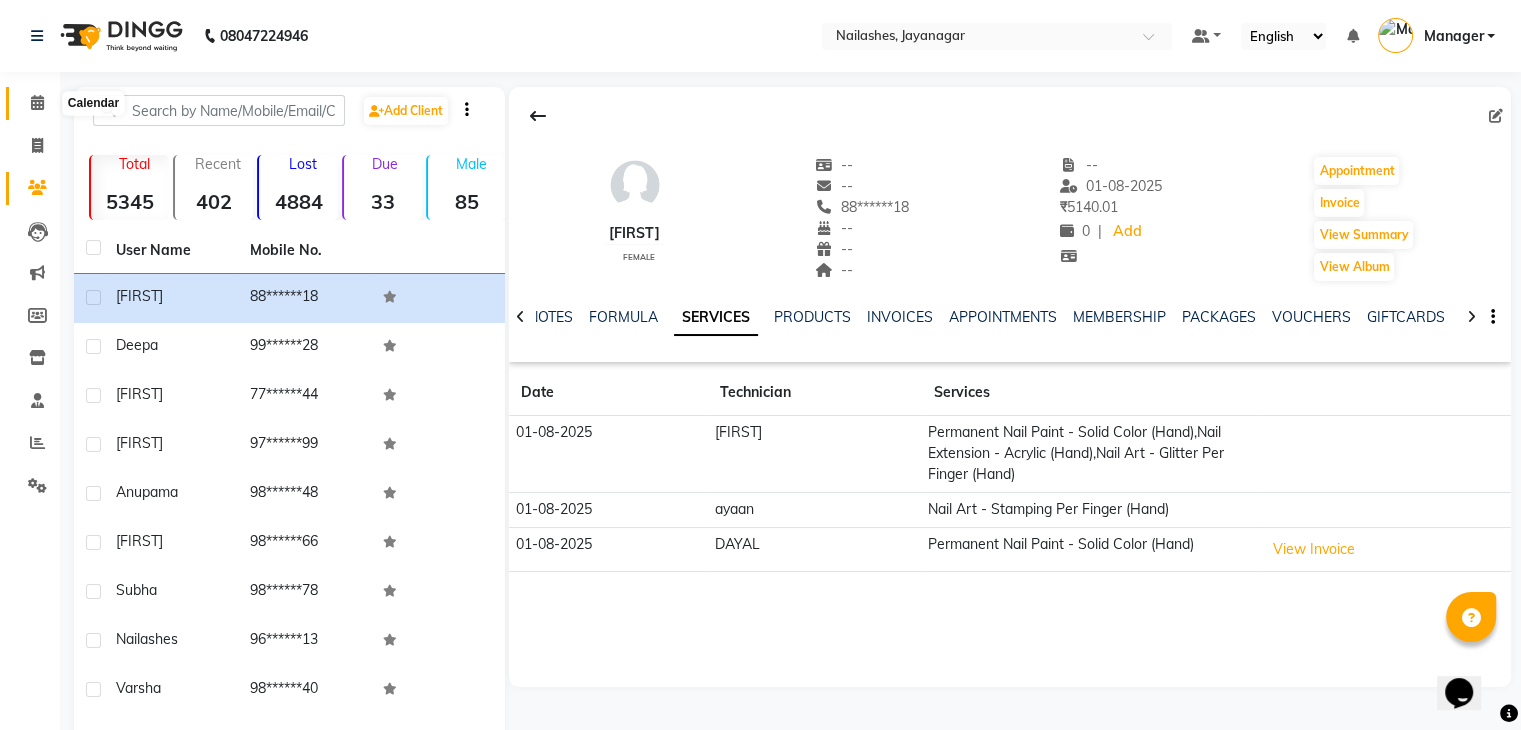 click 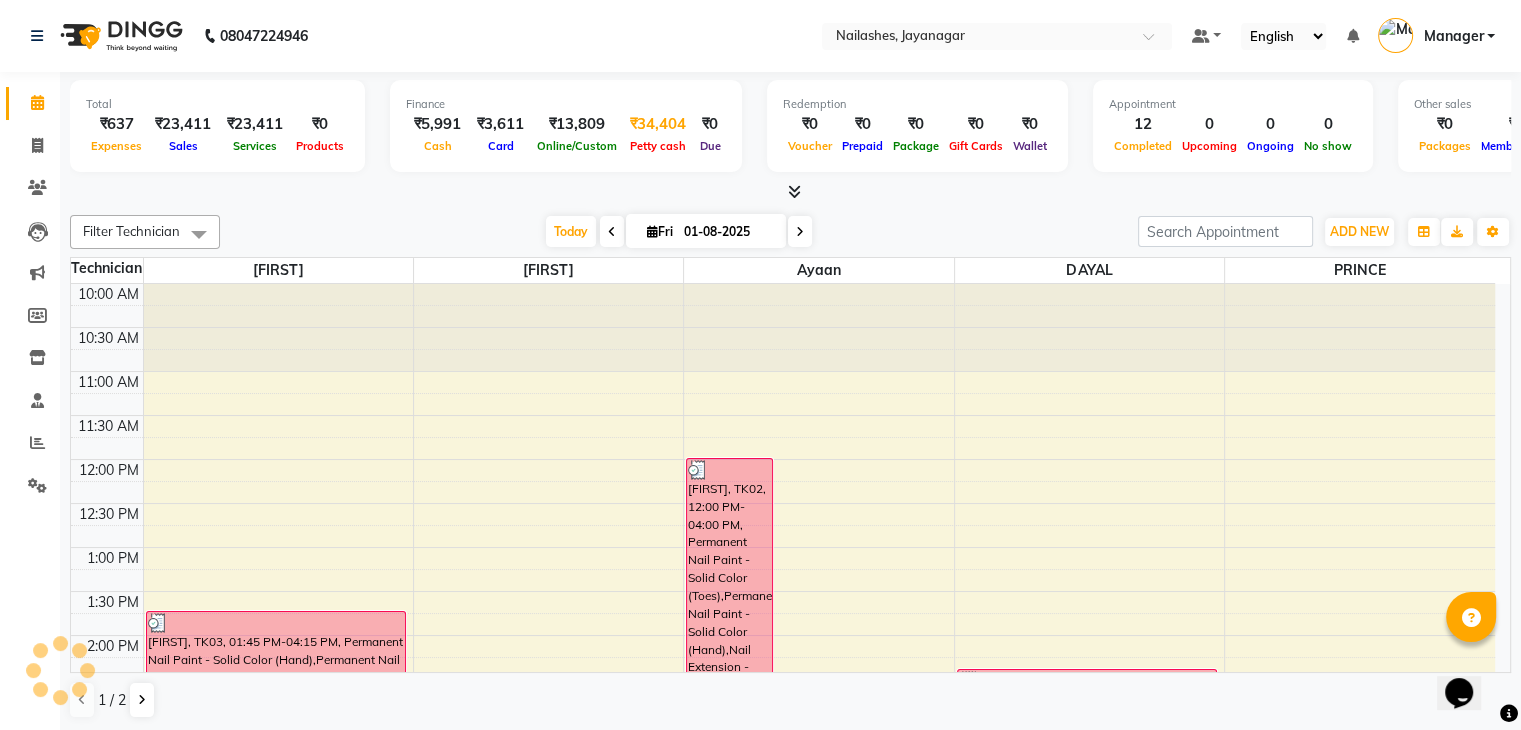 scroll, scrollTop: 744, scrollLeft: 0, axis: vertical 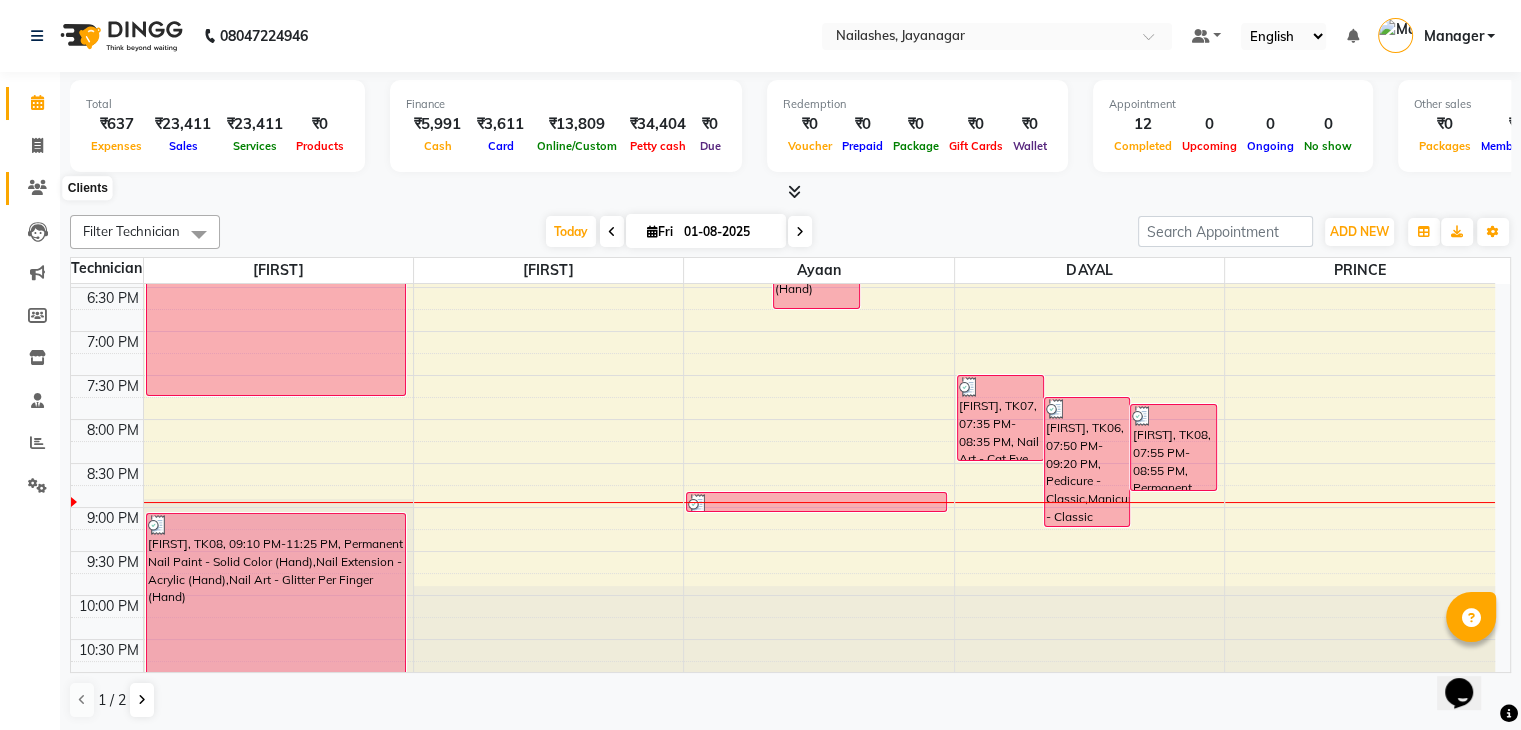 click 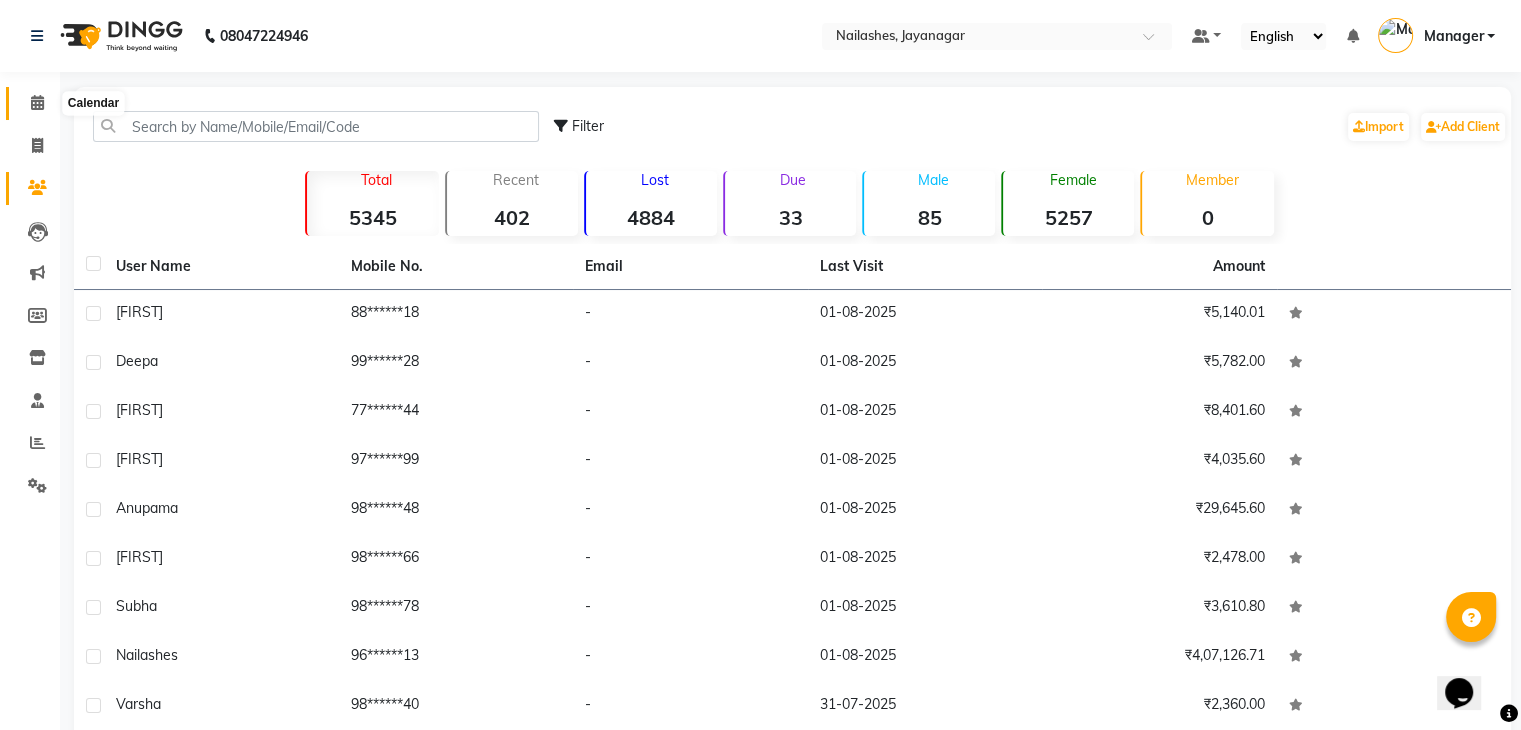 click 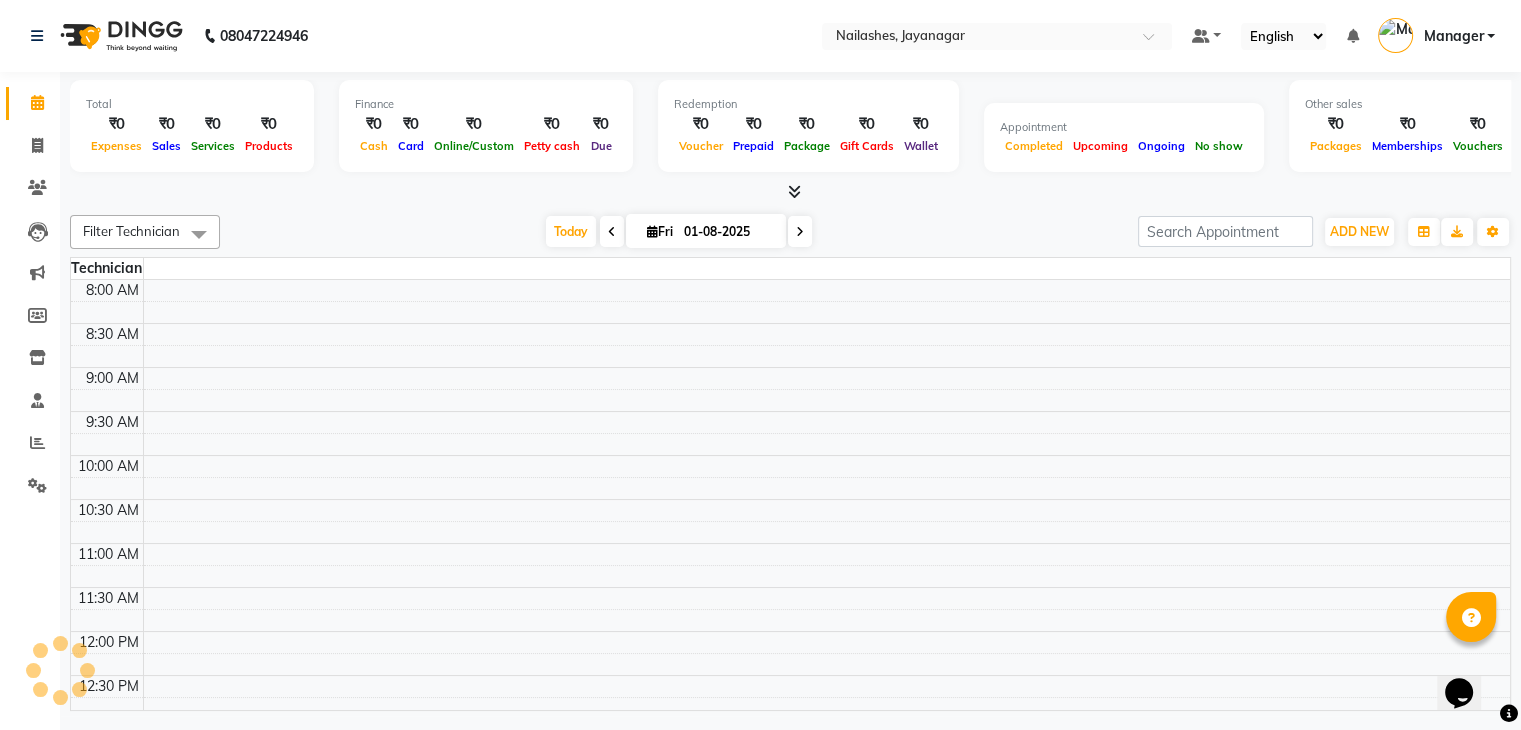 scroll, scrollTop: 0, scrollLeft: 0, axis: both 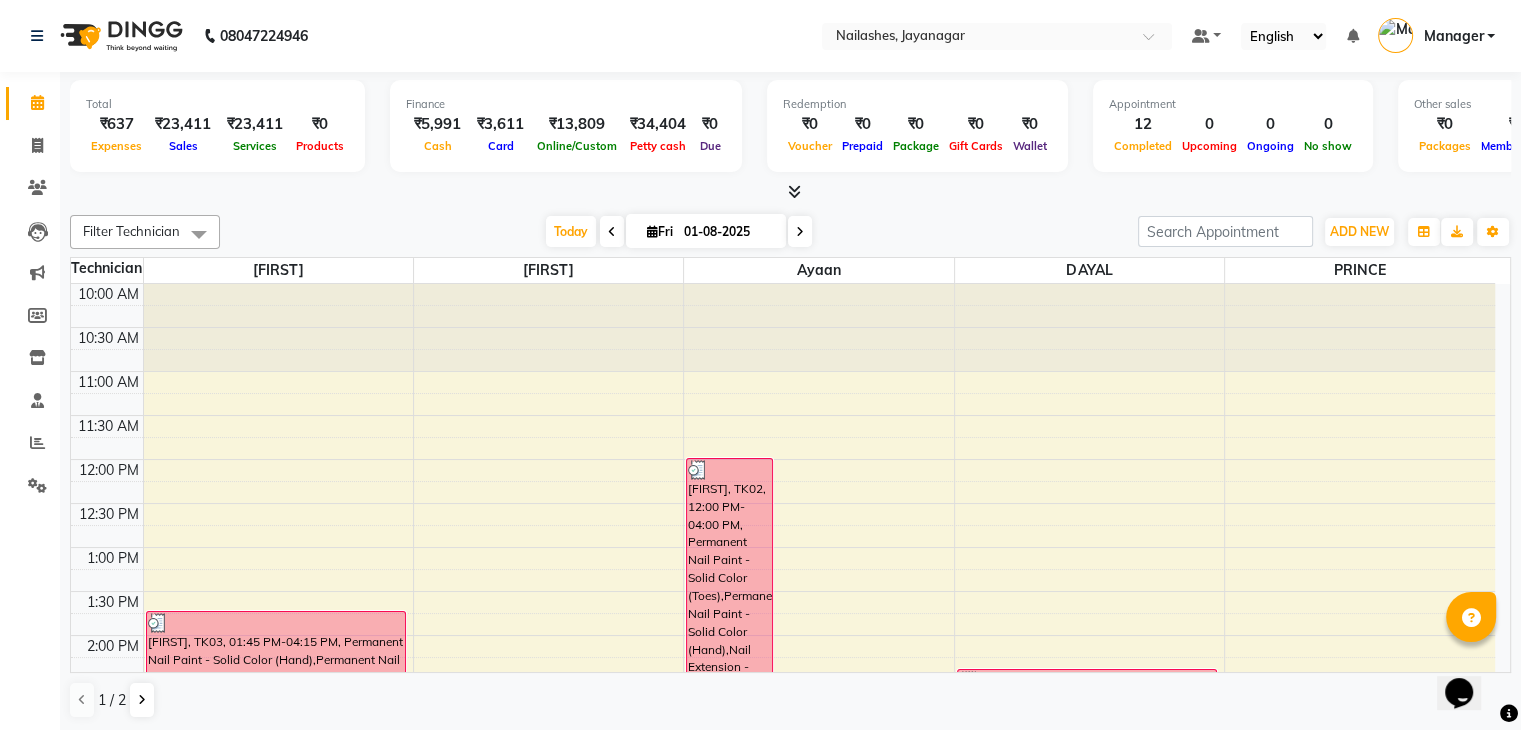 click at bounding box center [790, 192] 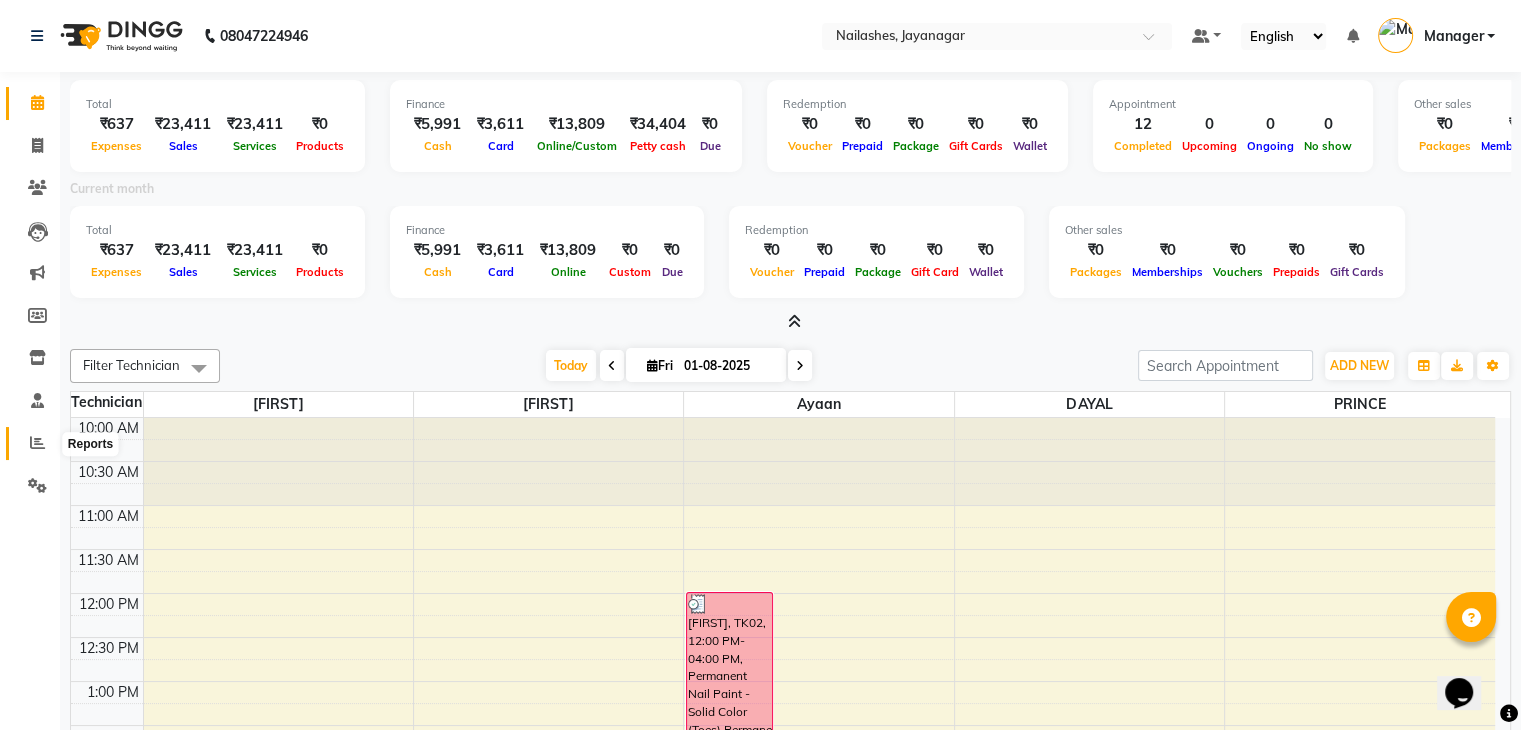 click 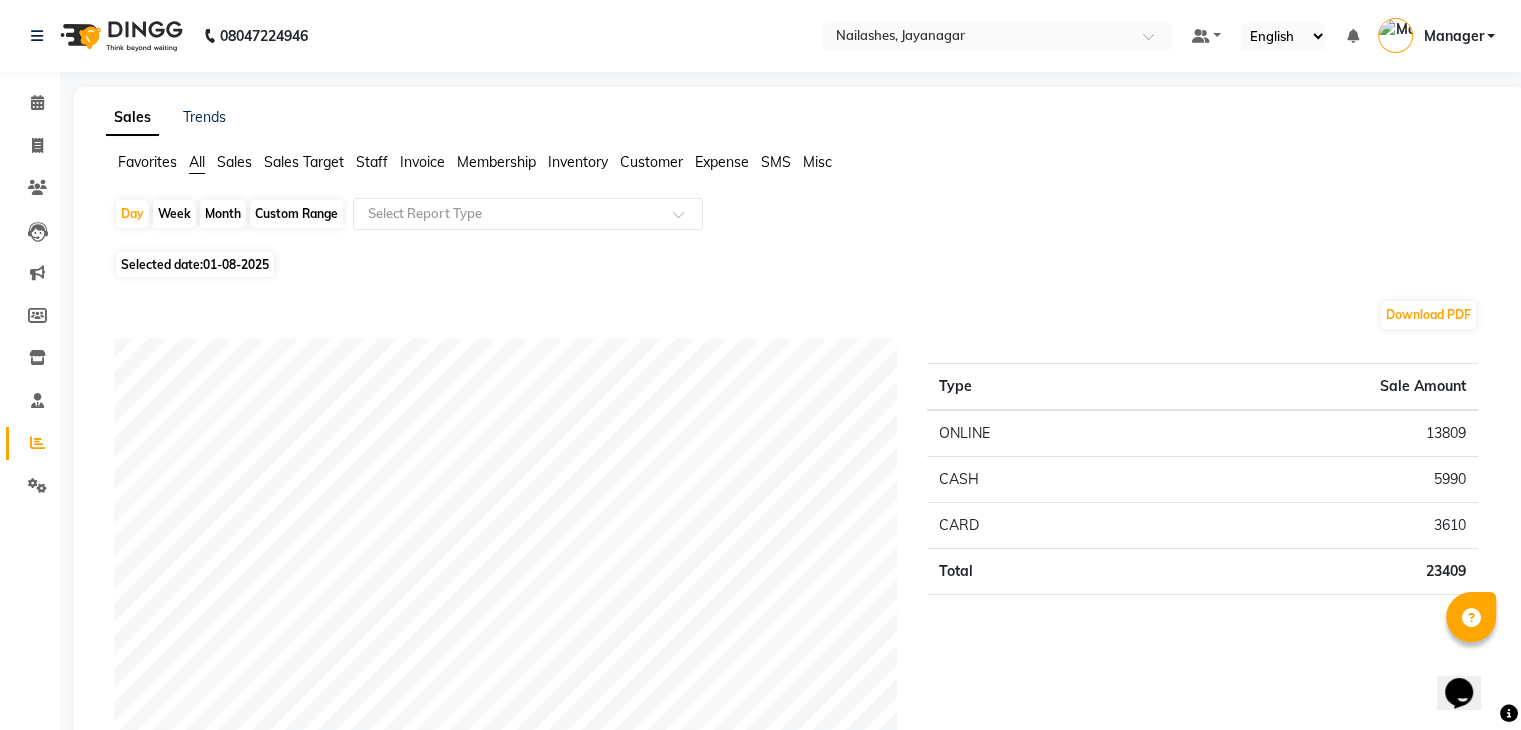 click on "Staff" 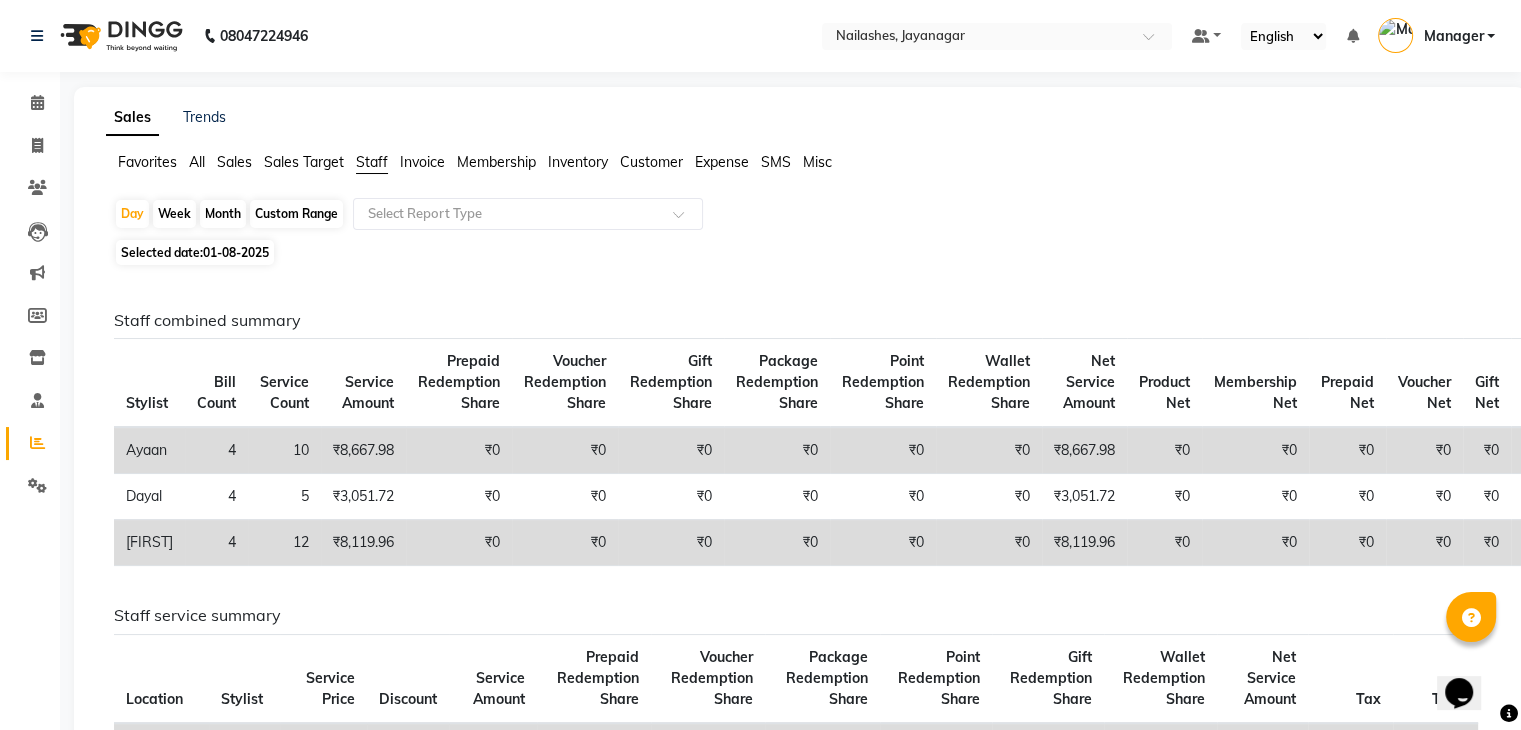 click on "Invoice" 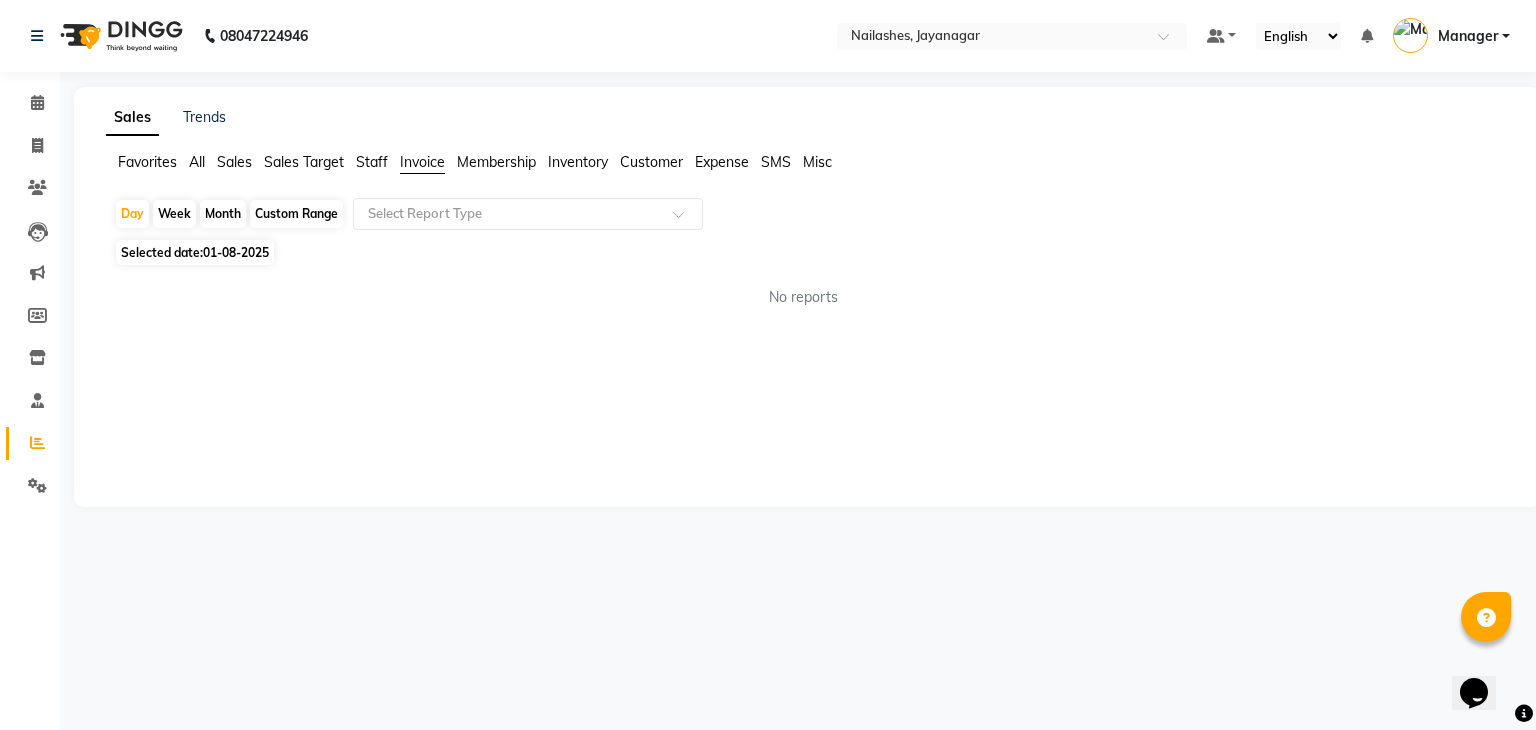 click on "Day   Week   Month   Custom Range  Select Report Type" 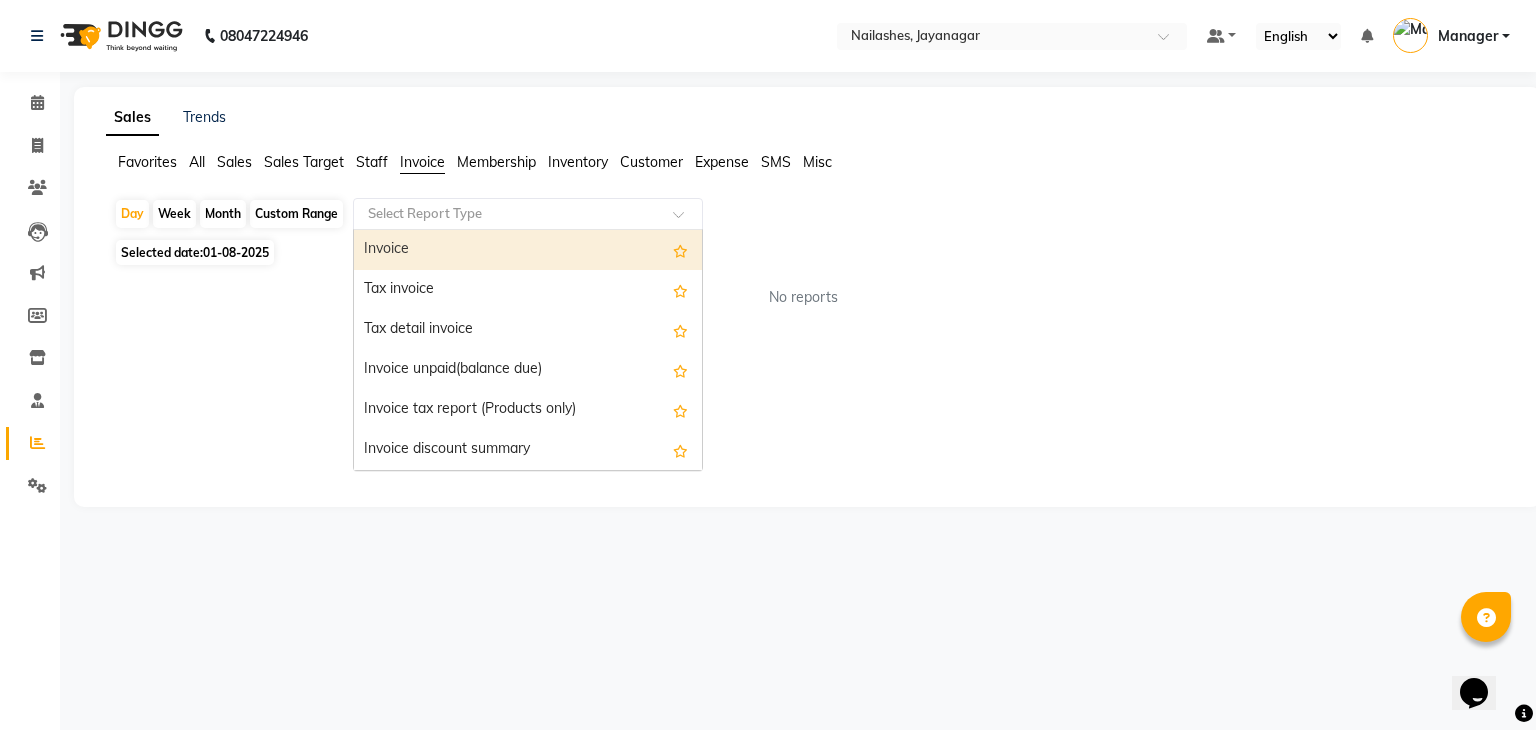 click 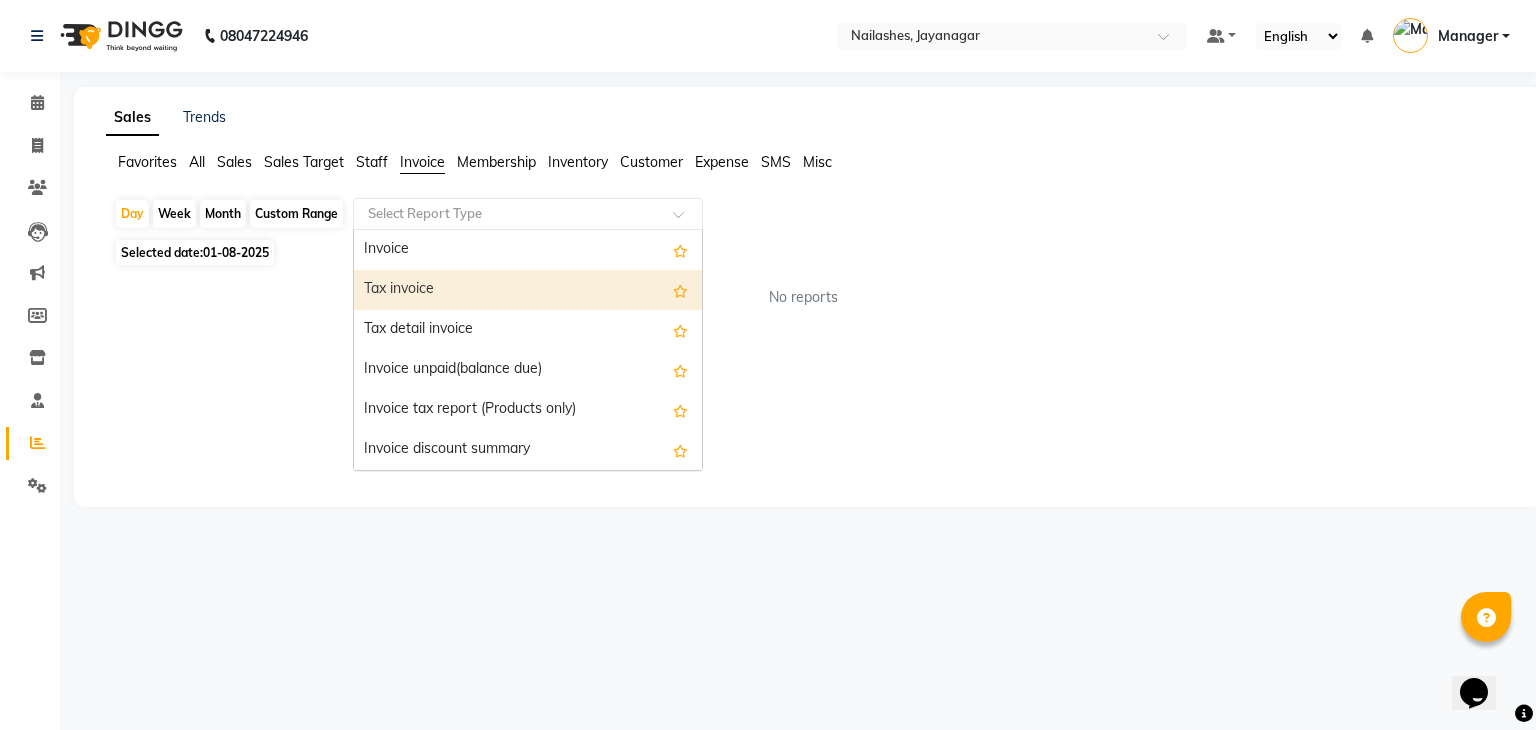click on "Tax invoice" at bounding box center (528, 290) 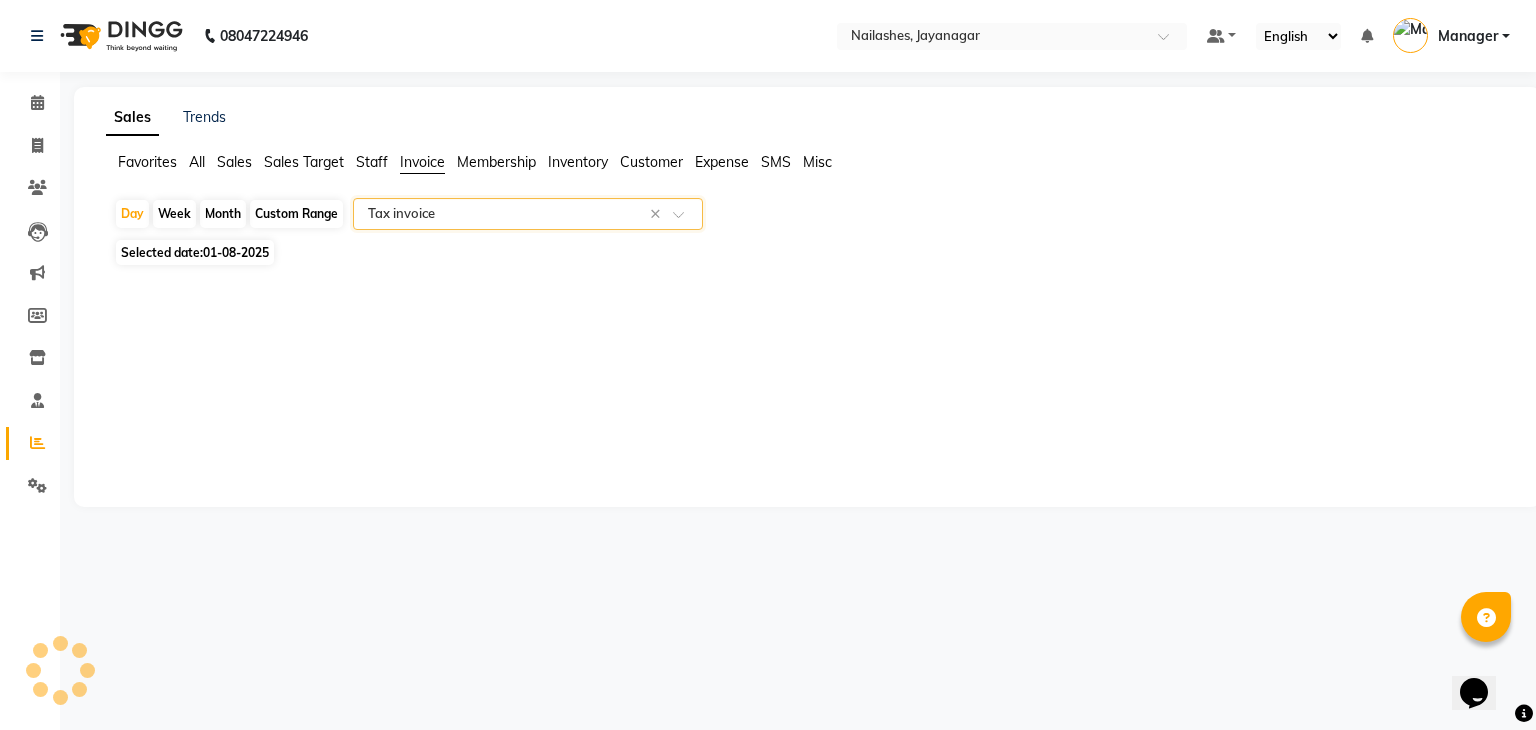 select on "full_report" 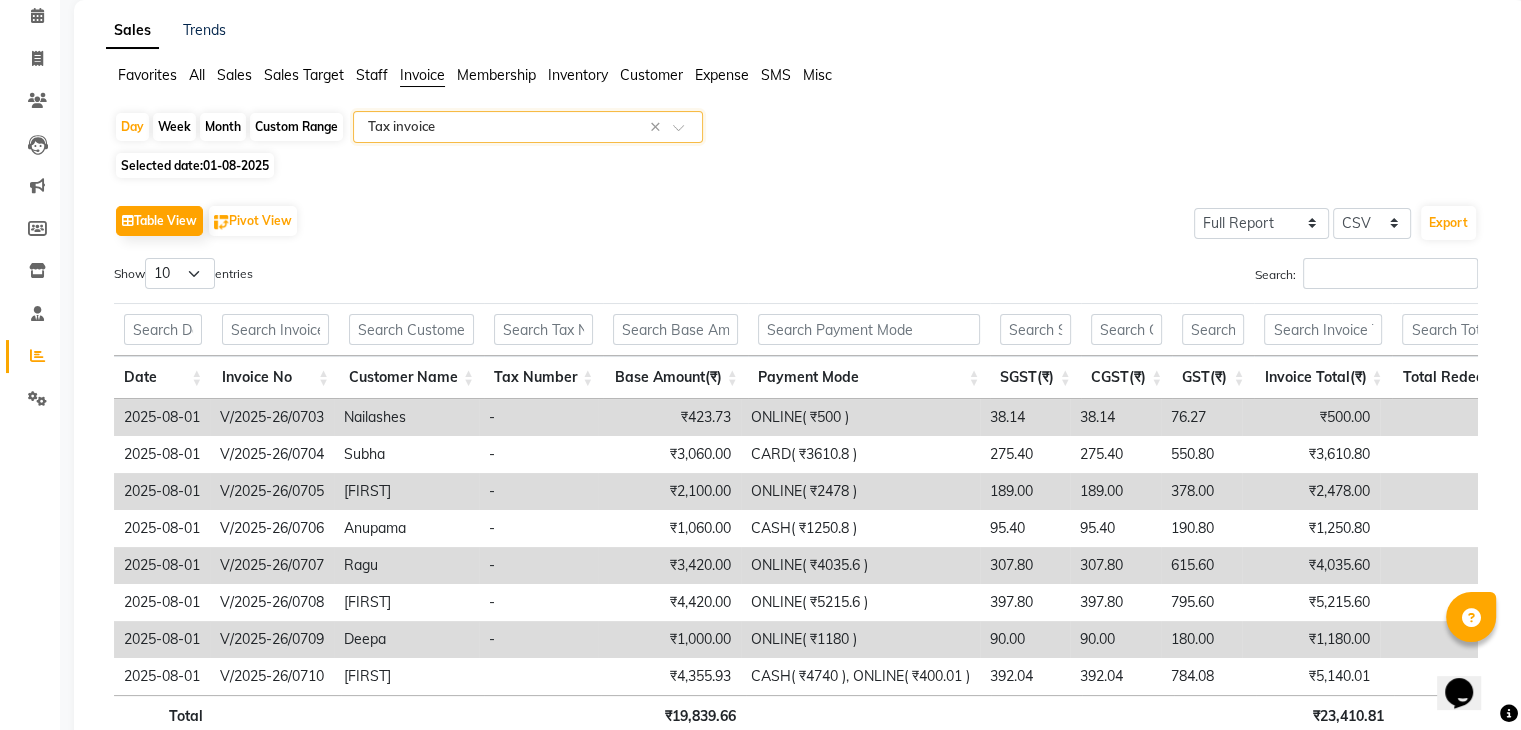 scroll, scrollTop: 232, scrollLeft: 0, axis: vertical 